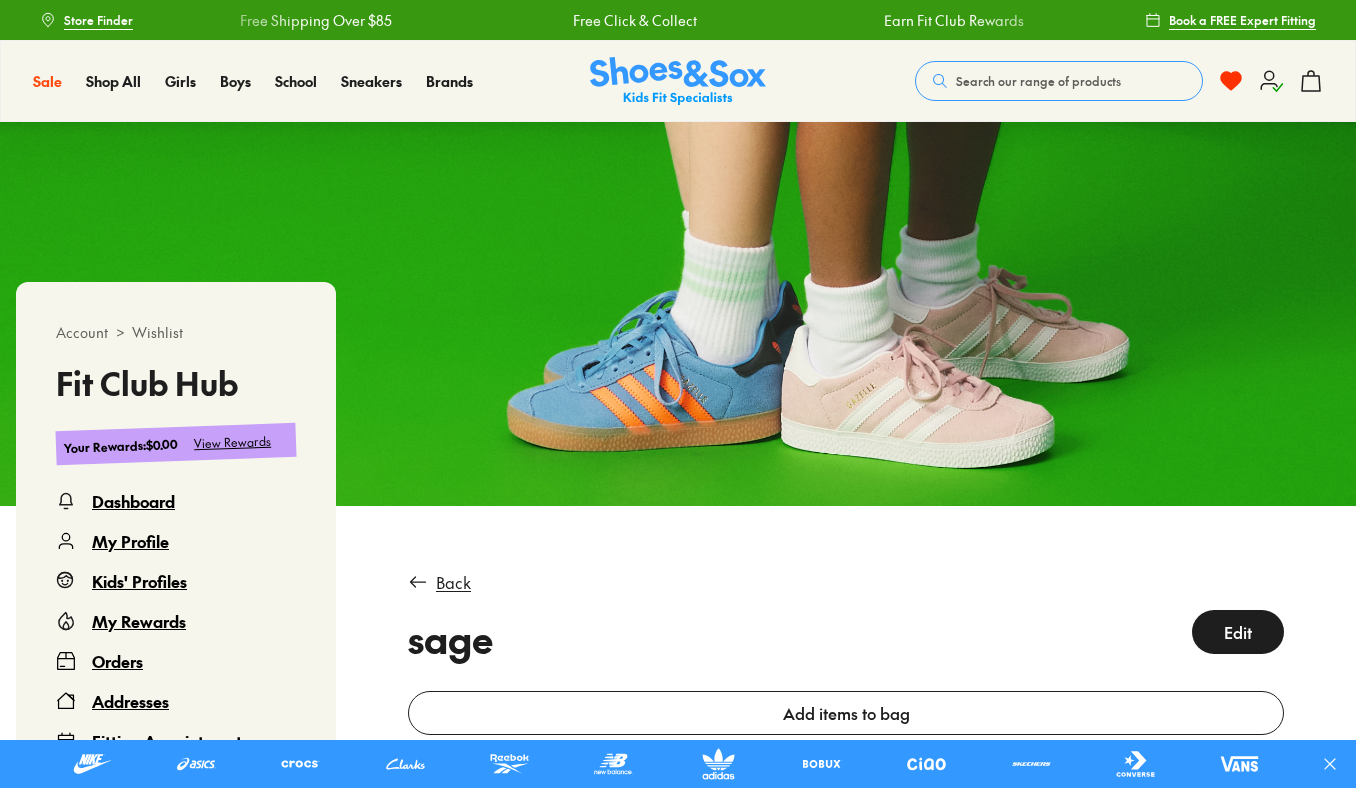 scroll, scrollTop: 0, scrollLeft: 0, axis: both 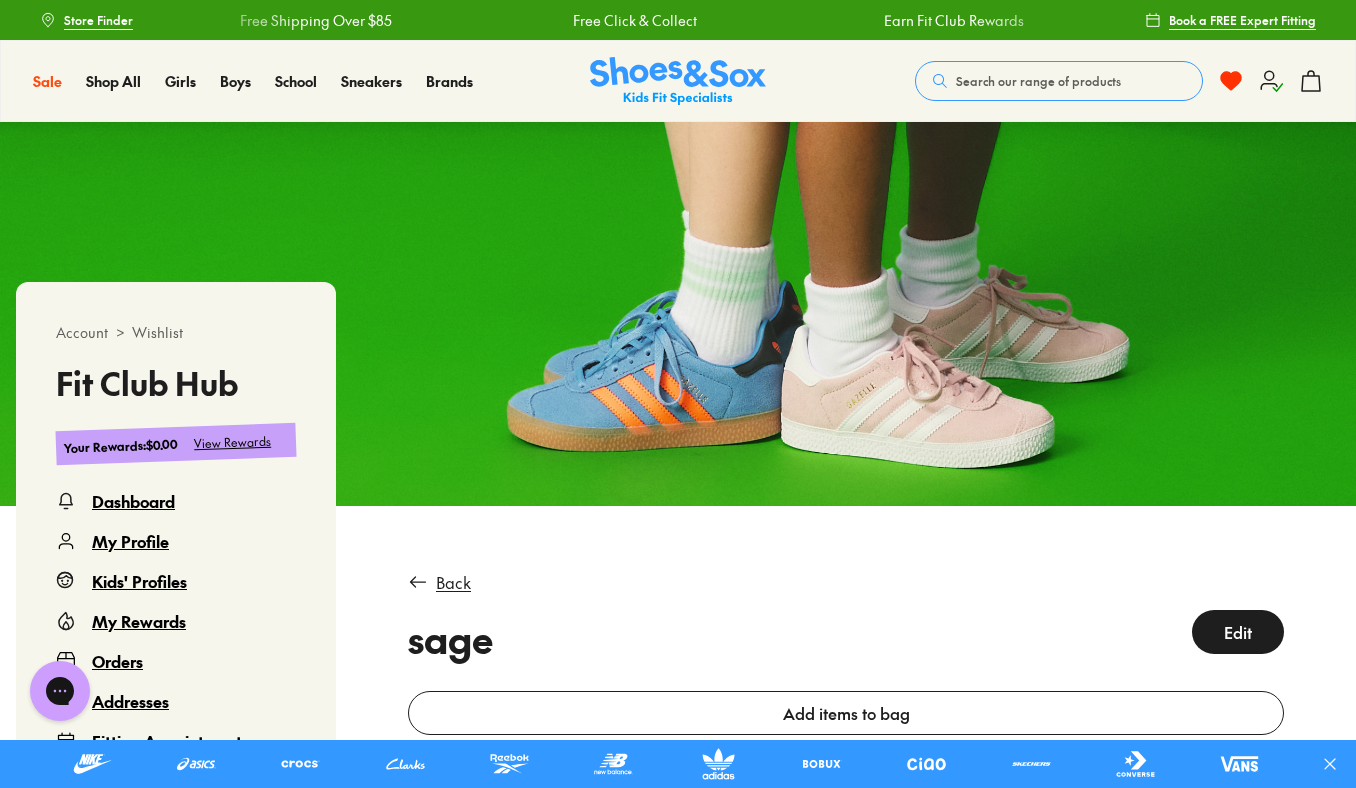 click 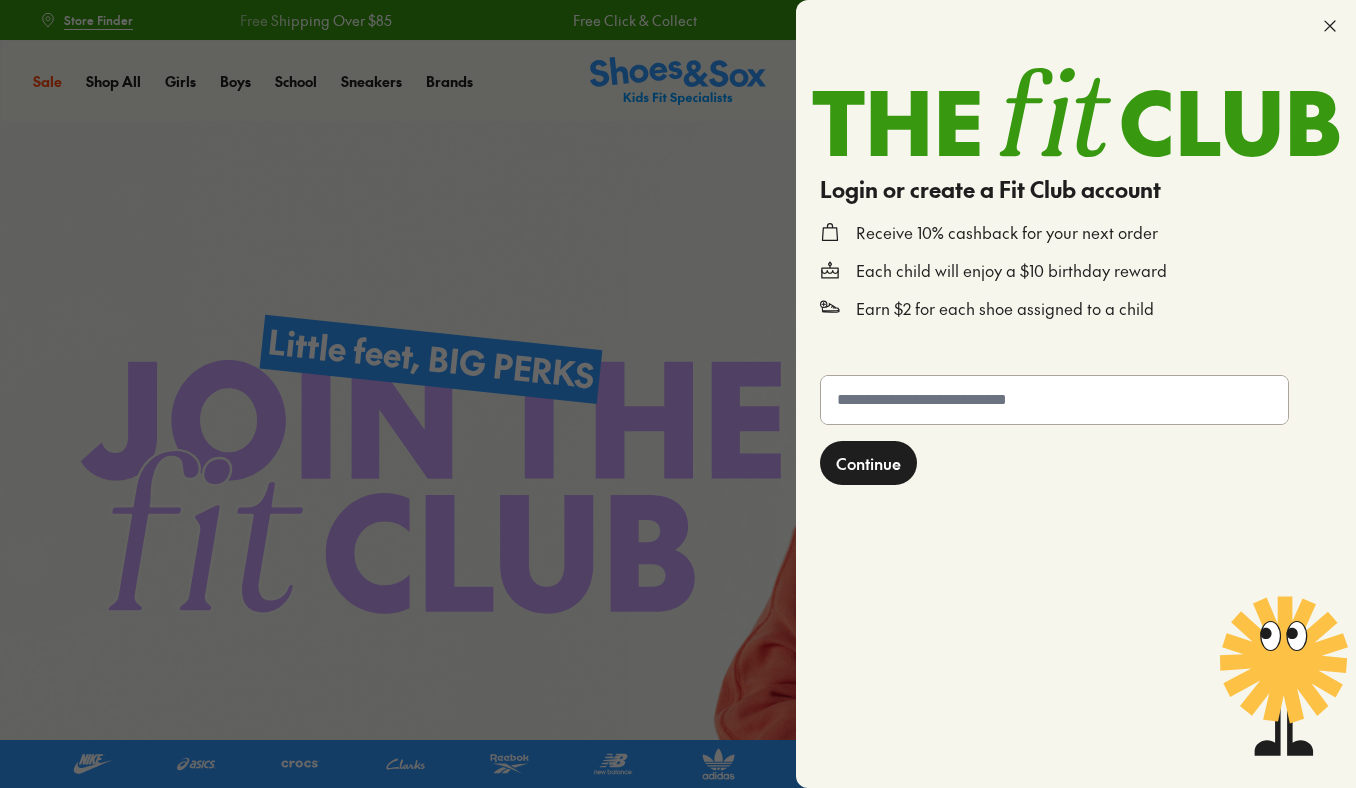 scroll, scrollTop: 0, scrollLeft: 0, axis: both 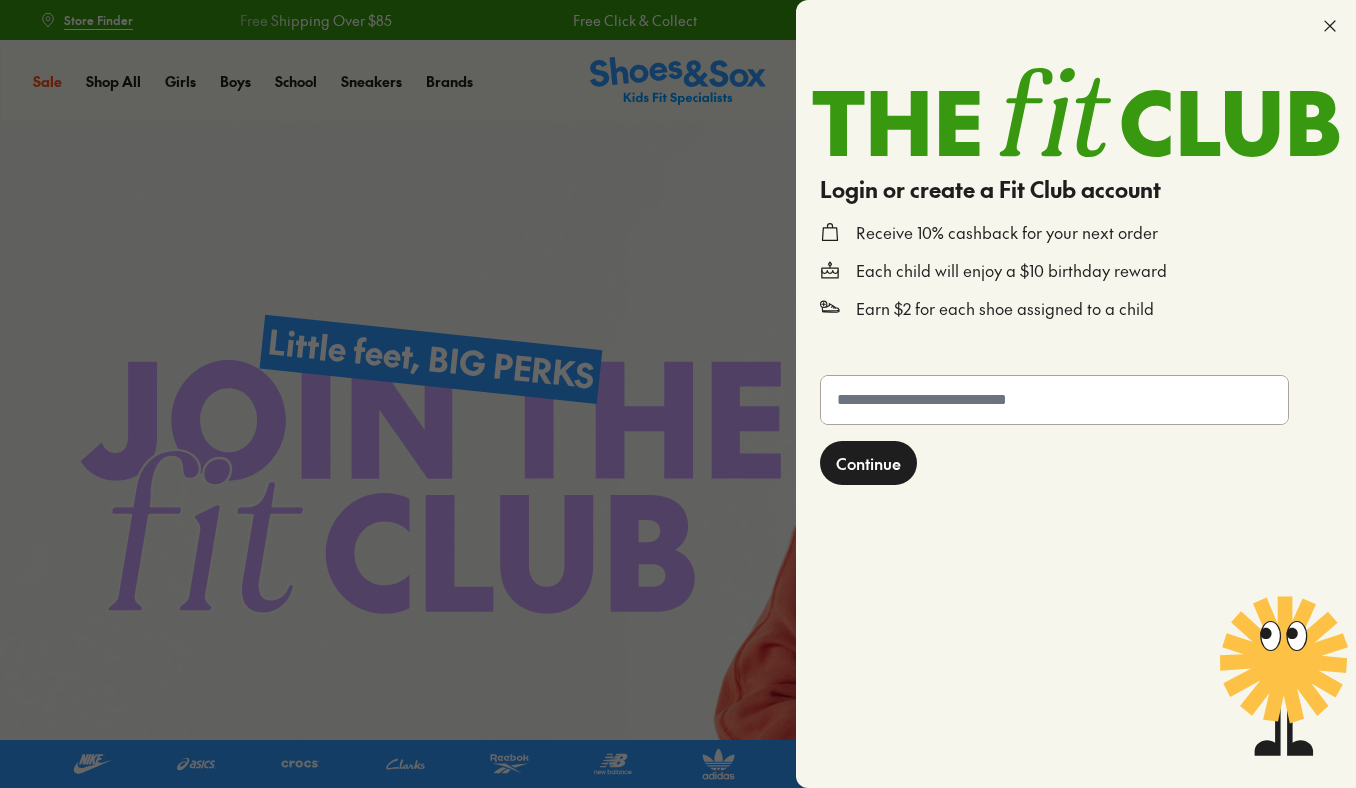 click 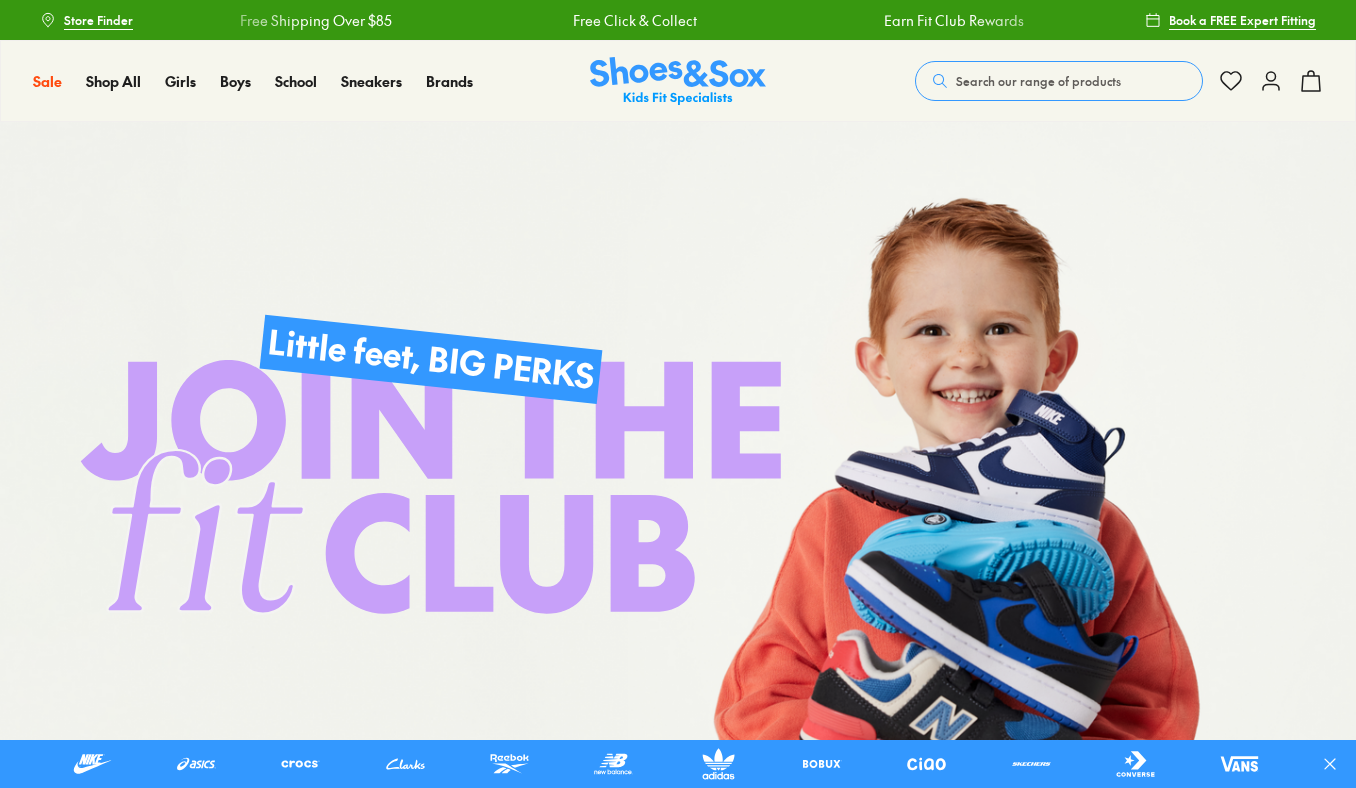 click 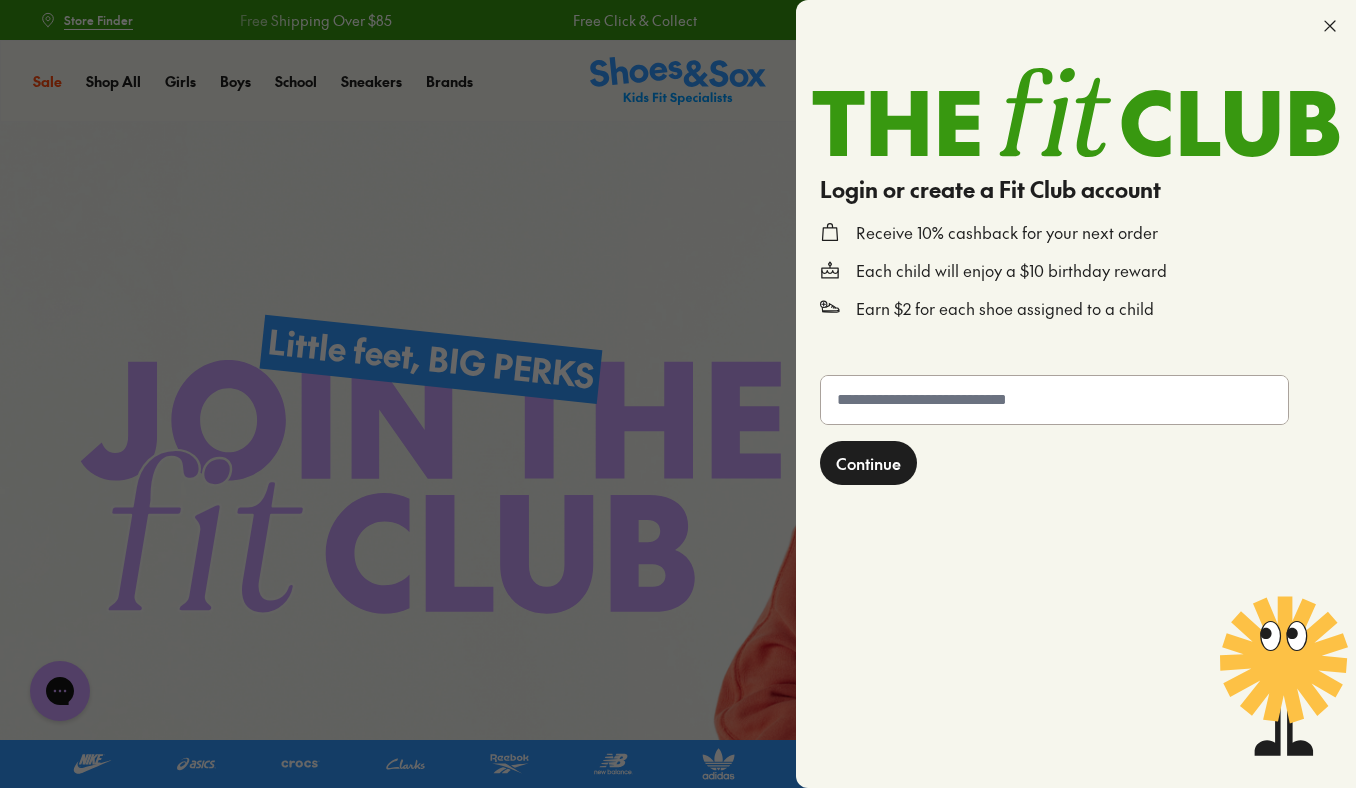 scroll, scrollTop: 0, scrollLeft: 0, axis: both 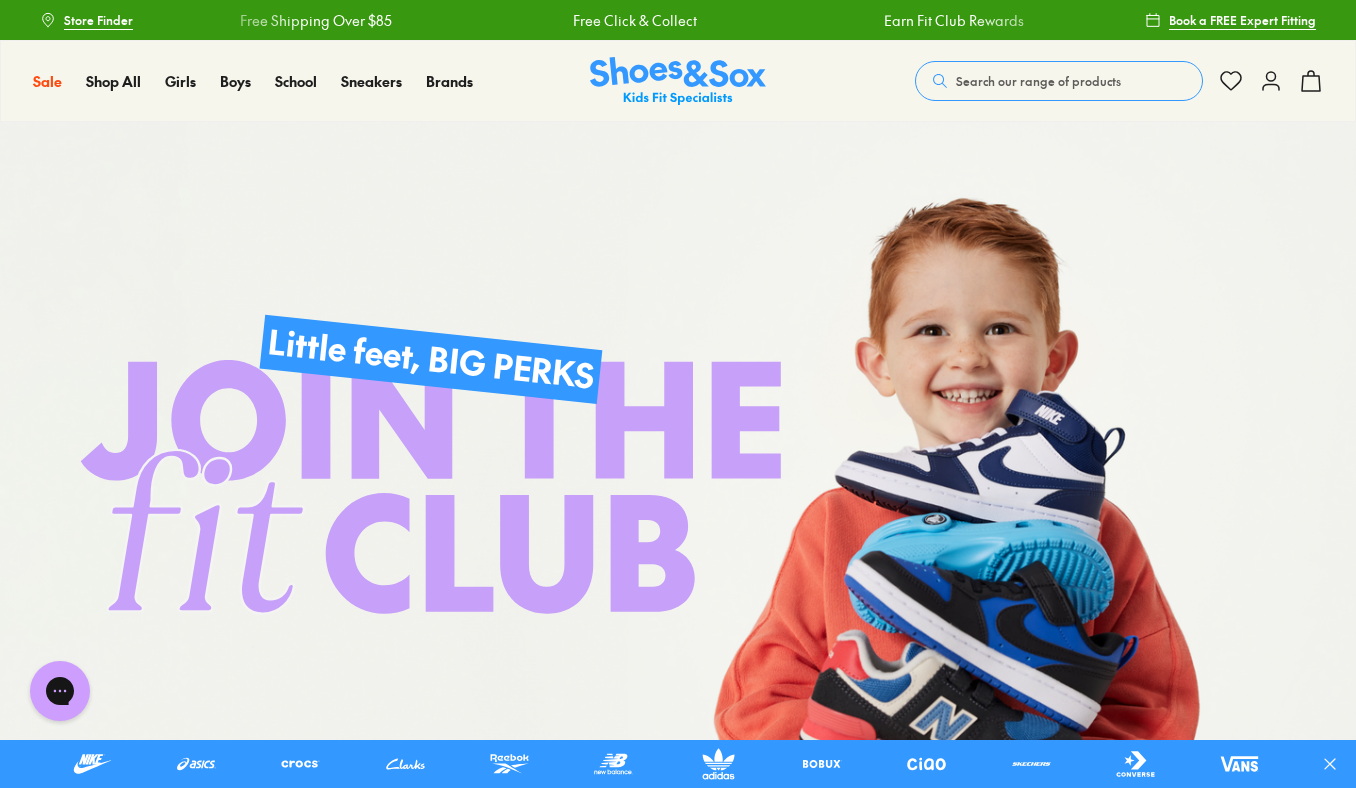 click 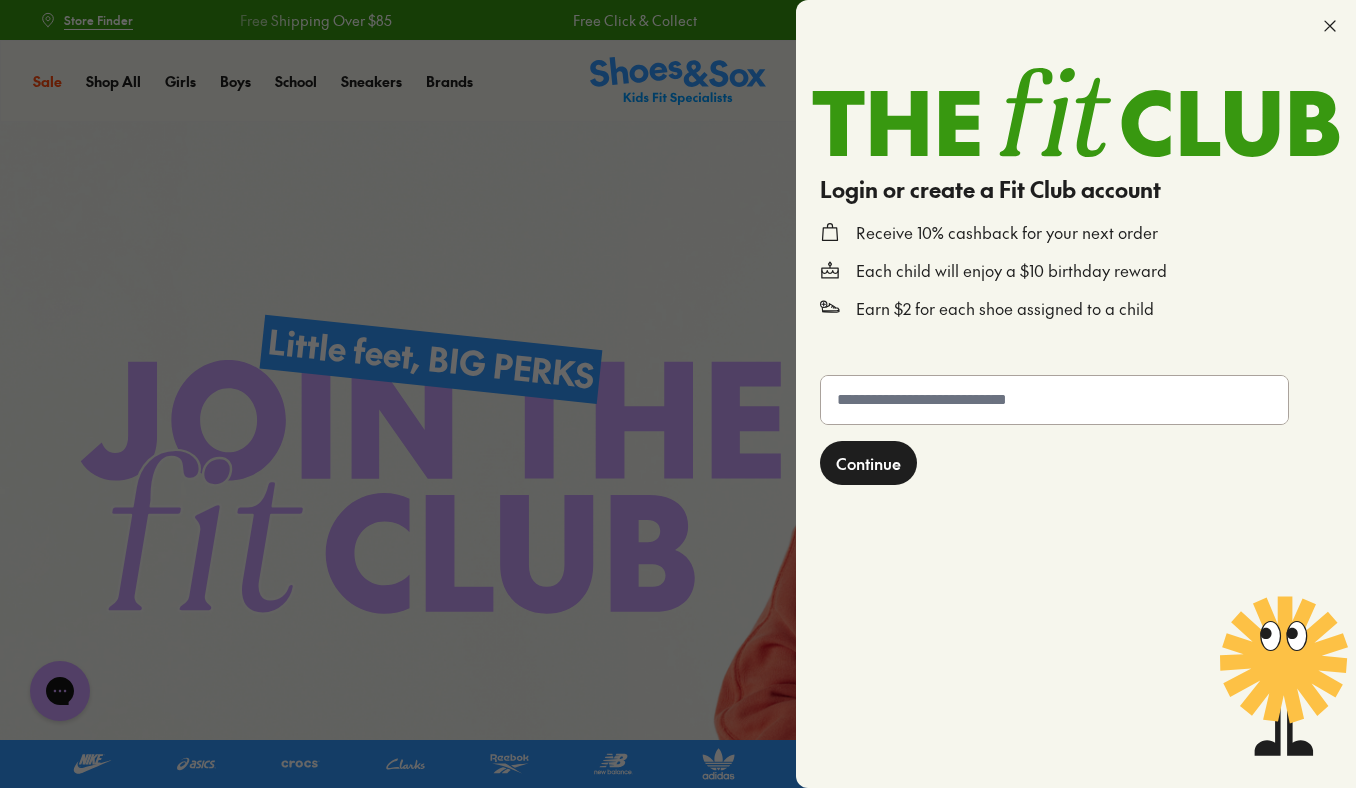 click 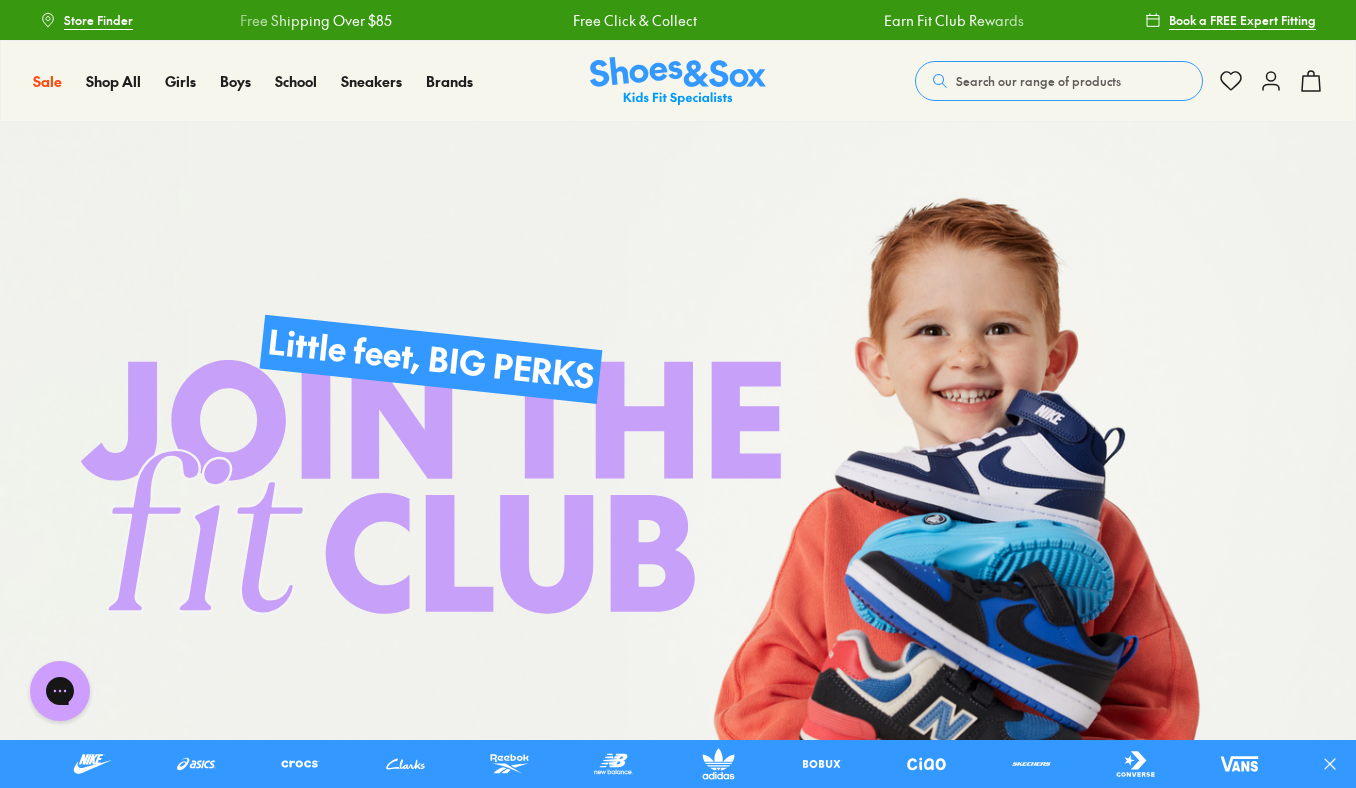 click 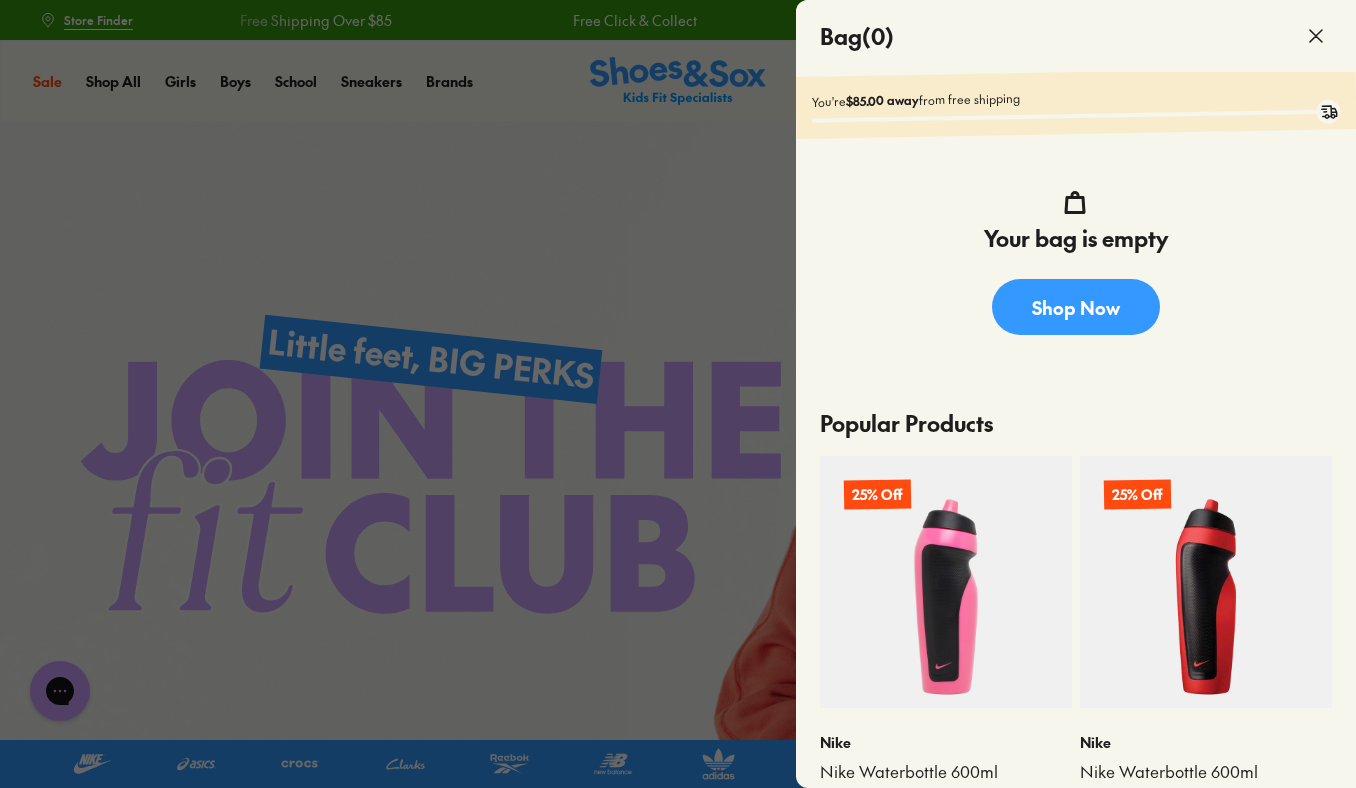 click 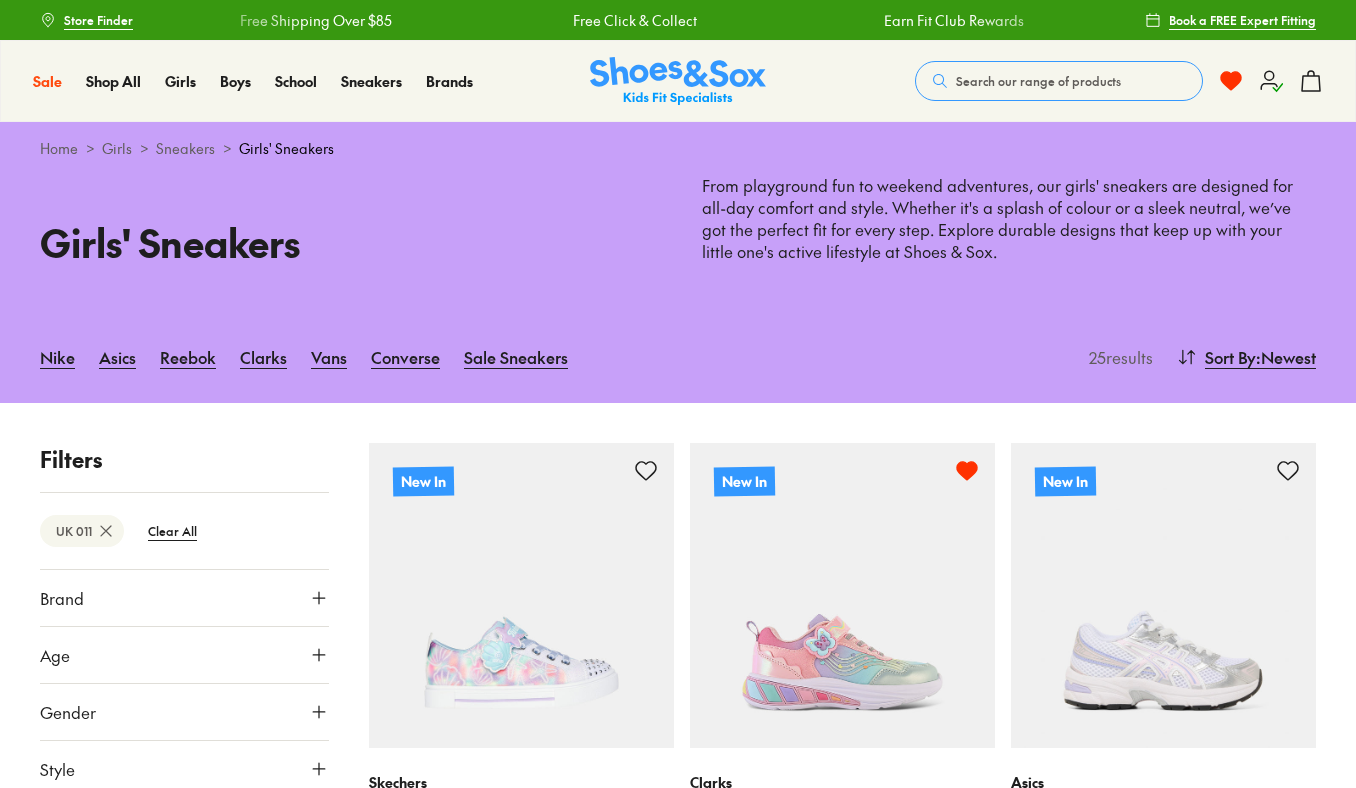 scroll, scrollTop: 28, scrollLeft: 0, axis: vertical 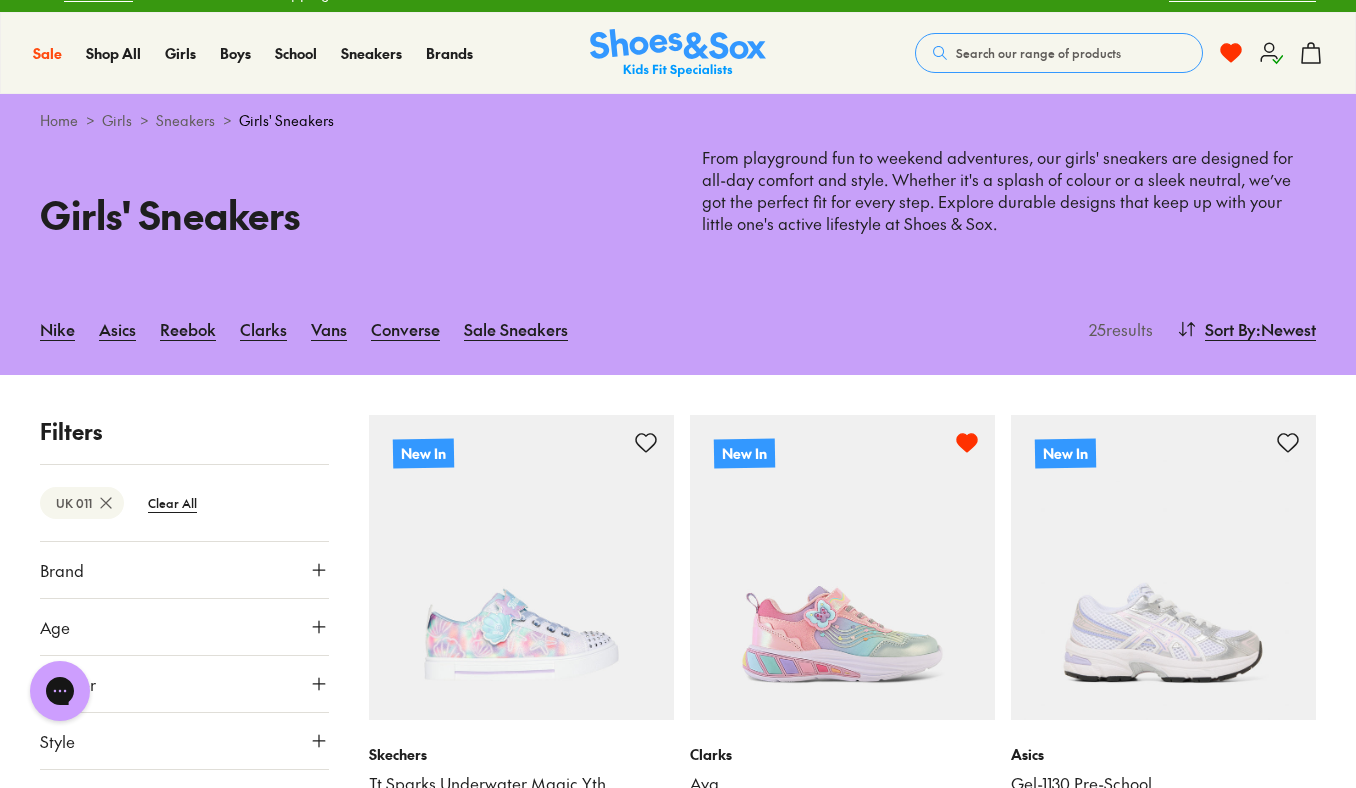 click 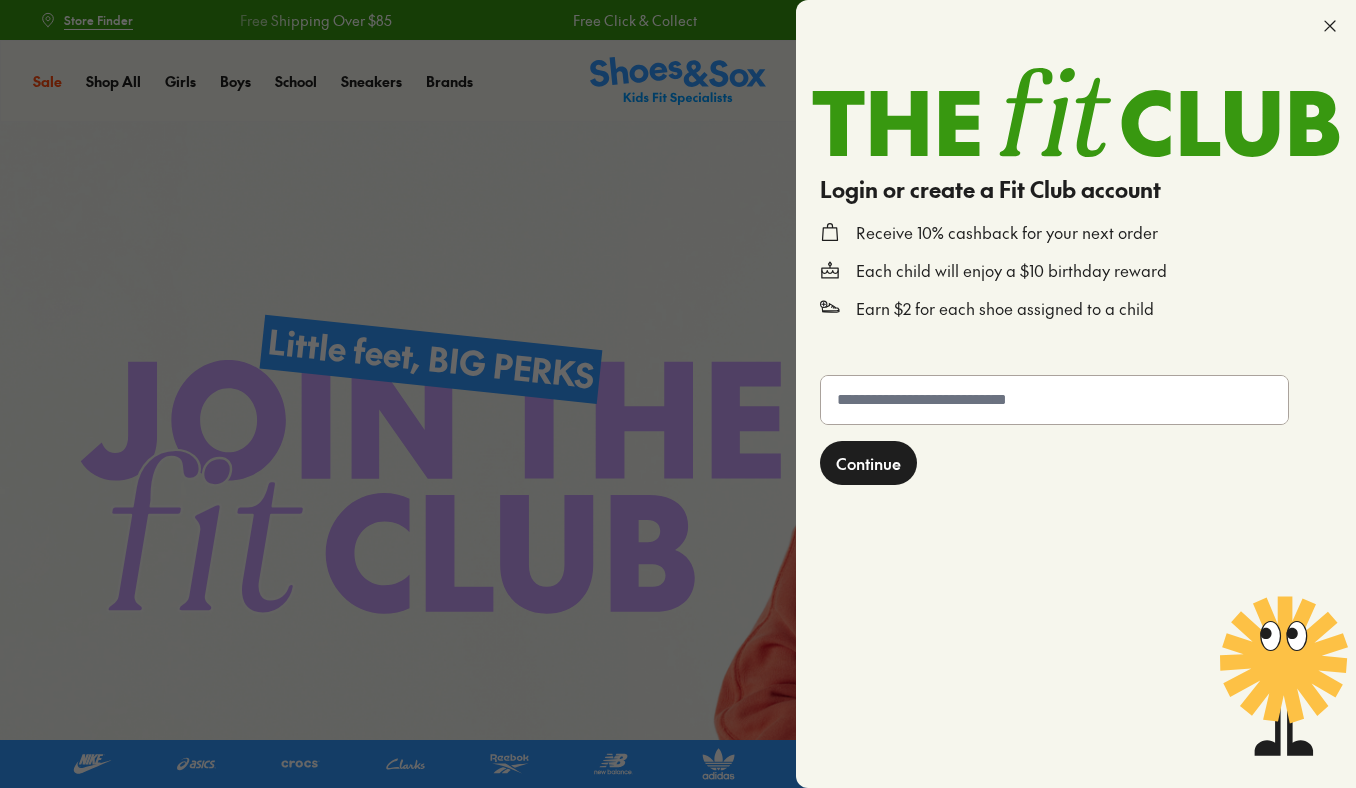 scroll, scrollTop: 0, scrollLeft: 0, axis: both 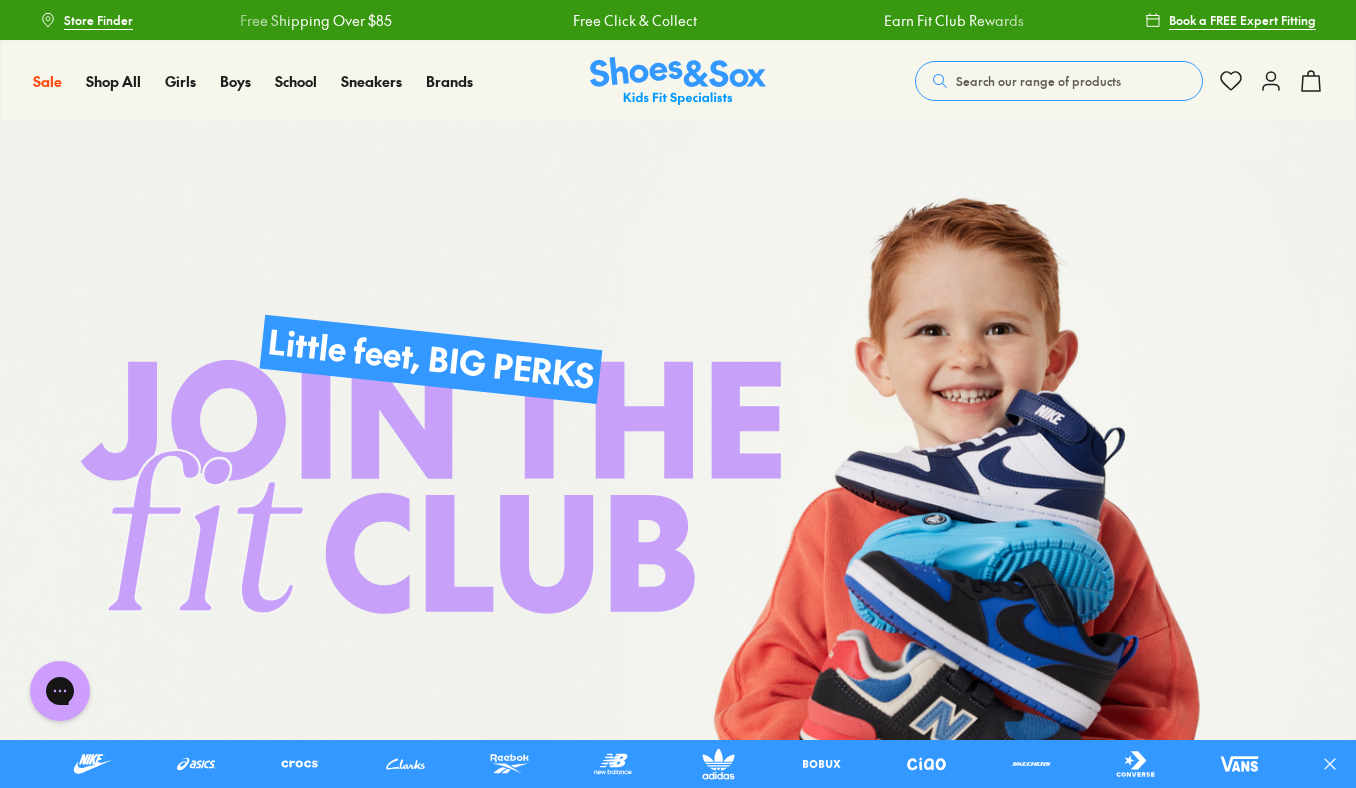 click 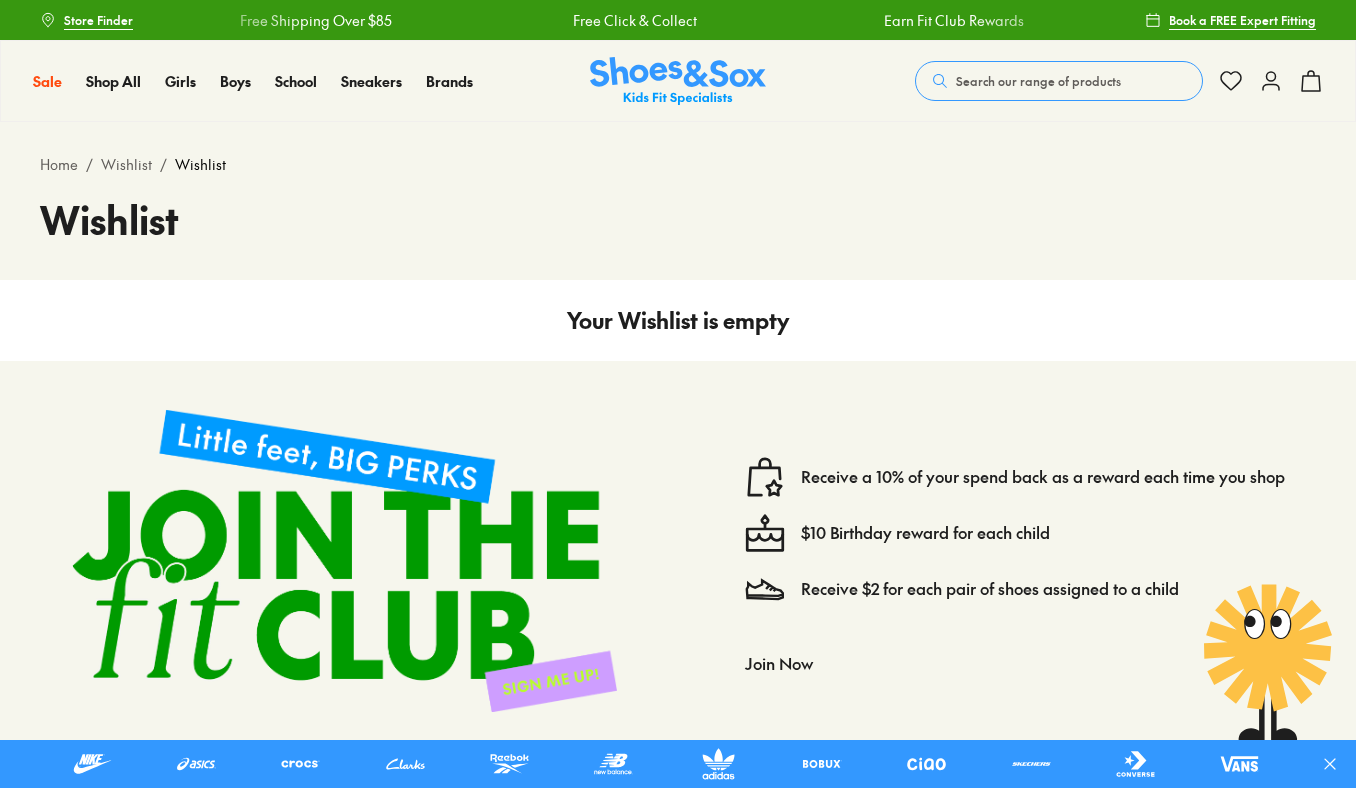 scroll, scrollTop: 0, scrollLeft: 0, axis: both 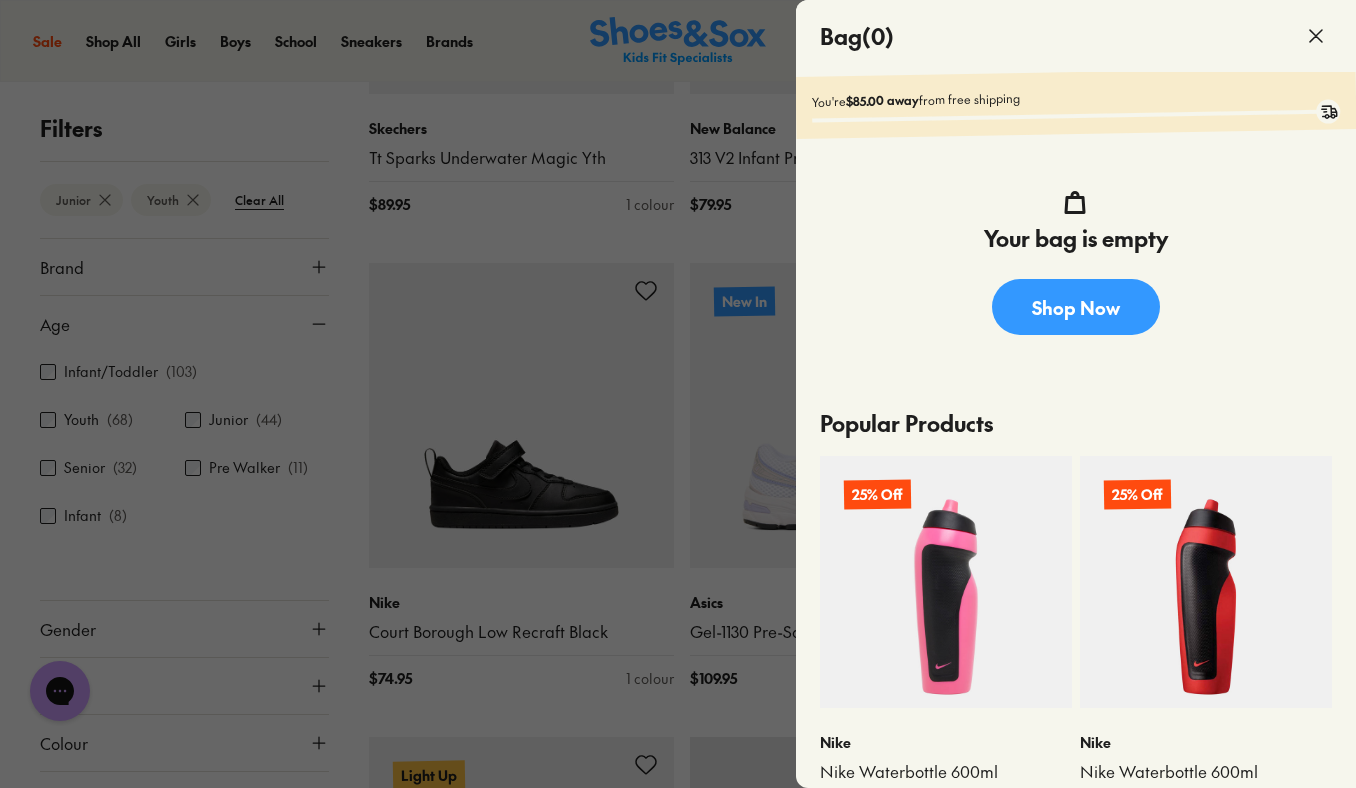 click 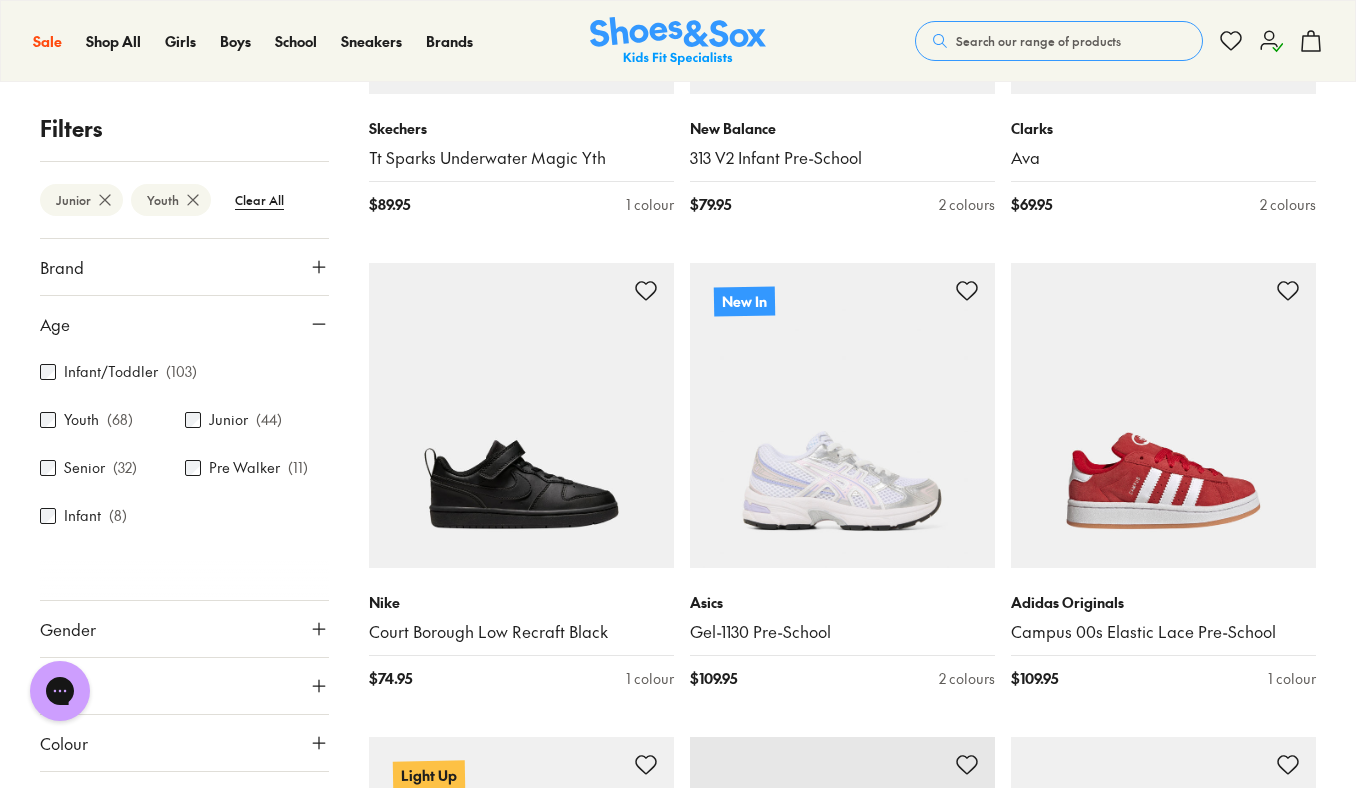 click 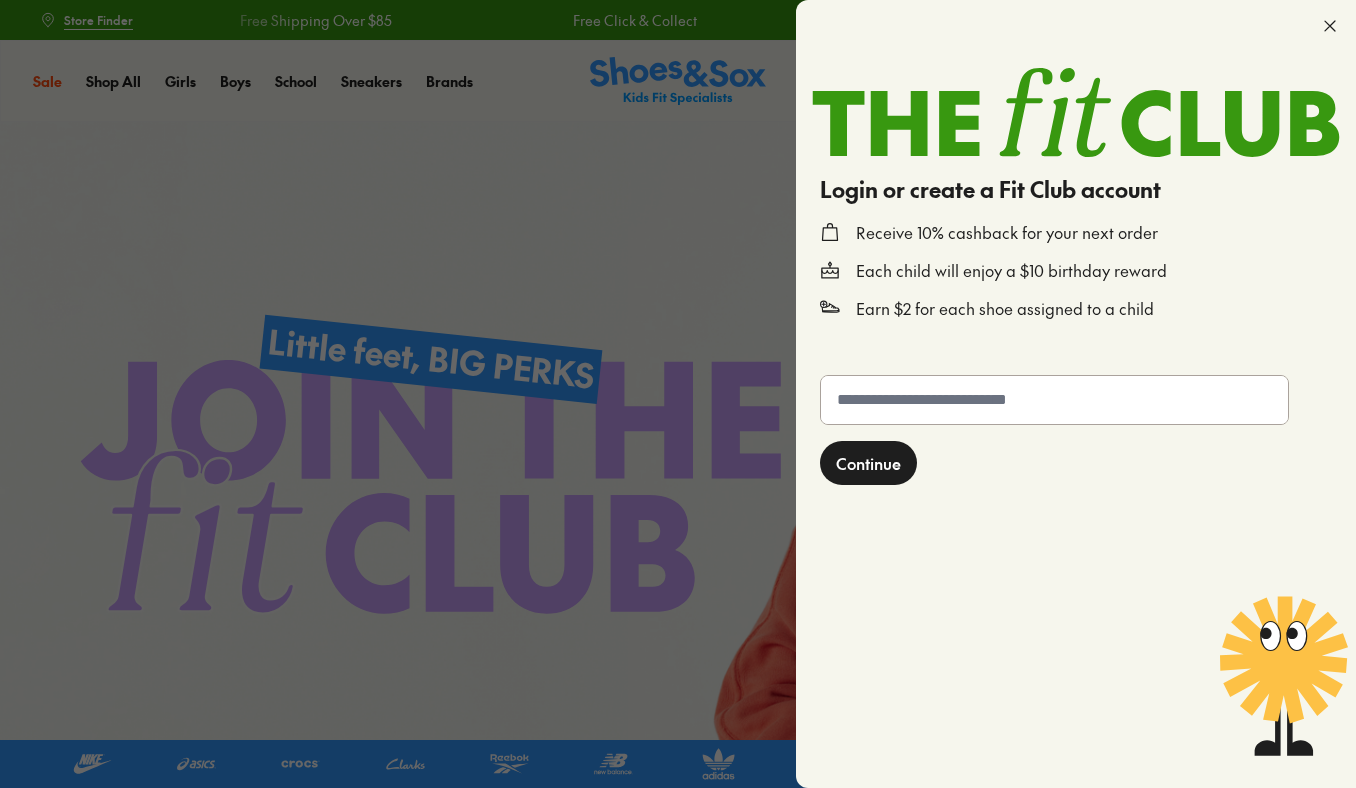 scroll, scrollTop: 0, scrollLeft: 0, axis: both 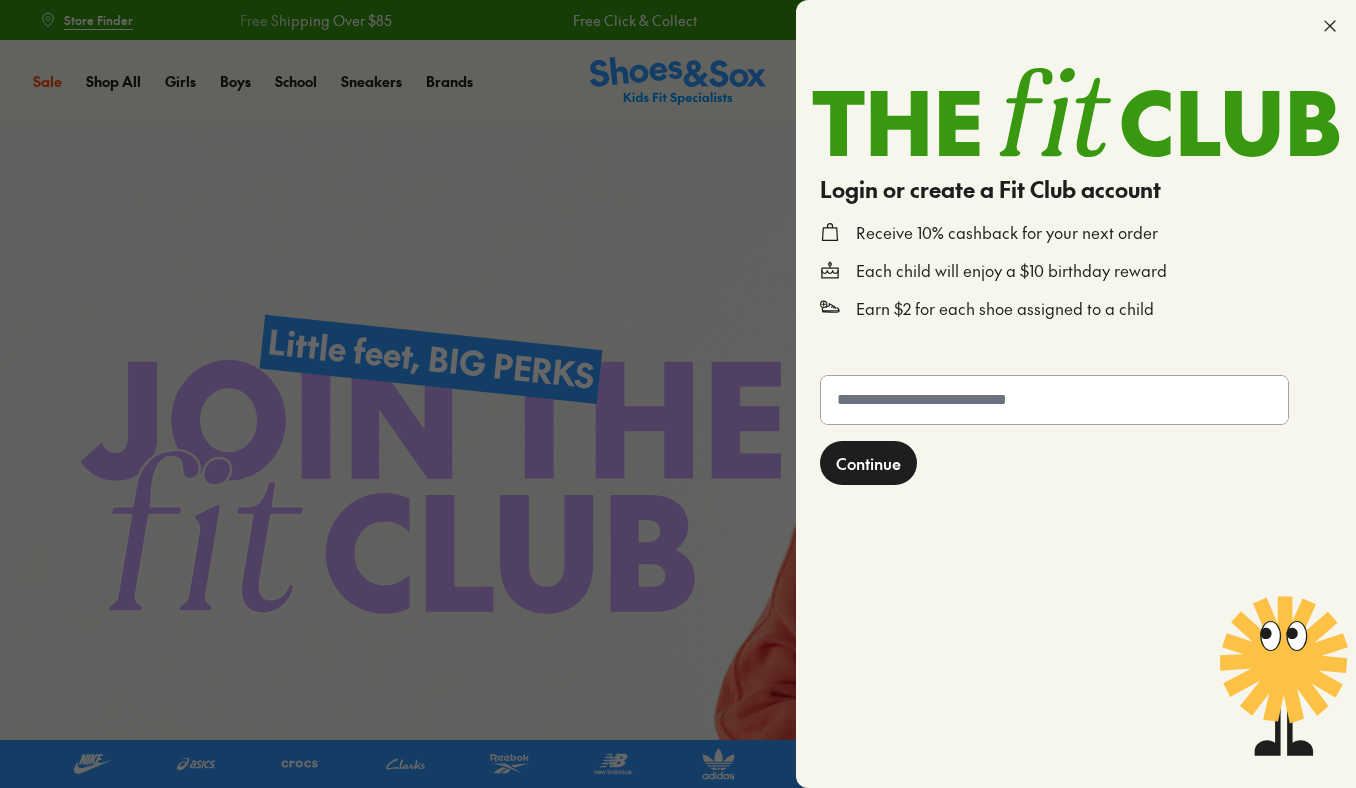 click 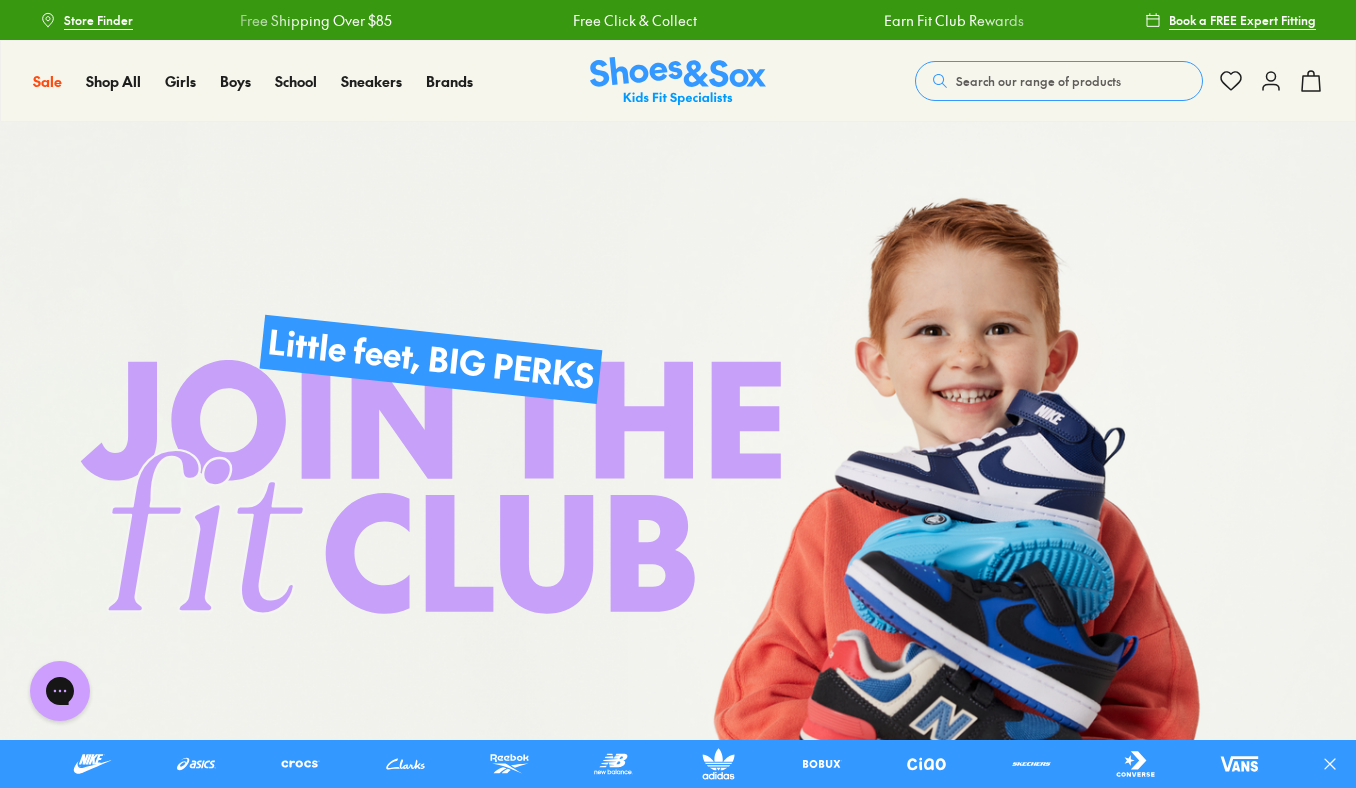scroll, scrollTop: 0, scrollLeft: 0, axis: both 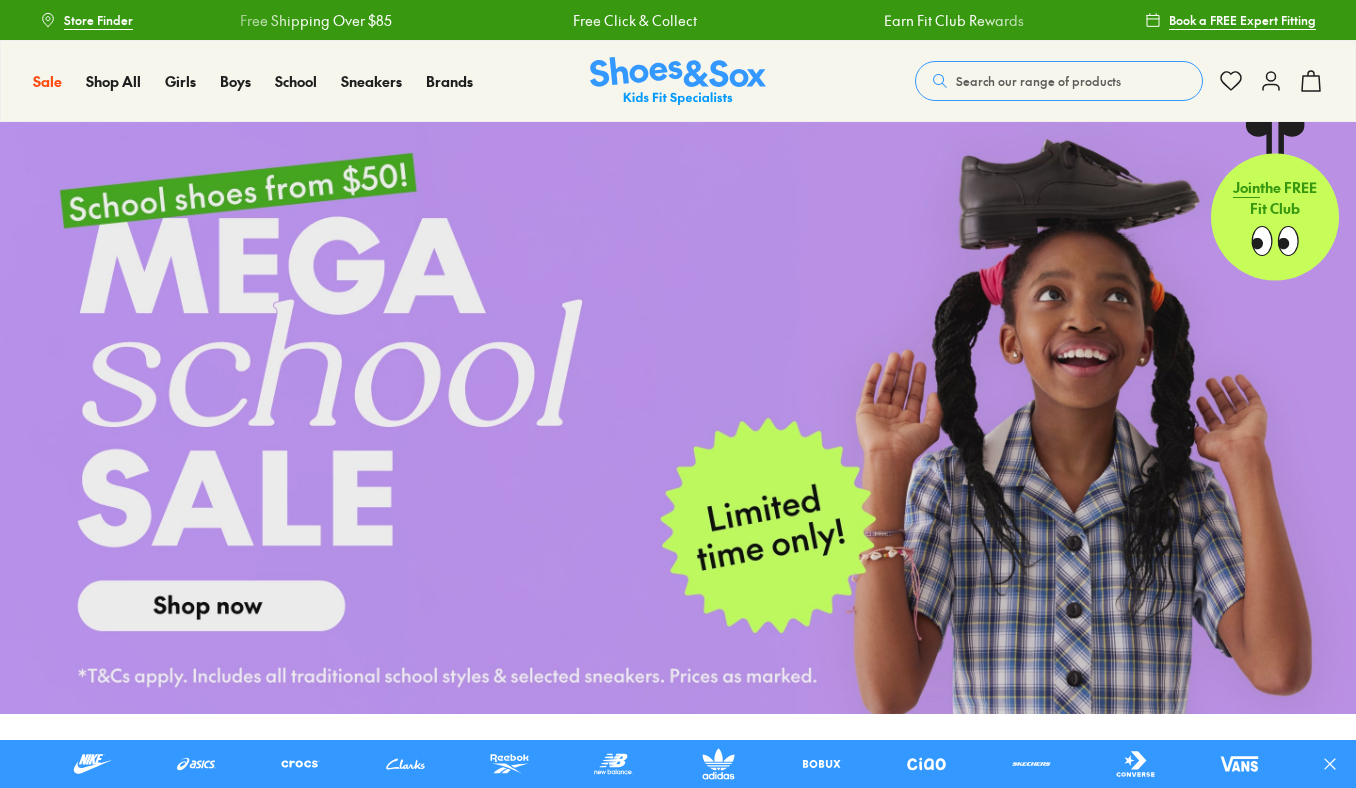 click 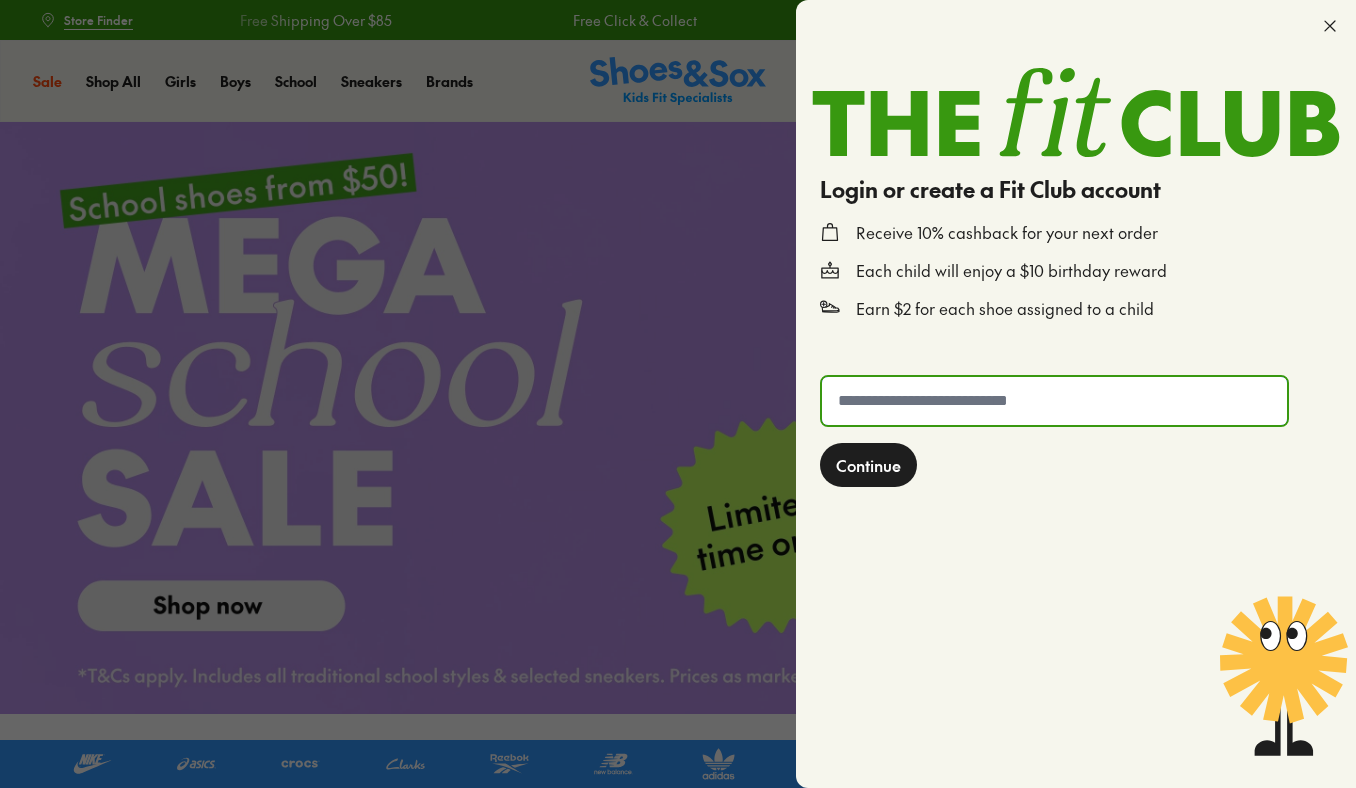 click 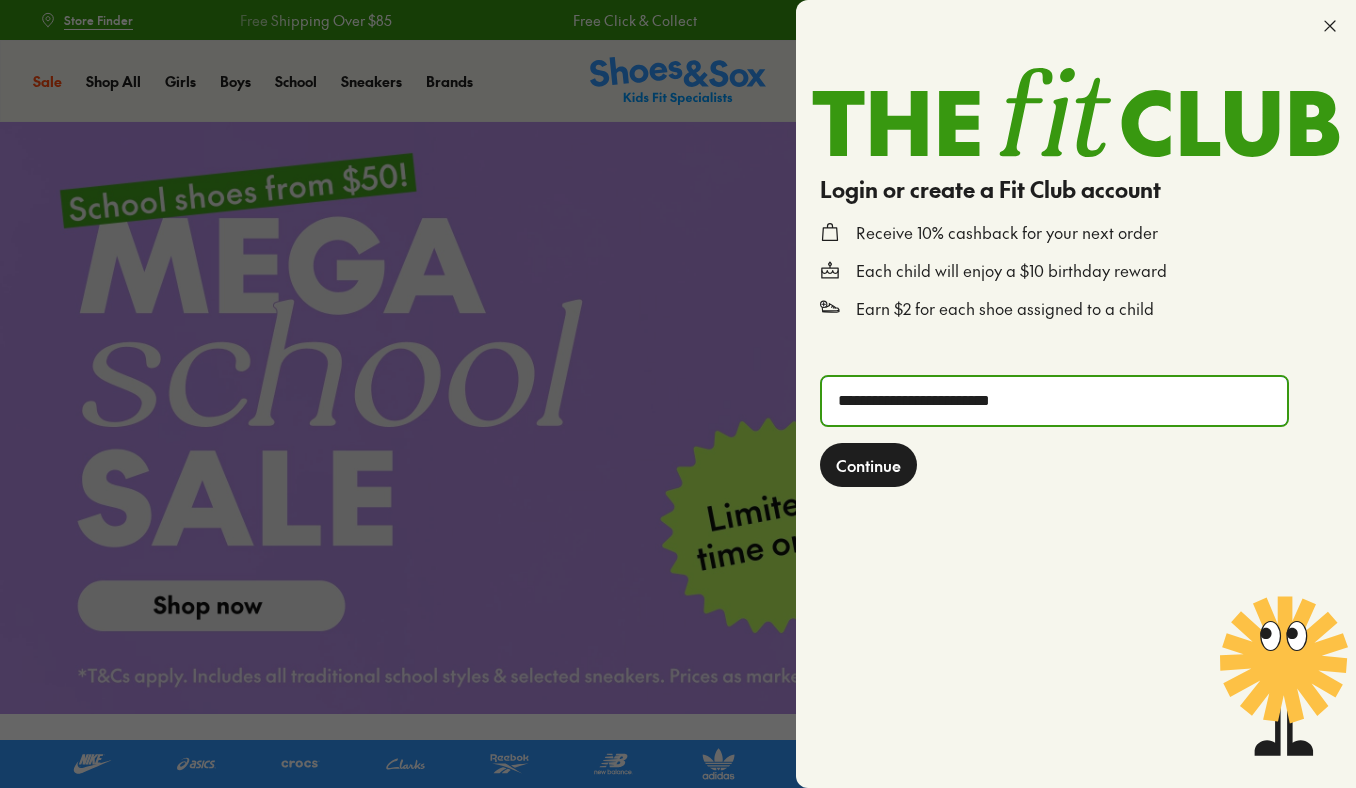 type on "**********" 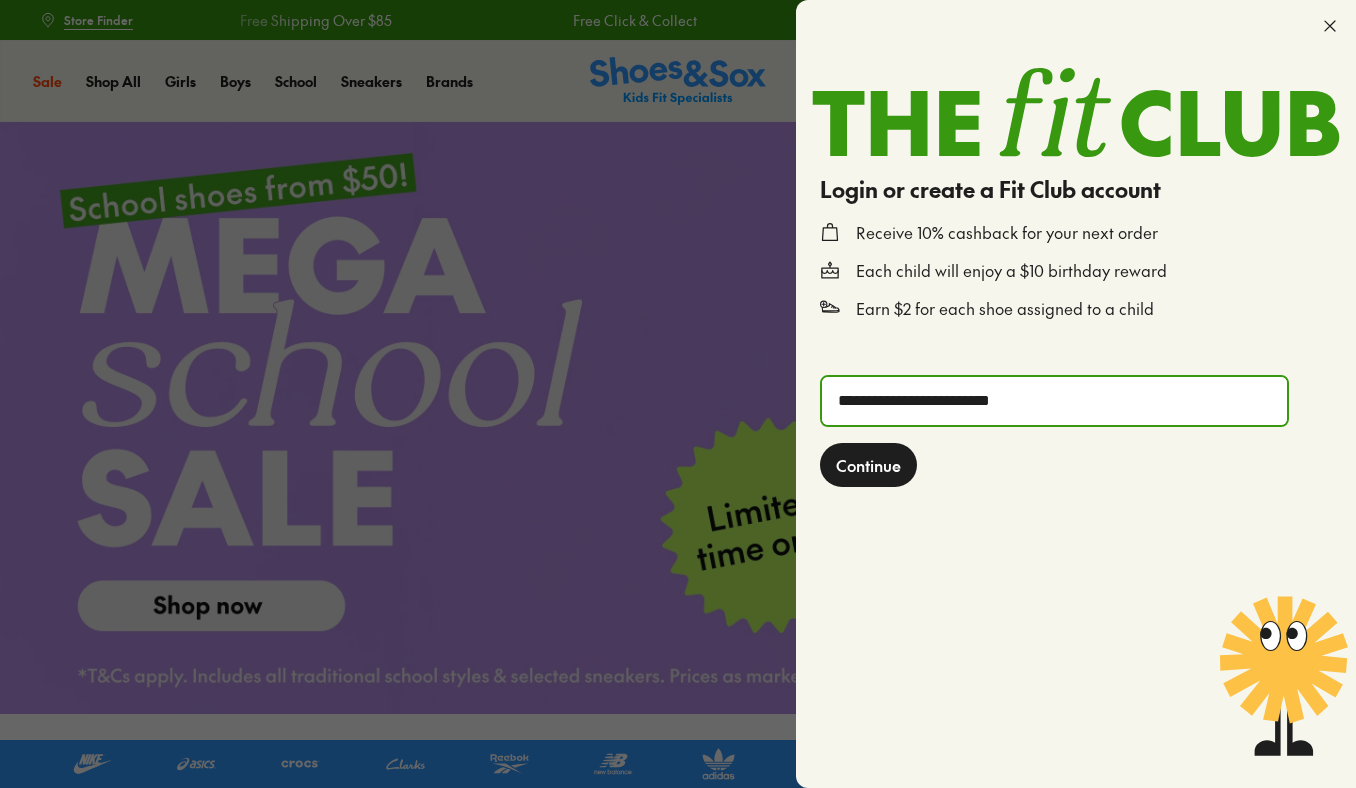 click on "Continue" 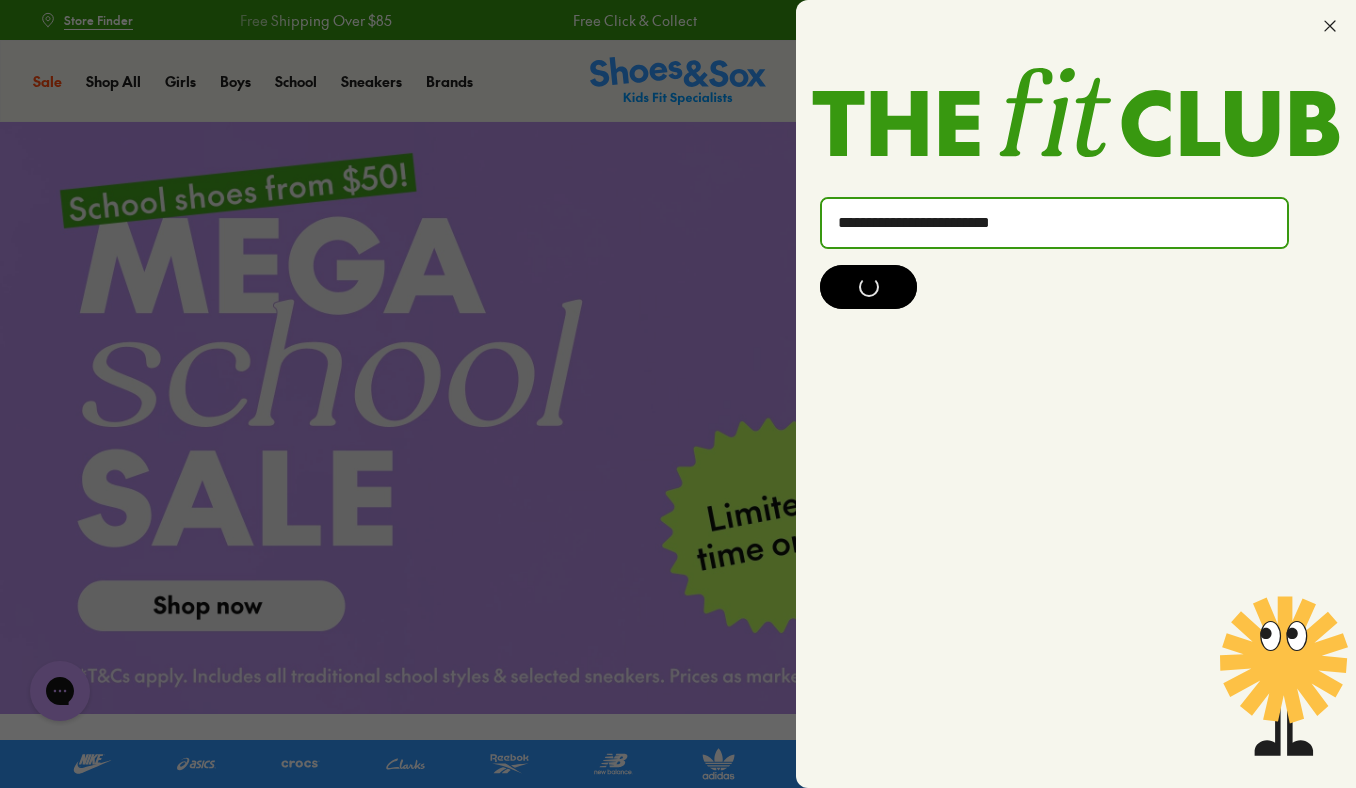 scroll, scrollTop: 0, scrollLeft: 0, axis: both 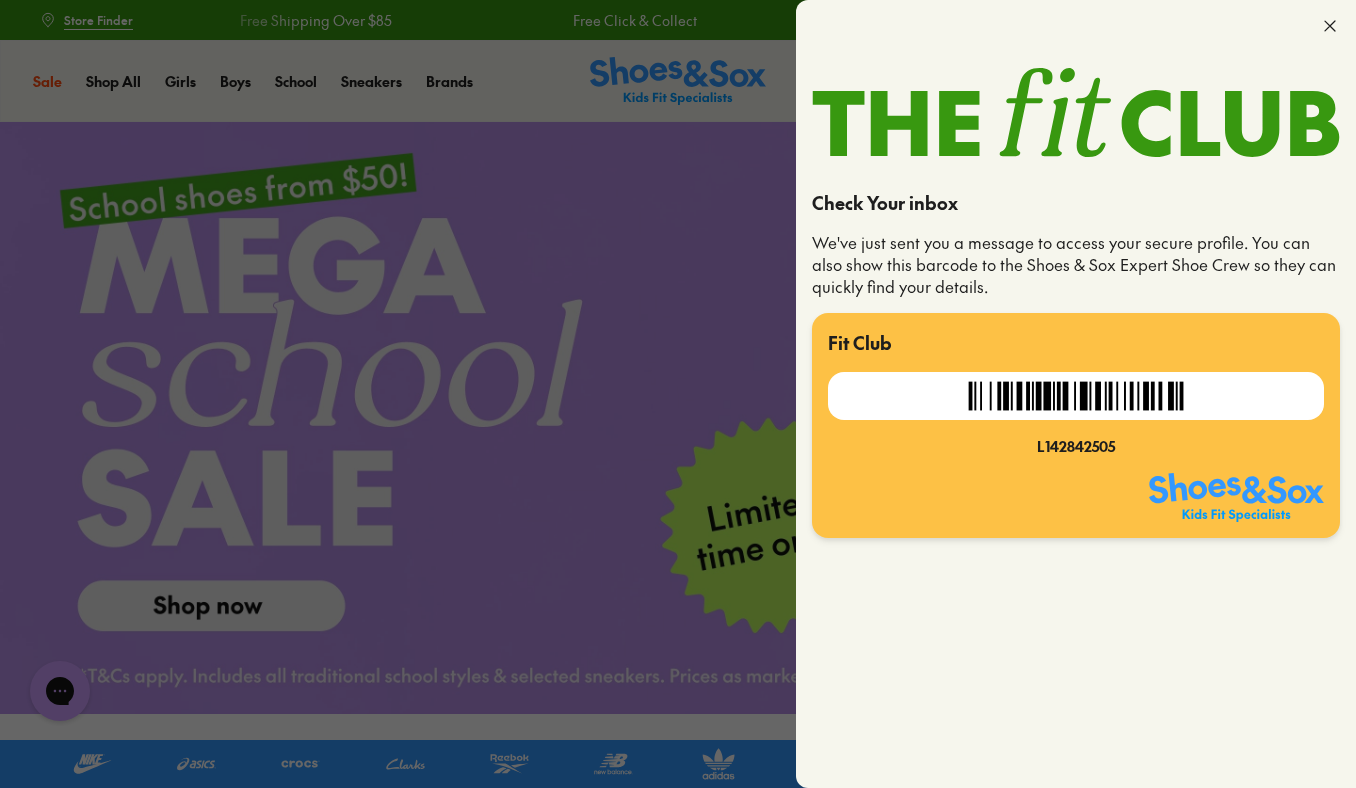 click 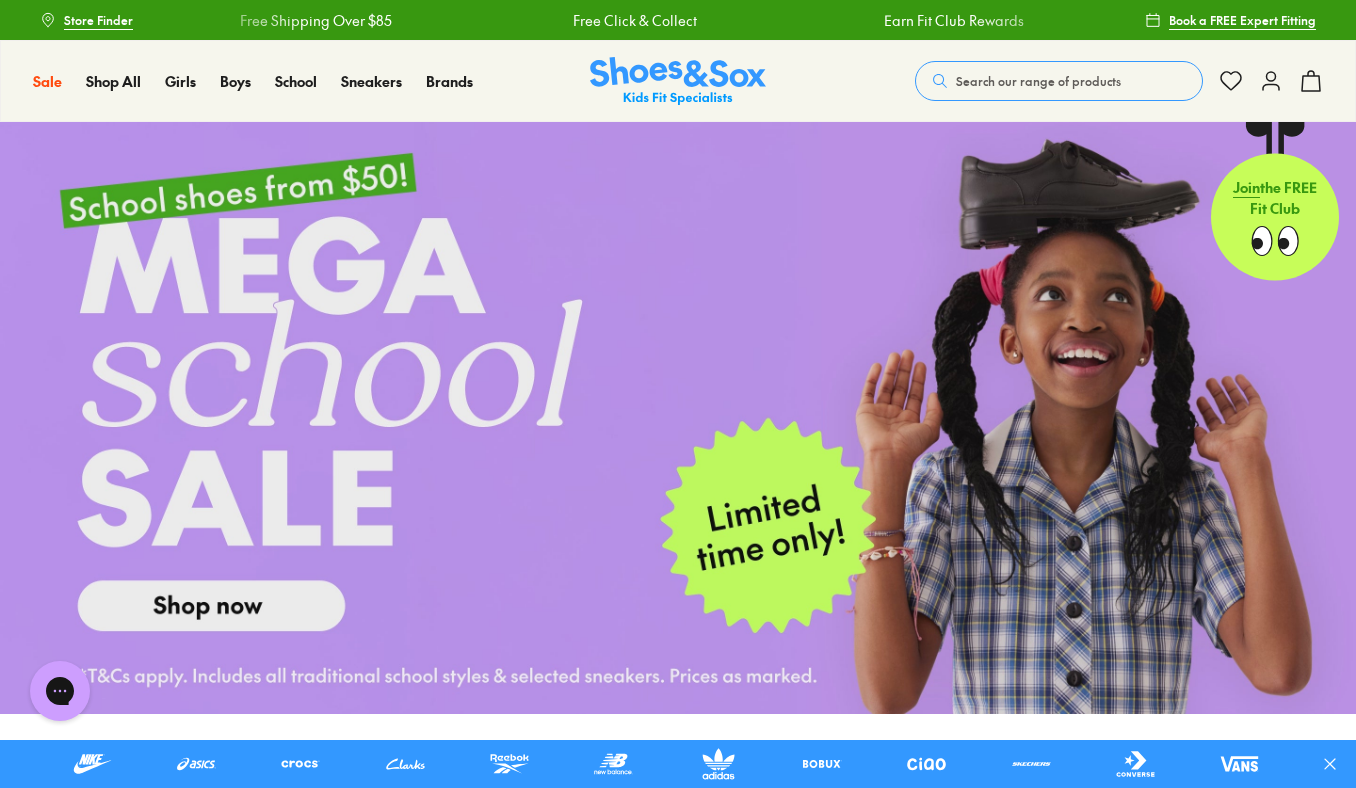 click 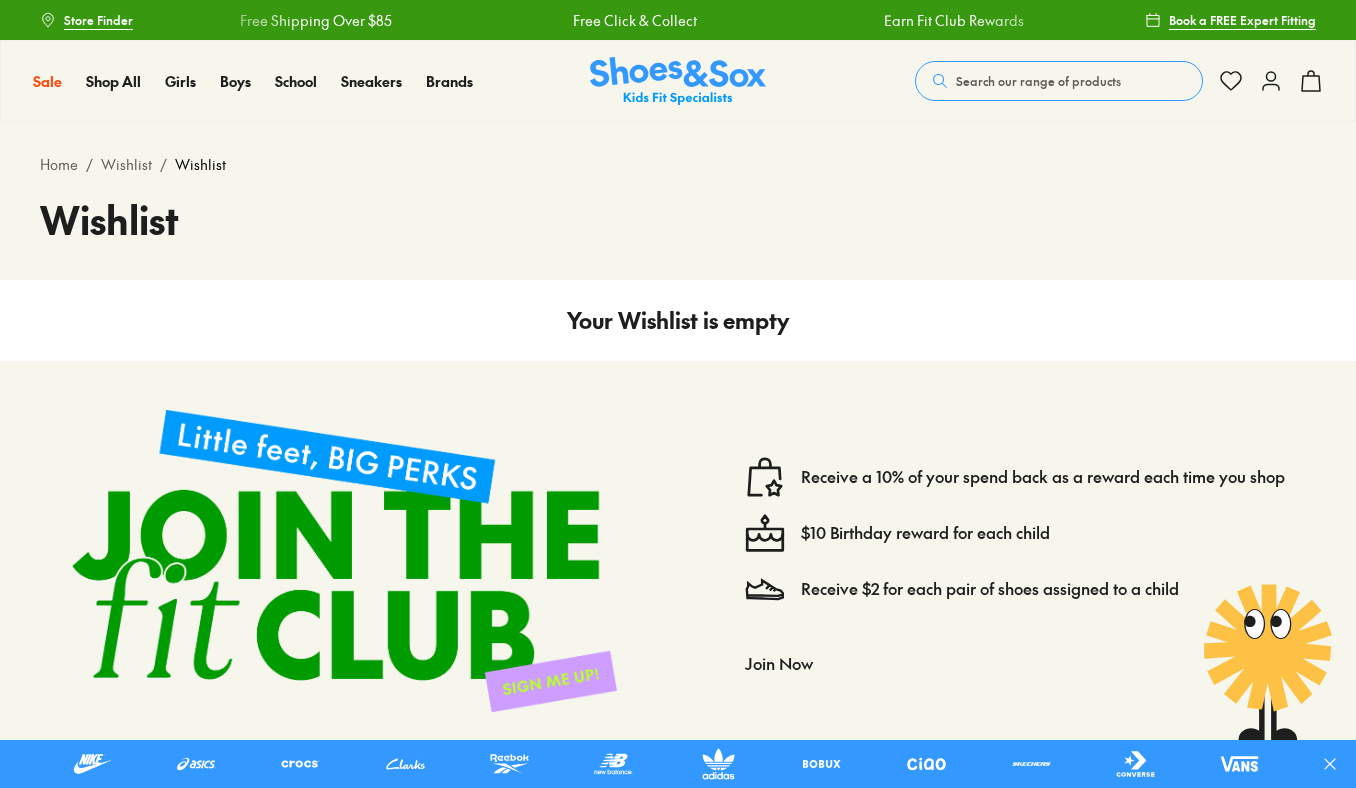 scroll, scrollTop: 0, scrollLeft: 0, axis: both 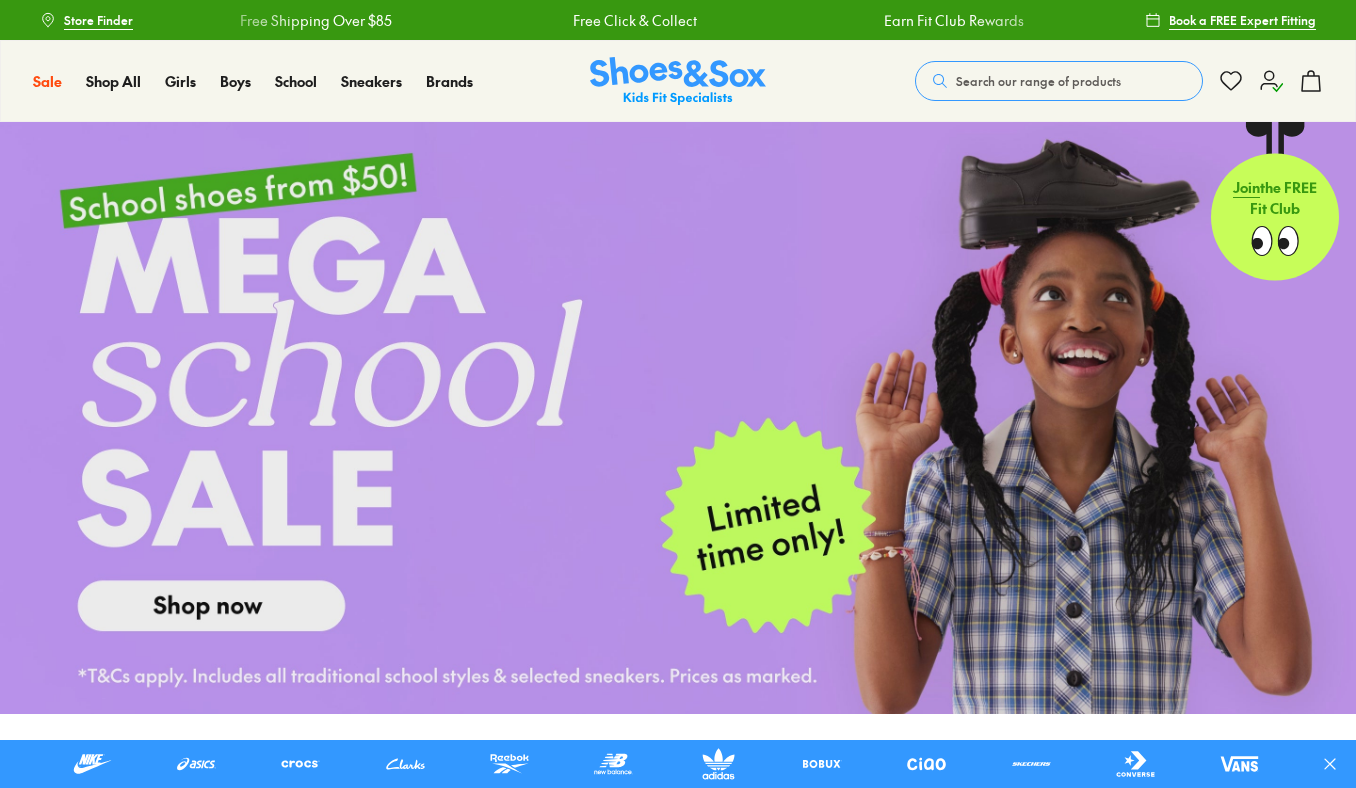 click 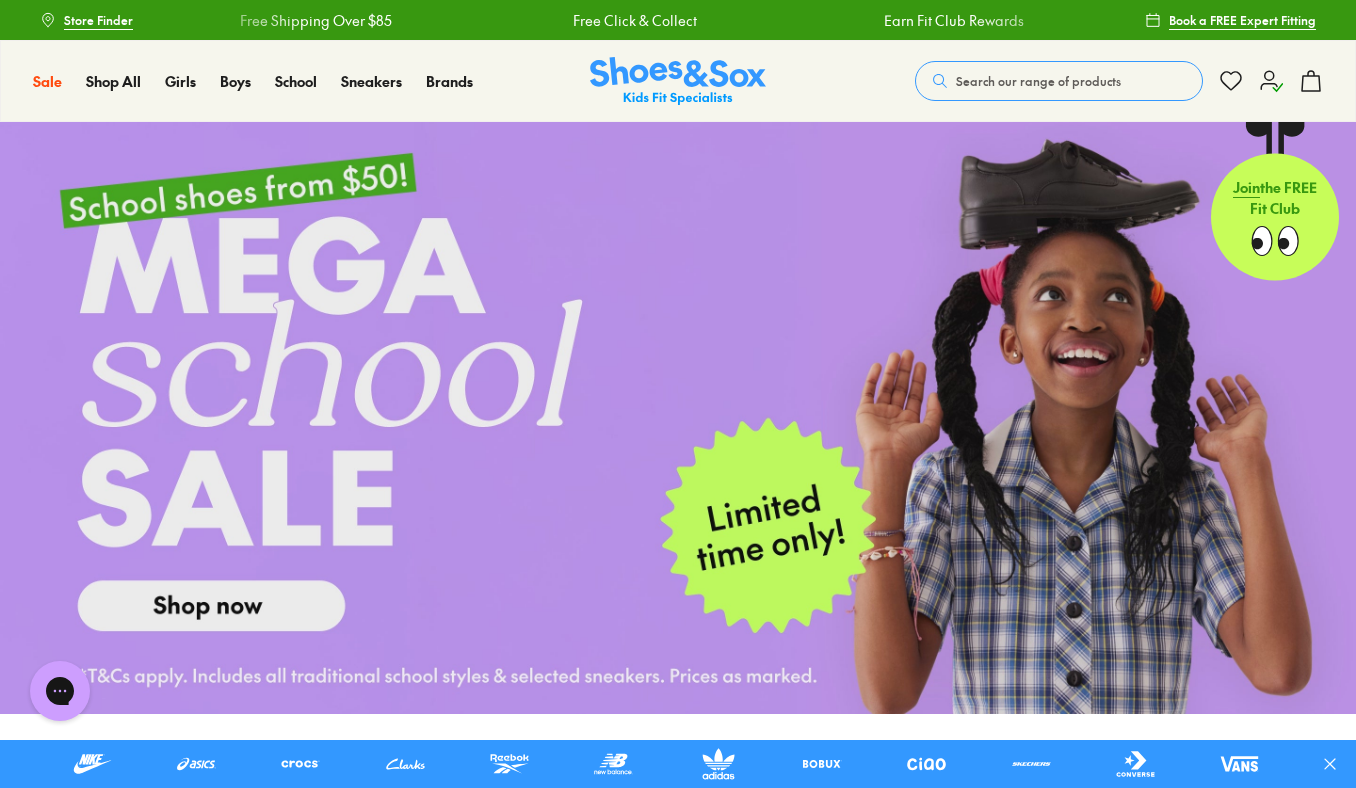 scroll, scrollTop: 0, scrollLeft: 0, axis: both 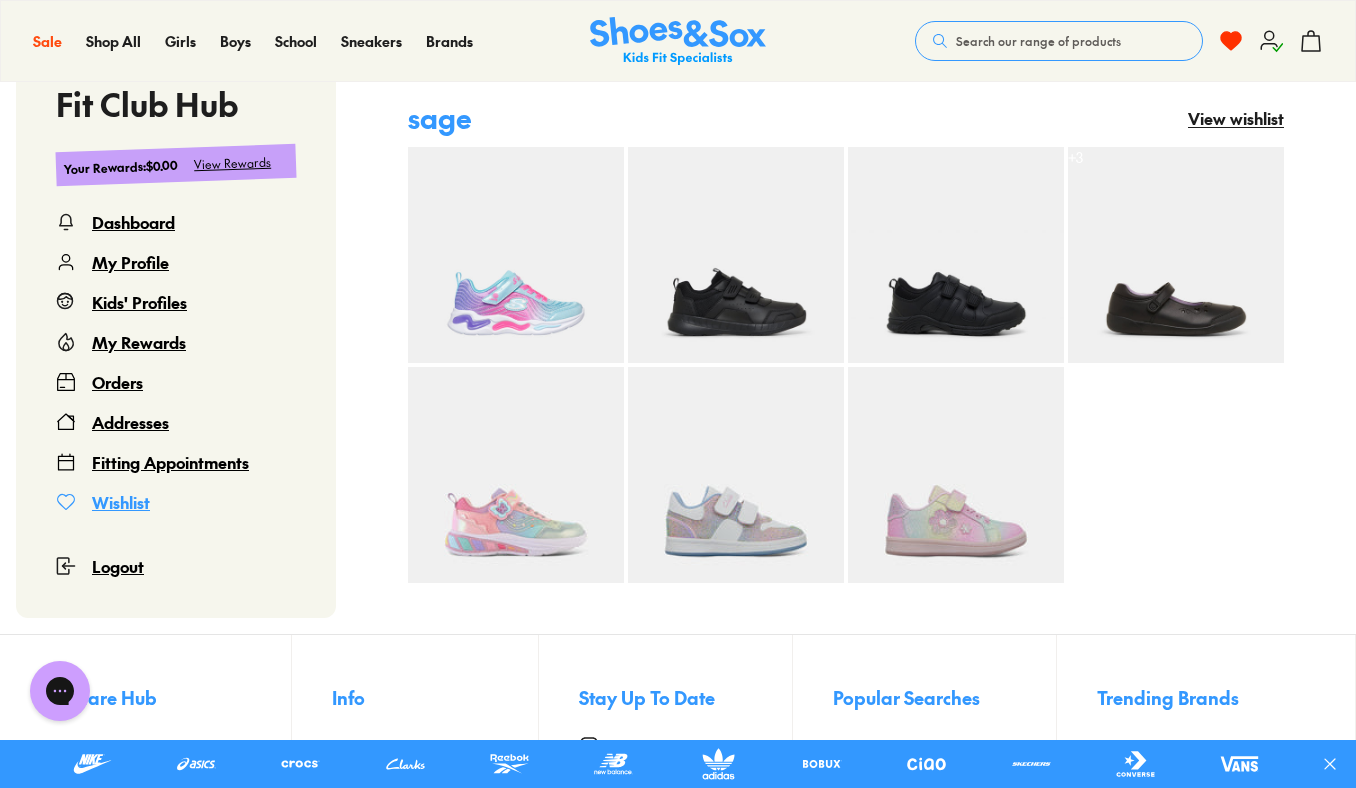 click at bounding box center (516, 255) 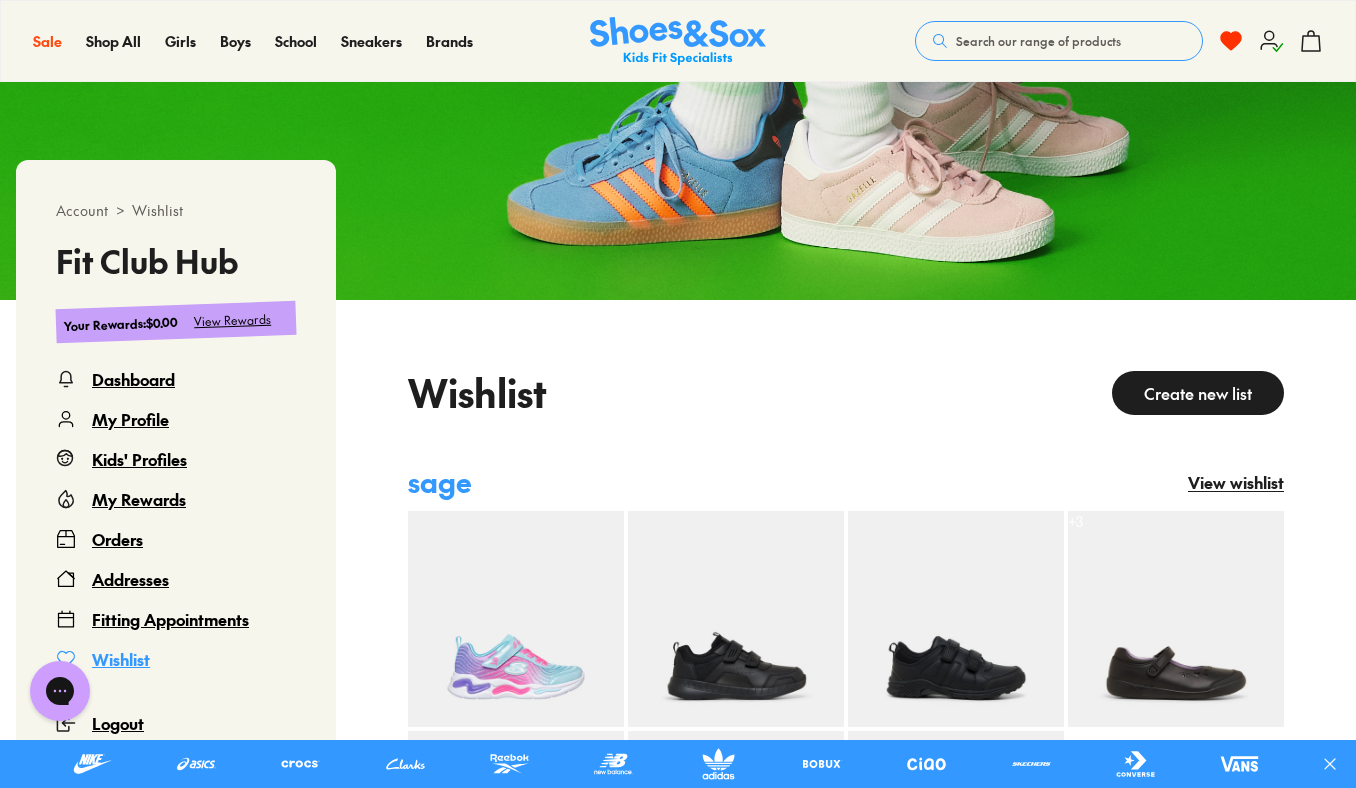 scroll, scrollTop: 0, scrollLeft: 0, axis: both 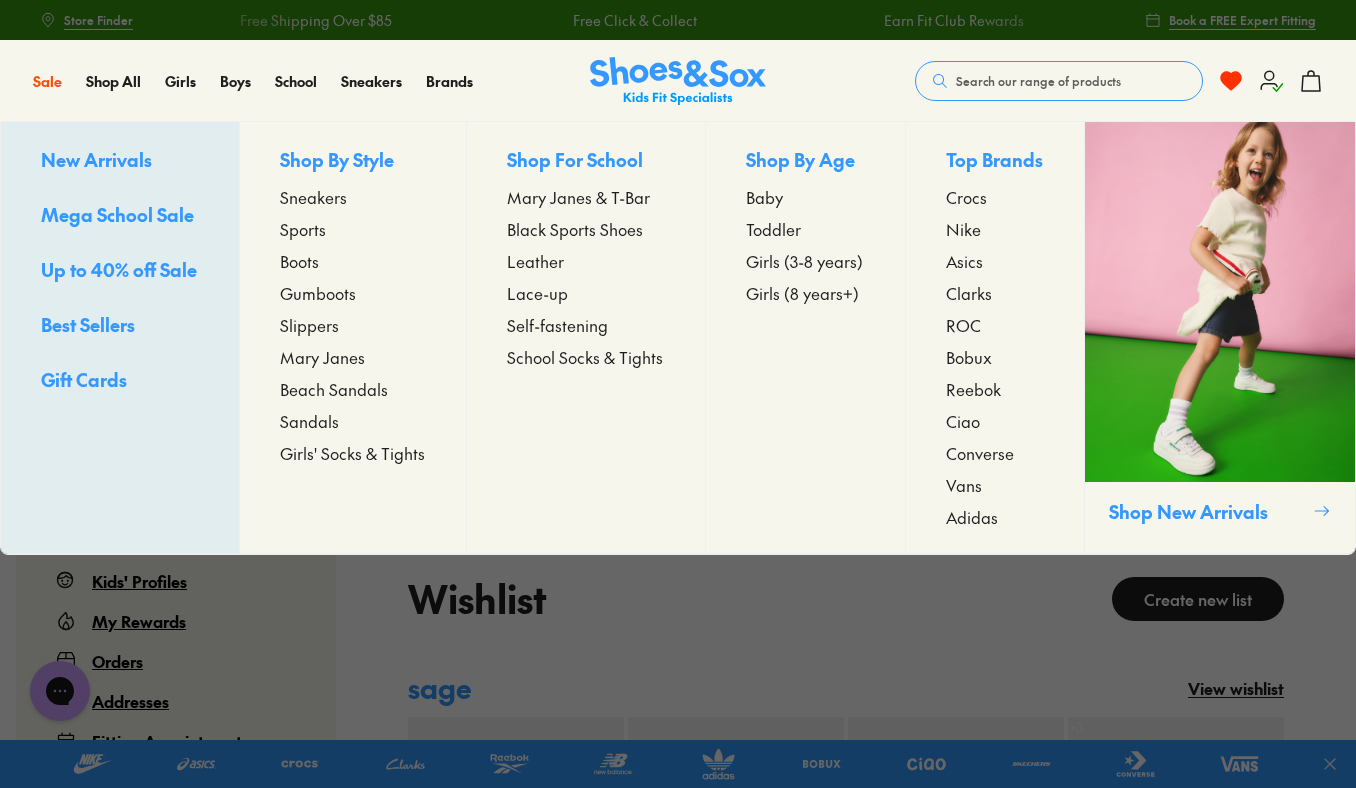 click on "Up to 40% off Sale" at bounding box center (119, 269) 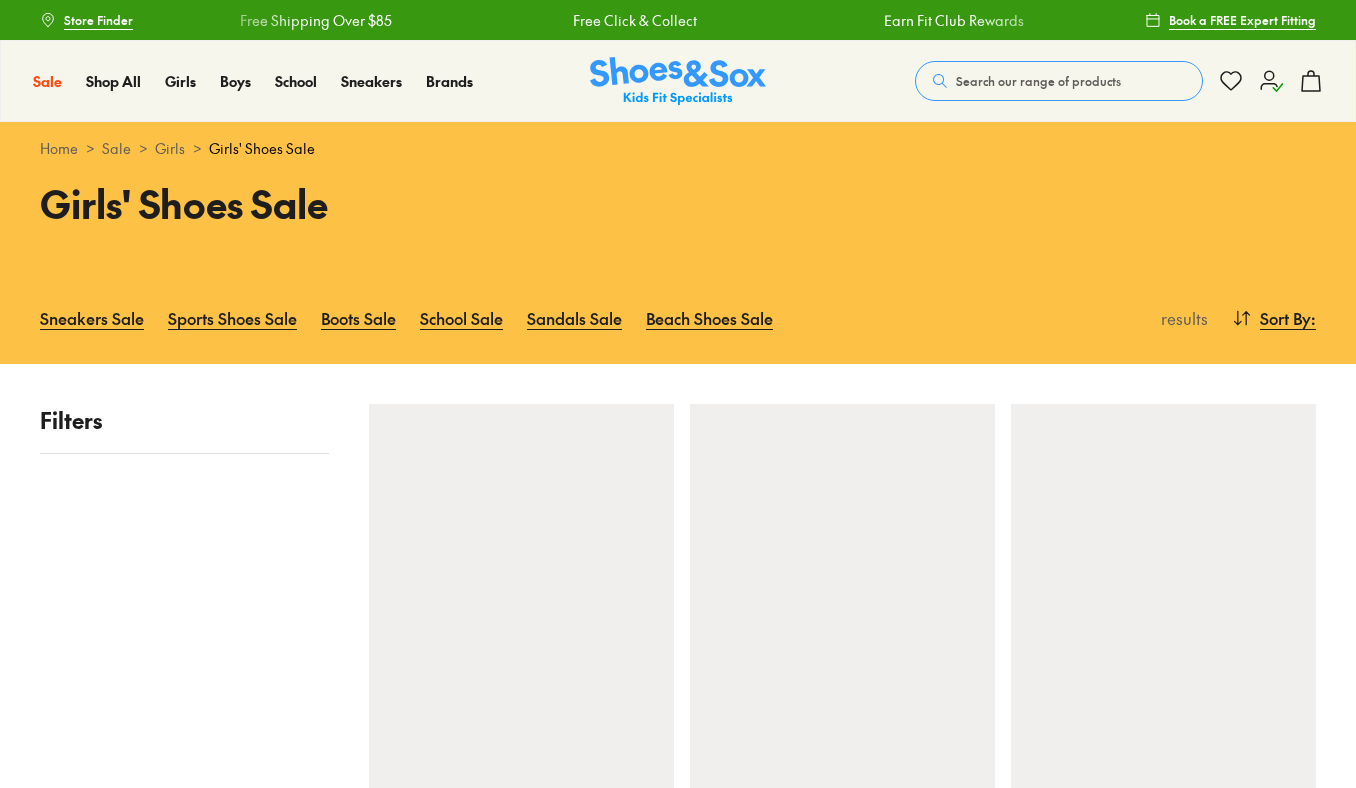 scroll, scrollTop: 0, scrollLeft: 0, axis: both 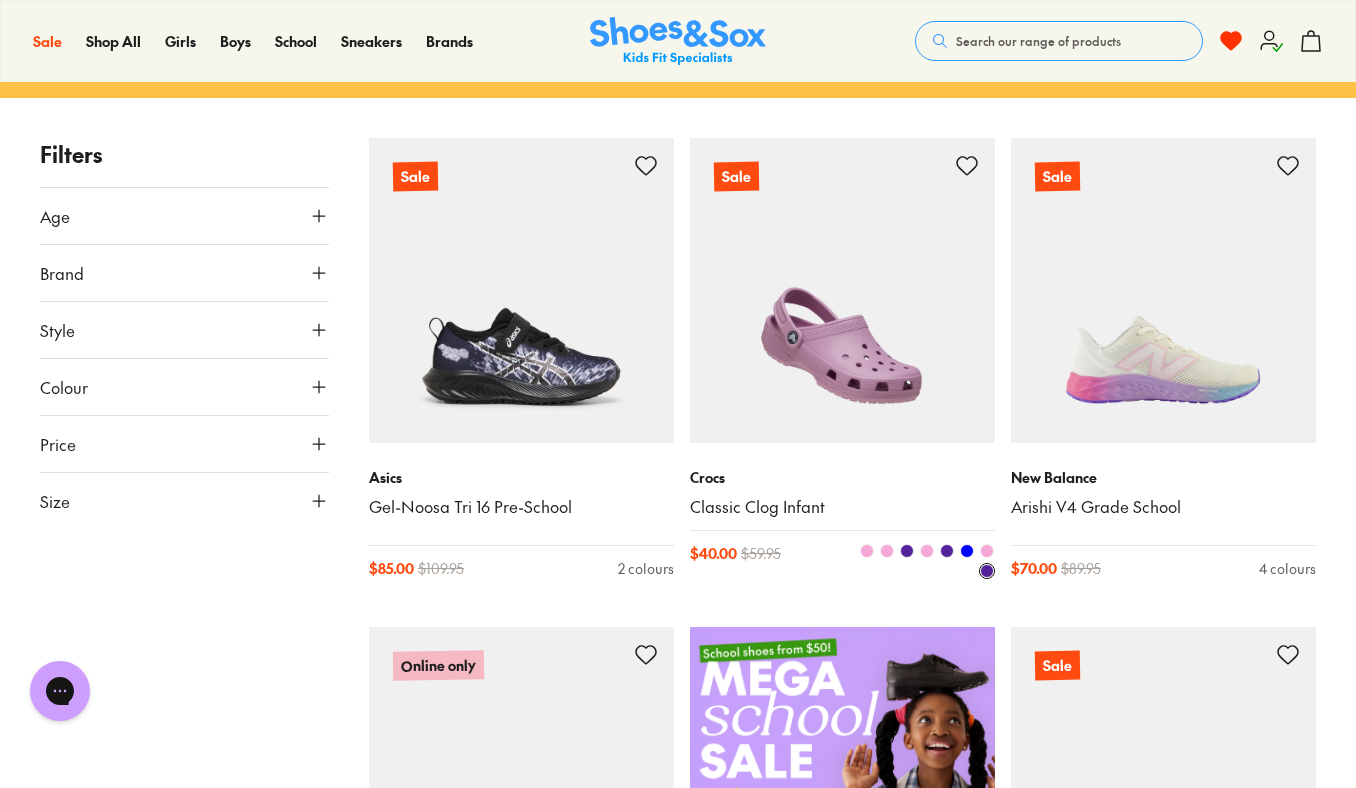 click at bounding box center [842, 290] 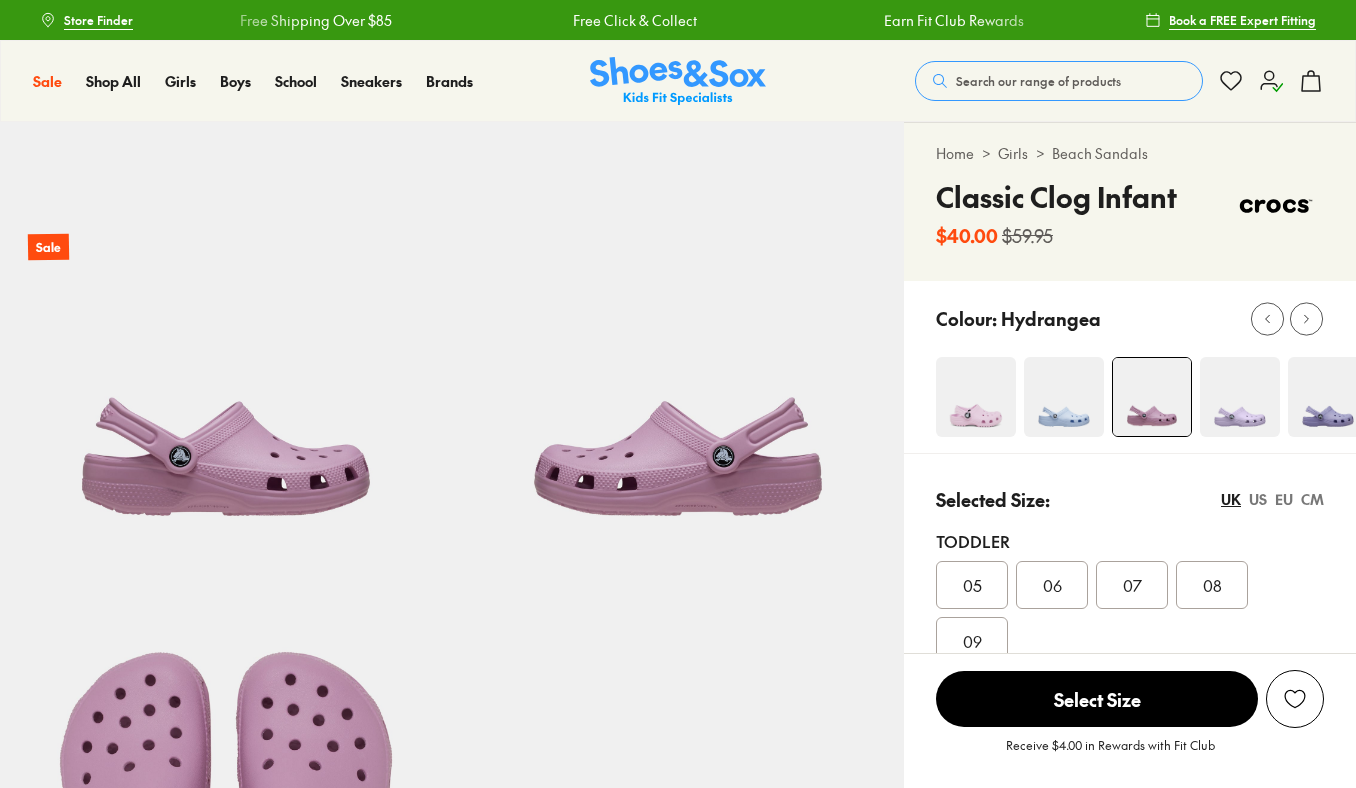 scroll, scrollTop: 0, scrollLeft: 0, axis: both 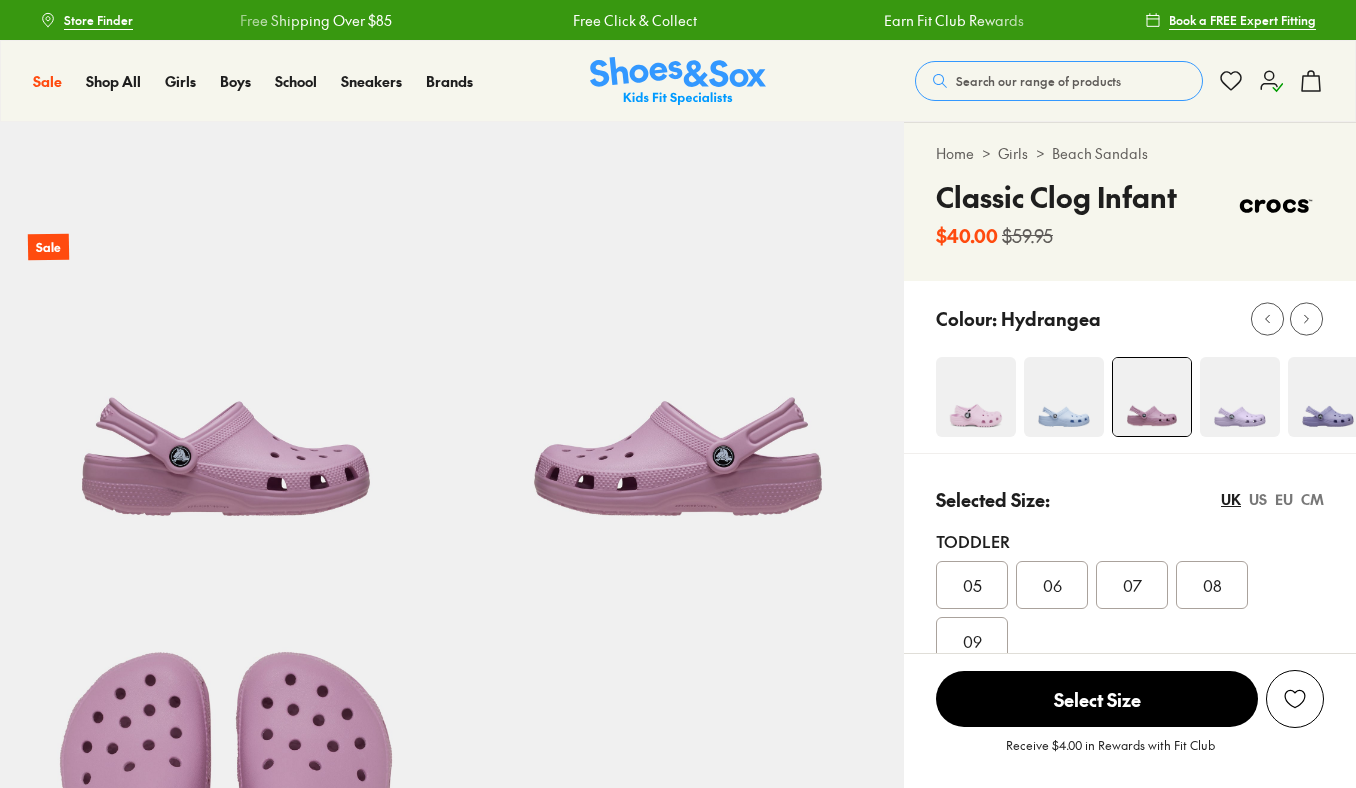 select on "*" 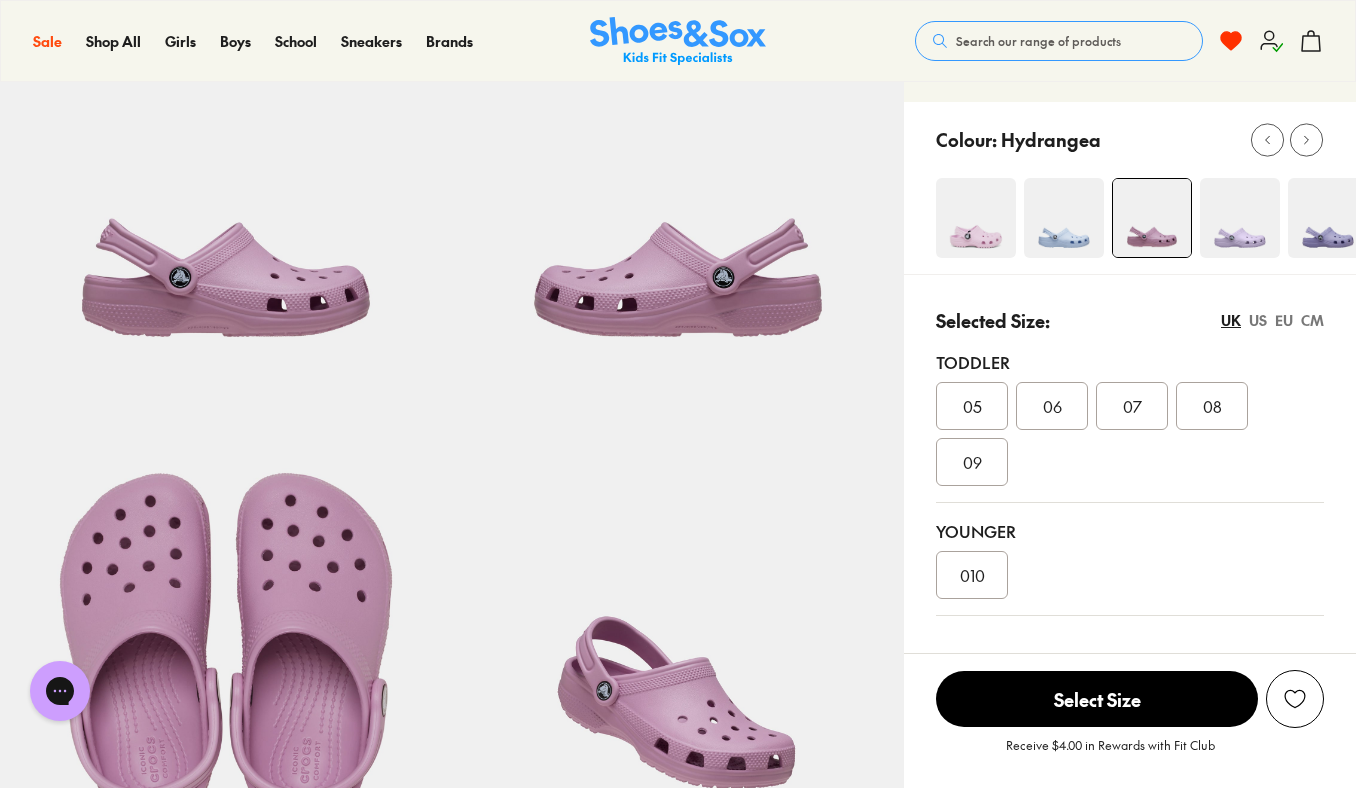 scroll, scrollTop: 0, scrollLeft: 0, axis: both 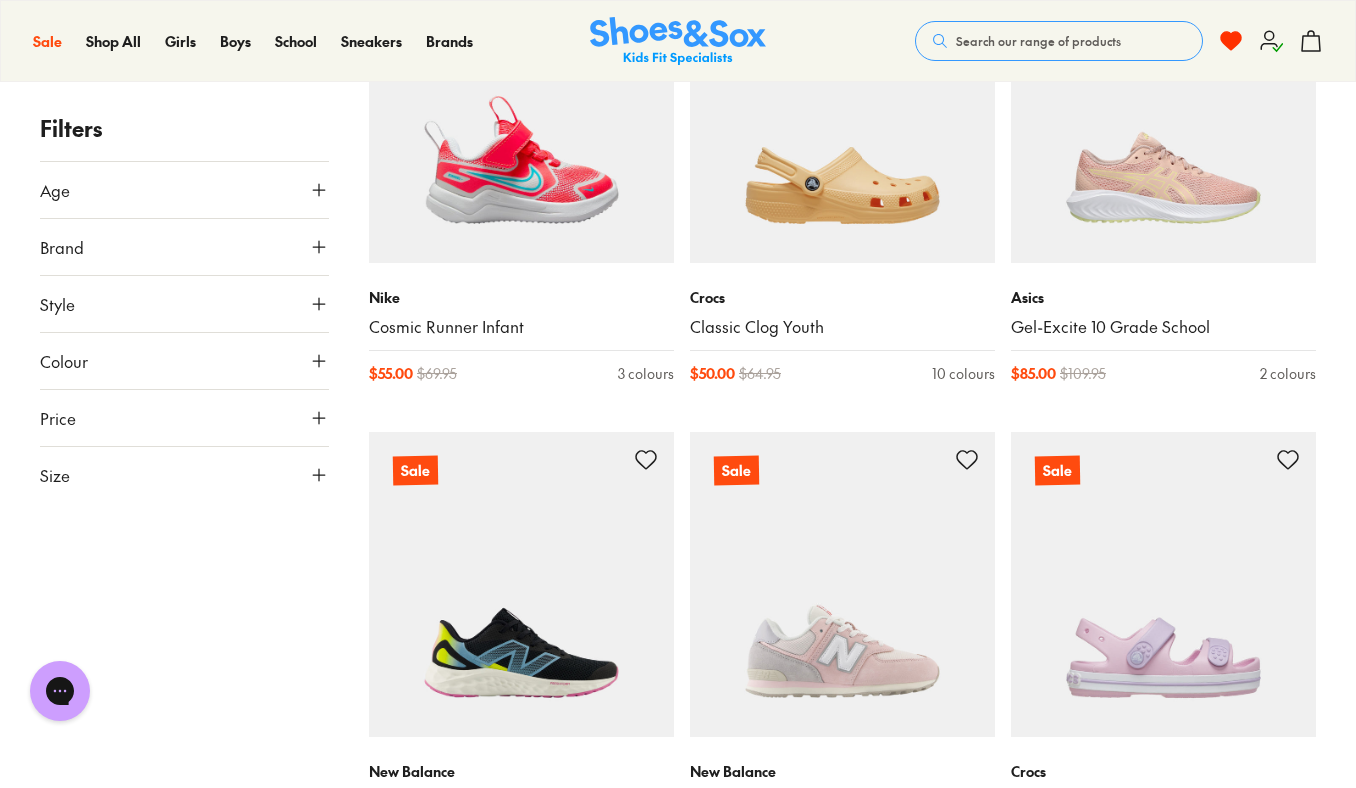 click 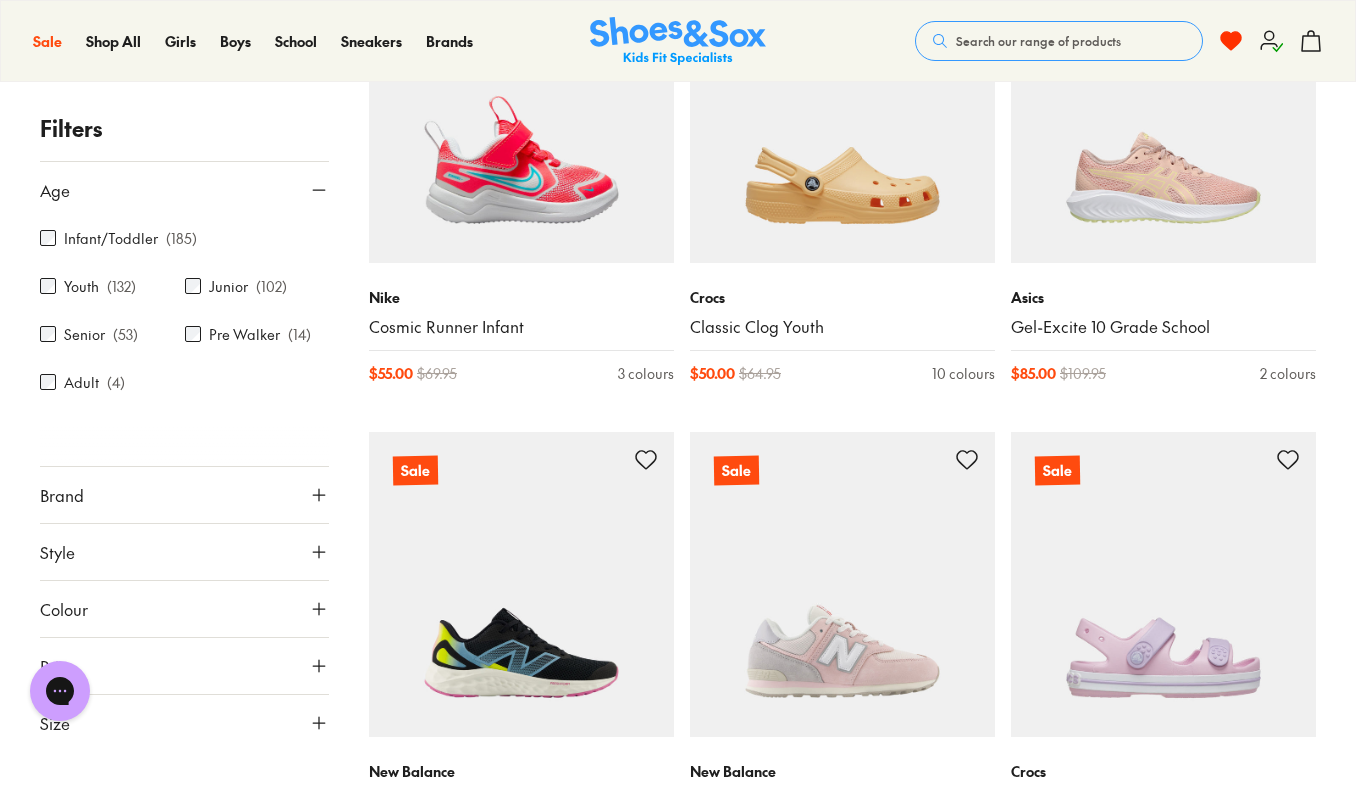 click on "Infant/Toddler" at bounding box center (111, 238) 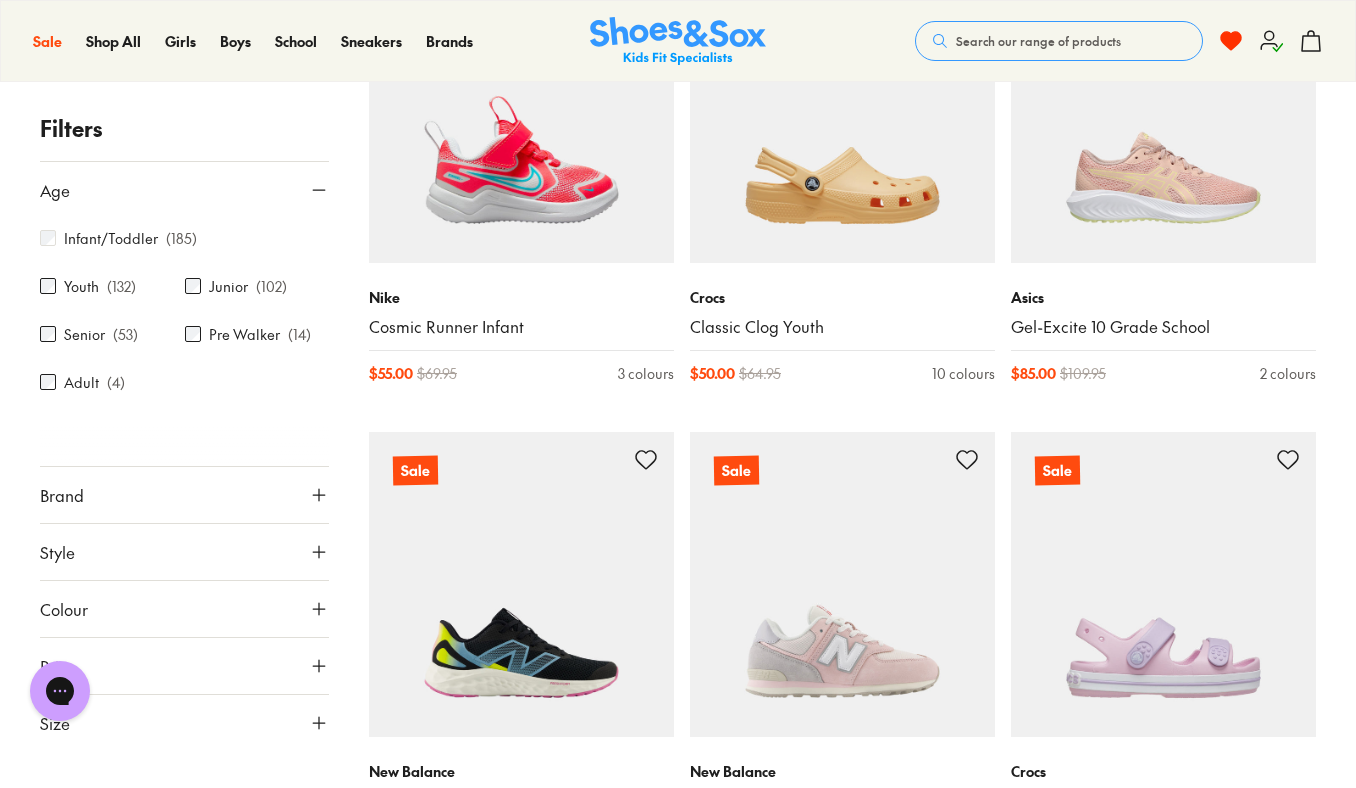 scroll, scrollTop: 264, scrollLeft: 0, axis: vertical 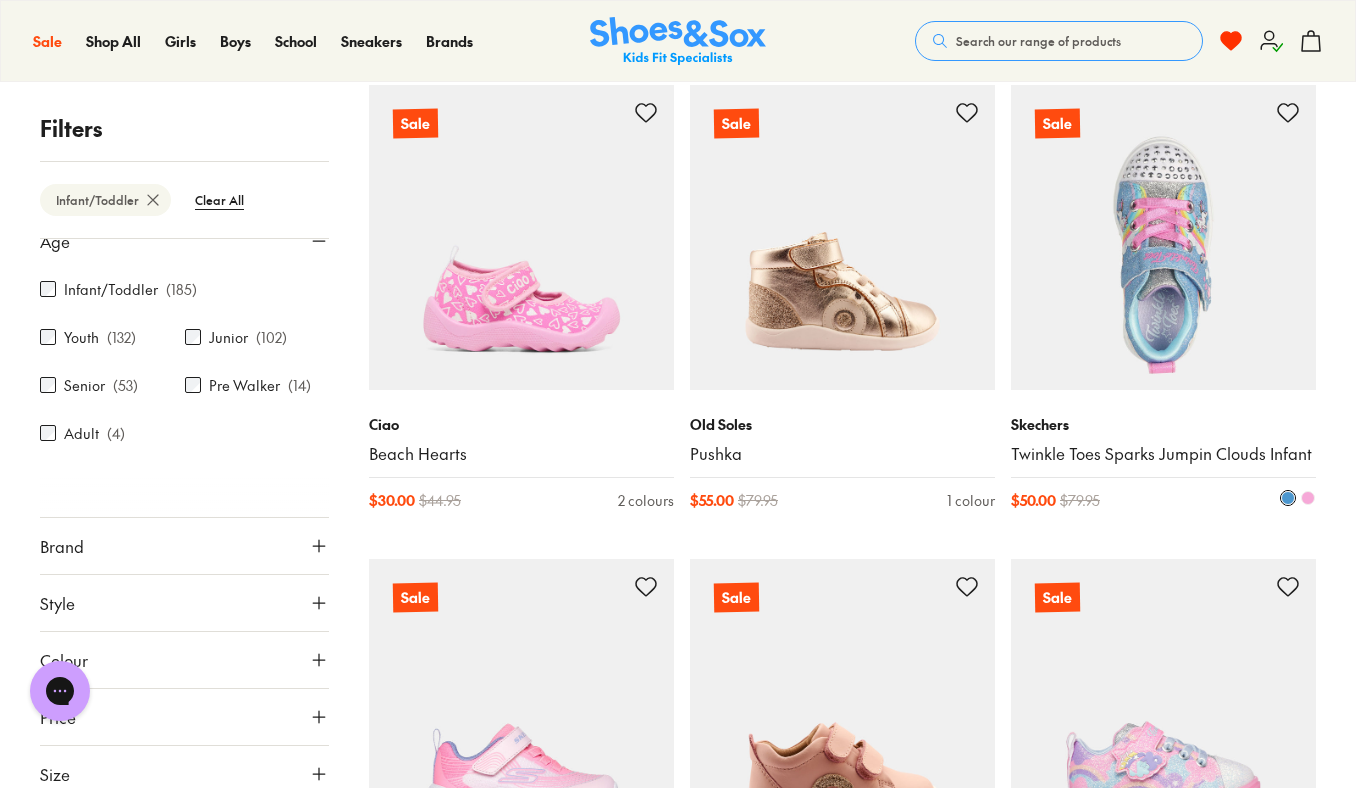 click at bounding box center (1163, 237) 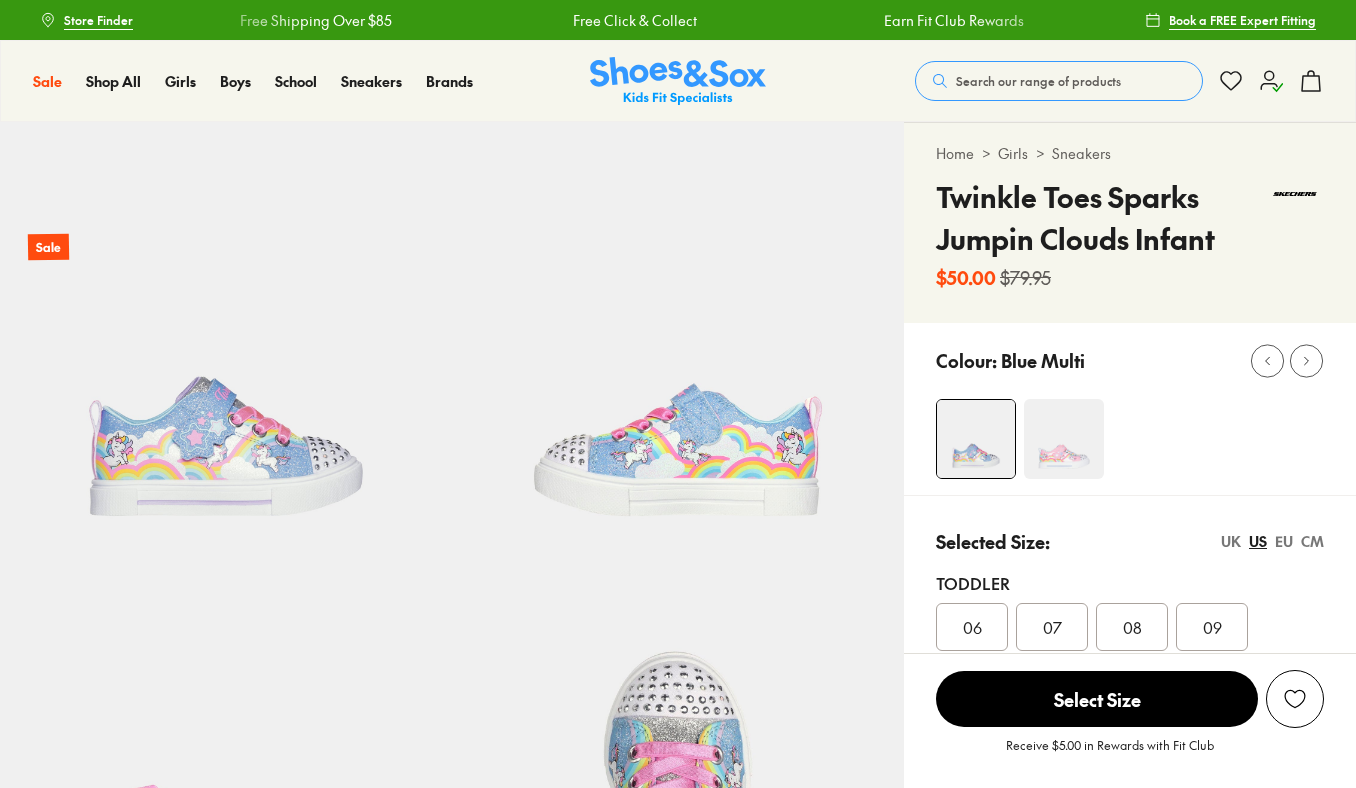 scroll, scrollTop: 0, scrollLeft: 0, axis: both 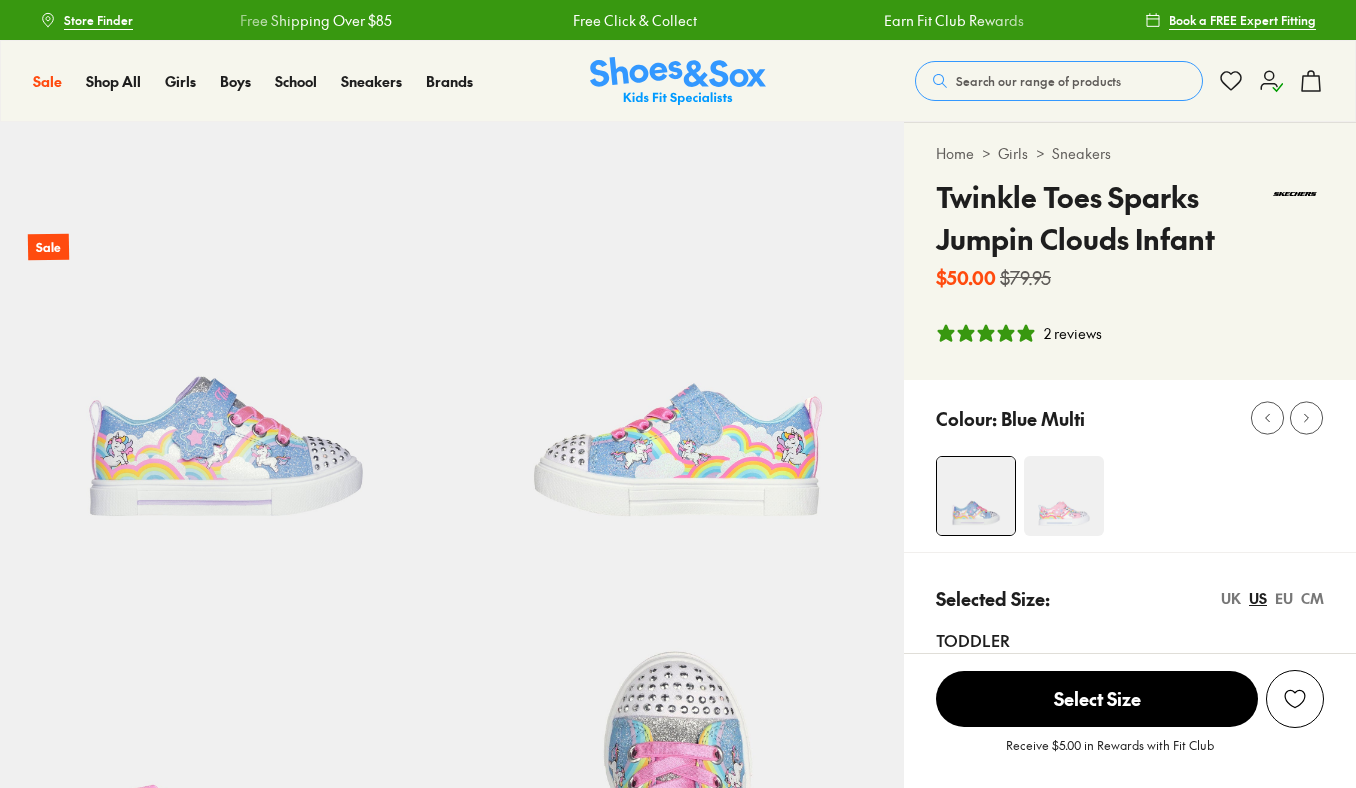 select on "*" 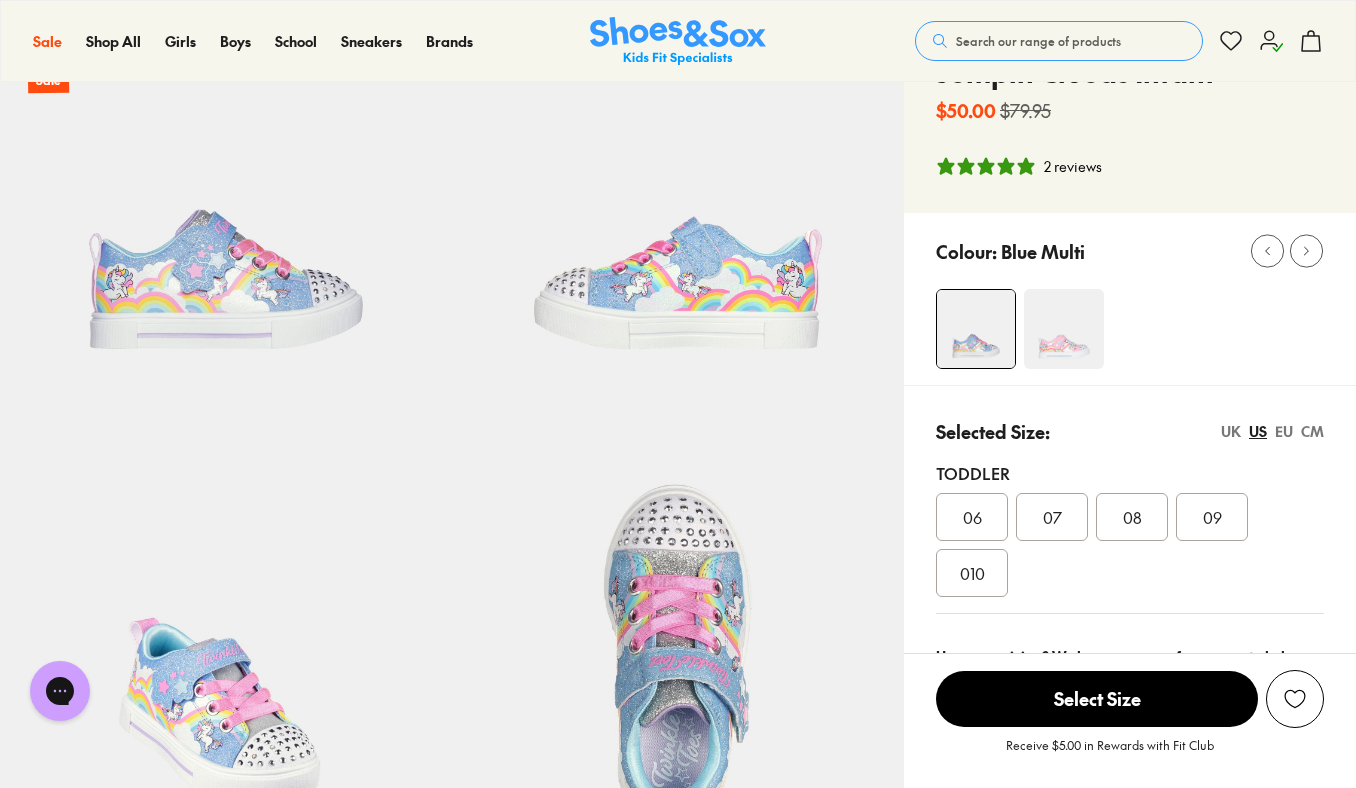 scroll, scrollTop: 175, scrollLeft: 0, axis: vertical 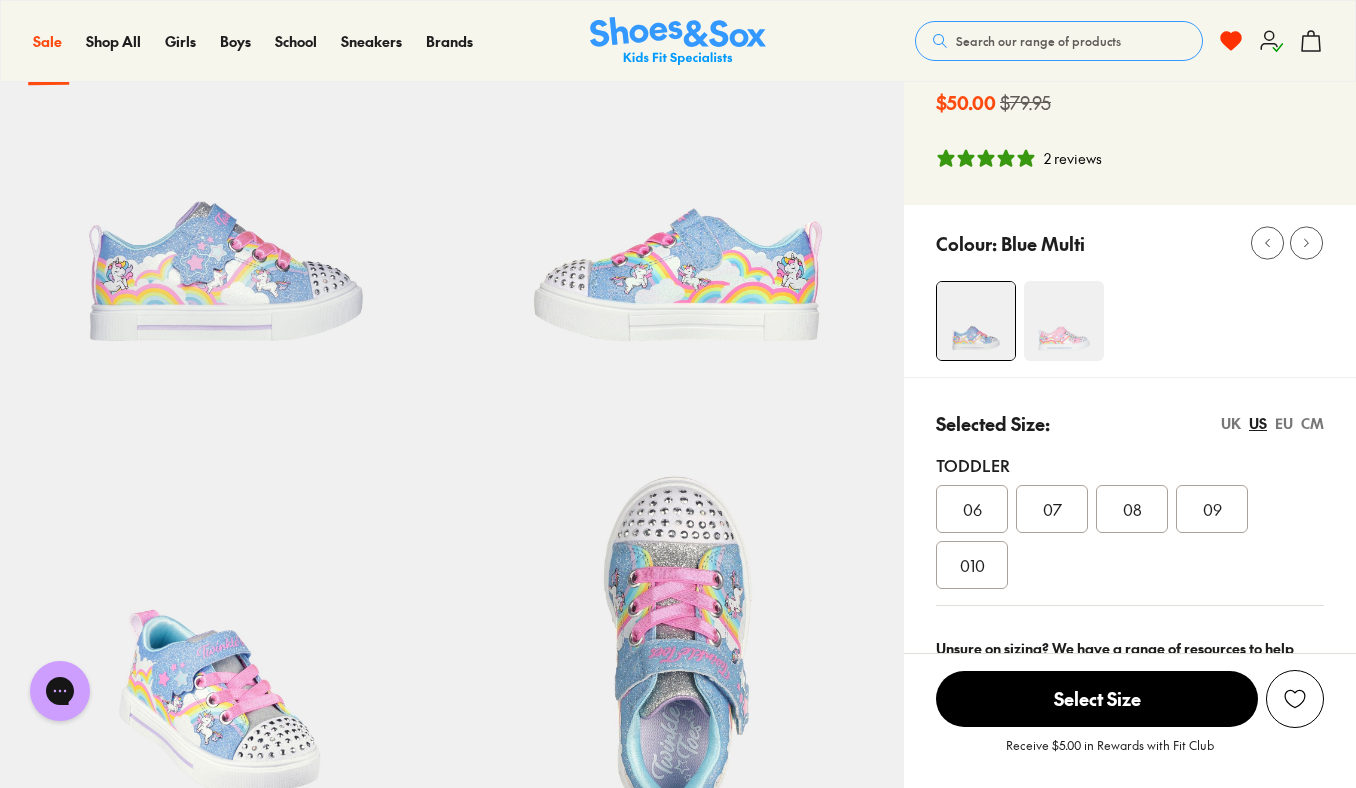 click at bounding box center (1064, 321) 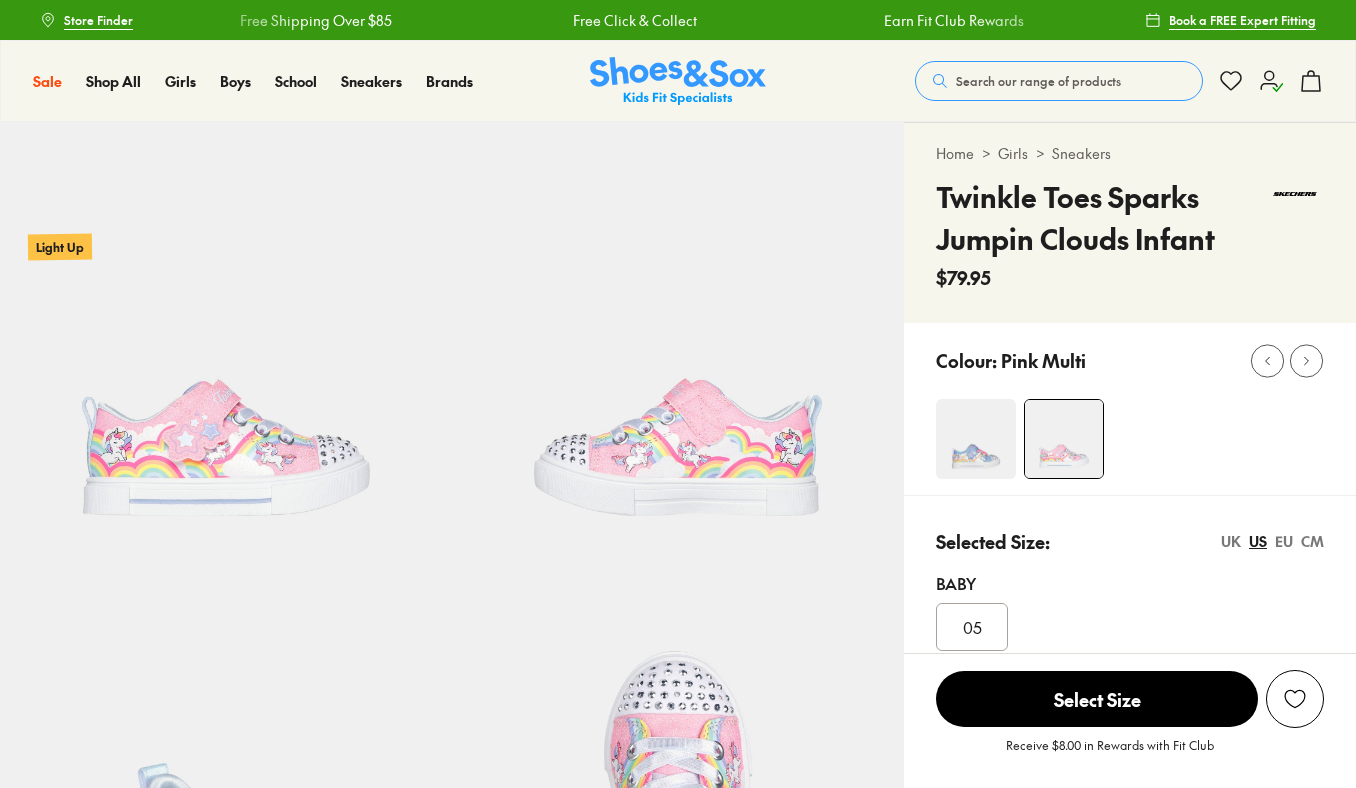 scroll, scrollTop: 0, scrollLeft: 0, axis: both 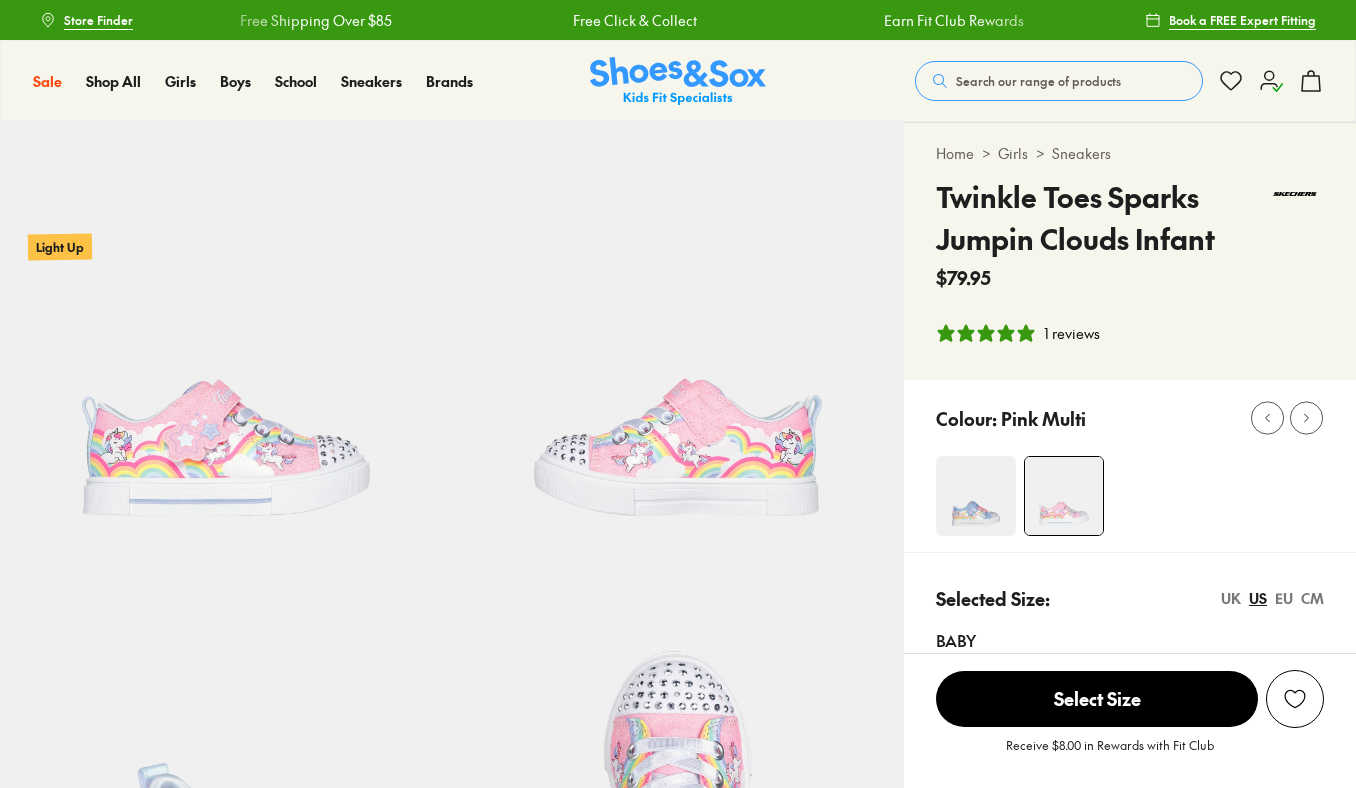 select on "*" 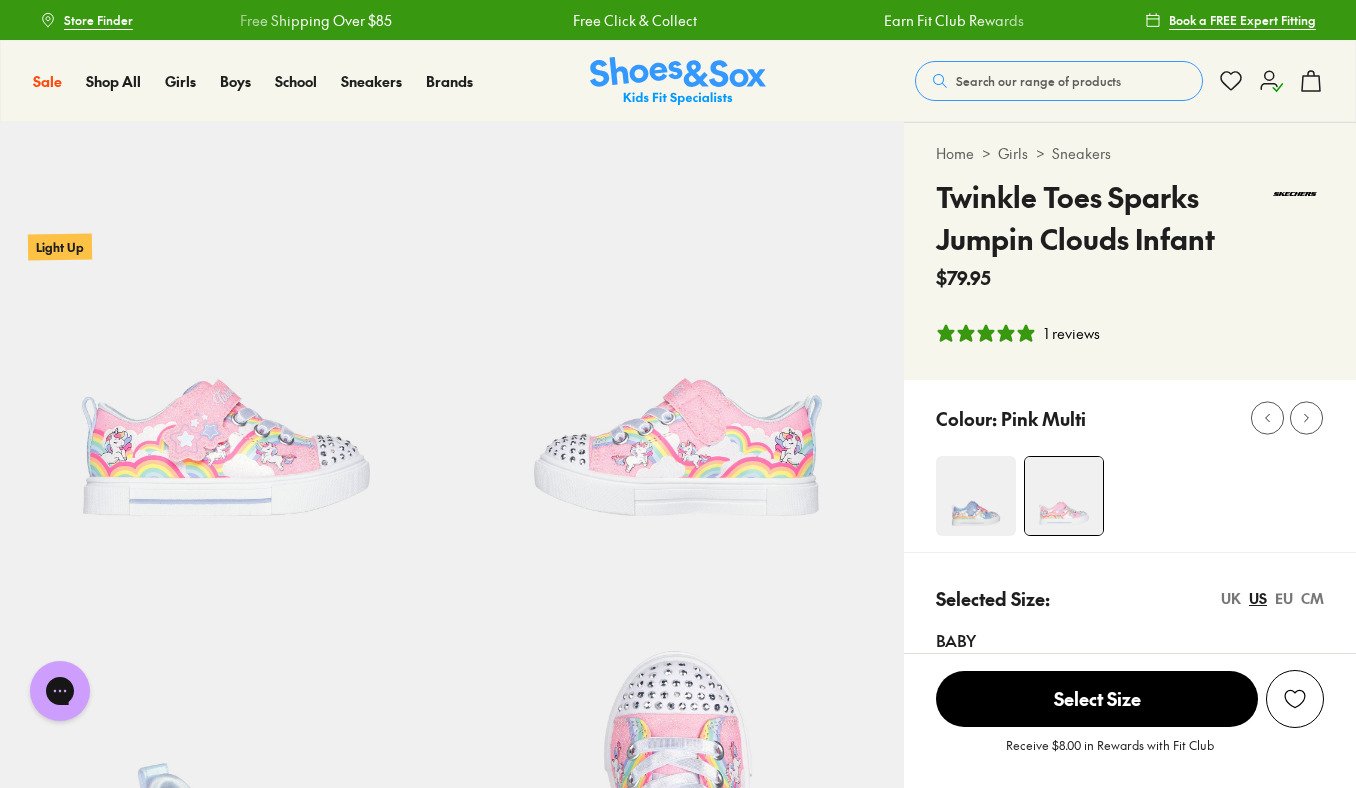 scroll, scrollTop: 0, scrollLeft: 0, axis: both 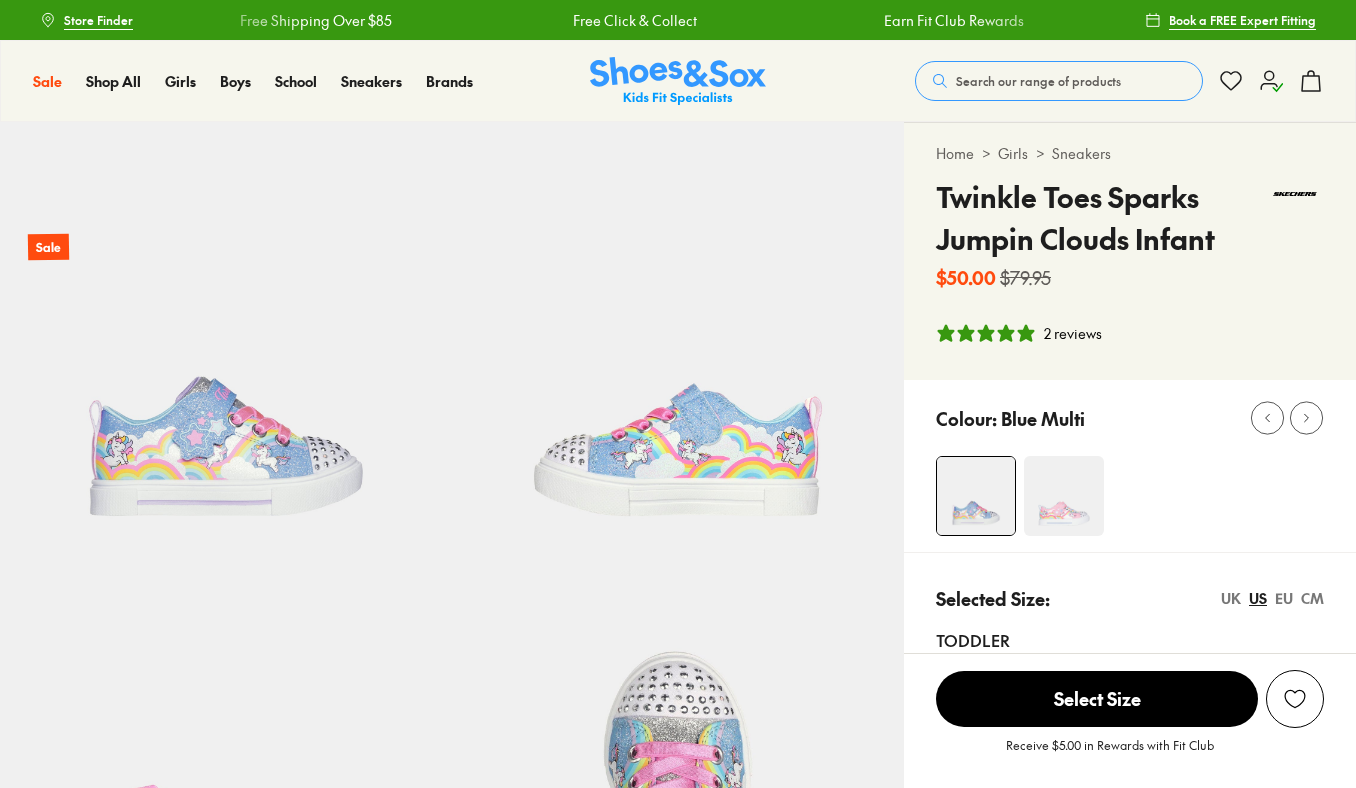 select on "*" 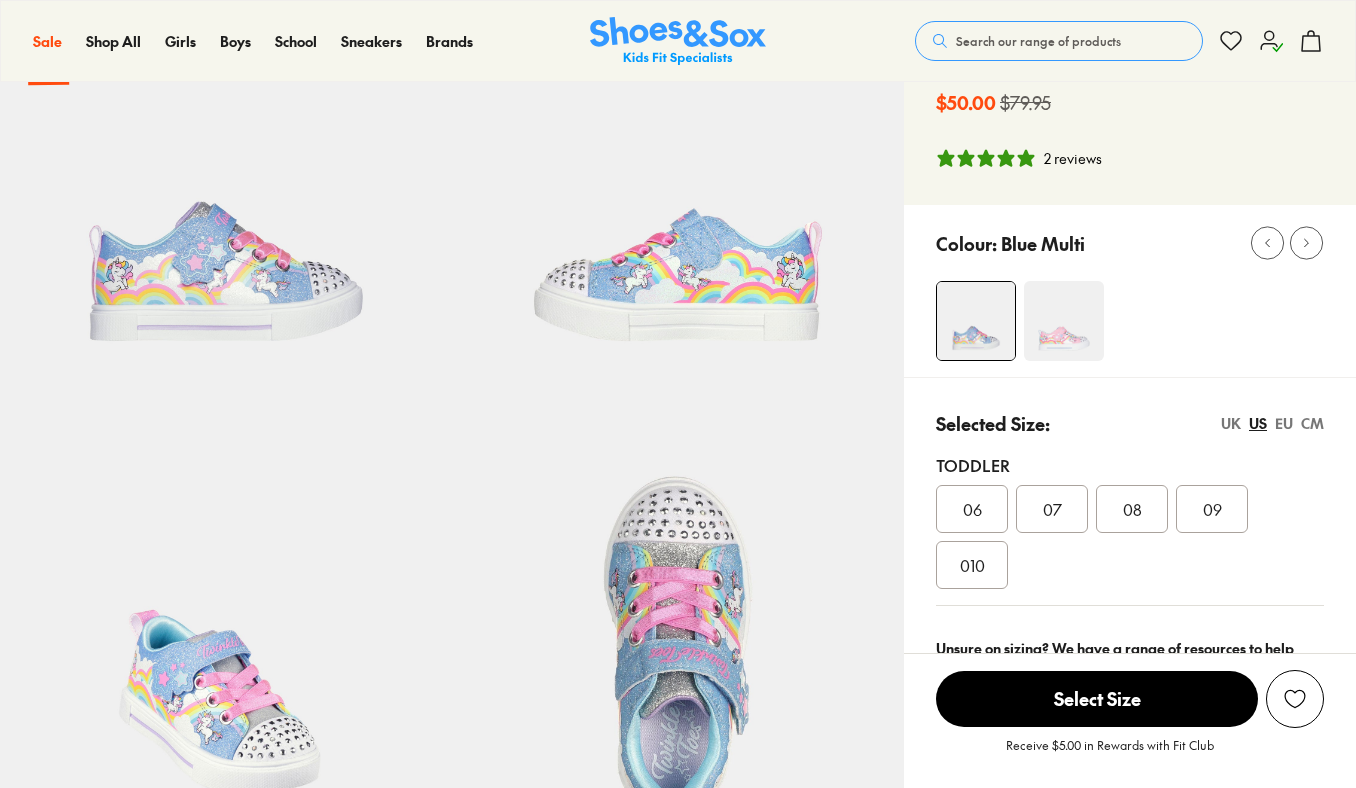 scroll, scrollTop: 0, scrollLeft: 0, axis: both 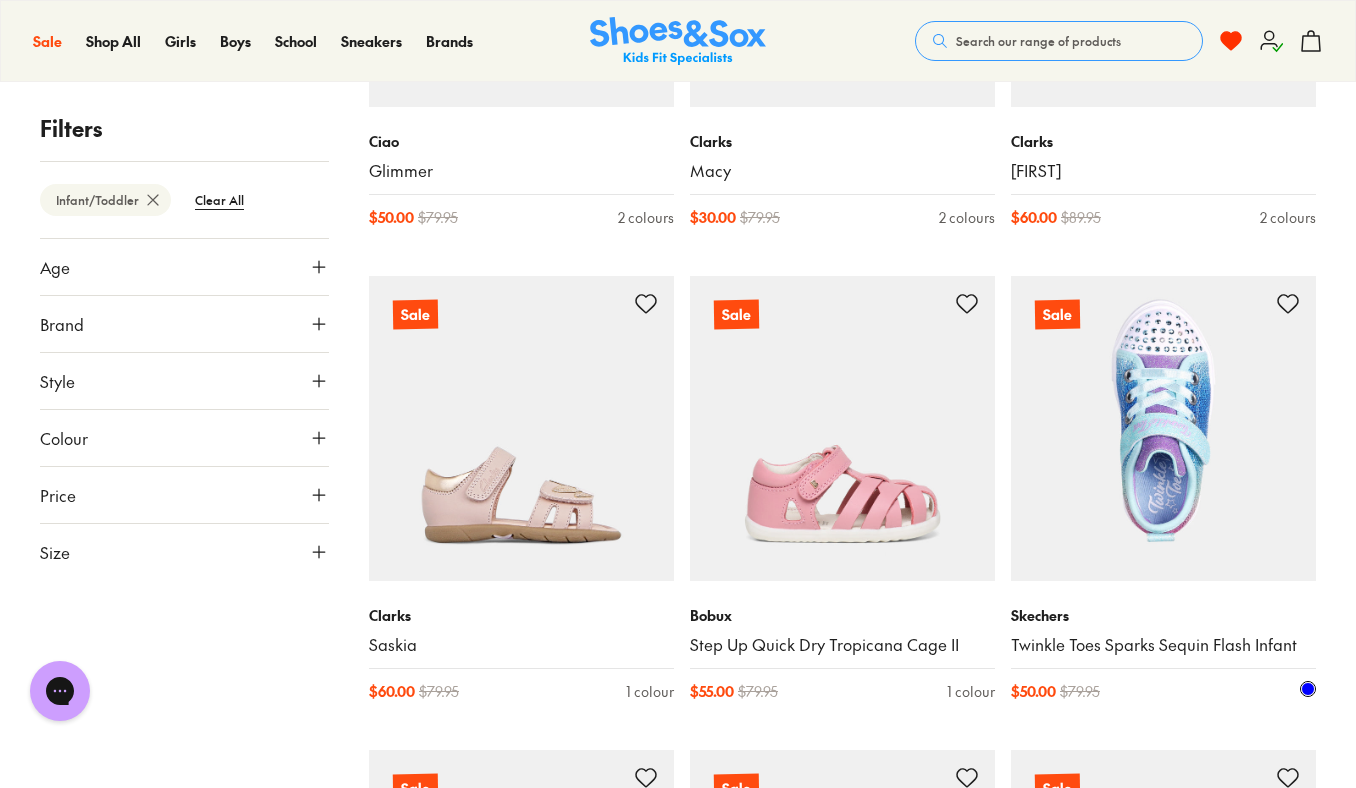 click at bounding box center [1163, 428] 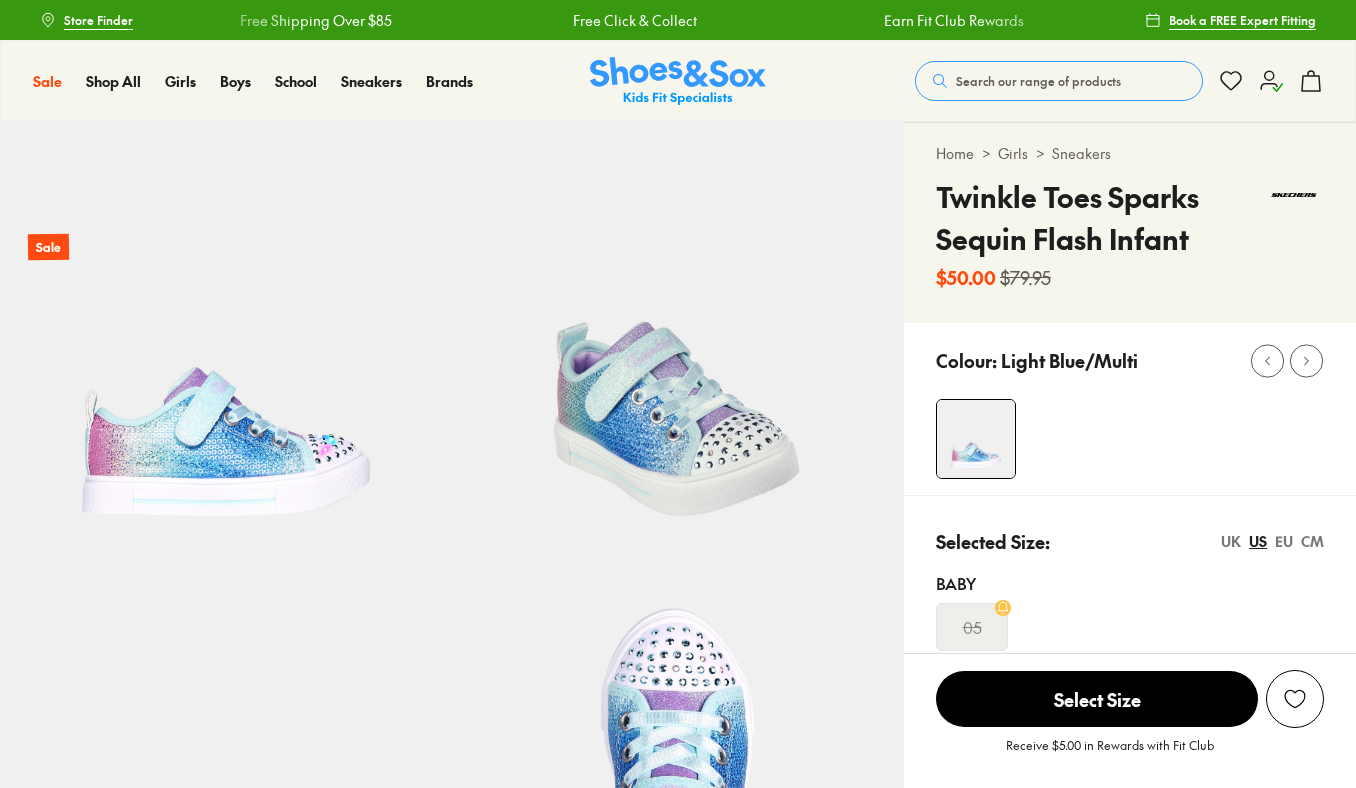 scroll, scrollTop: 0, scrollLeft: 0, axis: both 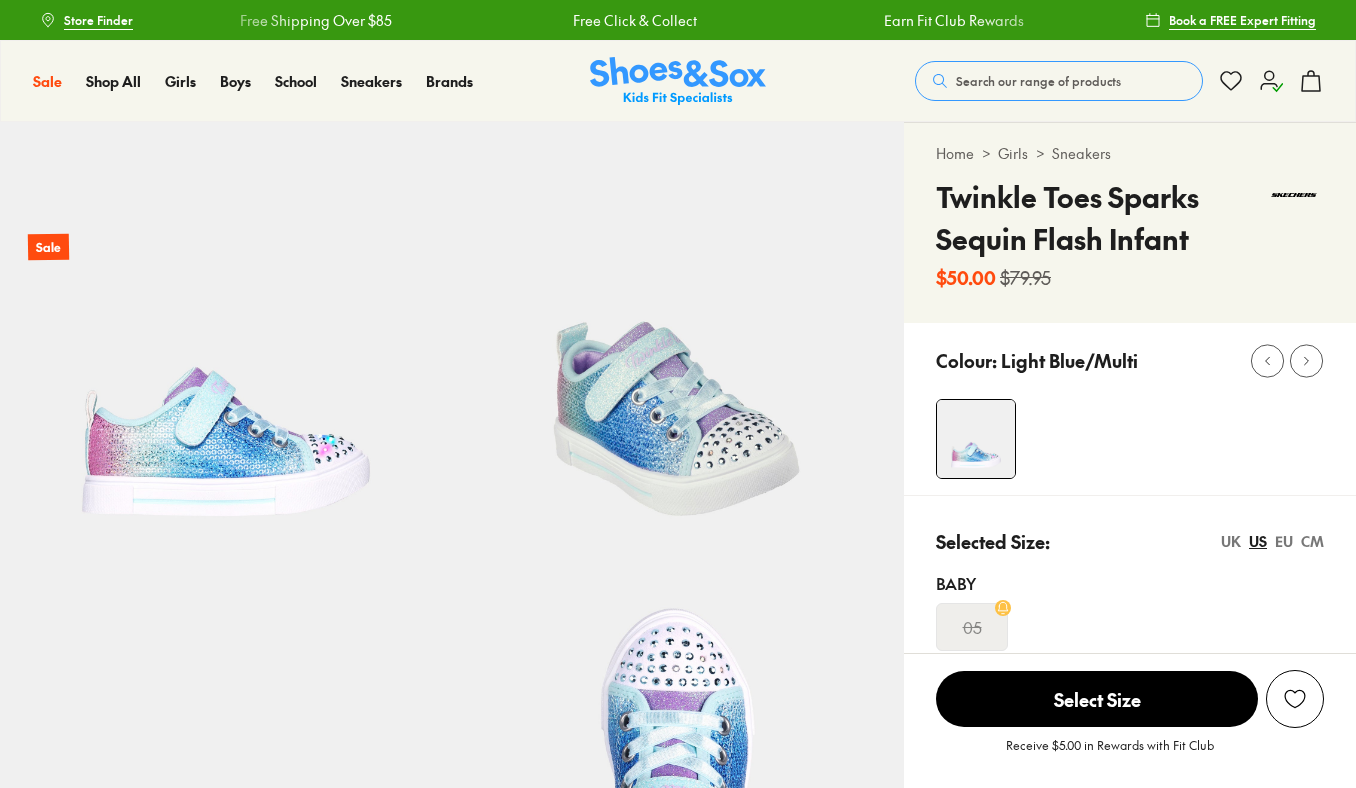 select on "*" 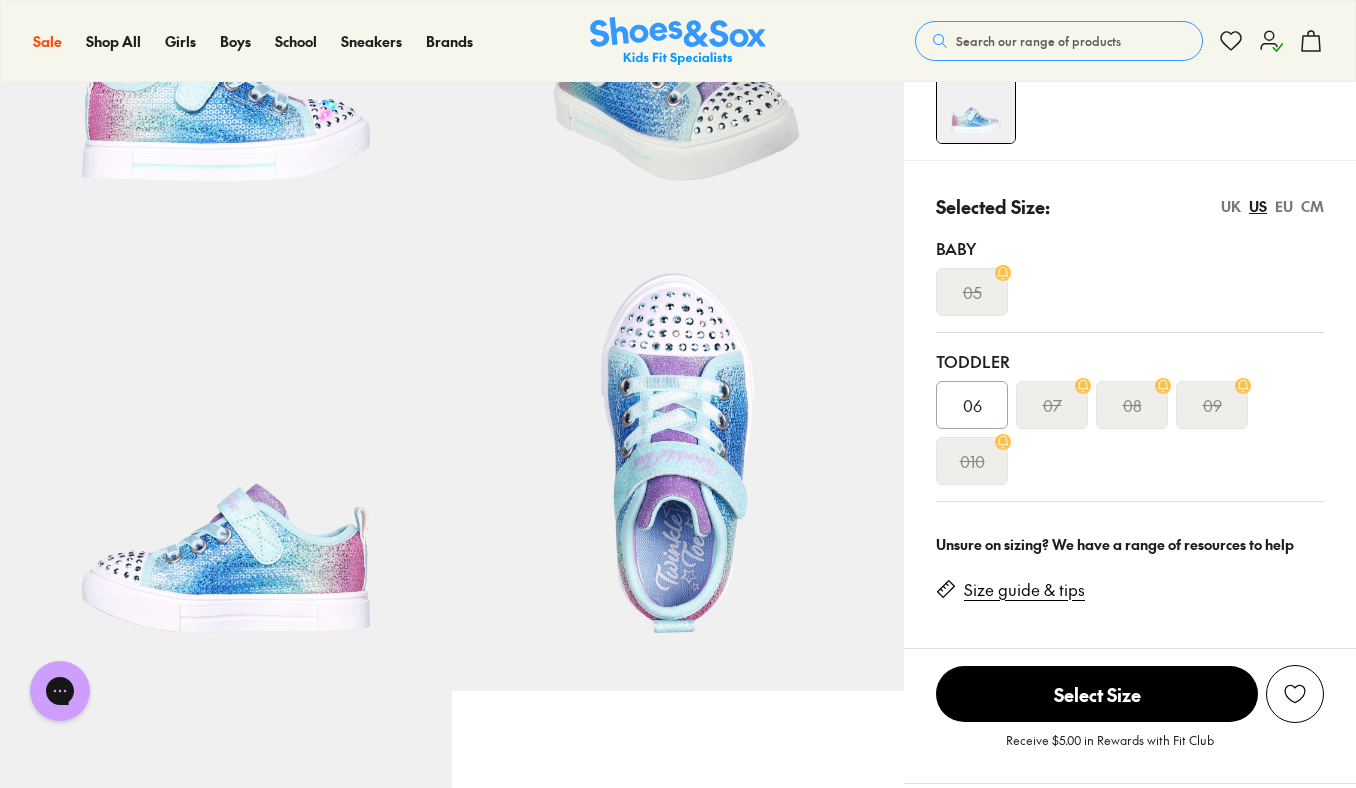 scroll, scrollTop: 0, scrollLeft: 0, axis: both 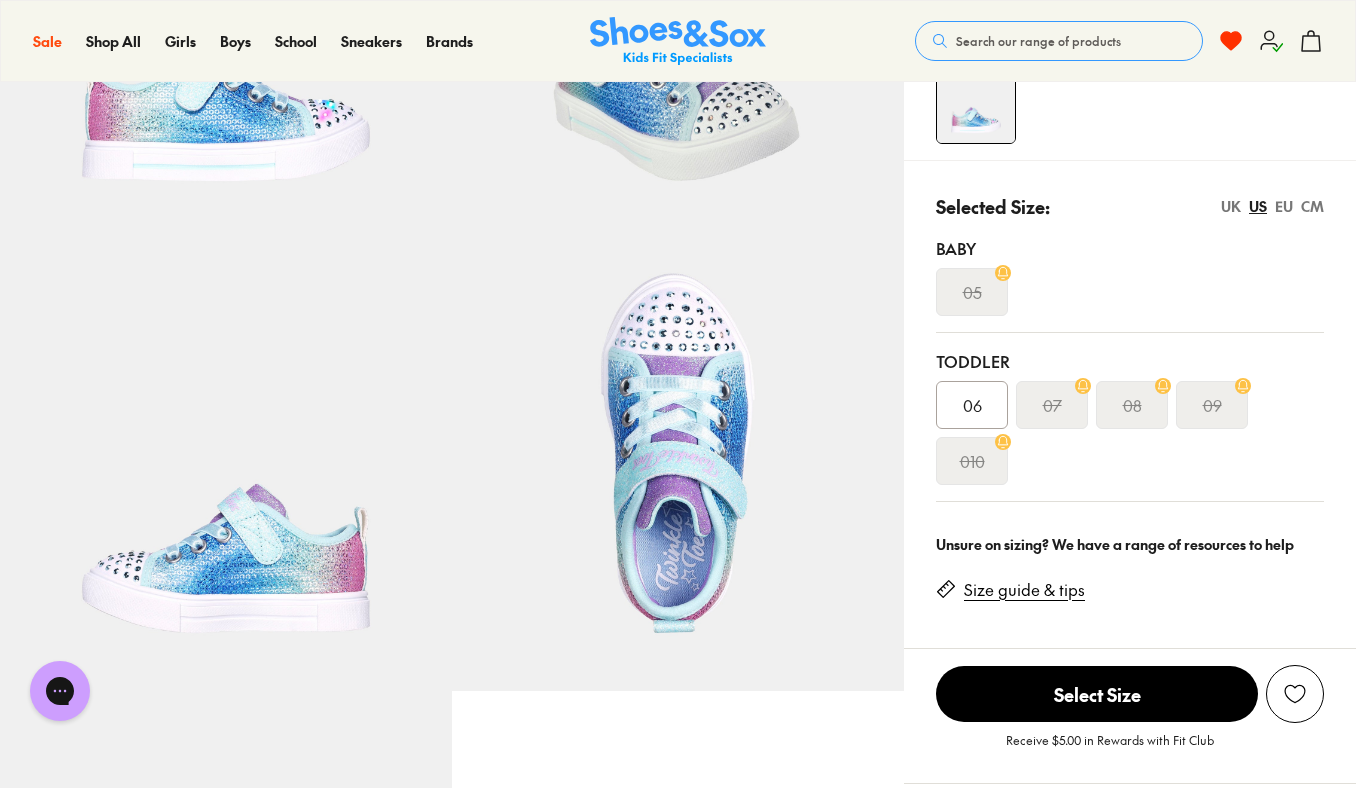 click on "Size guide & tips" at bounding box center (1024, 590) 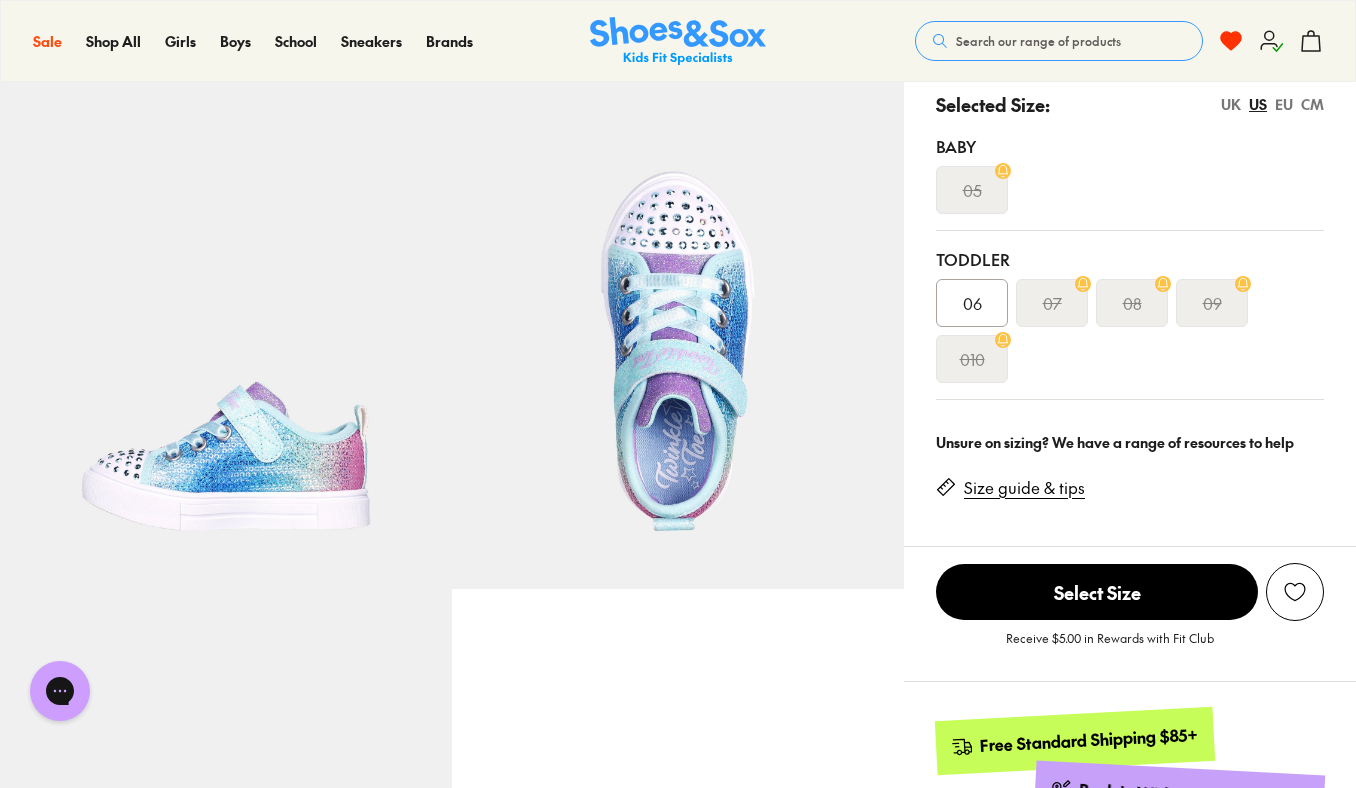 scroll, scrollTop: 435, scrollLeft: 0, axis: vertical 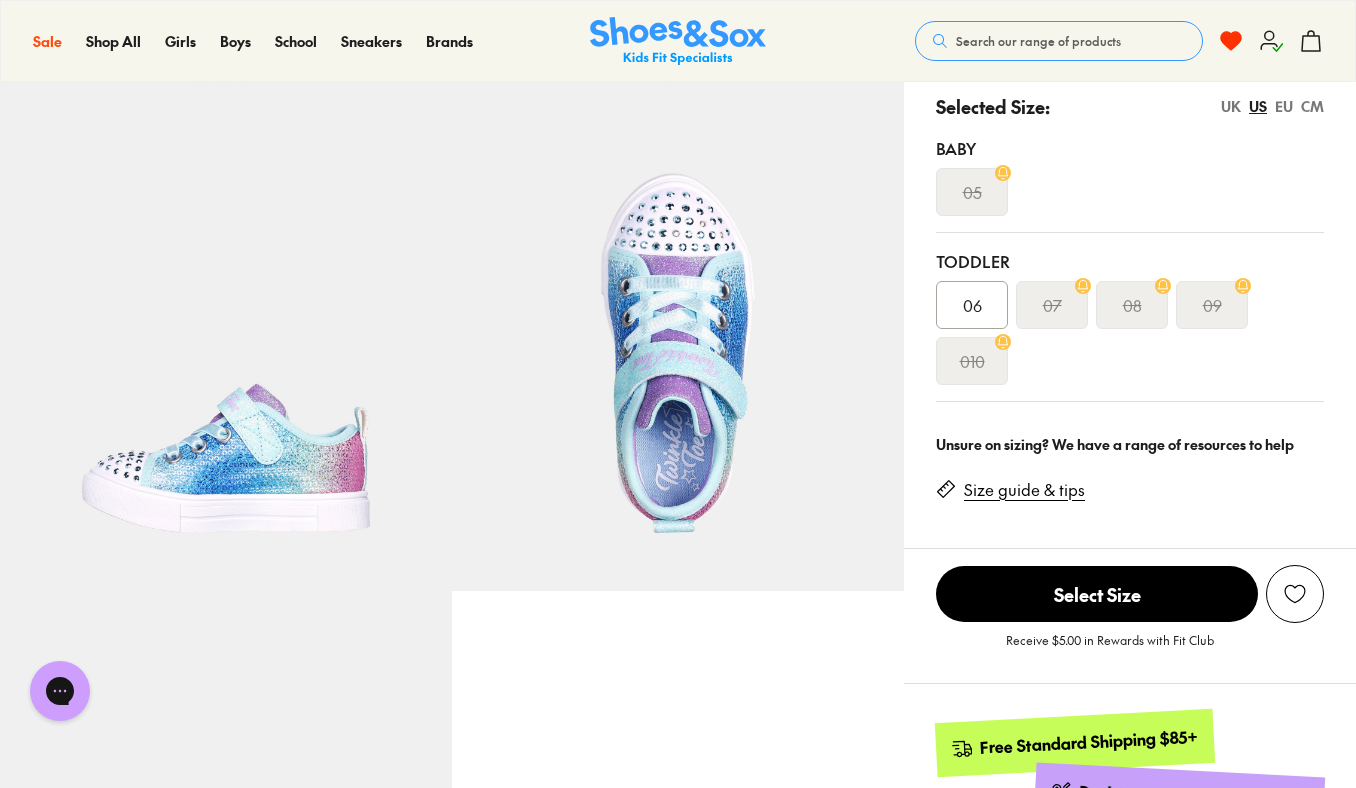 click on "EU" at bounding box center (1284, 106) 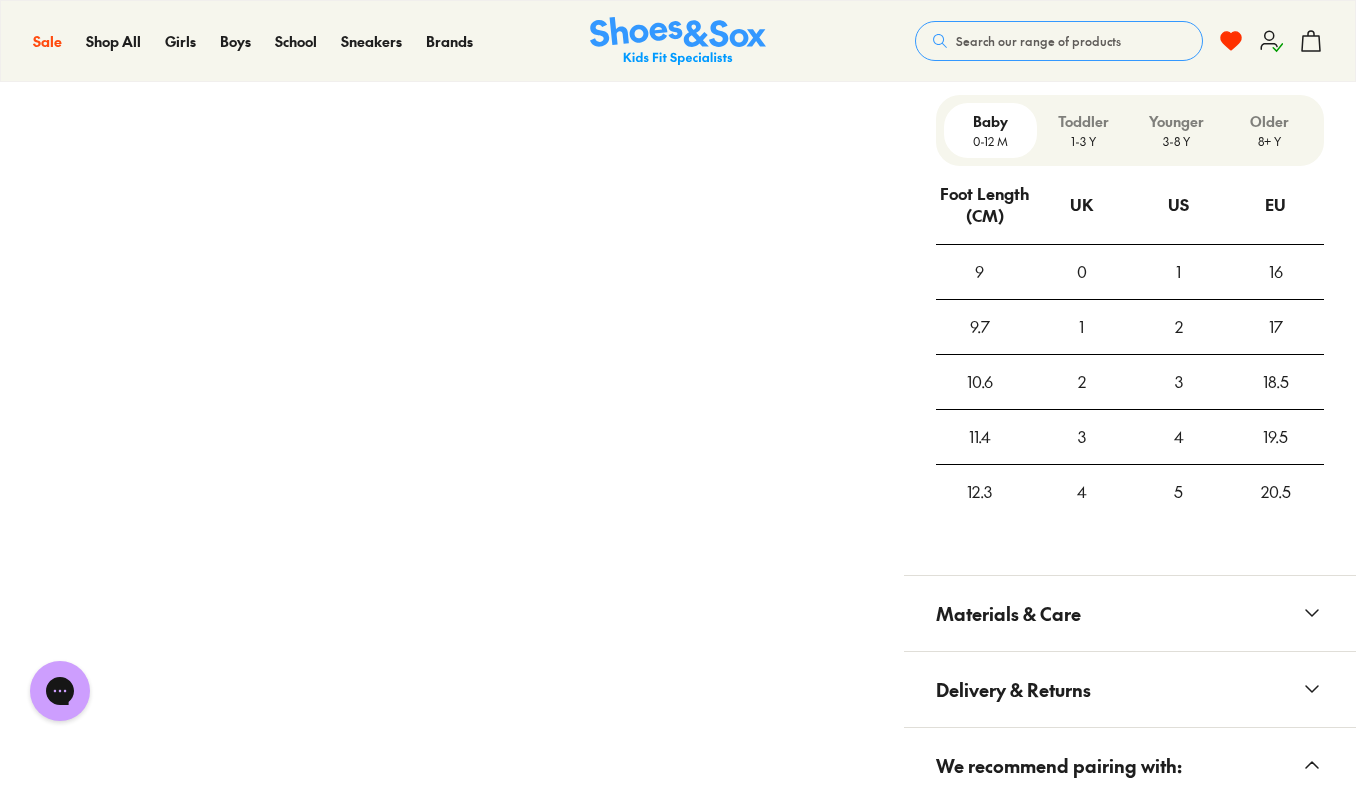 scroll, scrollTop: 1469, scrollLeft: 0, axis: vertical 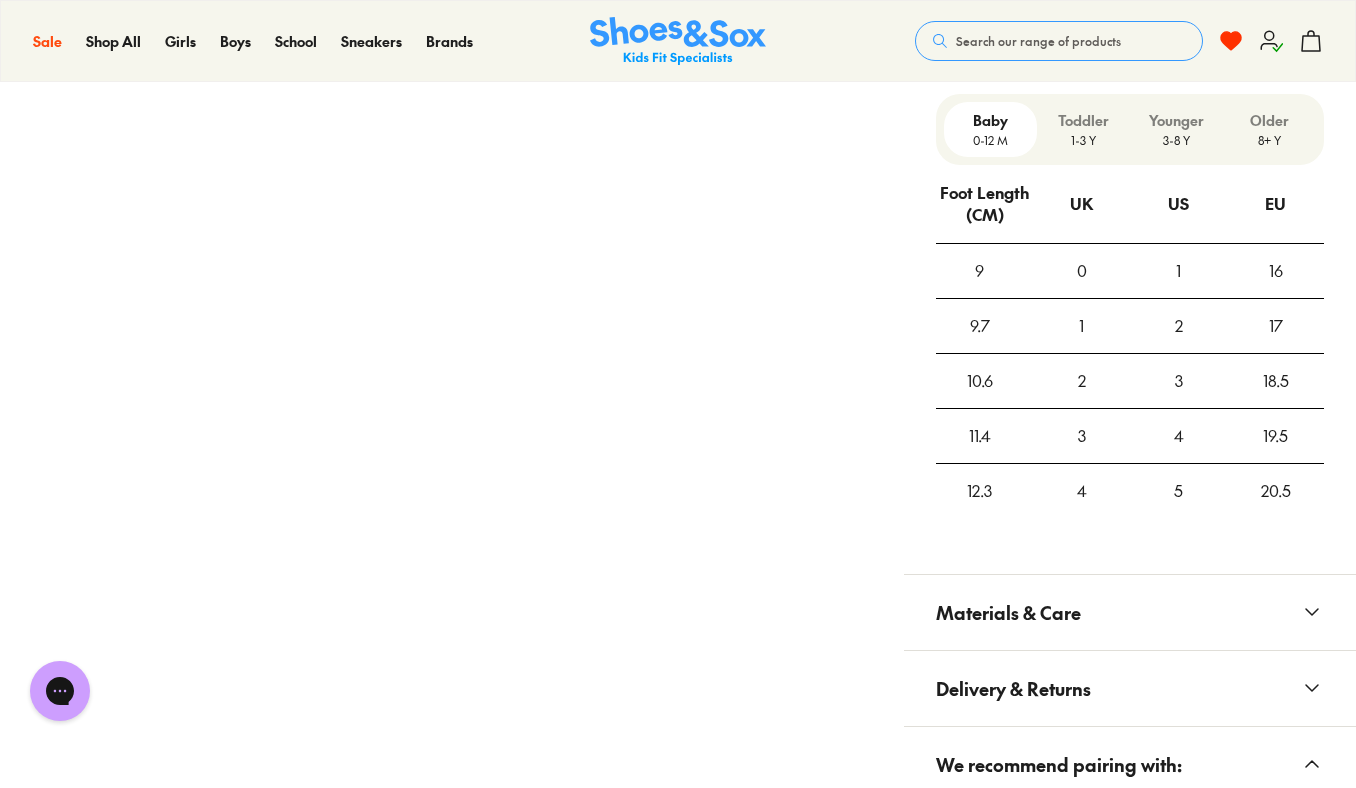 click on "1-3 Y" at bounding box center (1083, 140) 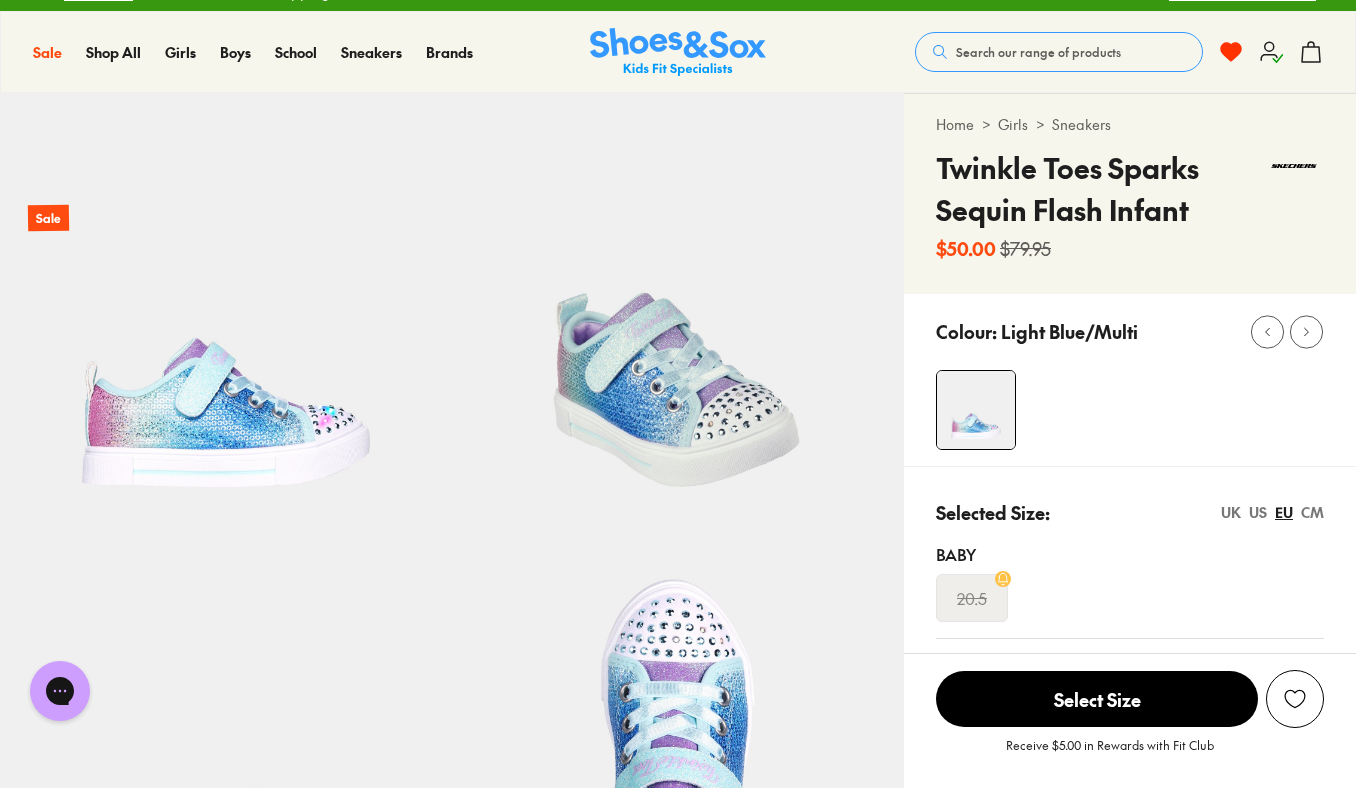 scroll, scrollTop: 0, scrollLeft: 0, axis: both 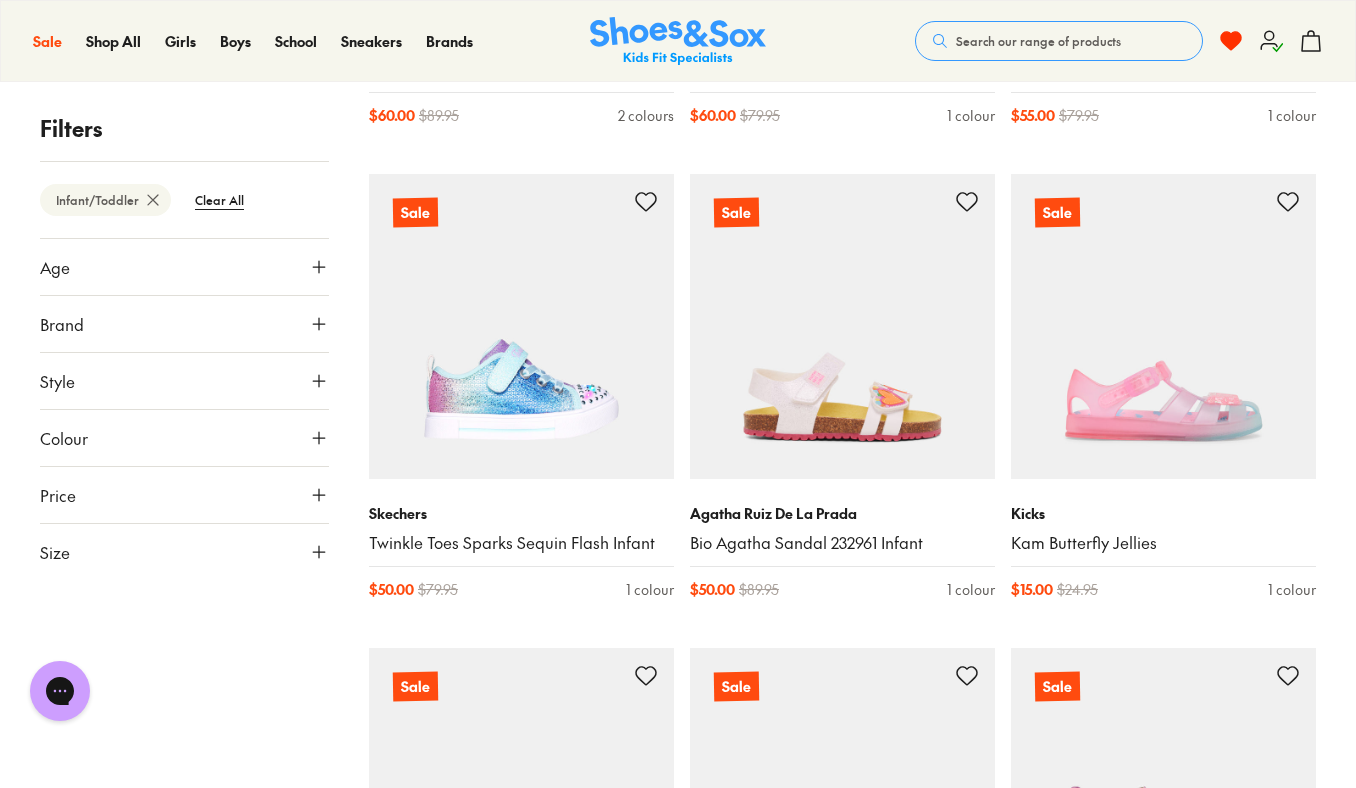 click on "Filters Infant/Toddler   Clear All Age Infant/Toddler ( 185 ) Youth ( 132 ) Junior ( 102 ) Senior ( 53 ) Pre Walker ( 14 ) Adult ( 4 ) Brand Adidas Originals ( 1 ) Adidas Performance ( 3 ) Agatha Ruiz De La Prada ( 1 ) Bobux ( 17 ) Candy ( 2 ) Ciao ( 18 ) Clarks ( 75 ) Converse ( 3 ) Crocs ( 9 ) Garvalin ( 2 ) Kicks ( 4 ) Native ( 1 ) New Balance ( 1 ) Nike ( 13 ) Old Soles ( 5 ) Reebok ( 7 ) Skechers ( 13 ) Surefit ( 3 ) Teva ( 2 ) Vans ( 1 ) Walnut ( 4 ) Style Sneakers ( 38 ) Sandals ( 36 ) Boots ( 35 ) Beach Sandals ( 30 ) Shoes ( 17 ) Gumboots ( 16 ) Sport ( 10 ) Slippers ( 2 ) Prewalker ( 1 ) Colour Pink ( 45 ) Purple ( 29 ) Black ( 18 ) White ( 18 ) Blue ( 14 ) Neutrals ( 8 ) Brown ( 7 ) Navy ( 6 ) Red ( 6 ) Grey ( 4 ) Multi Colour ( 4 ) Orange ( 4 ) Silver ( 4 ) Gold ( 3 ) Beige ( 2 ) Light Purple ( 2 ) Green ( 1 ) Light Blue ( 1 ) Light Pink ( 1 ) Tan ( 1 ) Yellow ( 1 ) Price Min $ 15 Max $ 80 Size EU UK US 0-12 Months 17 19 20 1-3 Years 21 22 23 24 25 26 27 3-8 Years 28 29 30 31 32 33 34 8+ Years 35" at bounding box center [678, 348] 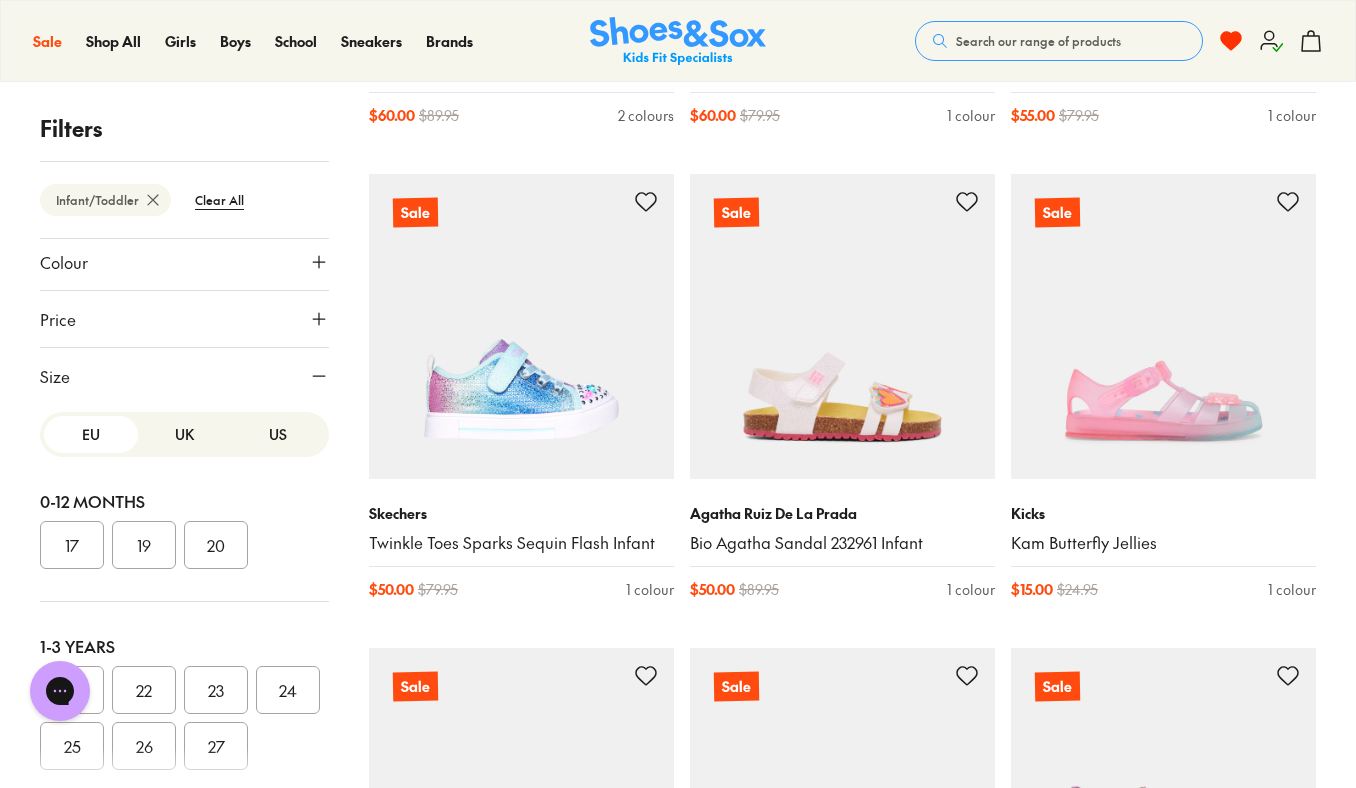 scroll, scrollTop: 174, scrollLeft: 0, axis: vertical 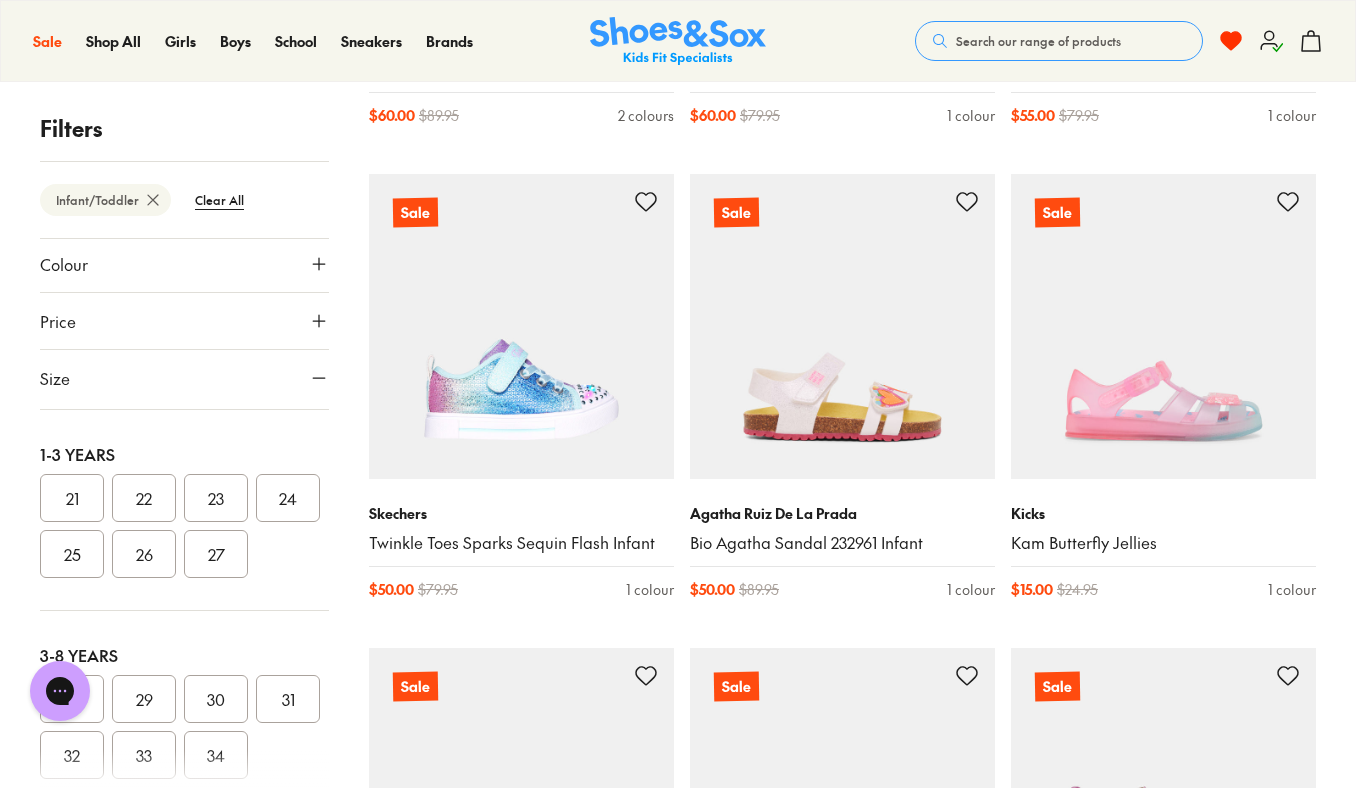 click on "24" at bounding box center (288, 498) 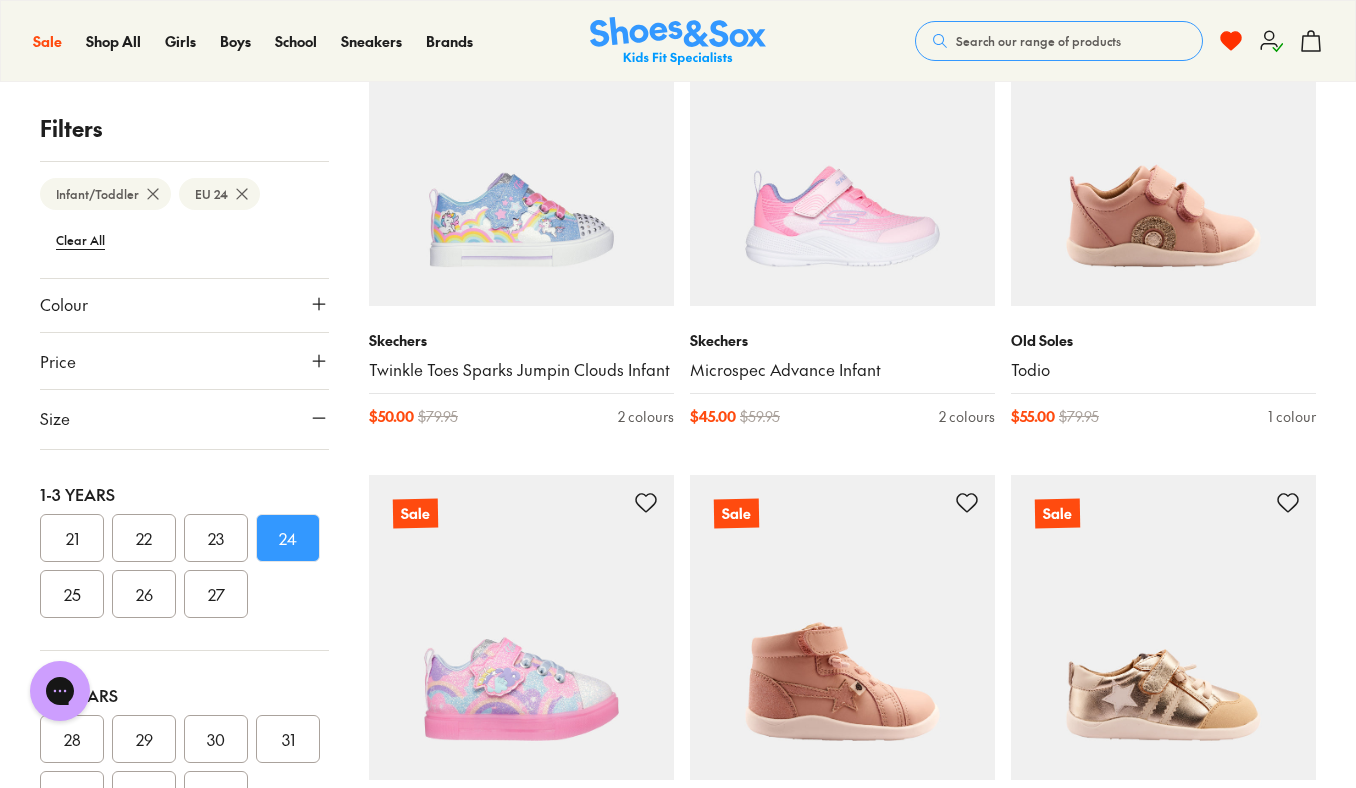scroll, scrollTop: 1831, scrollLeft: 0, axis: vertical 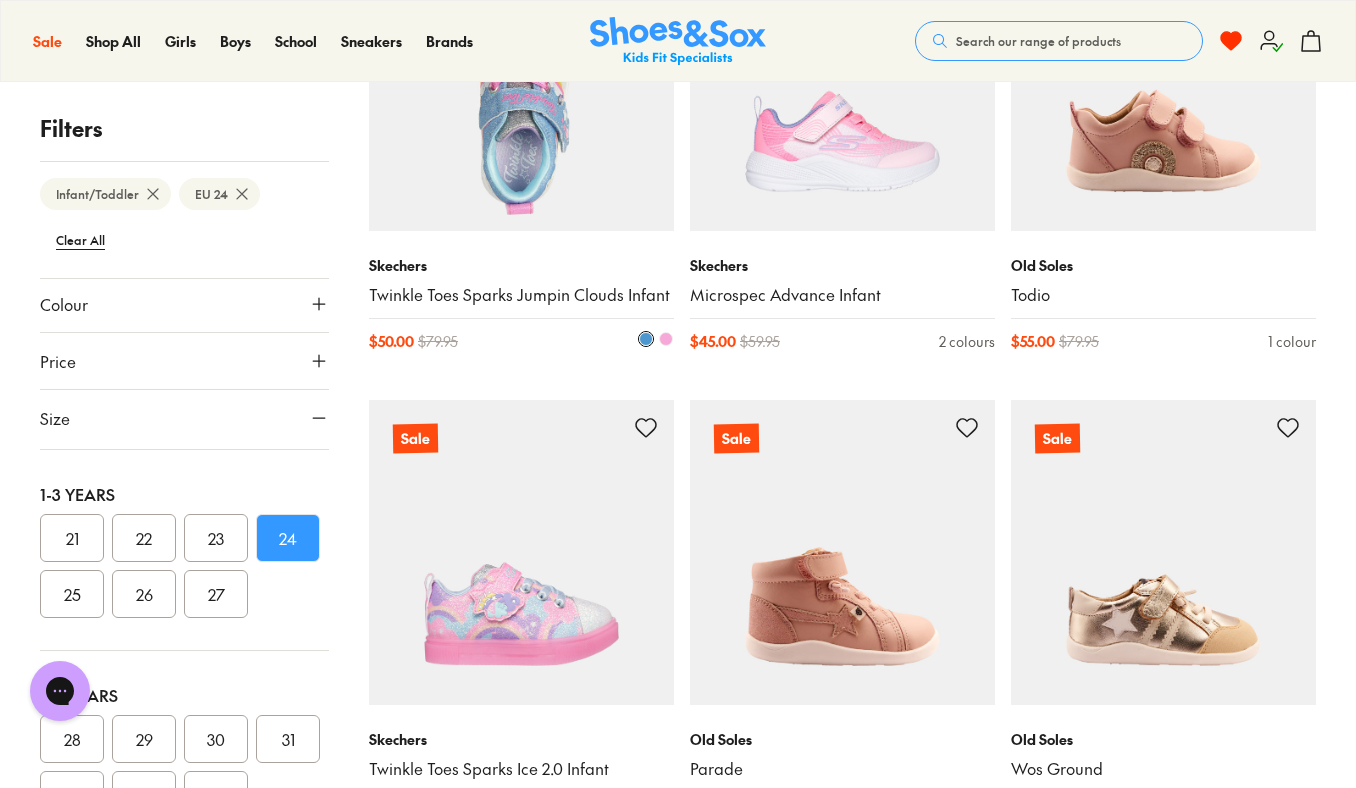 click at bounding box center (521, 78) 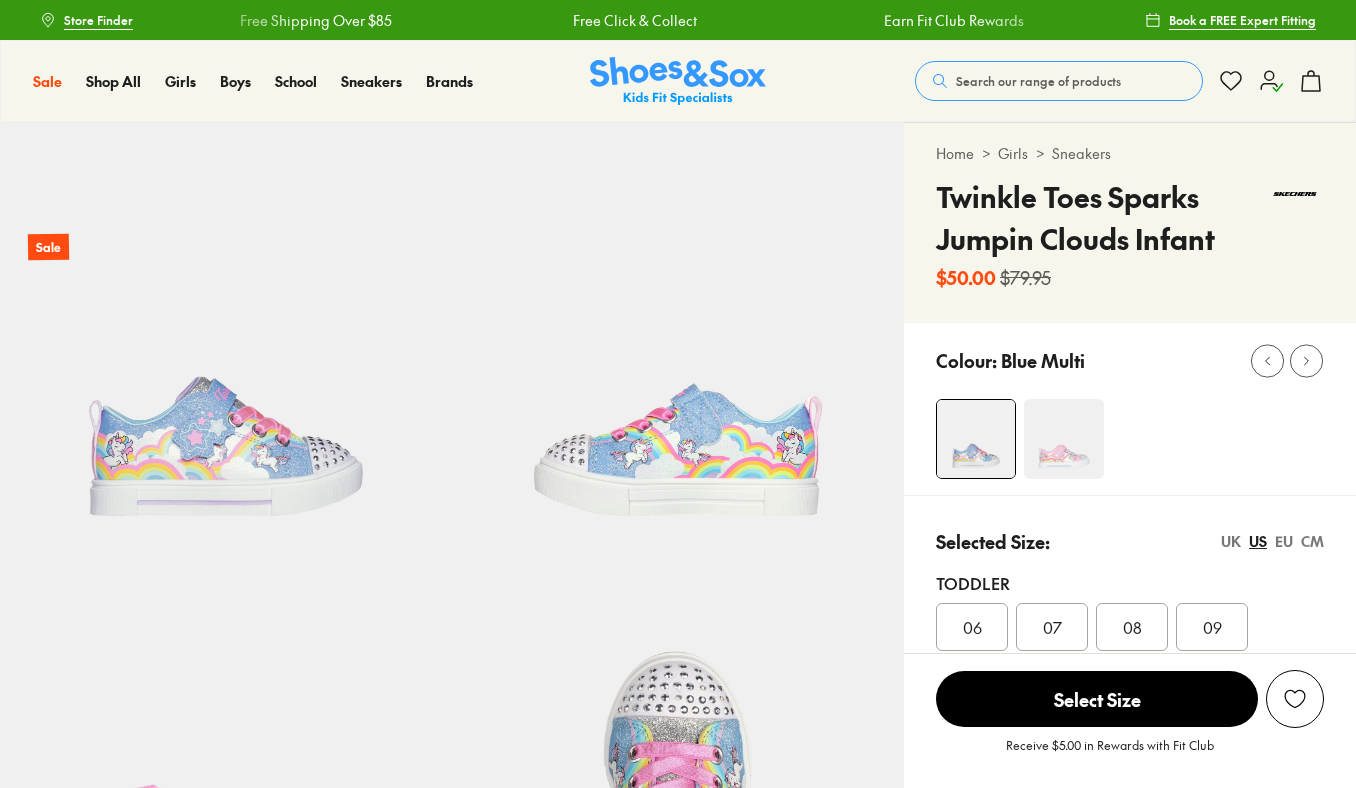 scroll, scrollTop: 0, scrollLeft: 0, axis: both 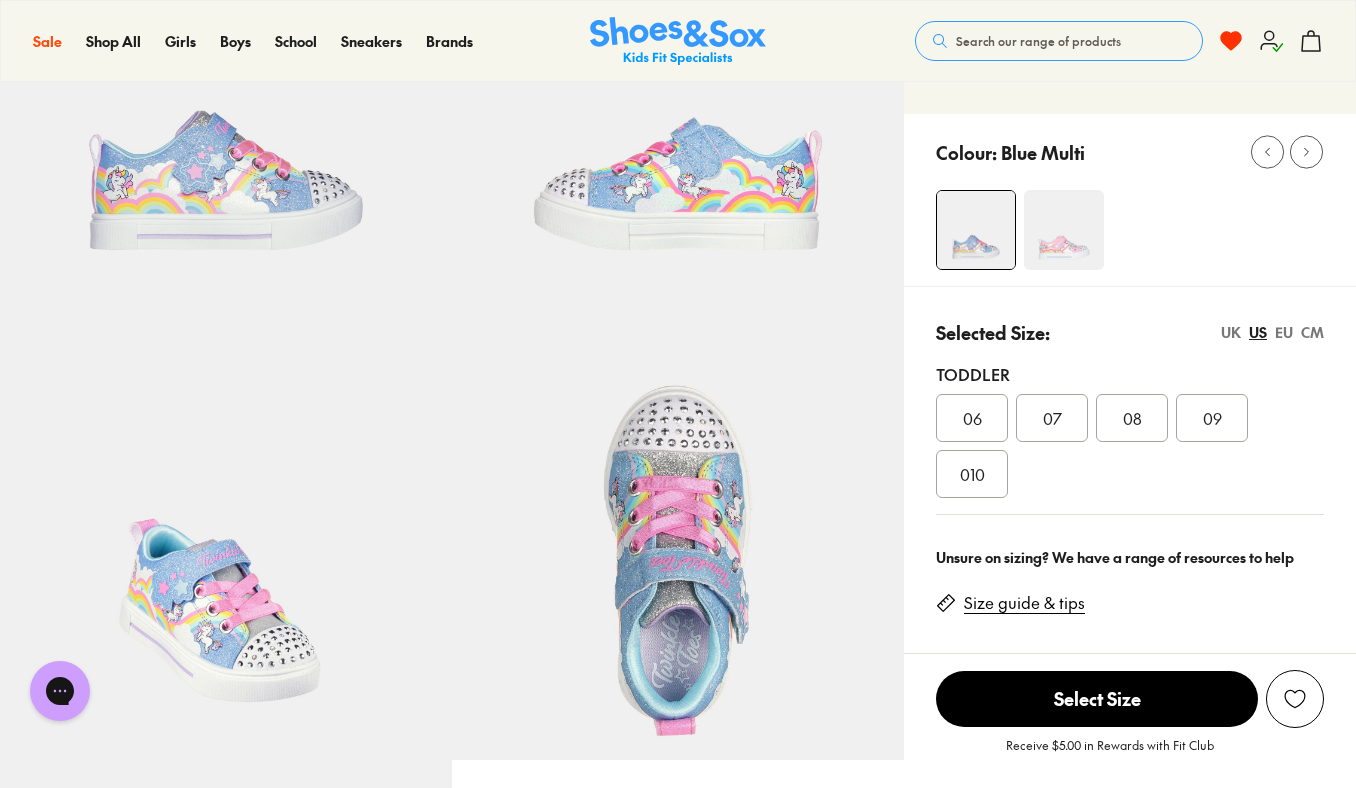 click on "EU" at bounding box center (1284, 332) 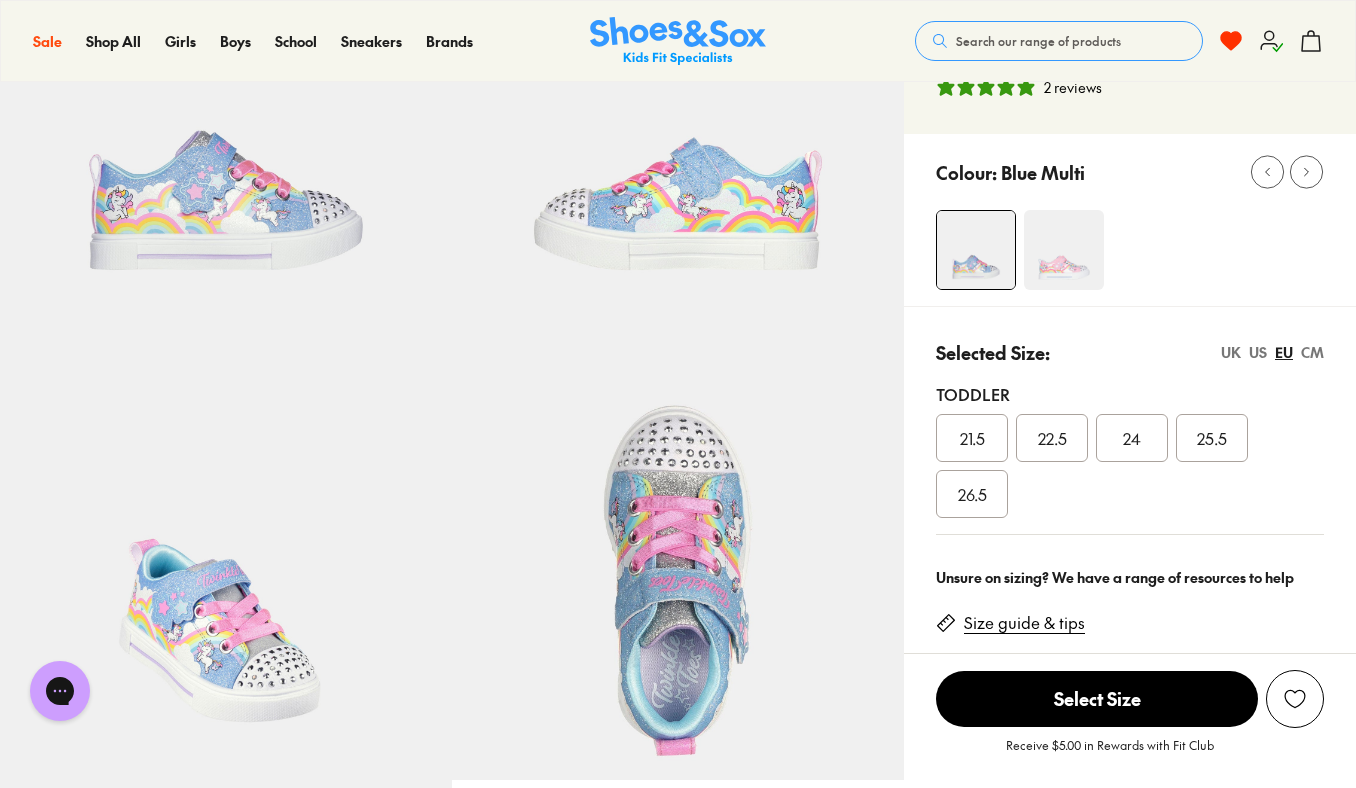 scroll, scrollTop: 259, scrollLeft: 0, axis: vertical 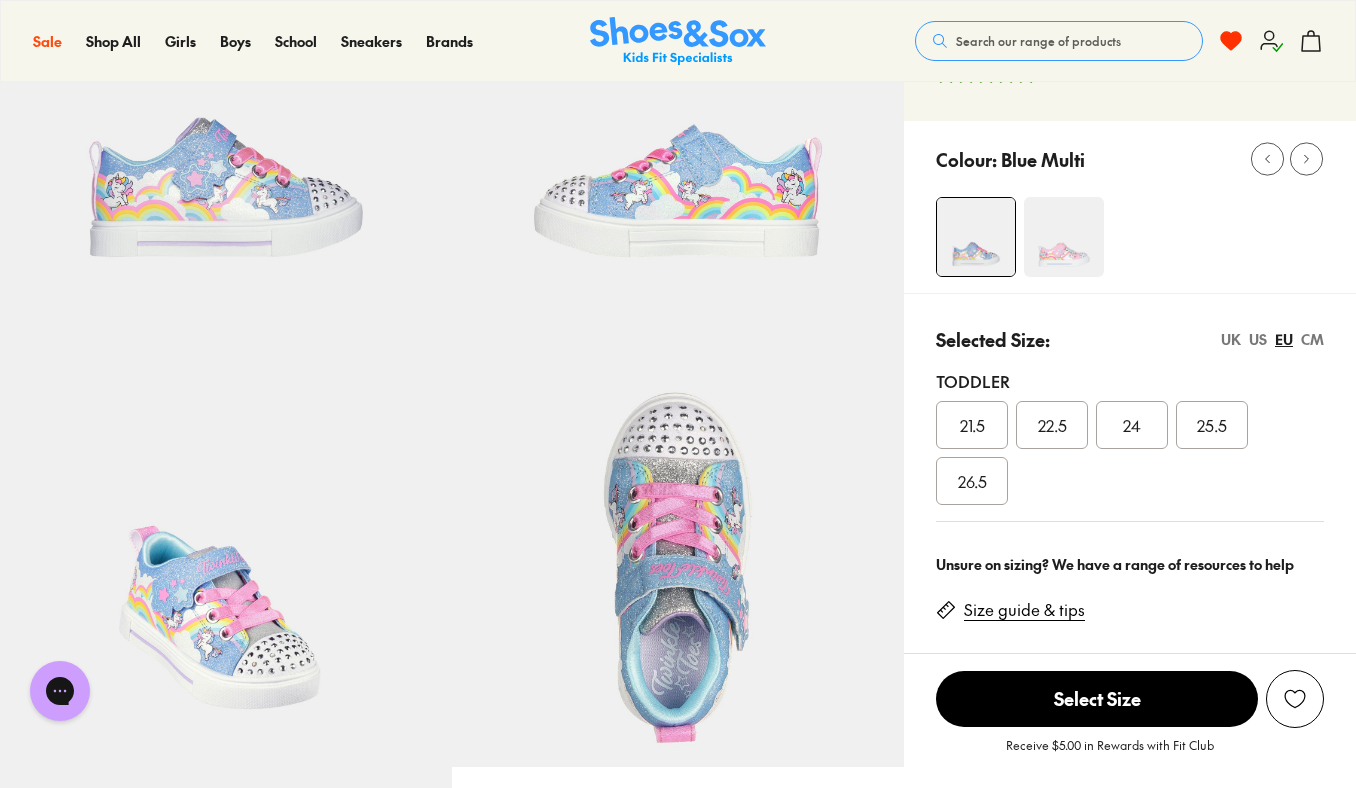 click on "Size guide & tips" at bounding box center (1024, 610) 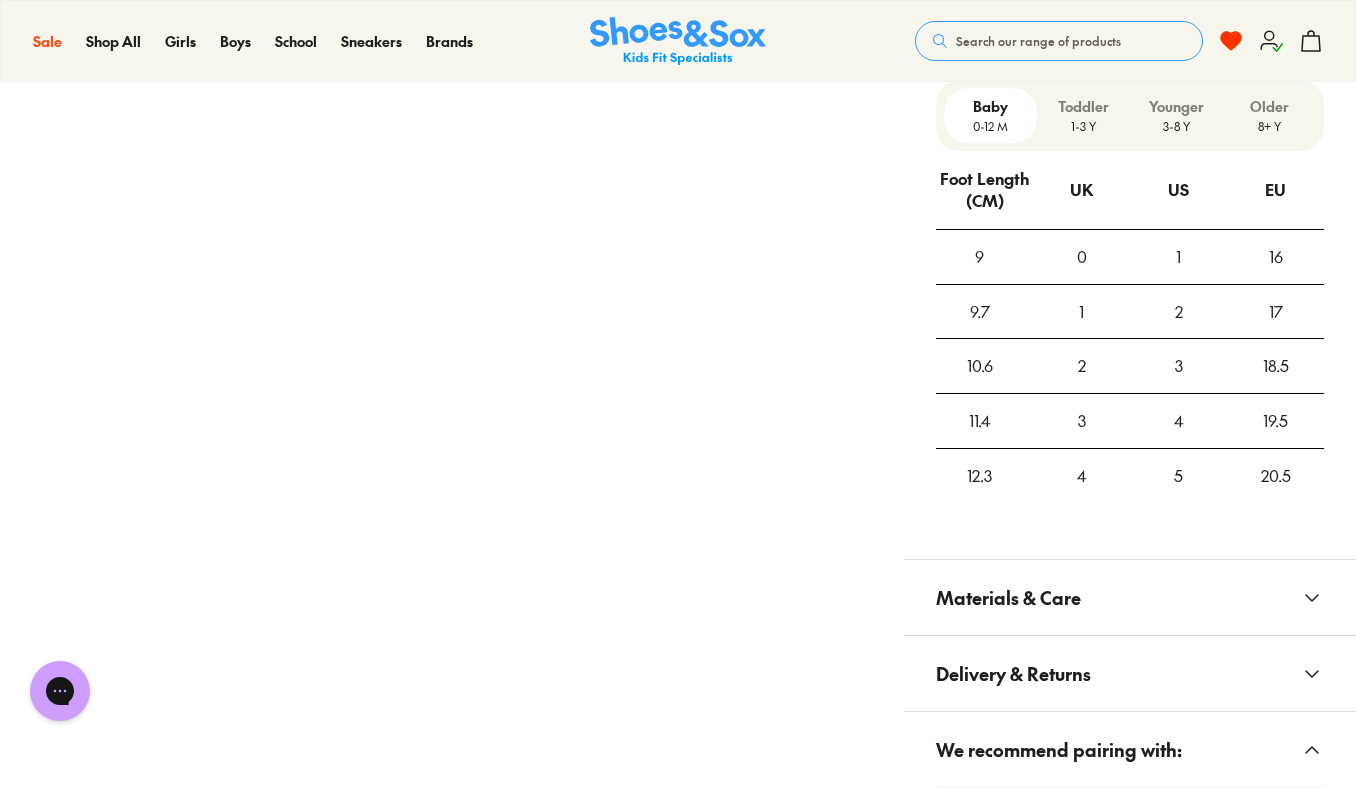 scroll, scrollTop: 1433, scrollLeft: 0, axis: vertical 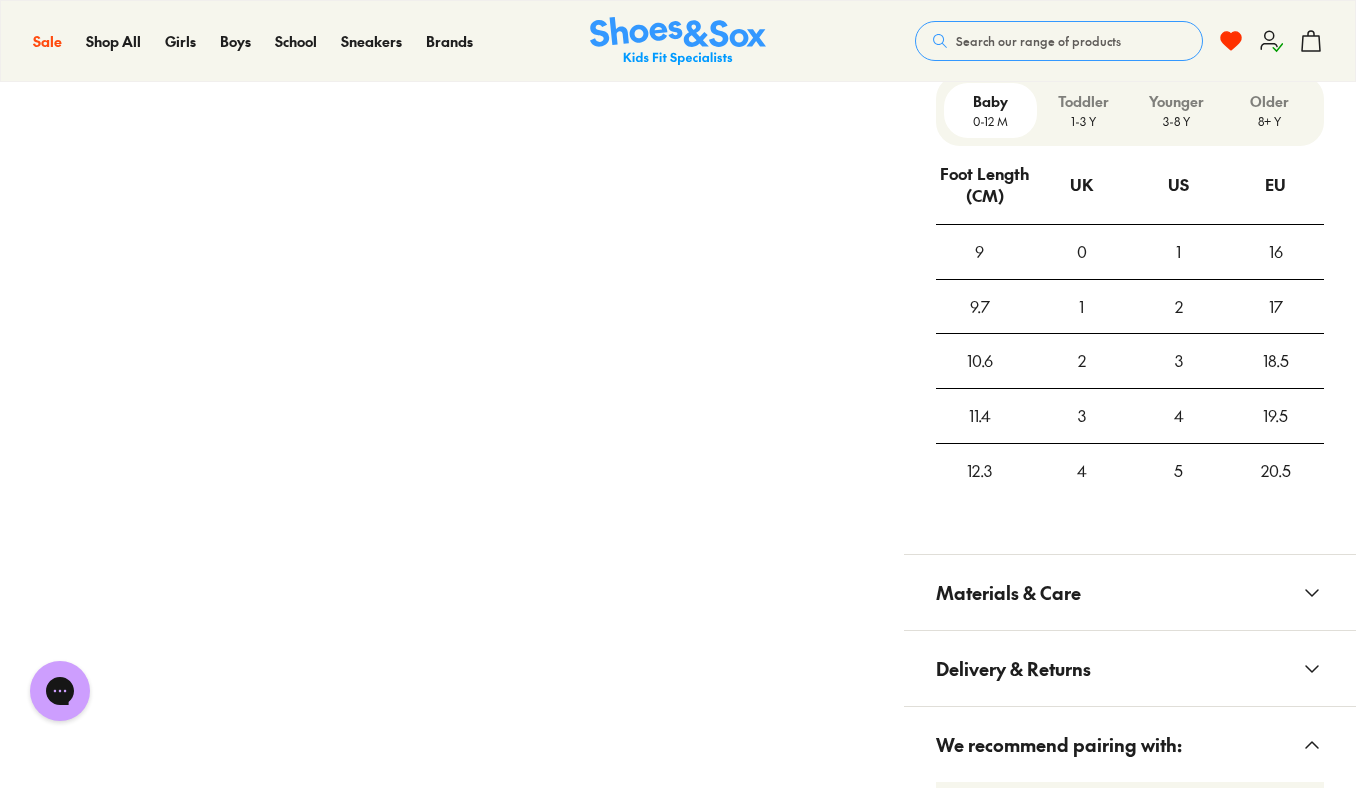 click on "Toddler" at bounding box center (1083, 101) 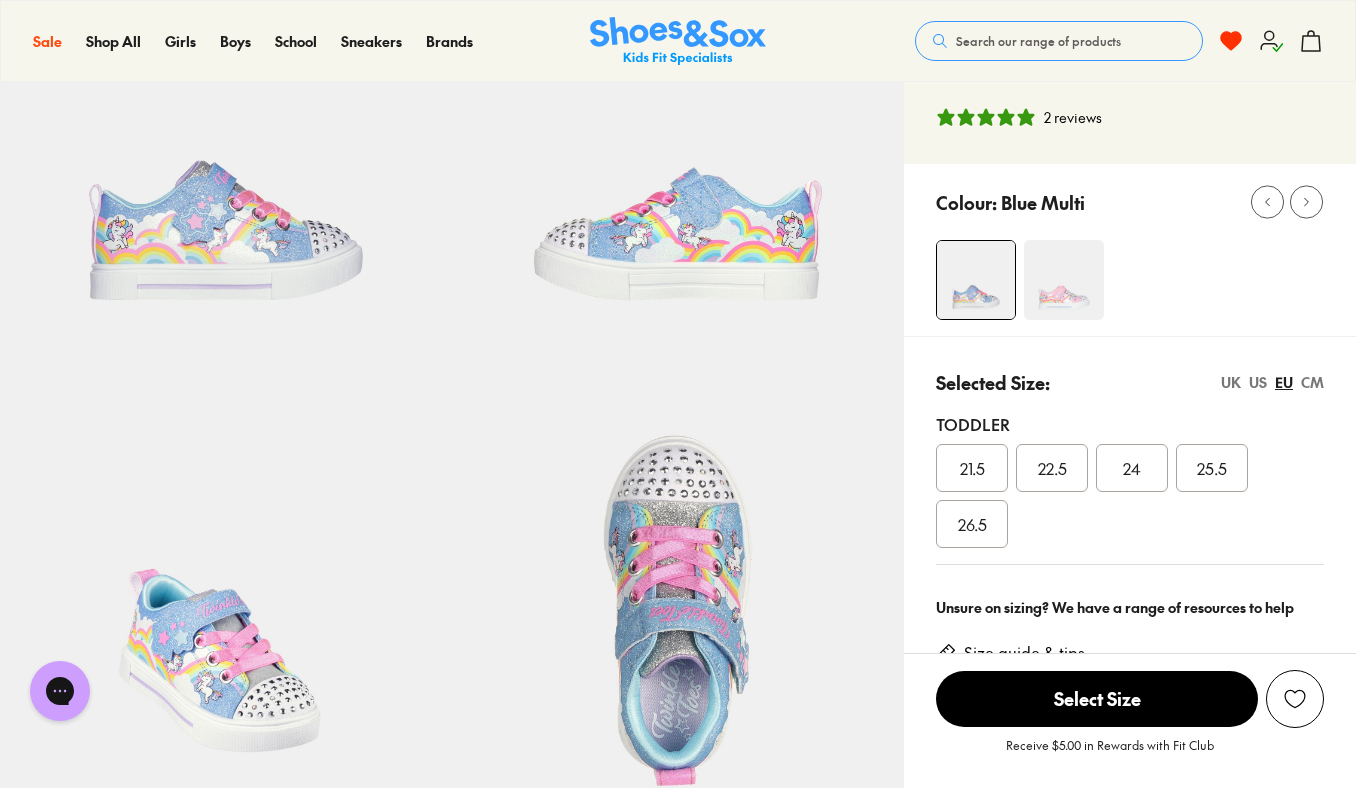 scroll, scrollTop: 0, scrollLeft: 0, axis: both 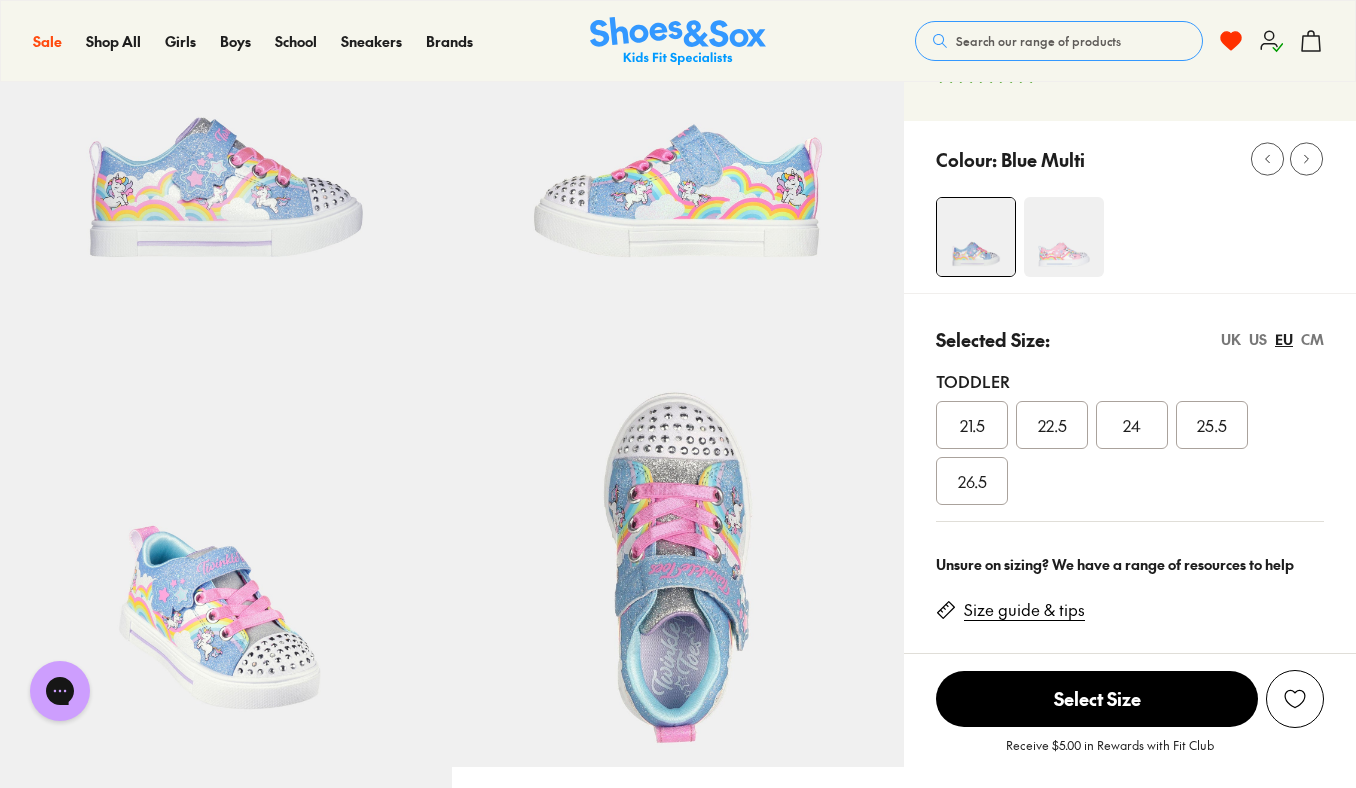 click at bounding box center (1064, 237) 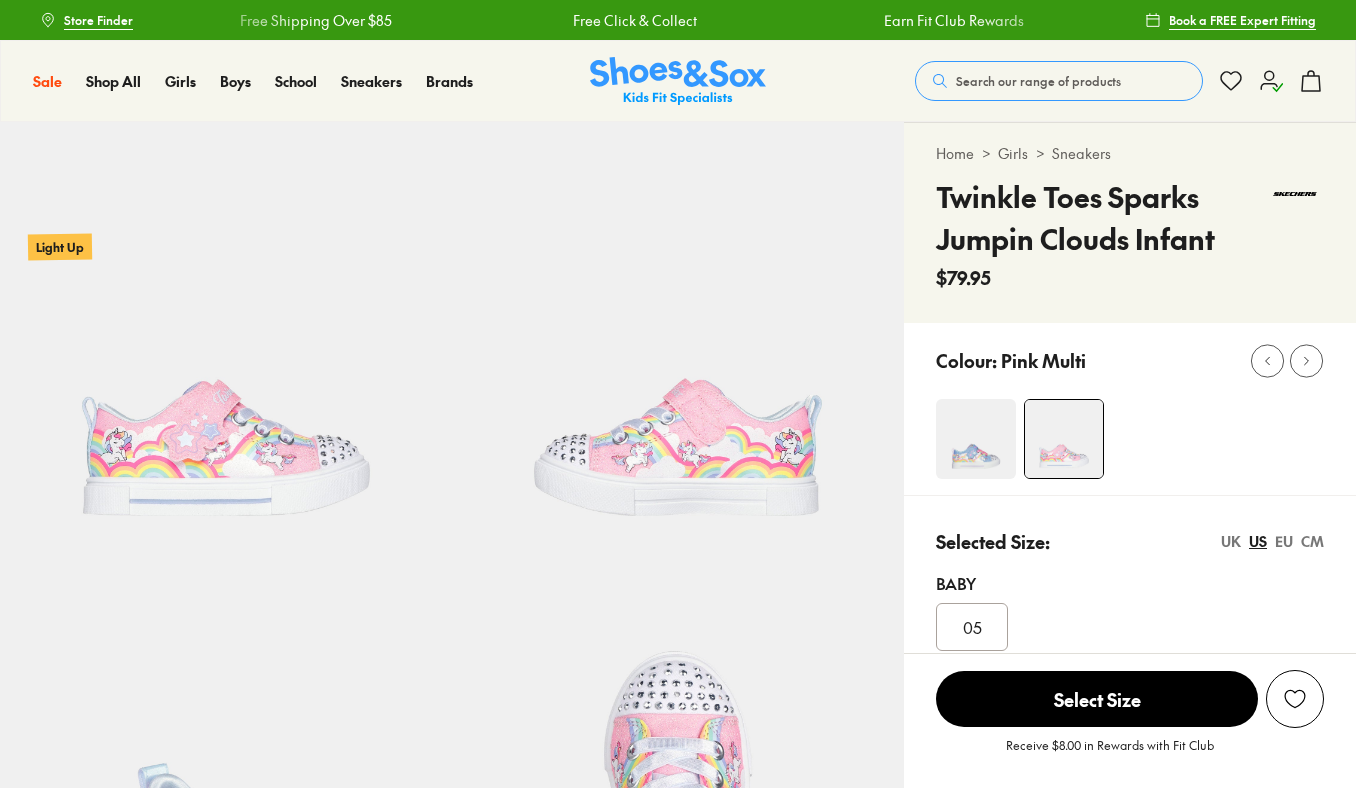 scroll, scrollTop: 0, scrollLeft: 0, axis: both 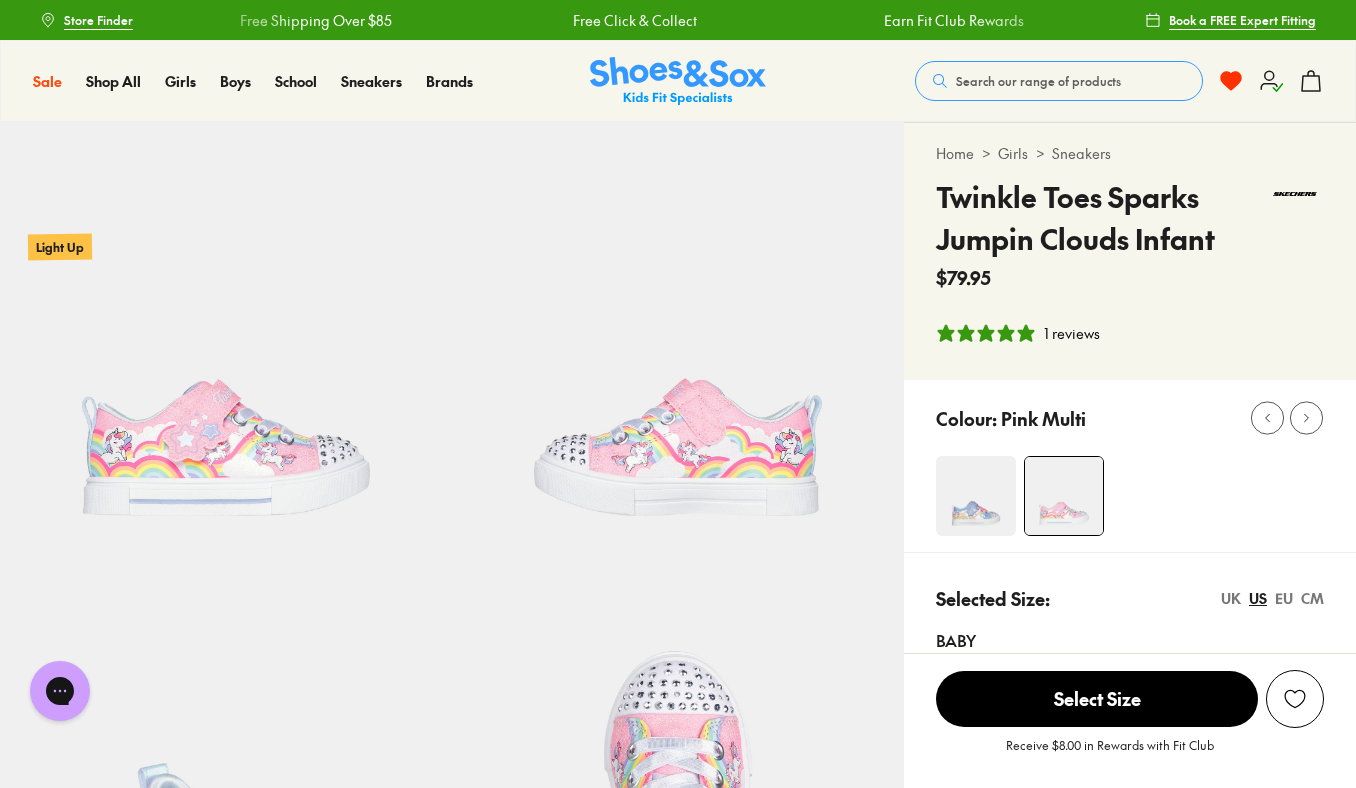 click at bounding box center [976, 496] 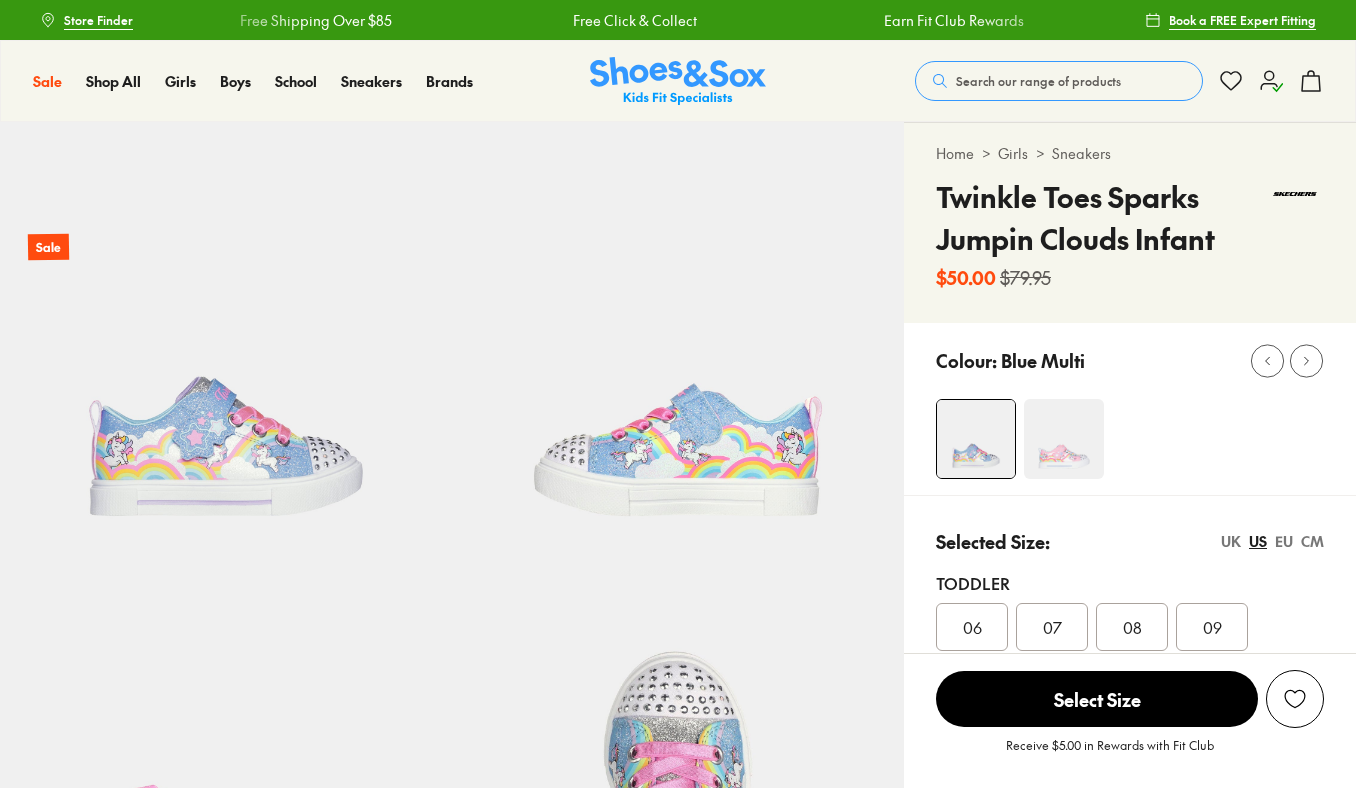 scroll, scrollTop: 0, scrollLeft: 0, axis: both 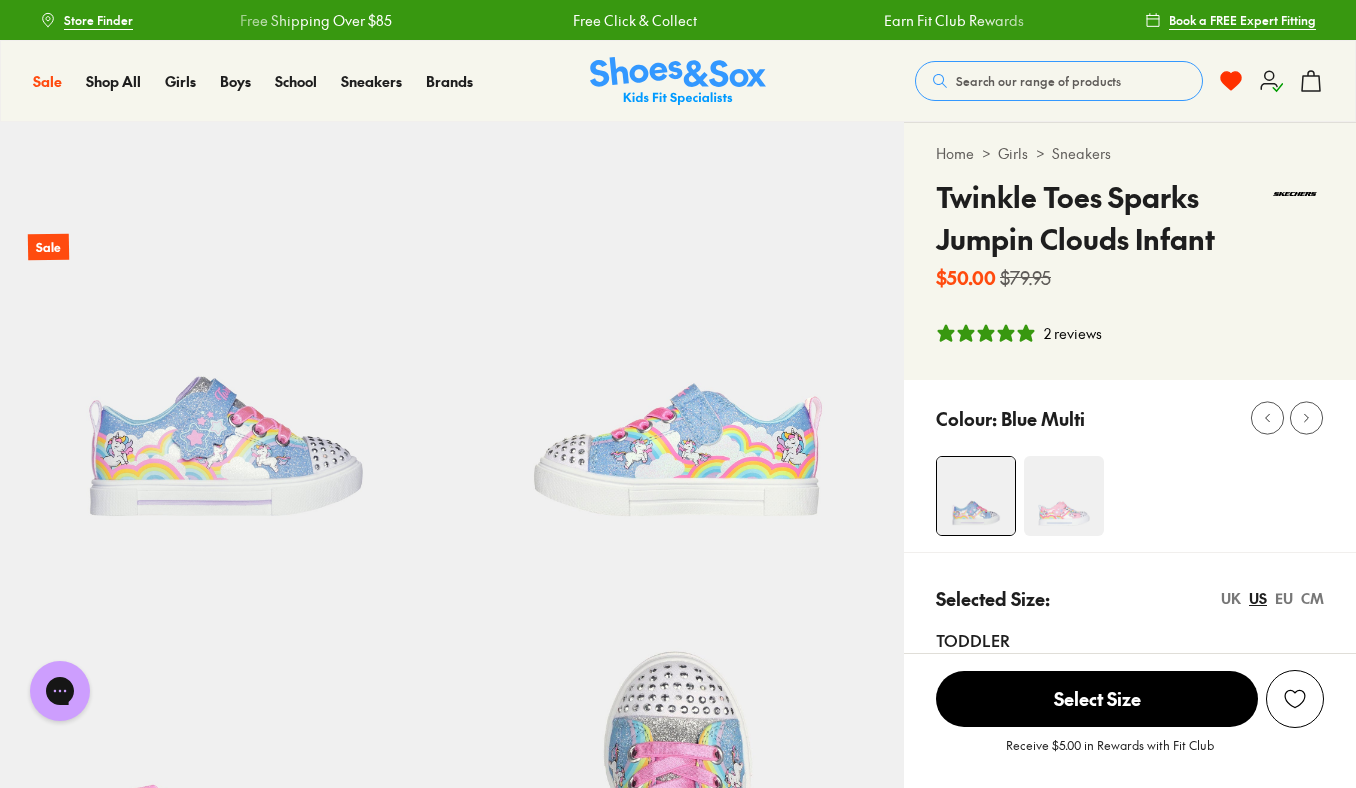 click at bounding box center (1295, 699) 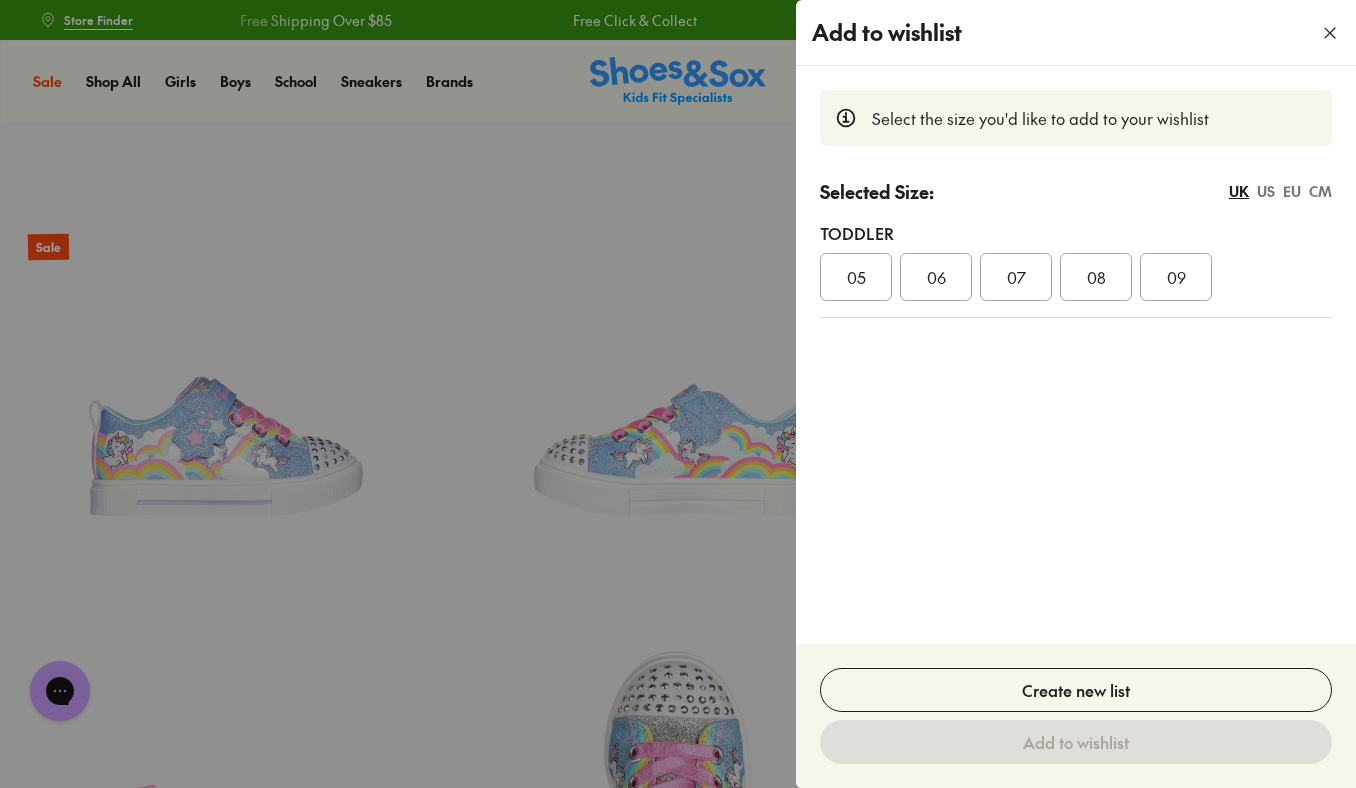 click on "EU" at bounding box center [1292, 191] 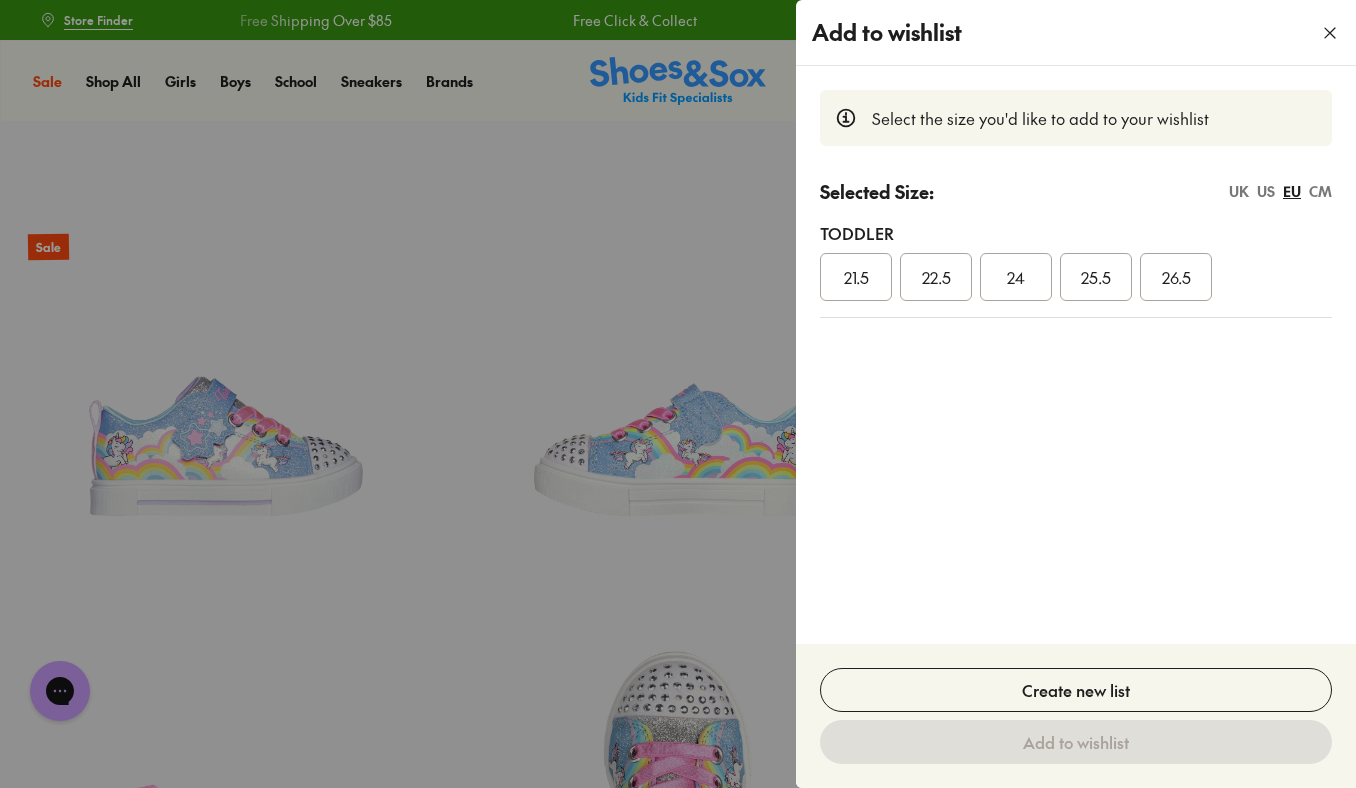 click on "24" at bounding box center (1016, 277) 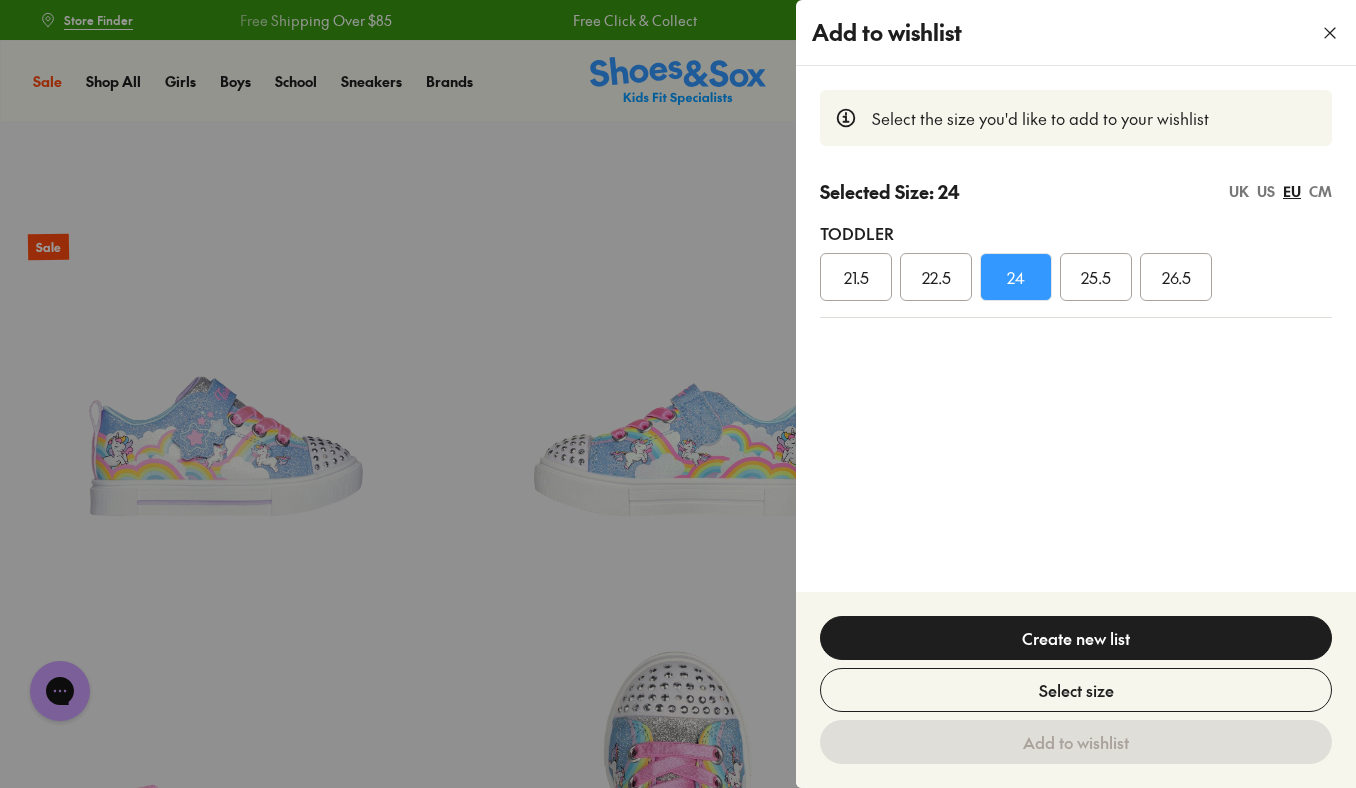 click on "Create new list" at bounding box center (1076, 638) 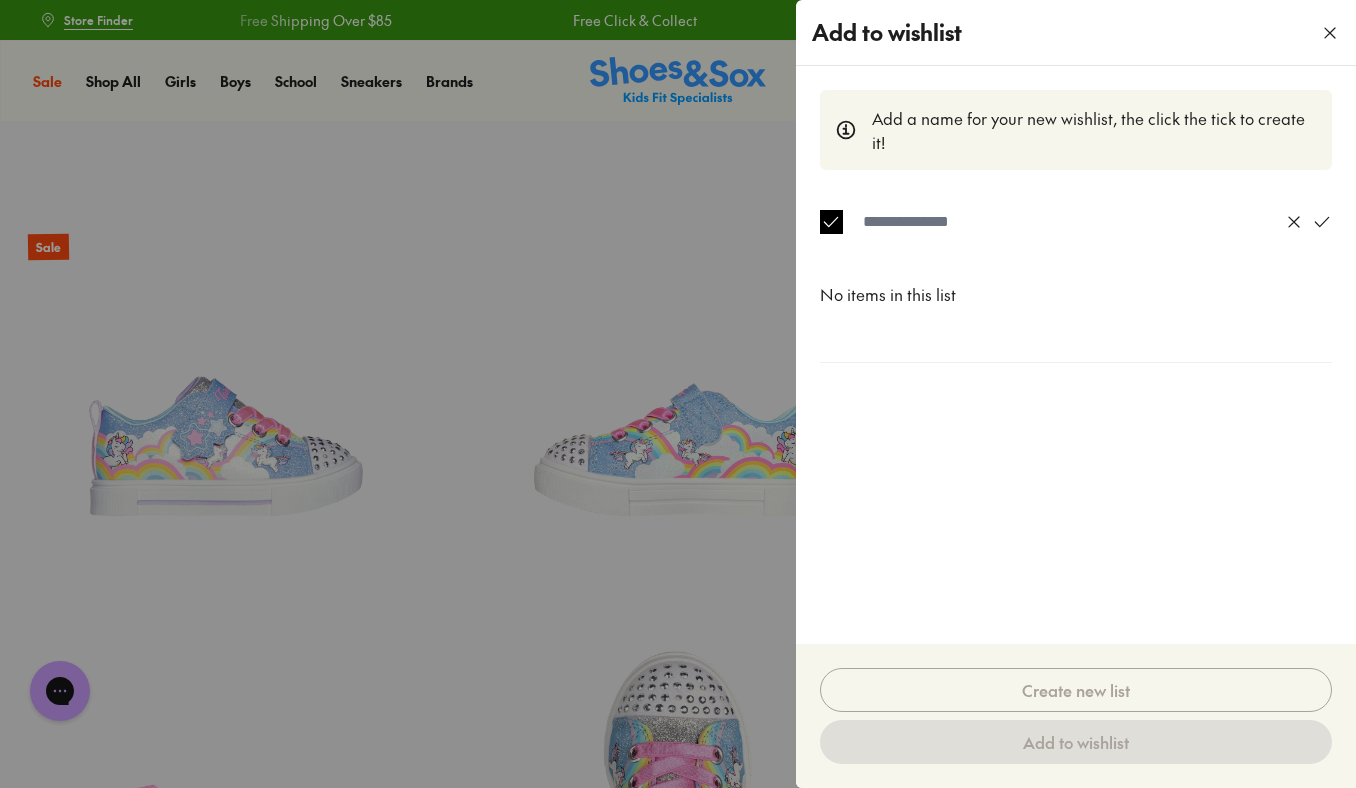 click at bounding box center (1067, 222) 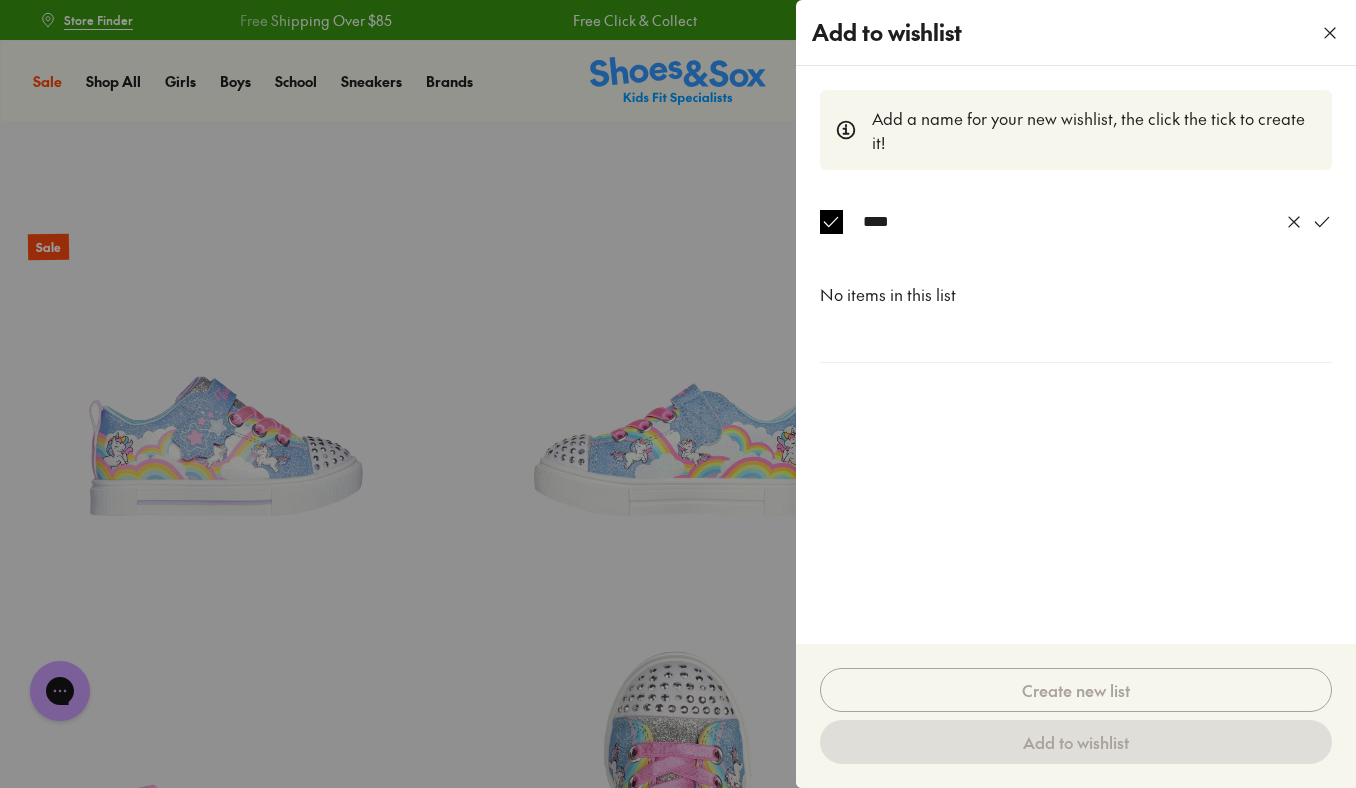 type on "****" 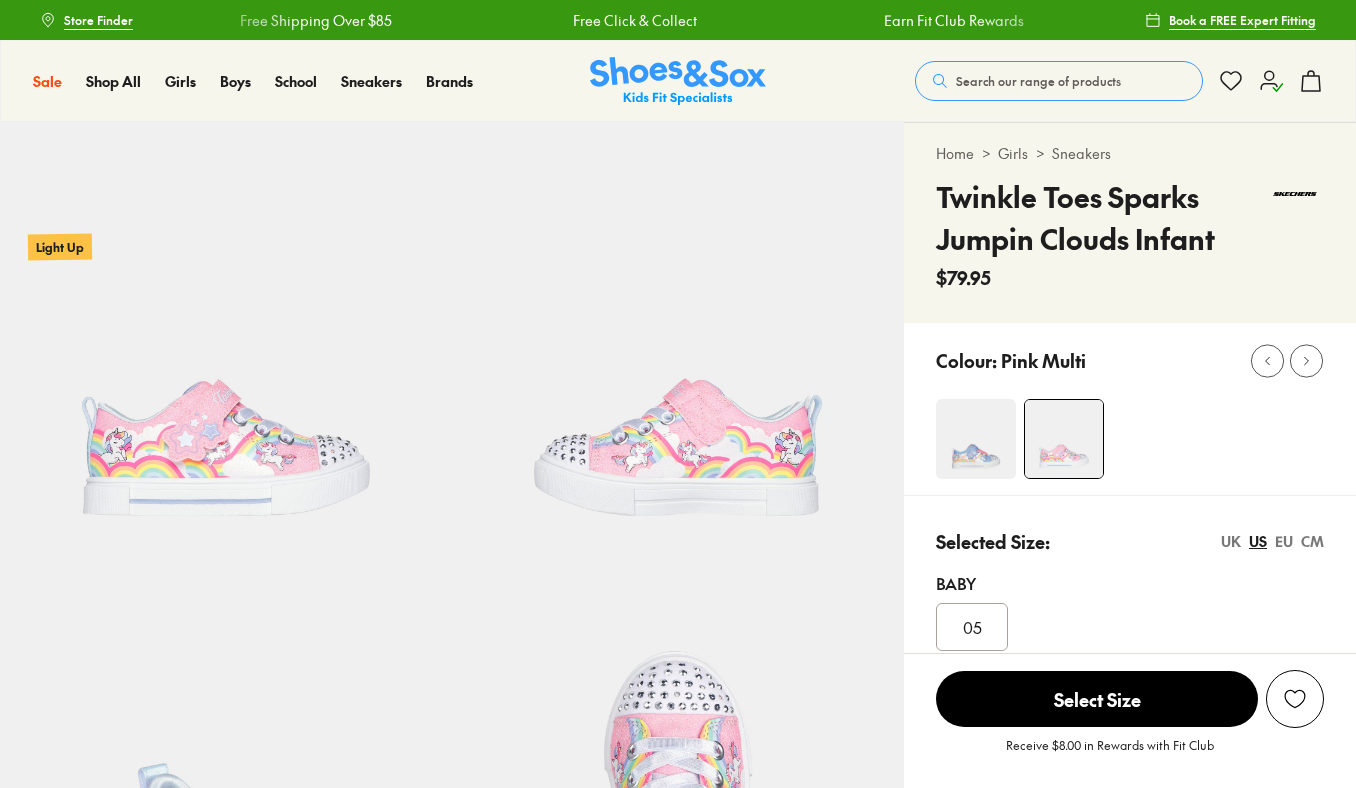 scroll, scrollTop: 0, scrollLeft: 0, axis: both 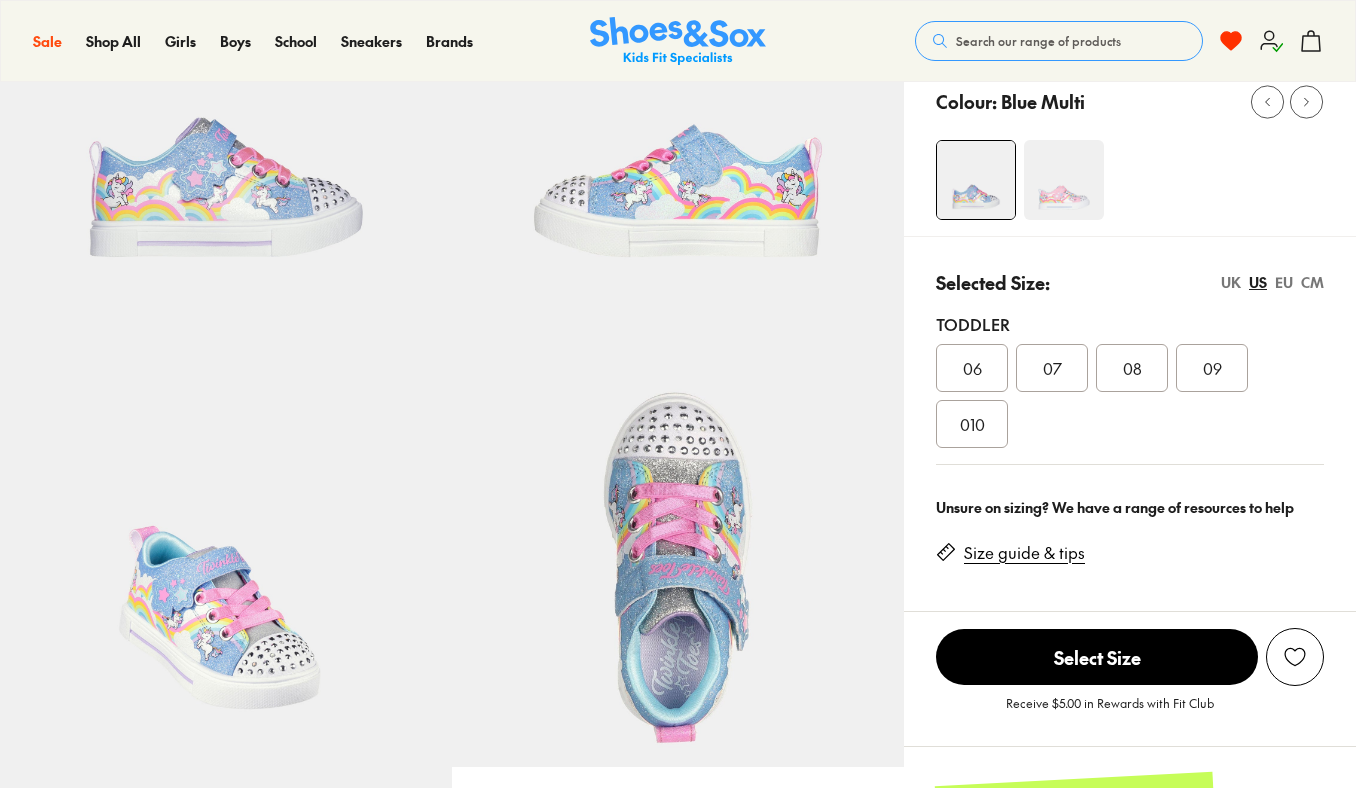 select on "*" 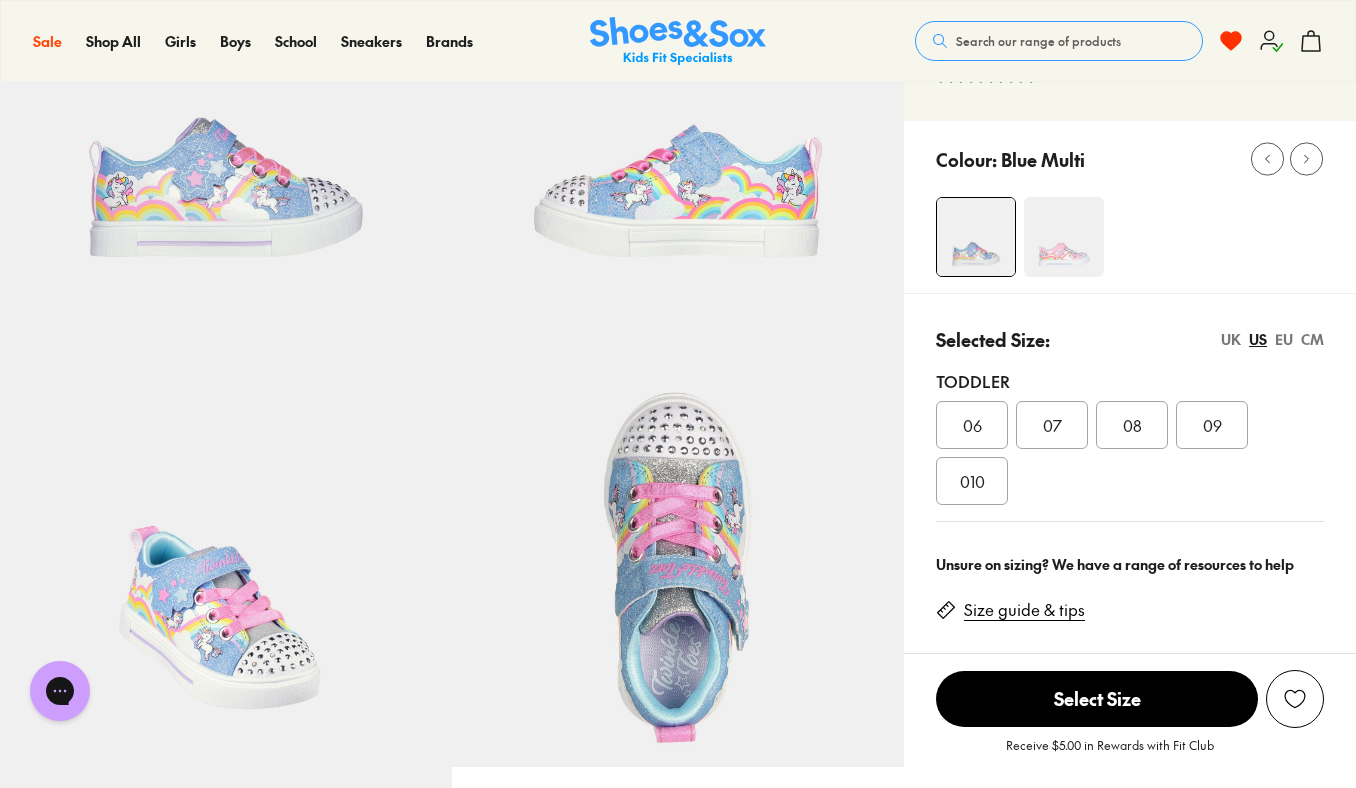 scroll, scrollTop: 0, scrollLeft: 0, axis: both 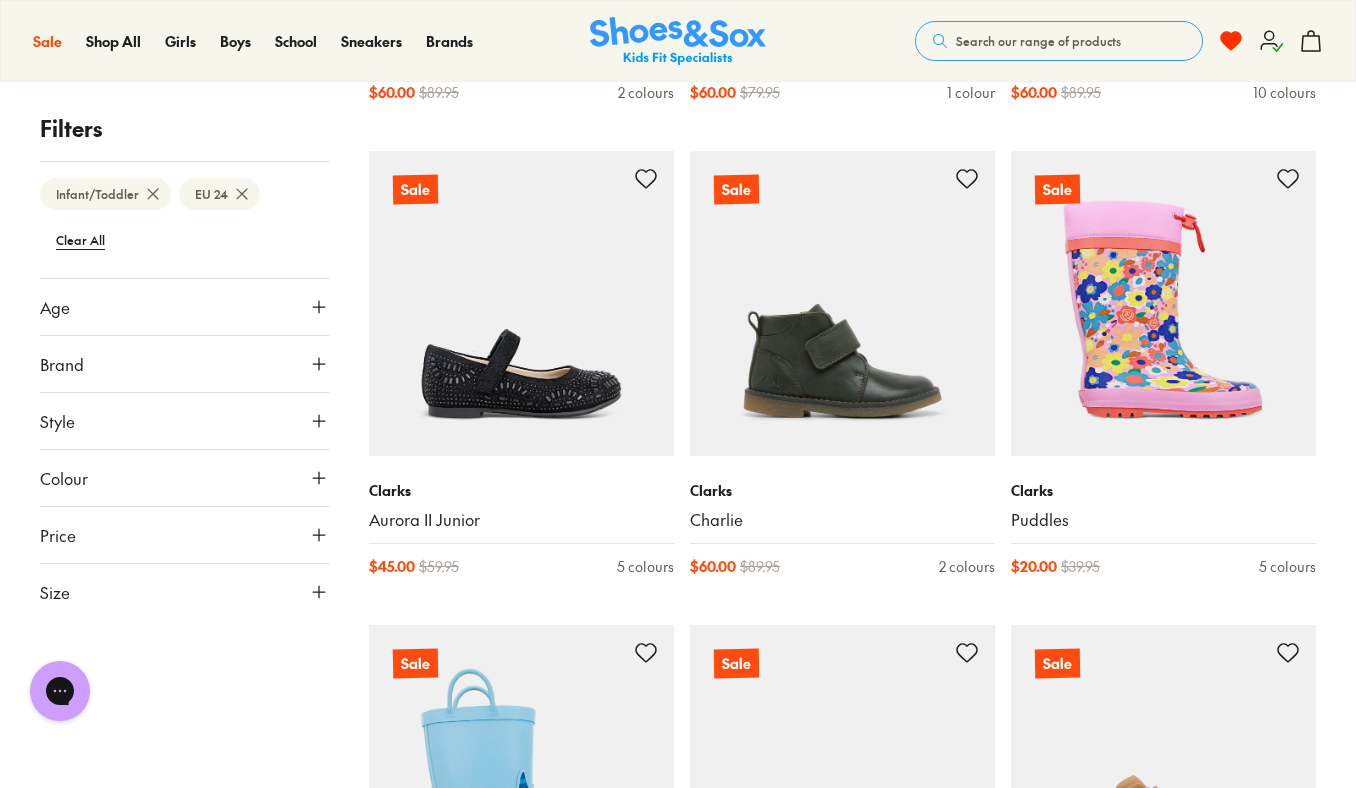 click 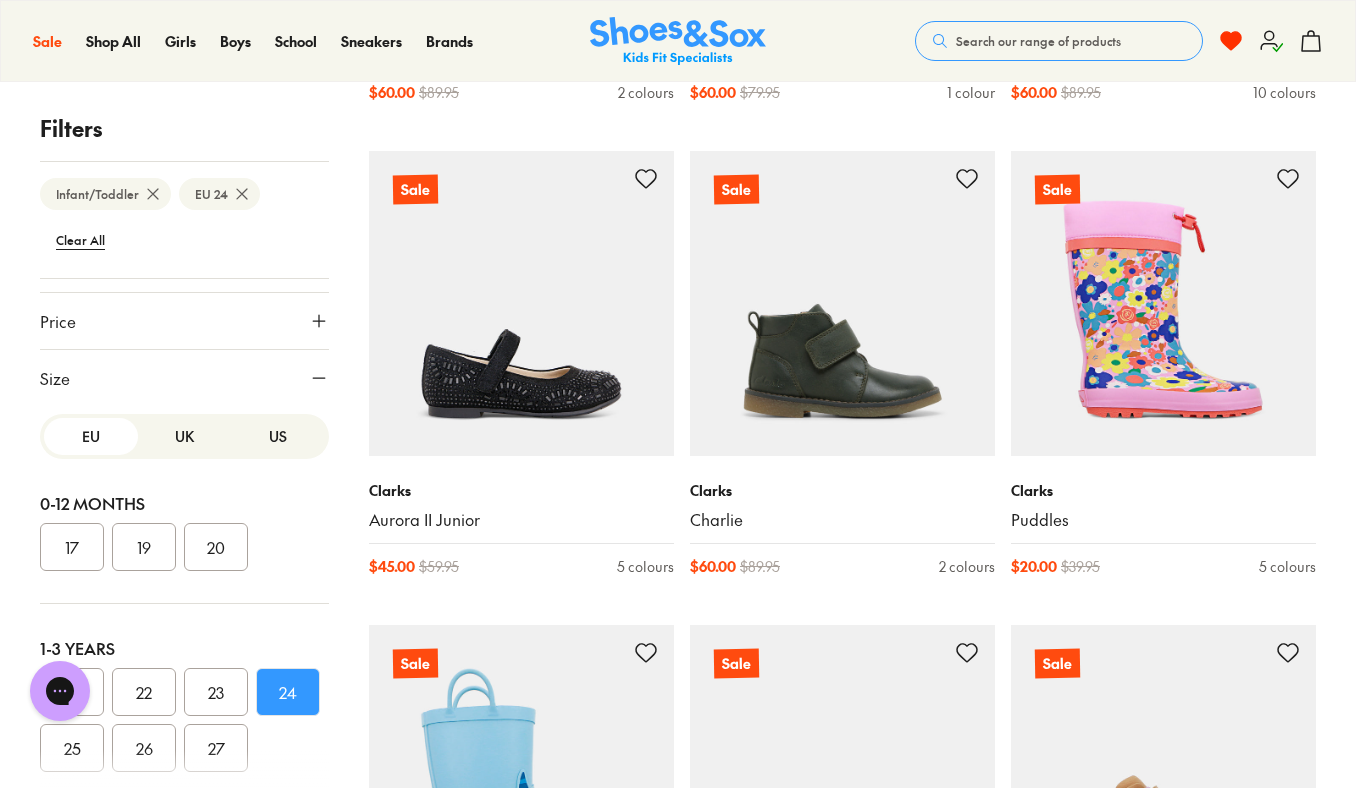 scroll, scrollTop: 216, scrollLeft: 0, axis: vertical 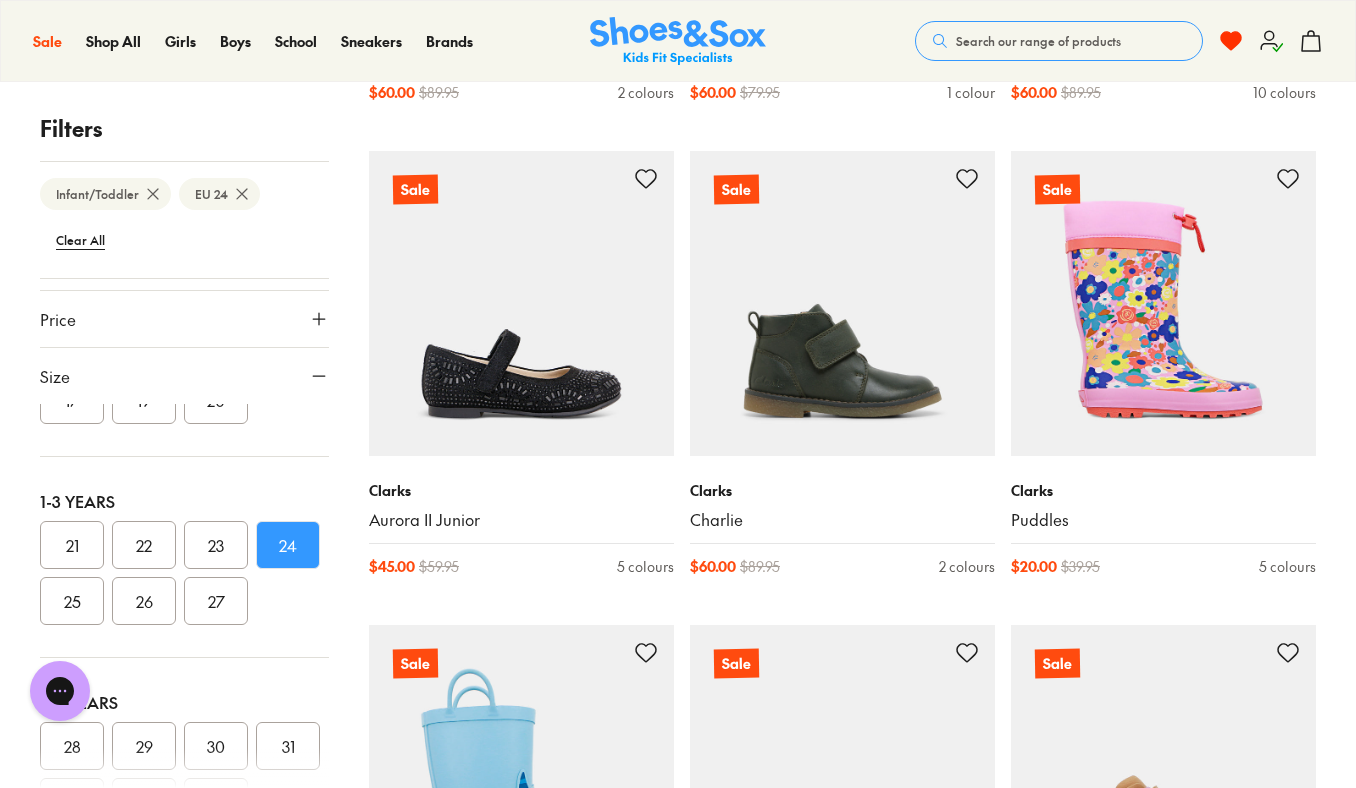 click on "25" at bounding box center (72, 601) 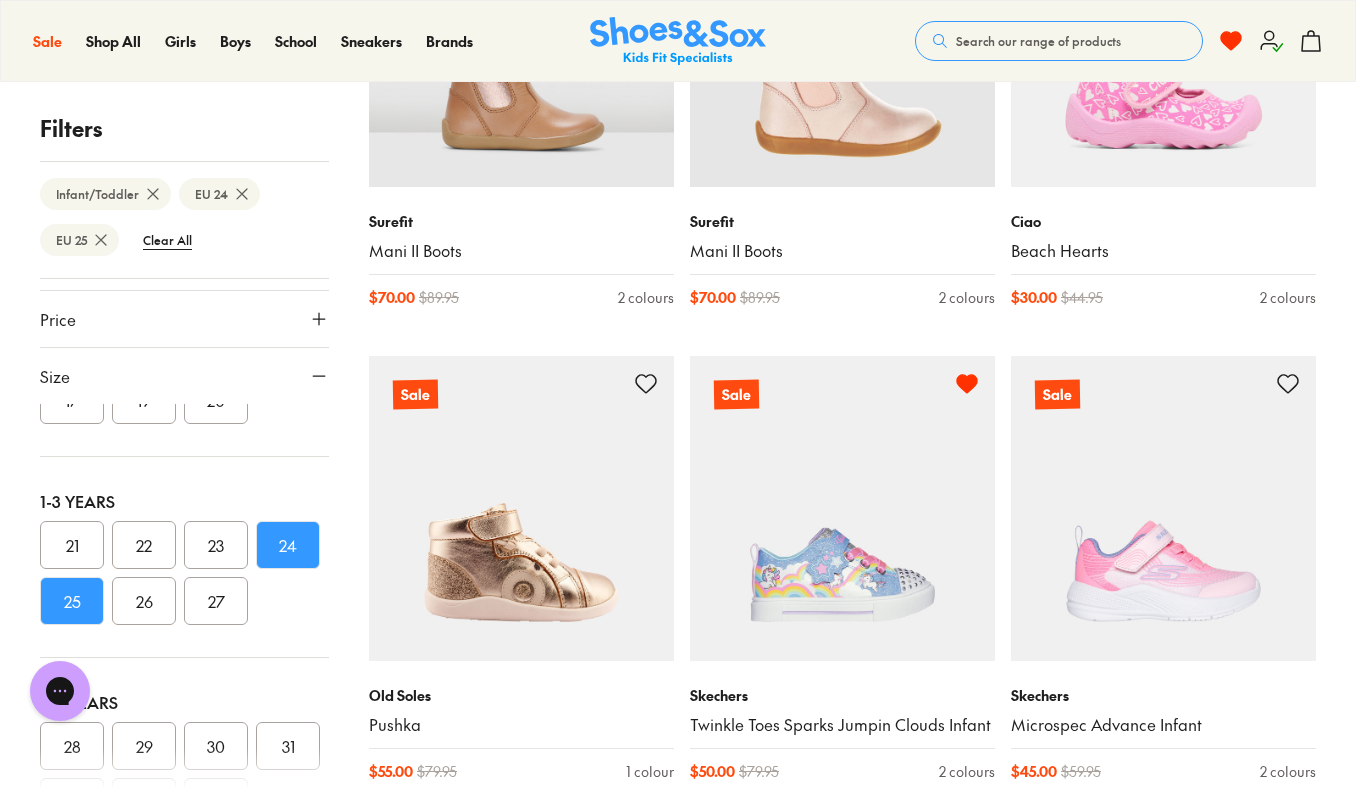 scroll, scrollTop: 1969, scrollLeft: 0, axis: vertical 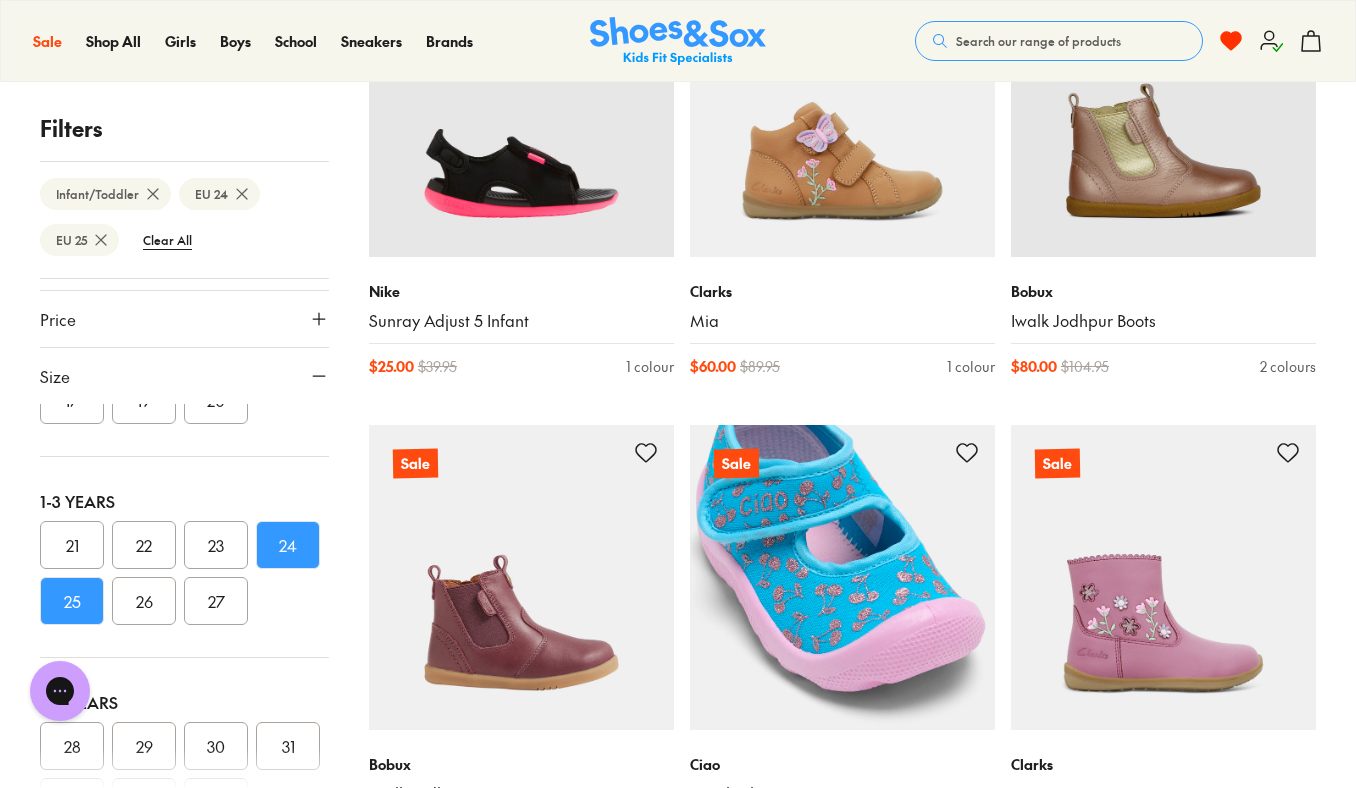 click at bounding box center (842, 577) 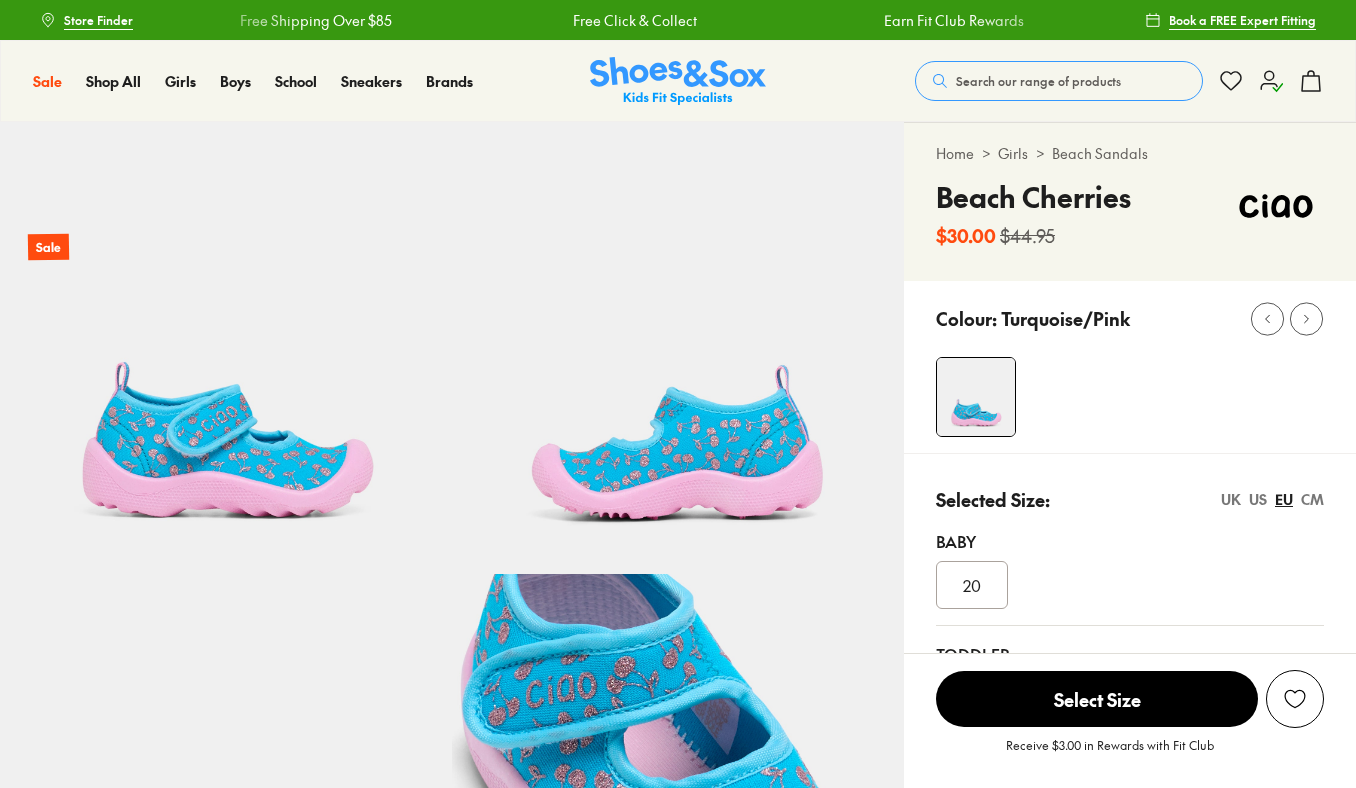 scroll, scrollTop: 0, scrollLeft: 0, axis: both 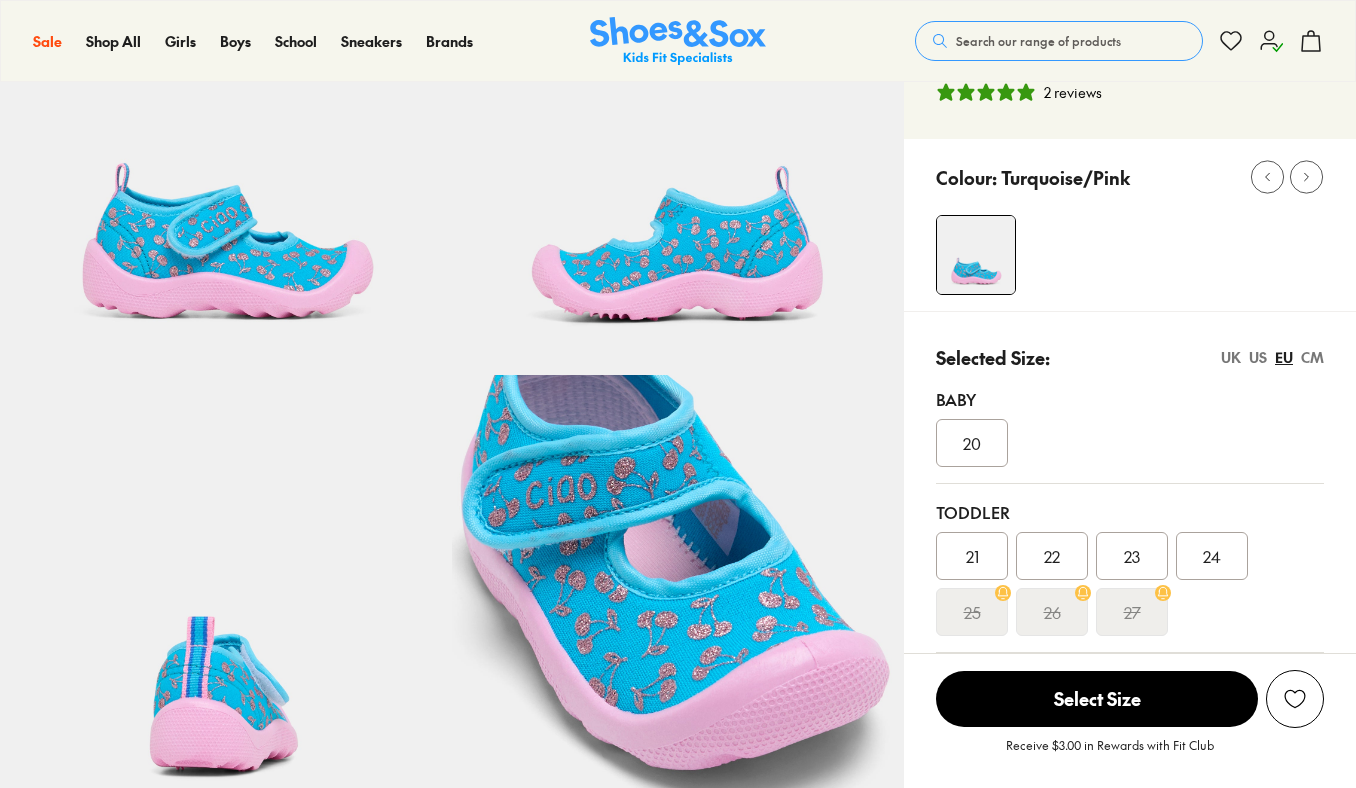 select on "*" 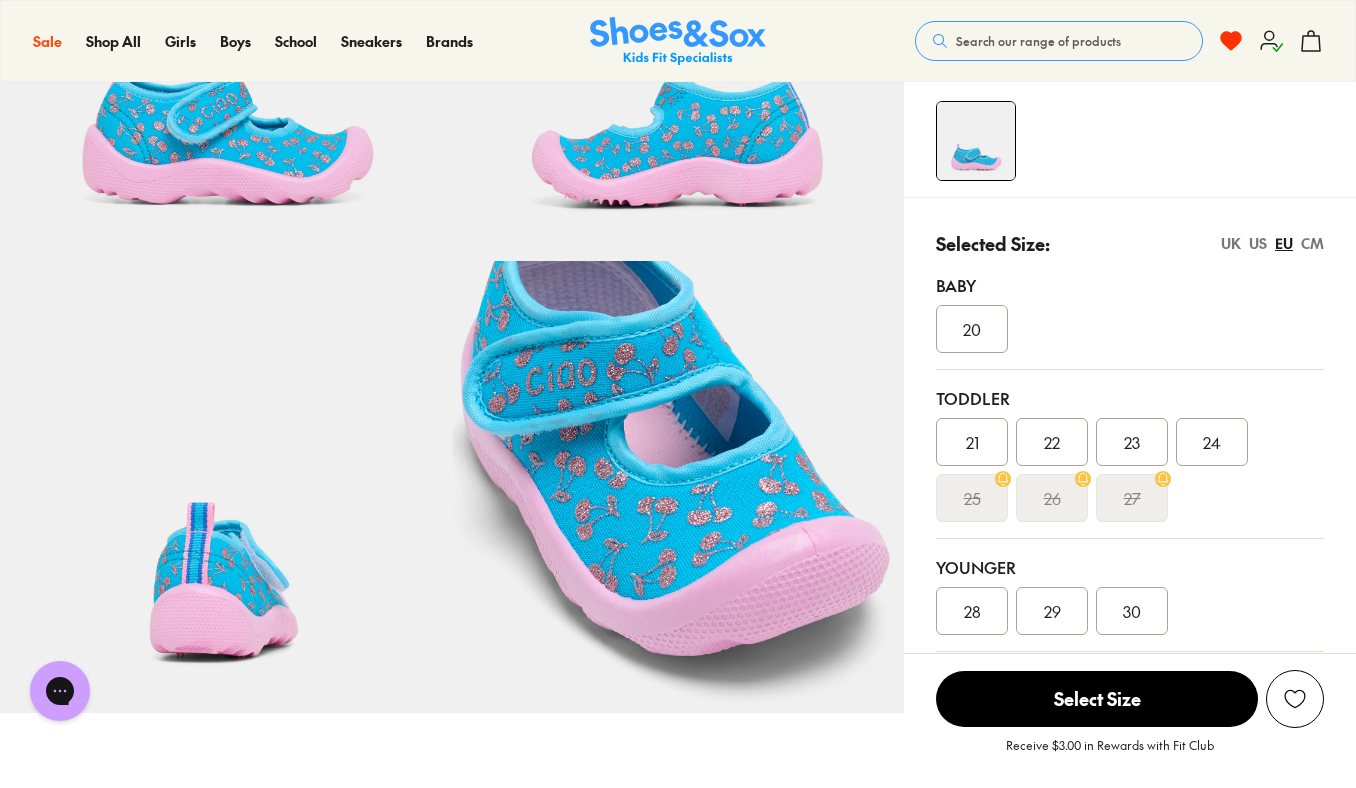 scroll, scrollTop: 0, scrollLeft: 0, axis: both 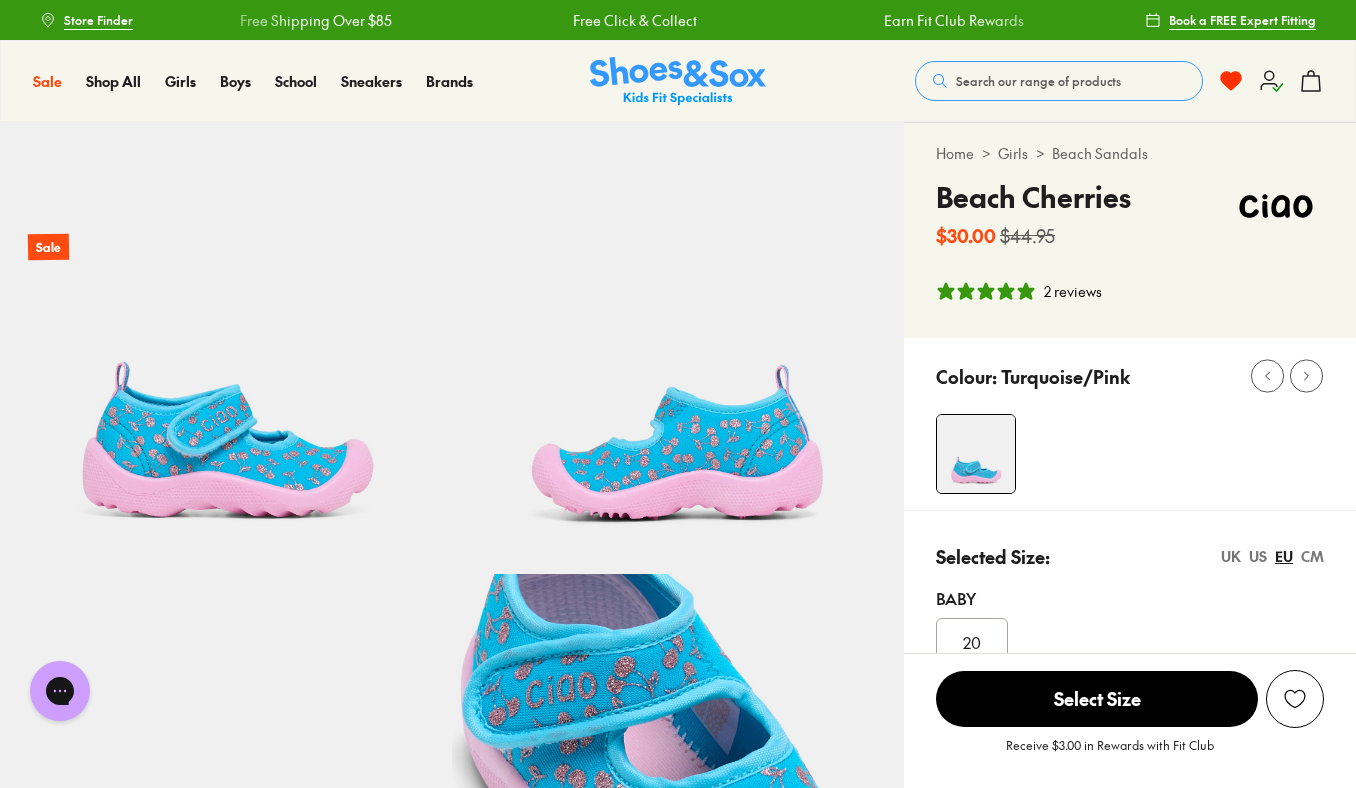 click 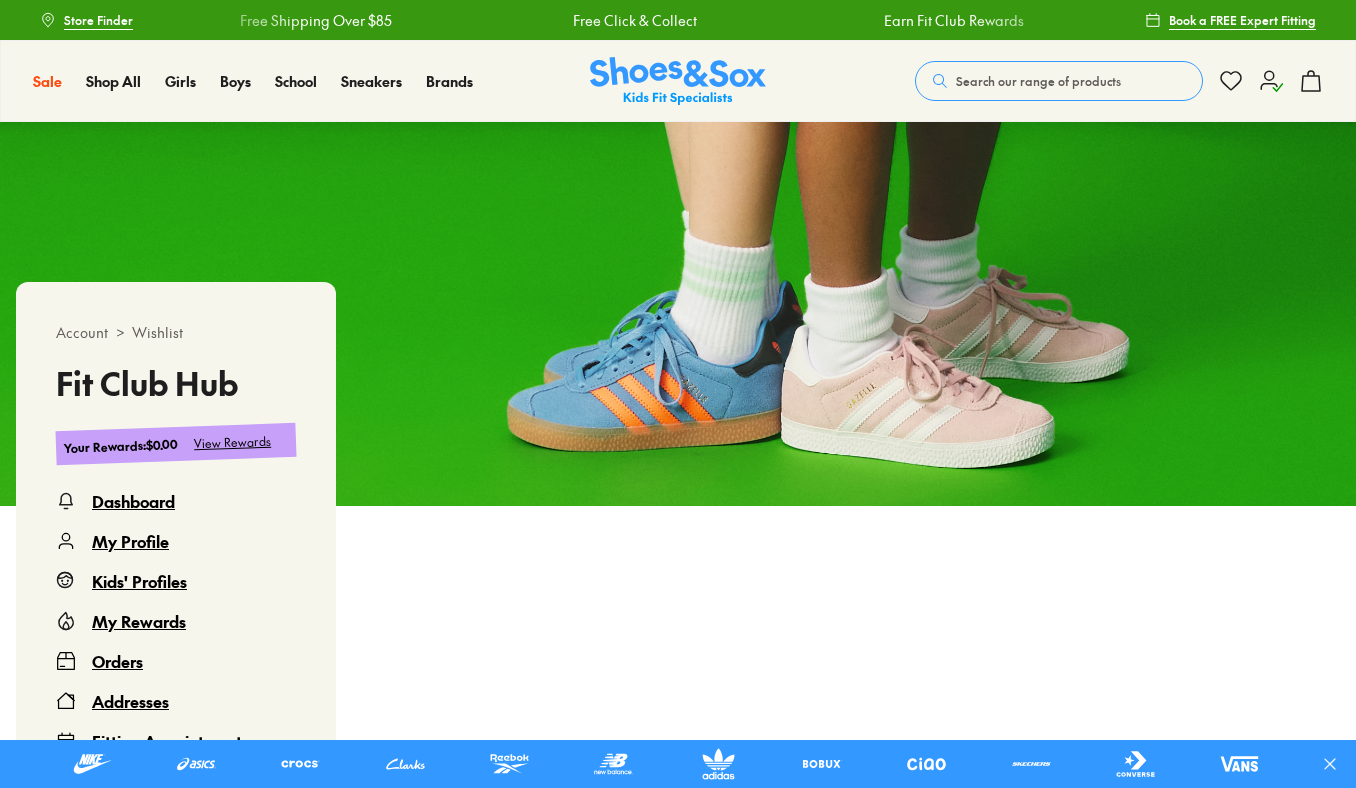 scroll, scrollTop: 0, scrollLeft: 0, axis: both 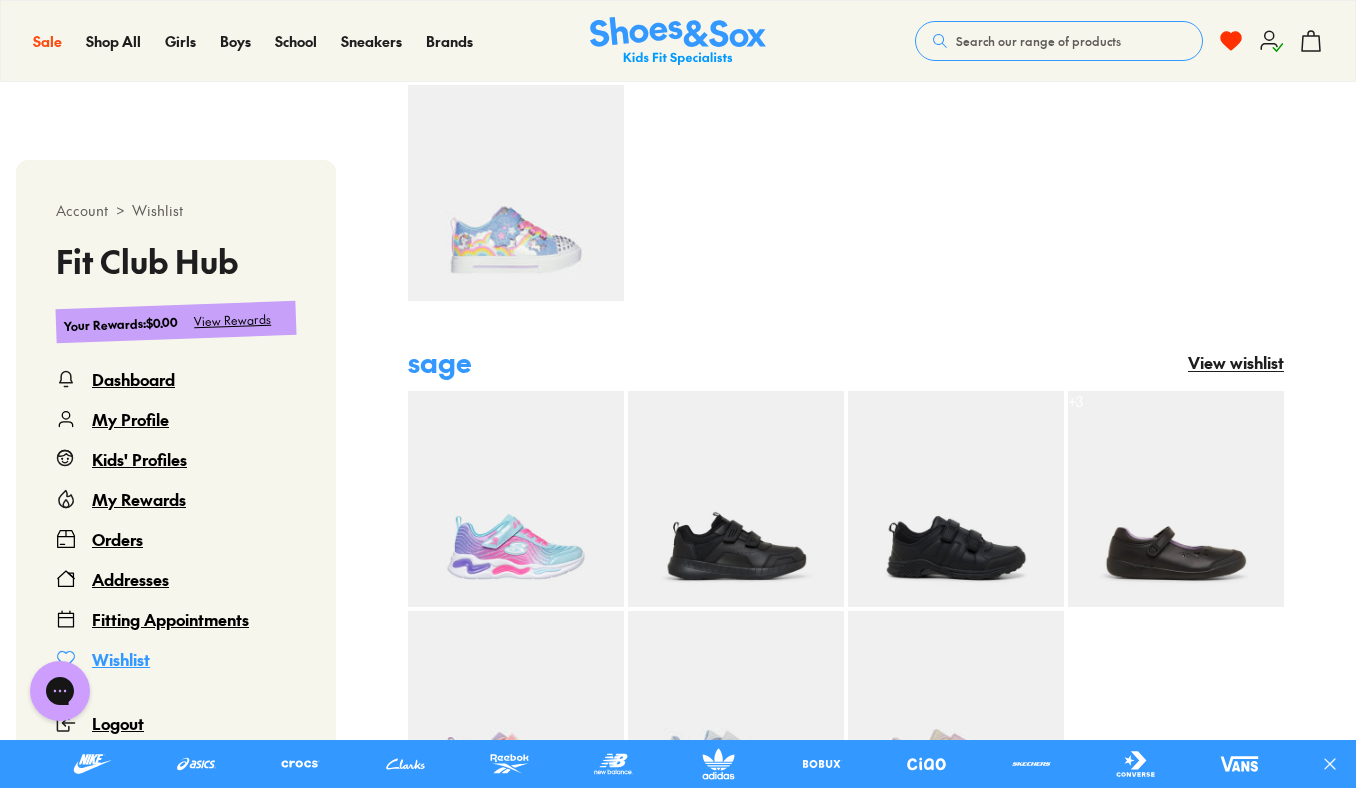 click at bounding box center [516, 193] 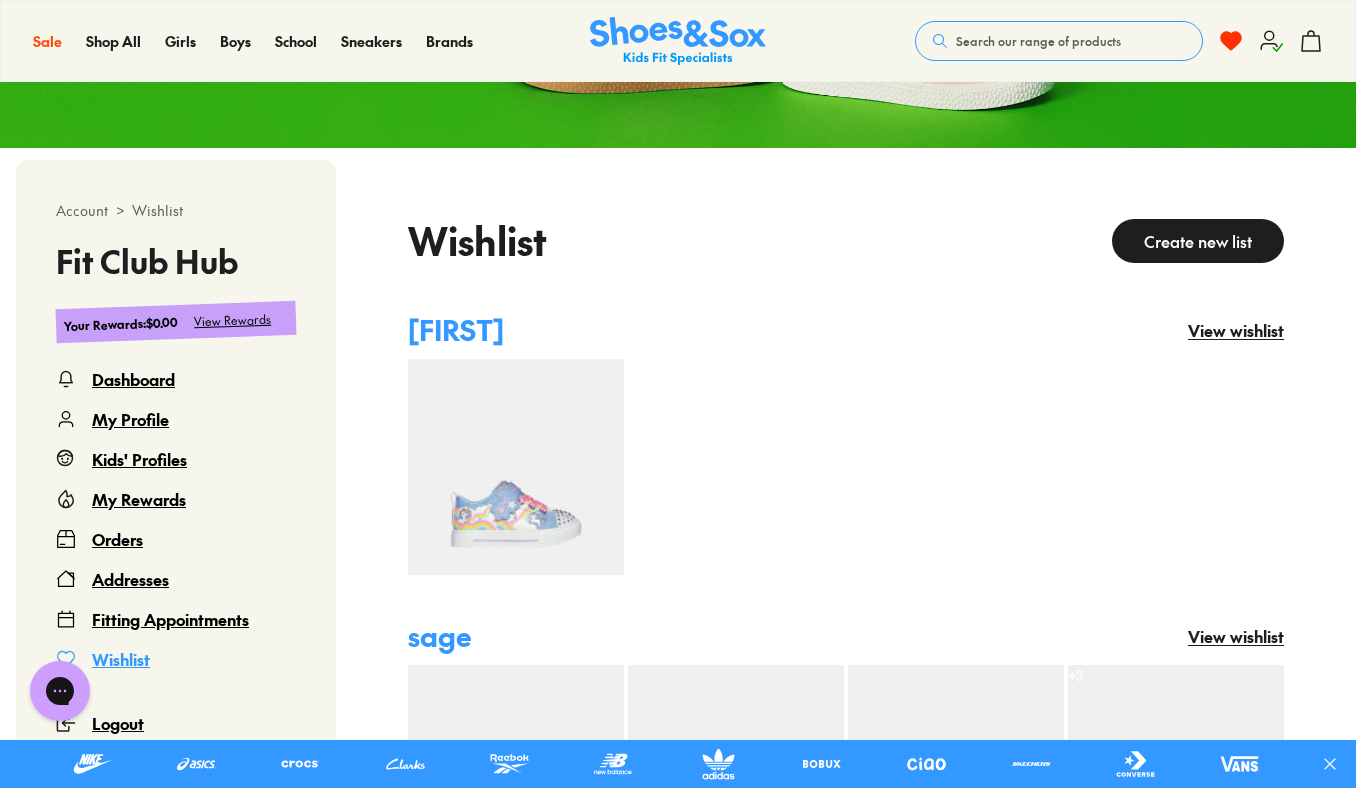 scroll, scrollTop: 352, scrollLeft: 0, axis: vertical 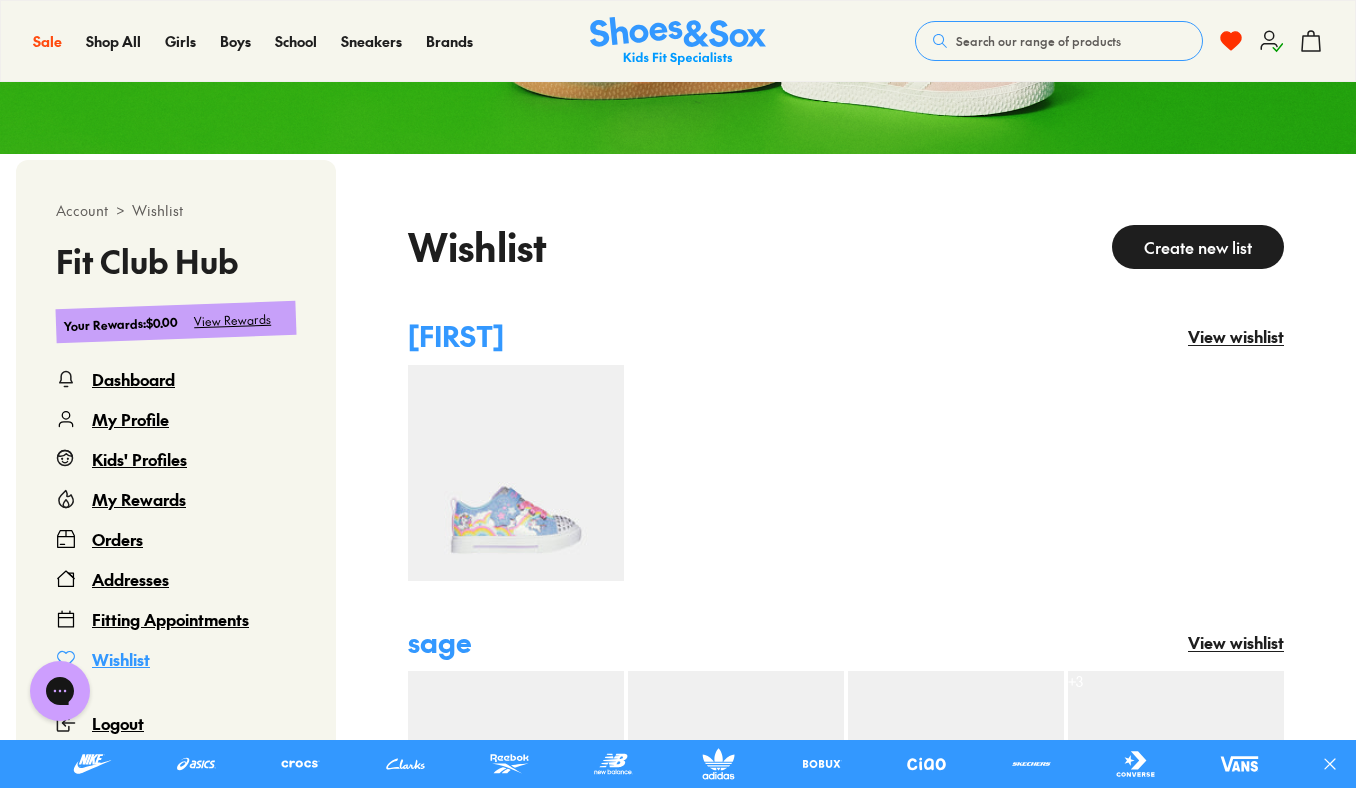 click on "View wishlist" at bounding box center (1236, 336) 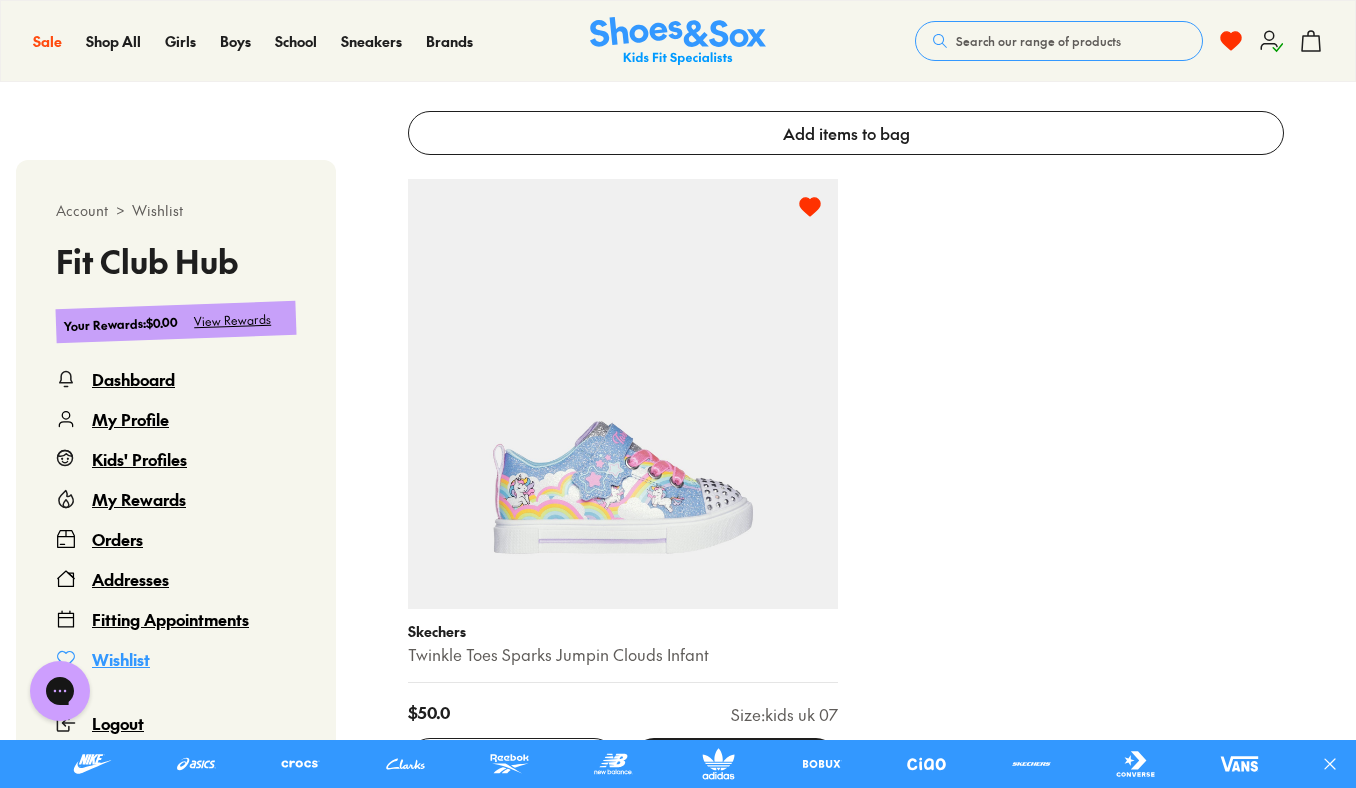scroll, scrollTop: 583, scrollLeft: 0, axis: vertical 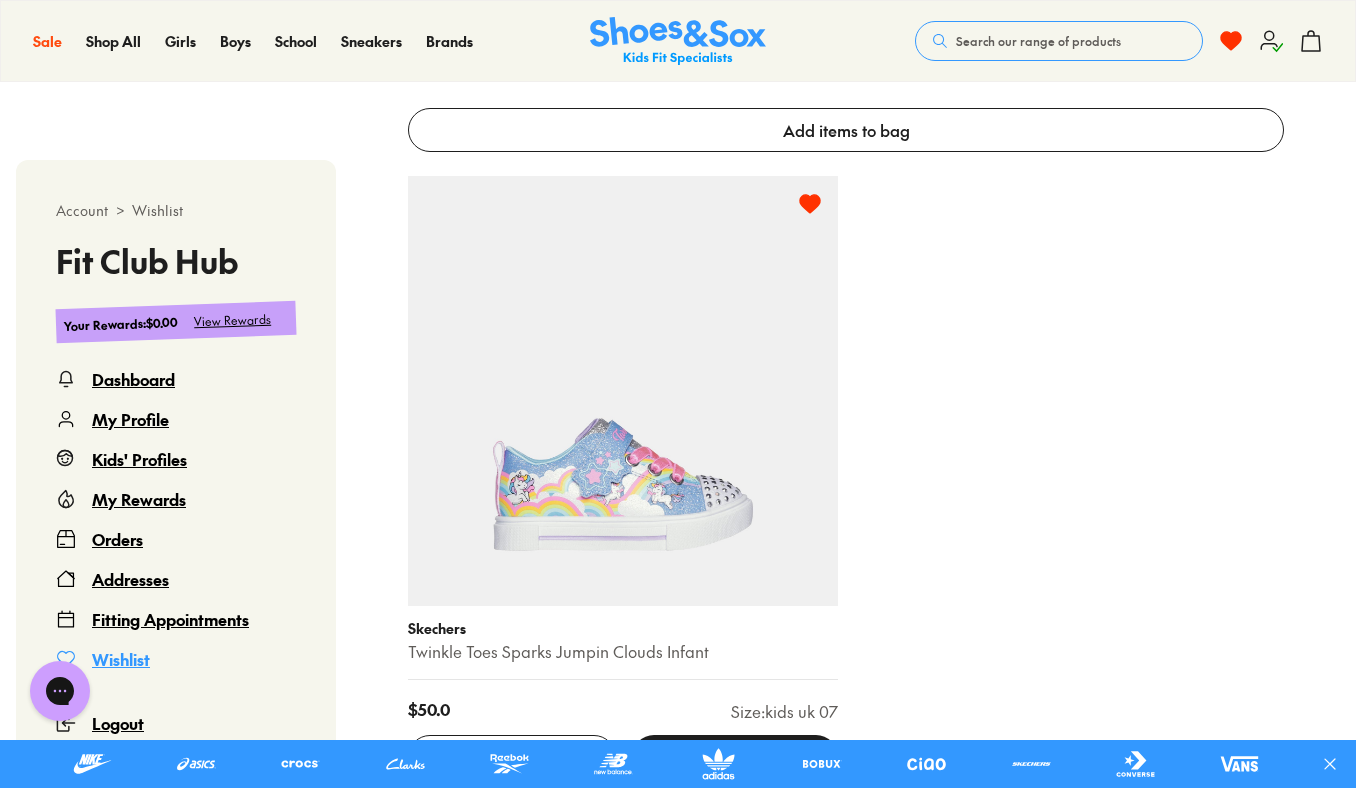 click at bounding box center (623, 391) 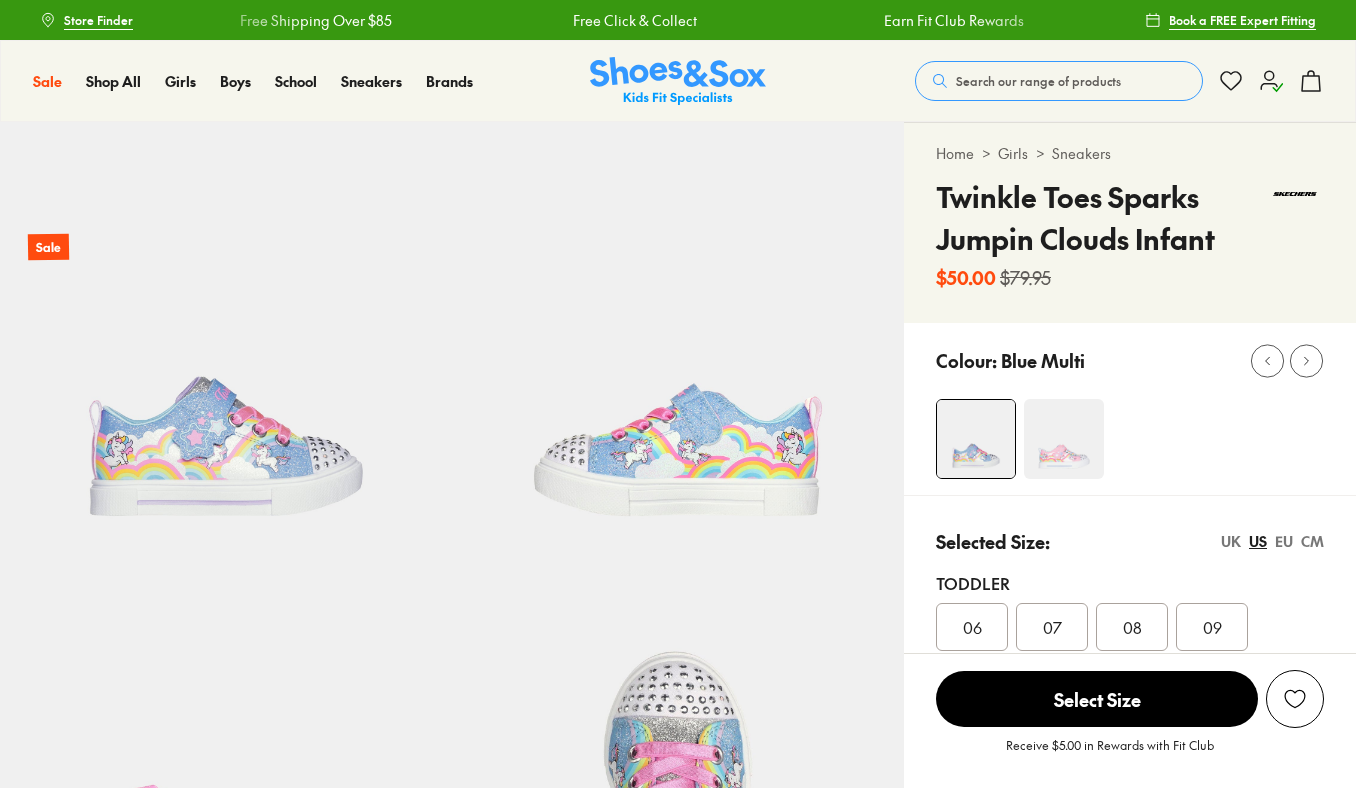 scroll, scrollTop: 0, scrollLeft: 0, axis: both 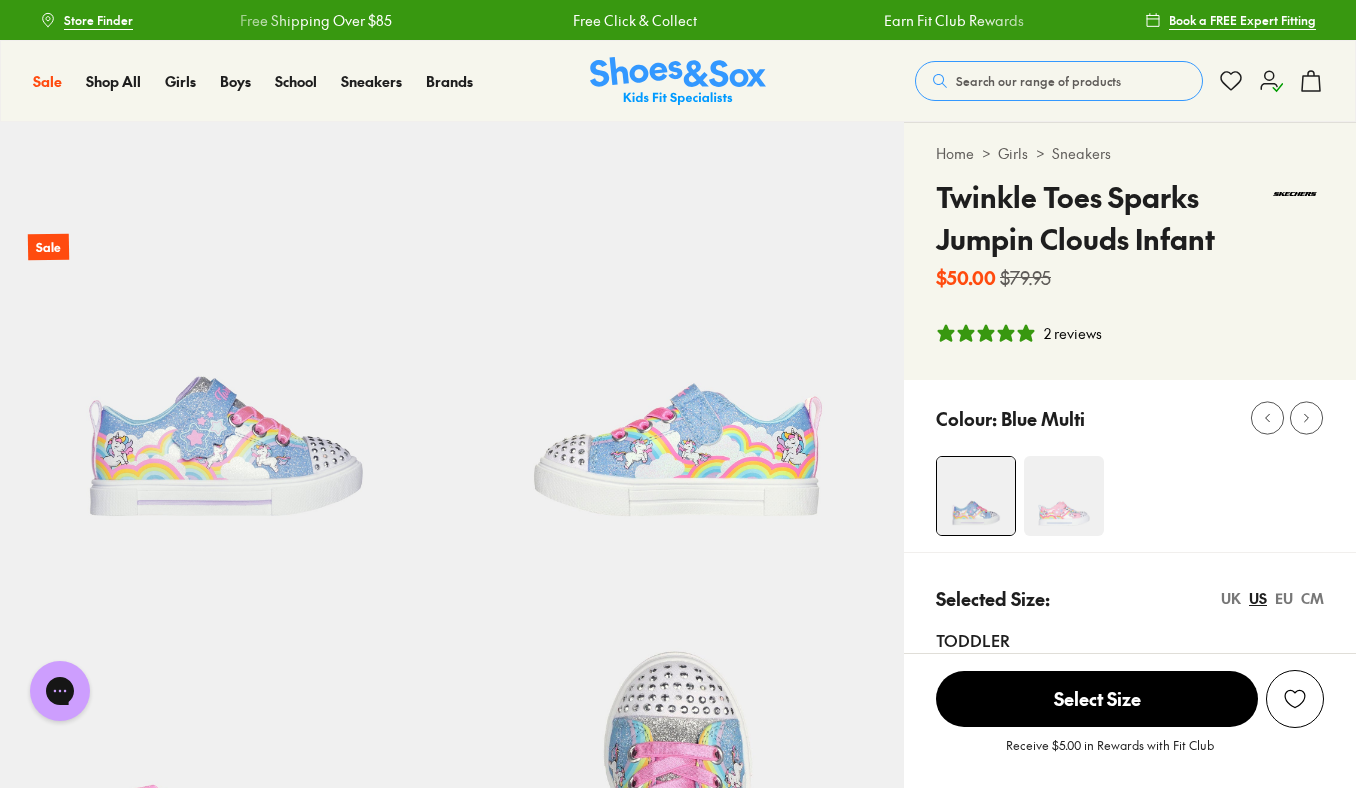 click 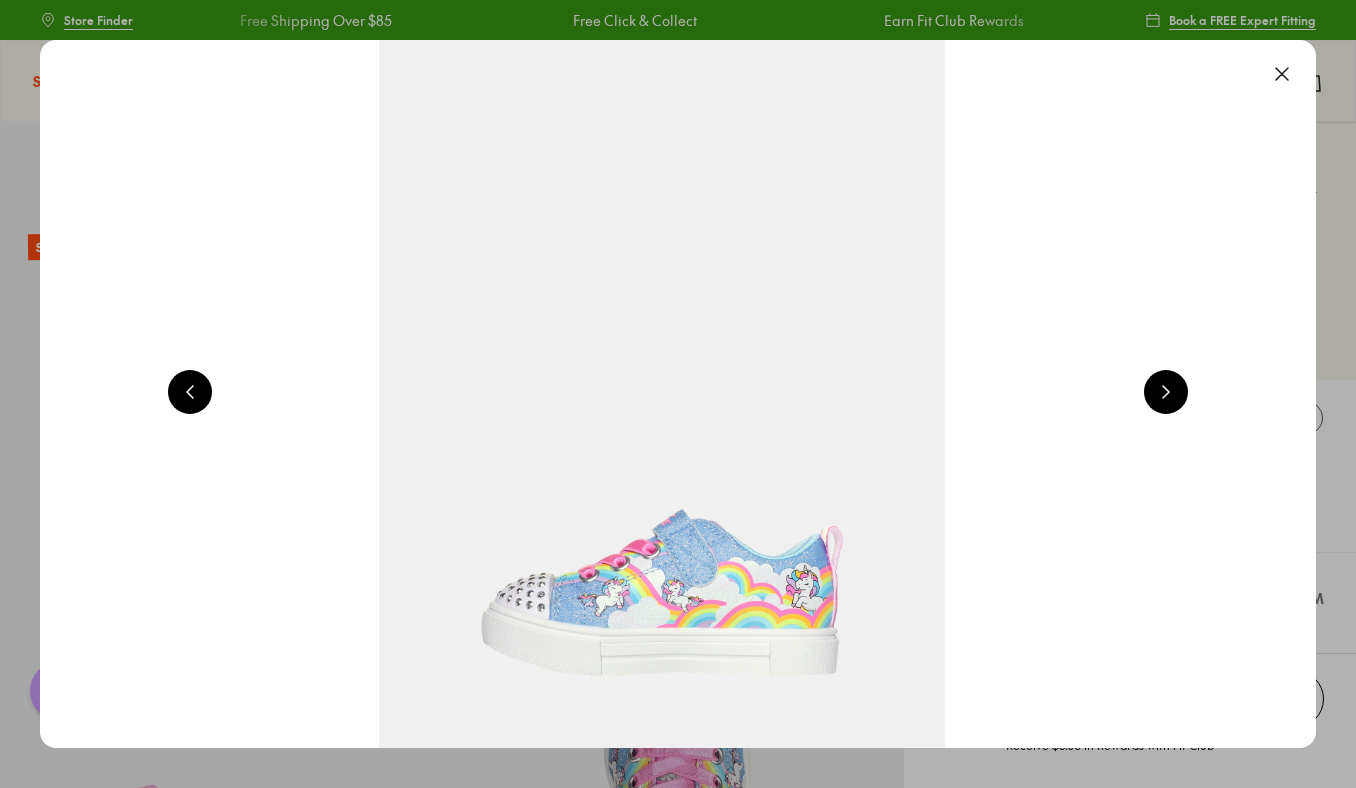 click at bounding box center (1166, 392) 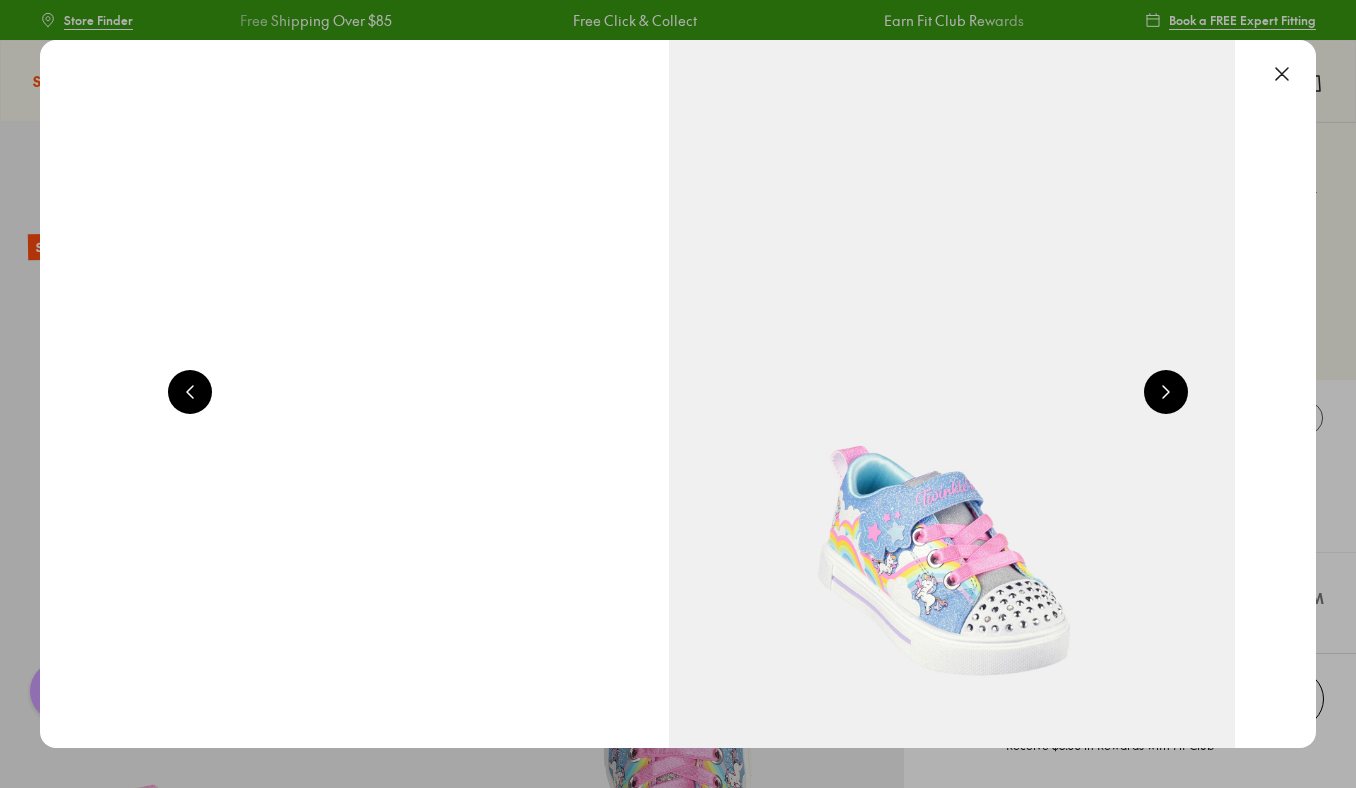 scroll, scrollTop: 0, scrollLeft: 3852, axis: horizontal 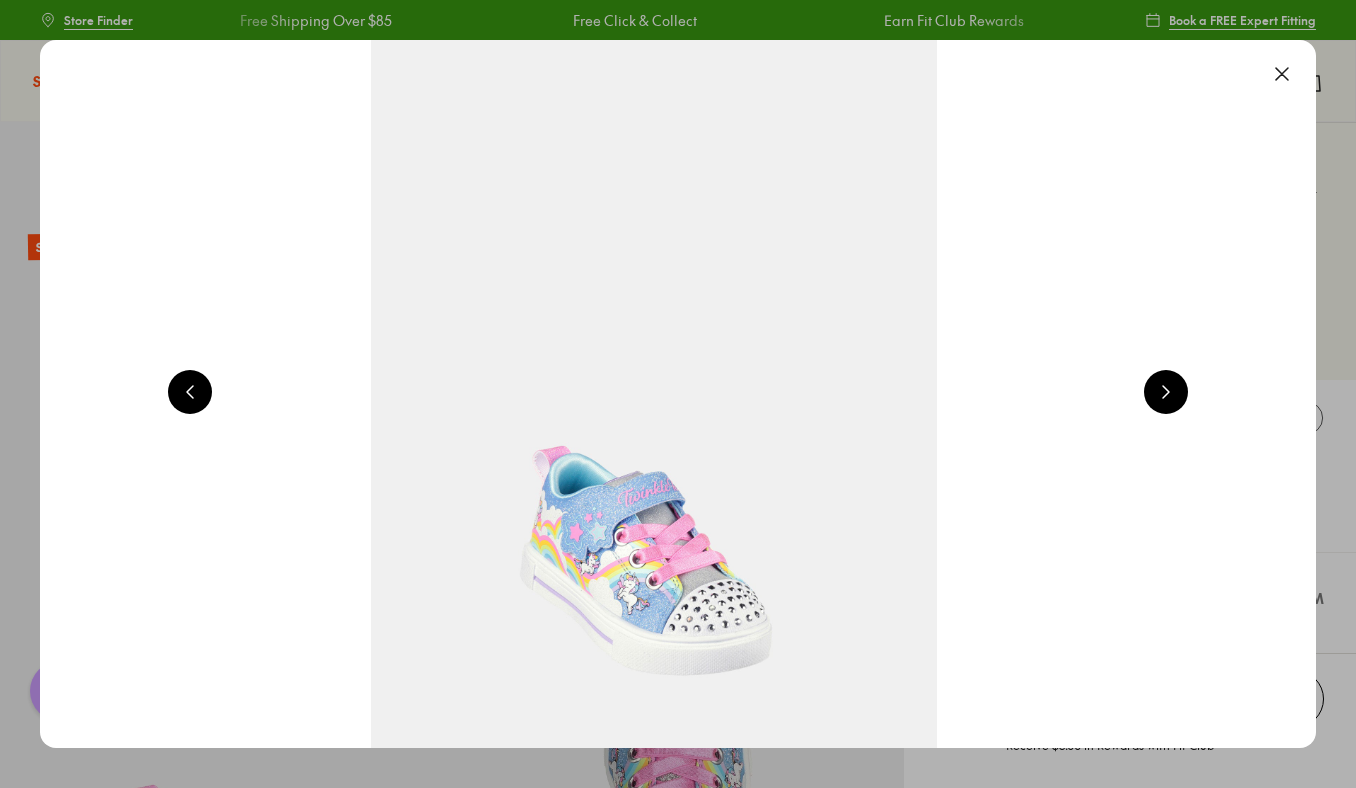 click at bounding box center (1166, 392) 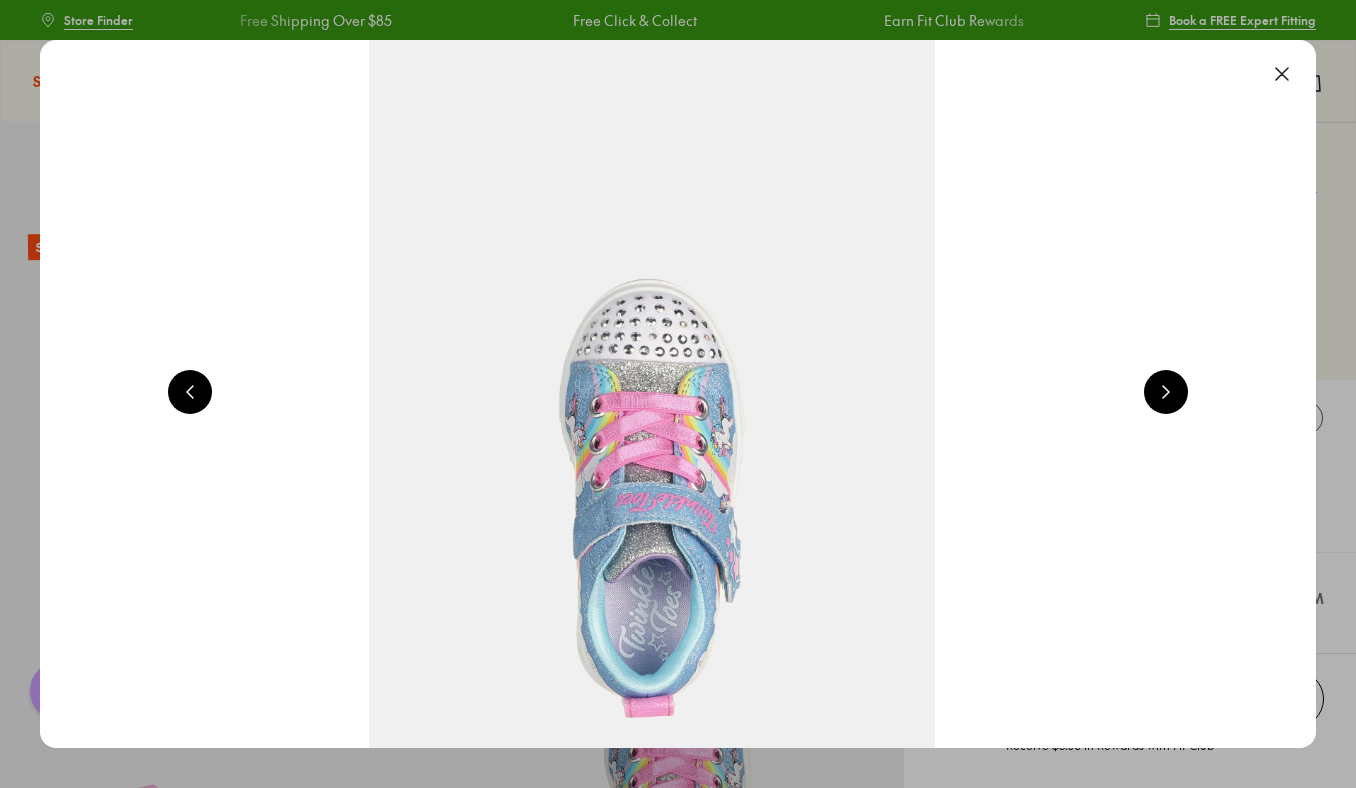 scroll, scrollTop: 0, scrollLeft: 5136, axis: horizontal 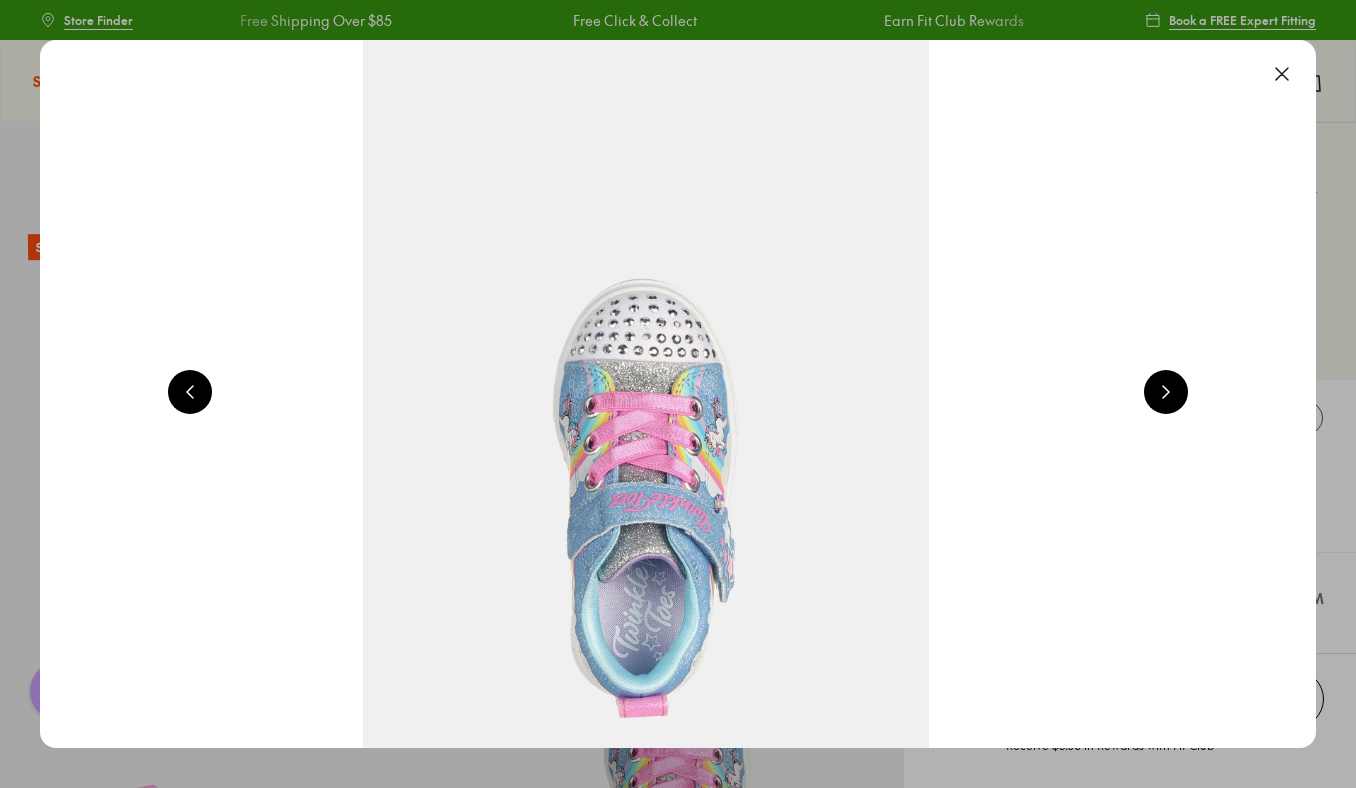 click at bounding box center [1282, 74] 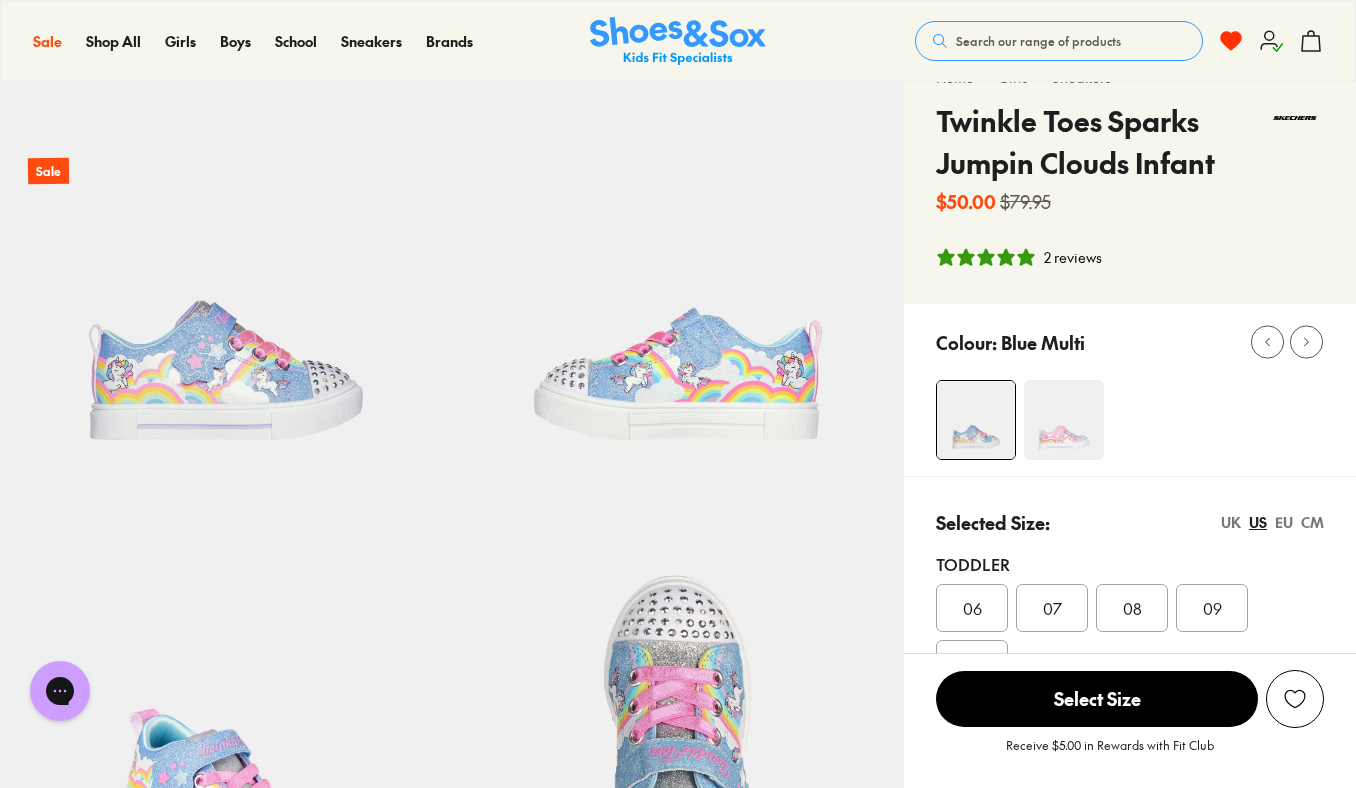 scroll, scrollTop: 0, scrollLeft: 0, axis: both 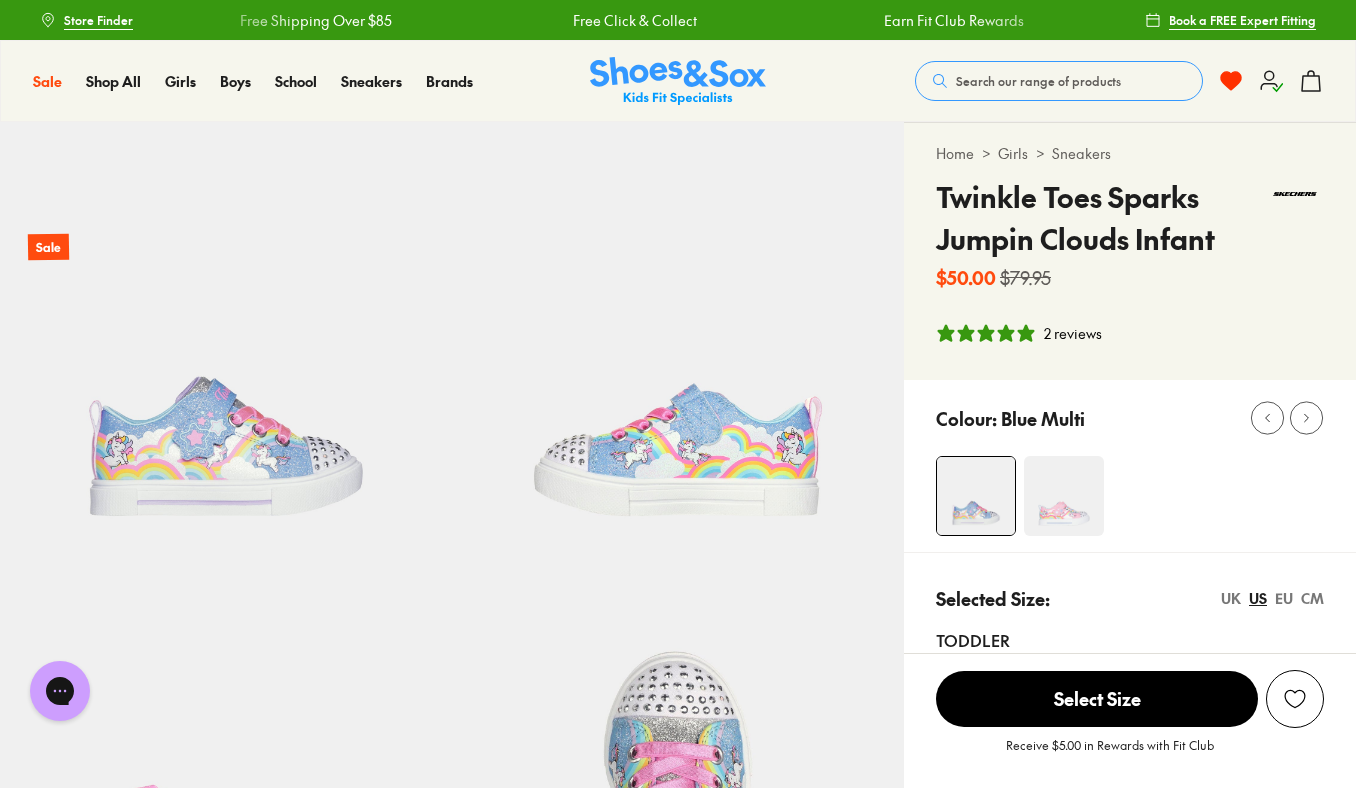 click 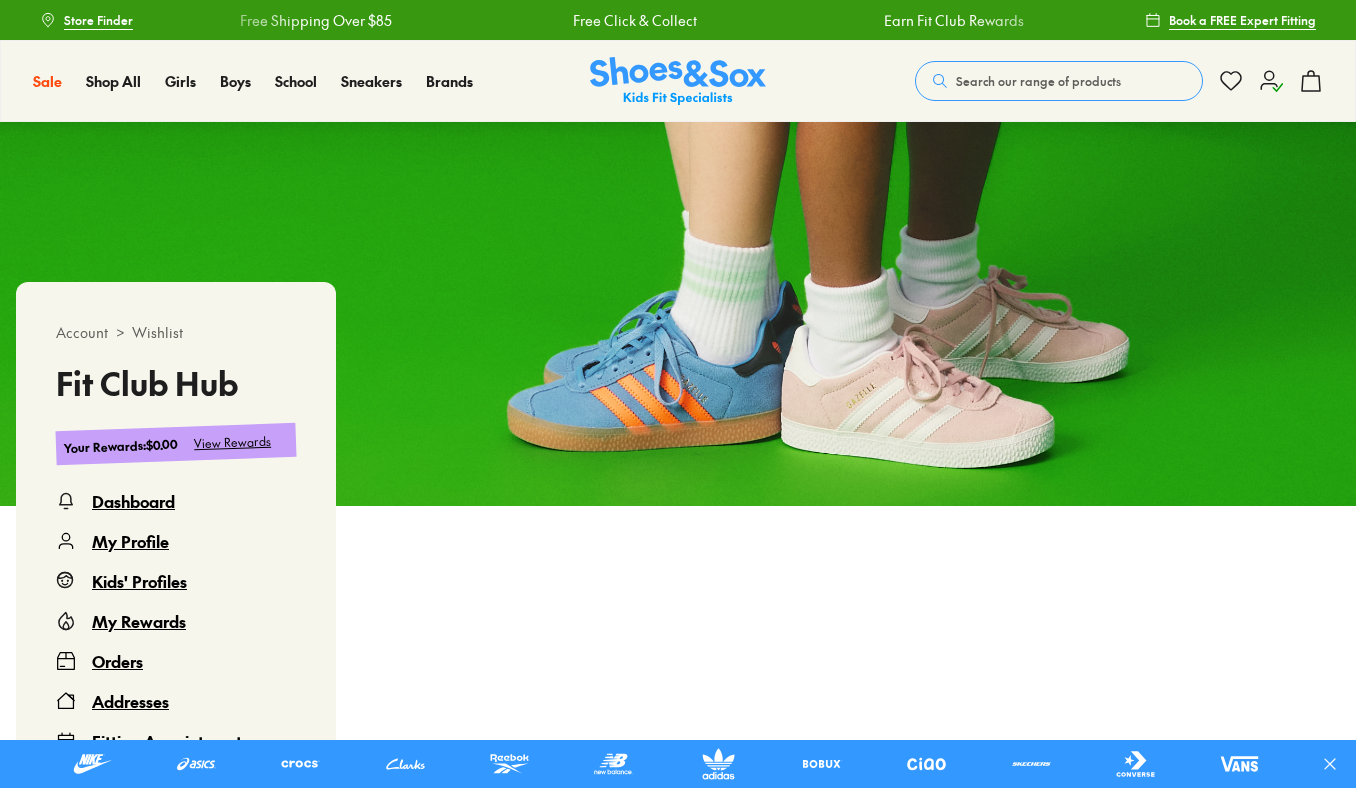 scroll, scrollTop: 0, scrollLeft: 0, axis: both 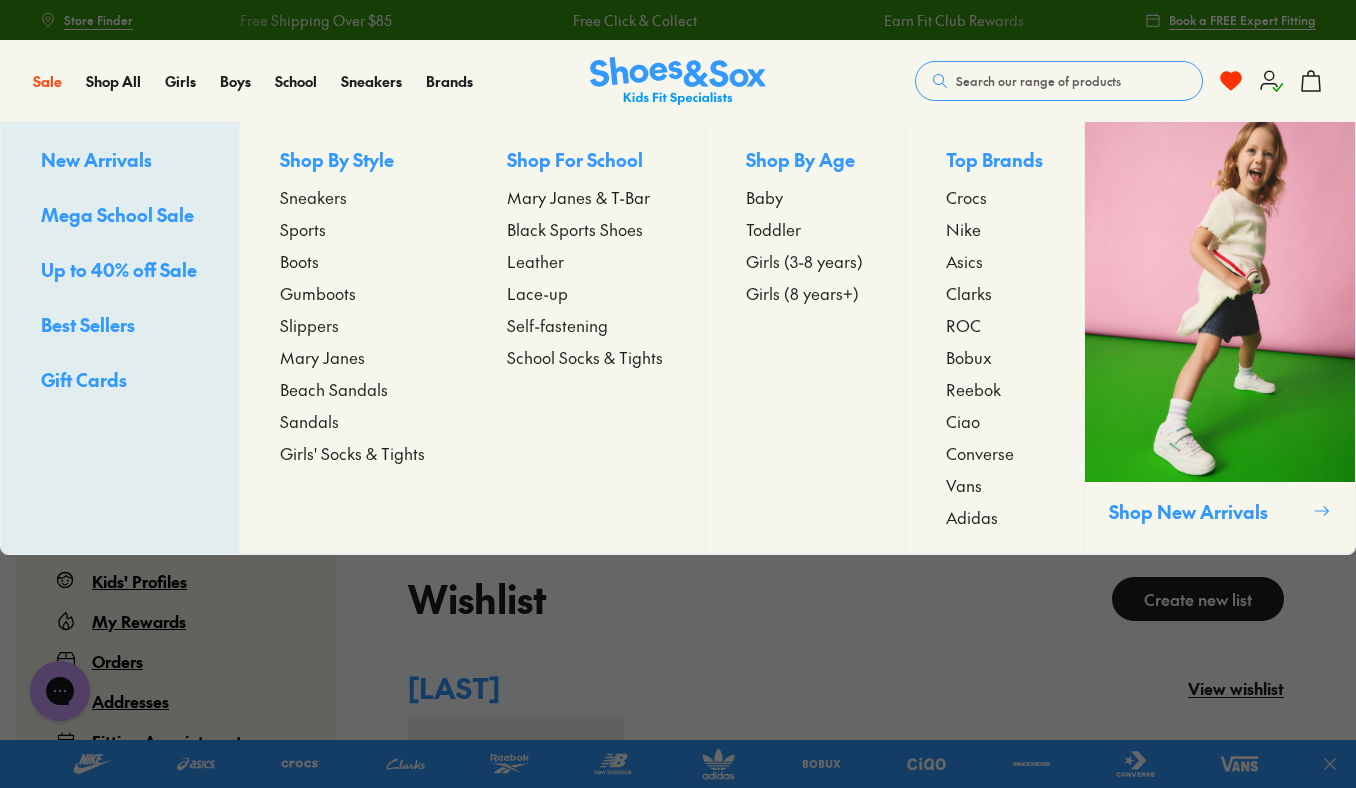 click on "Sneakers" at bounding box center (313, 197) 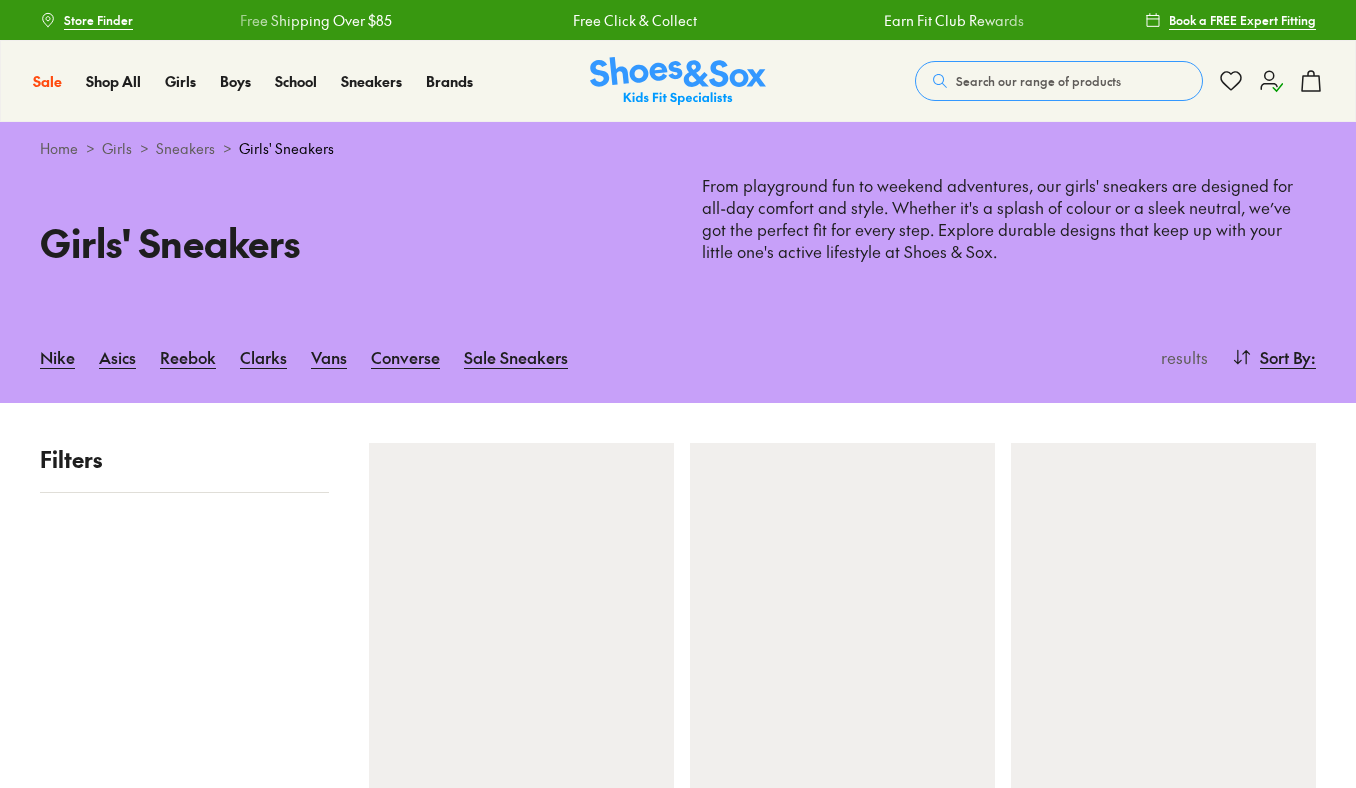 scroll, scrollTop: 0, scrollLeft: 0, axis: both 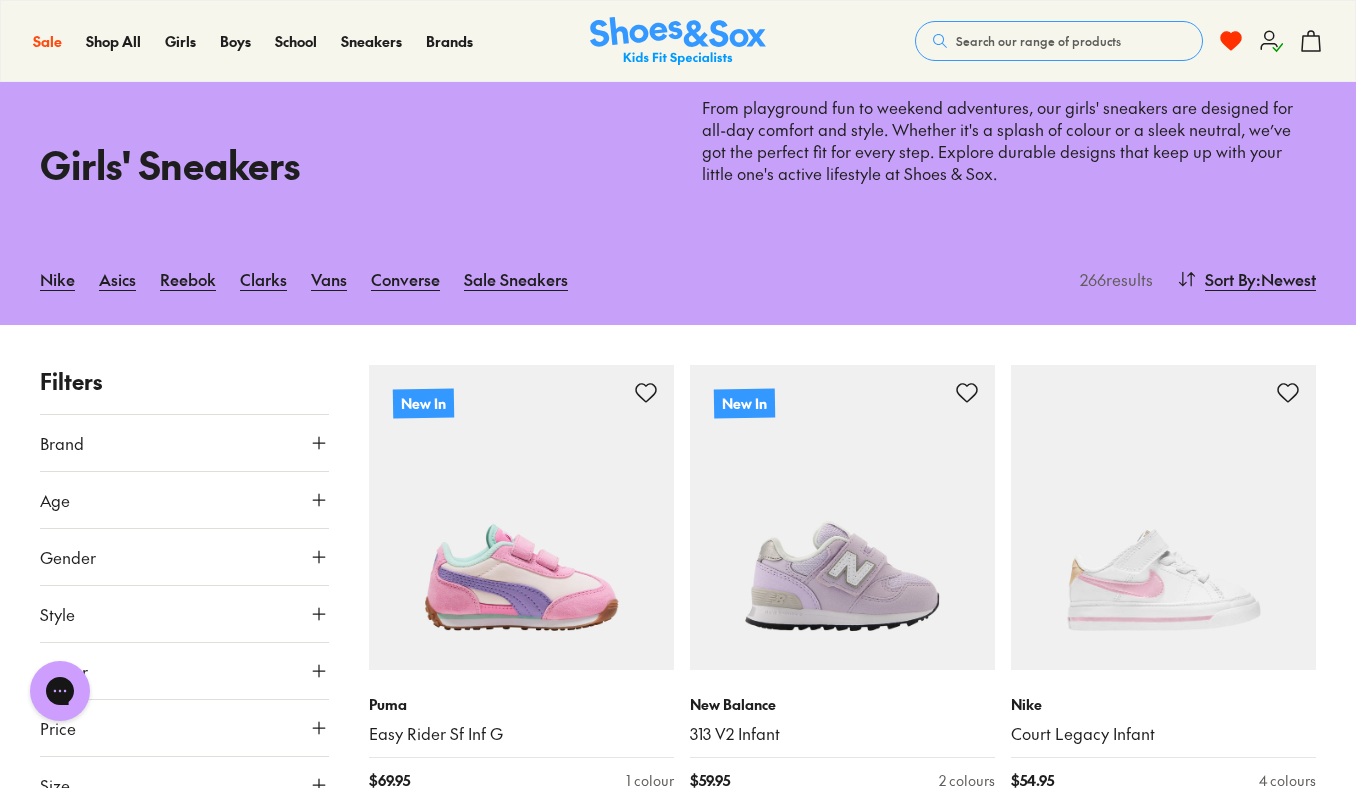 click on "Brand" at bounding box center (184, 443) 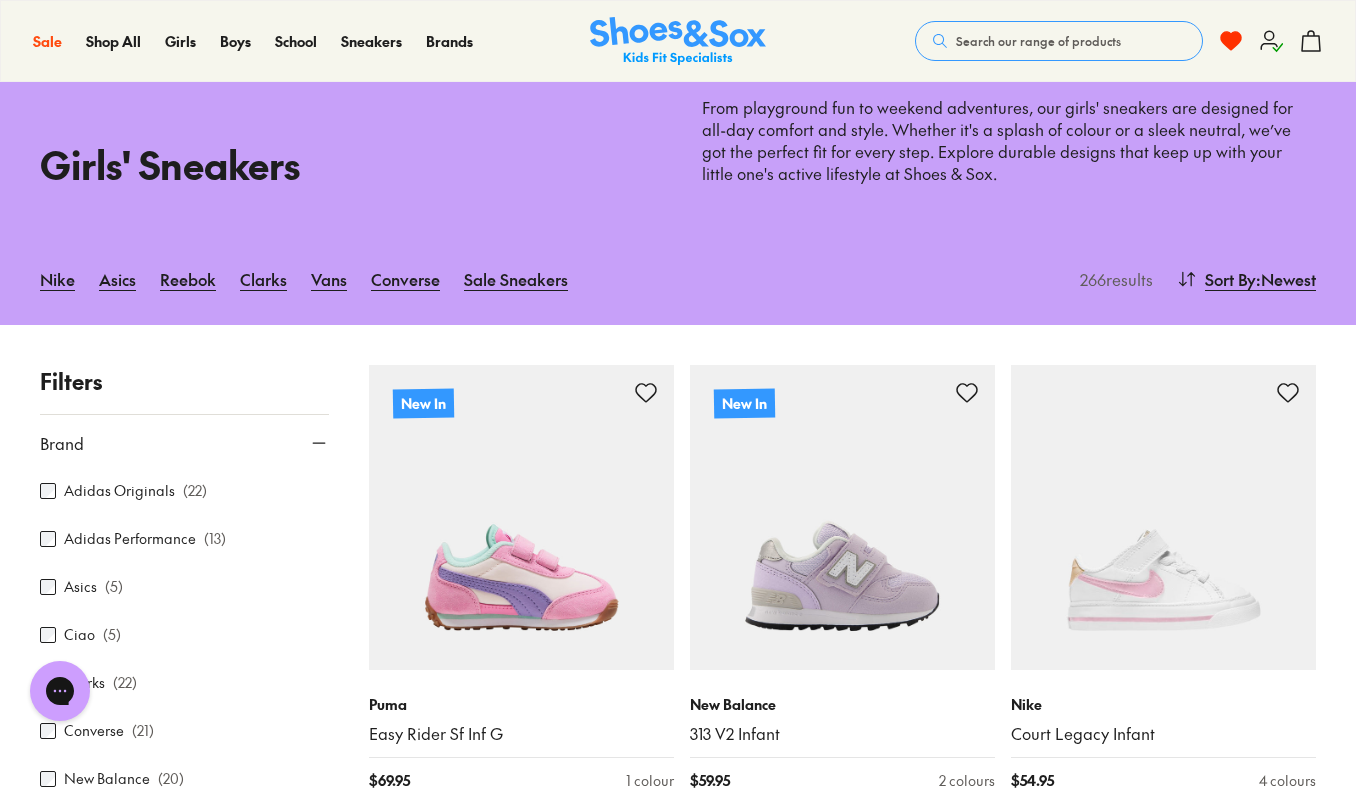 scroll, scrollTop: 344, scrollLeft: 0, axis: vertical 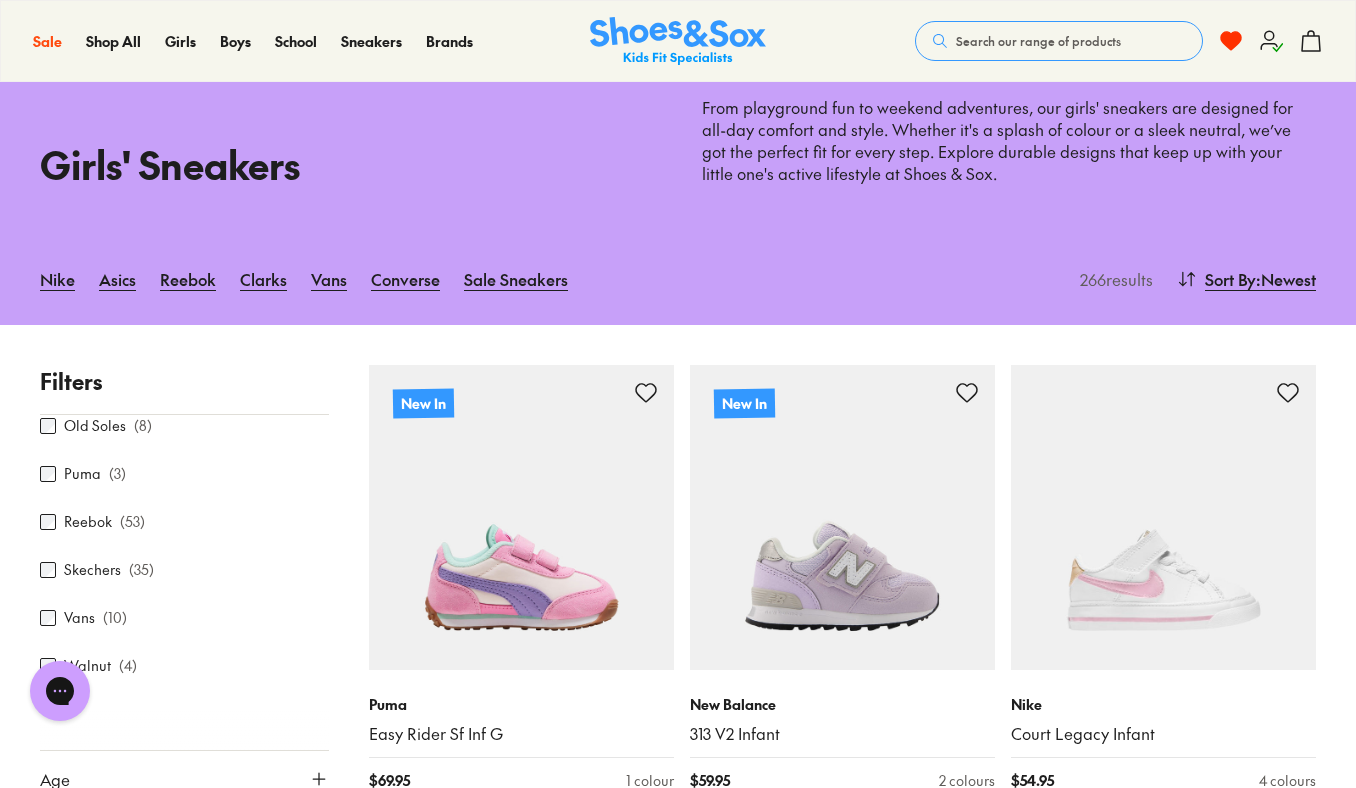 click on "Skechers ( 35 )" at bounding box center (184, 570) 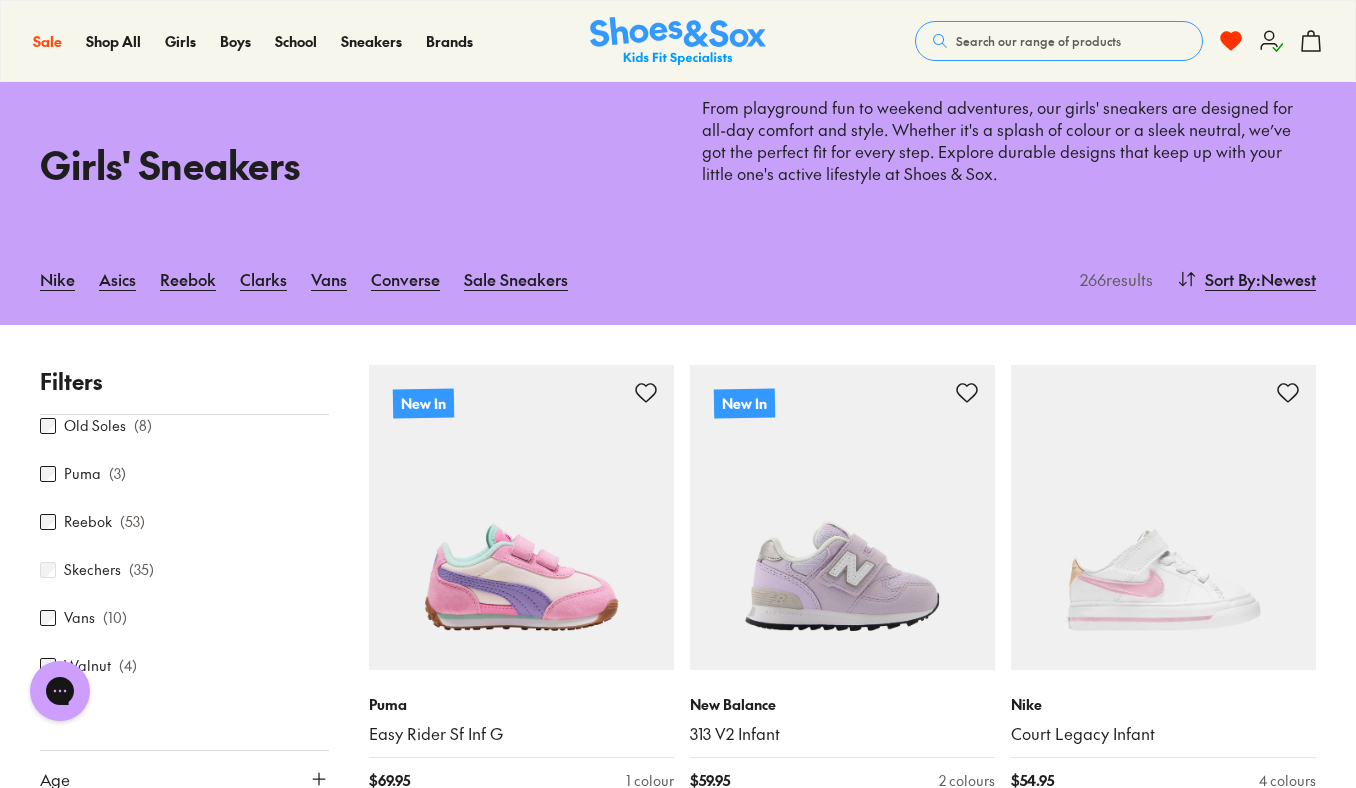 scroll, scrollTop: 302, scrollLeft: 0, axis: vertical 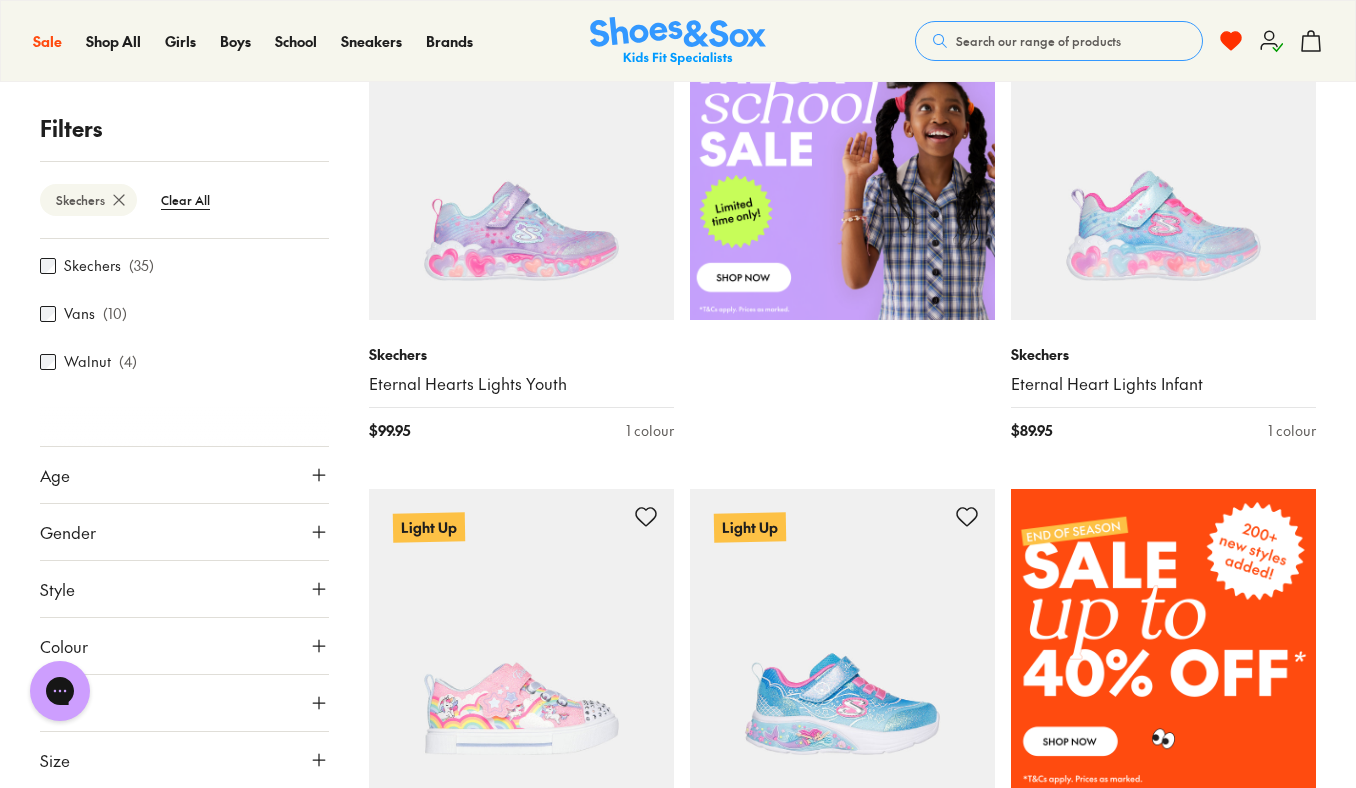 click on "Size" at bounding box center (184, 760) 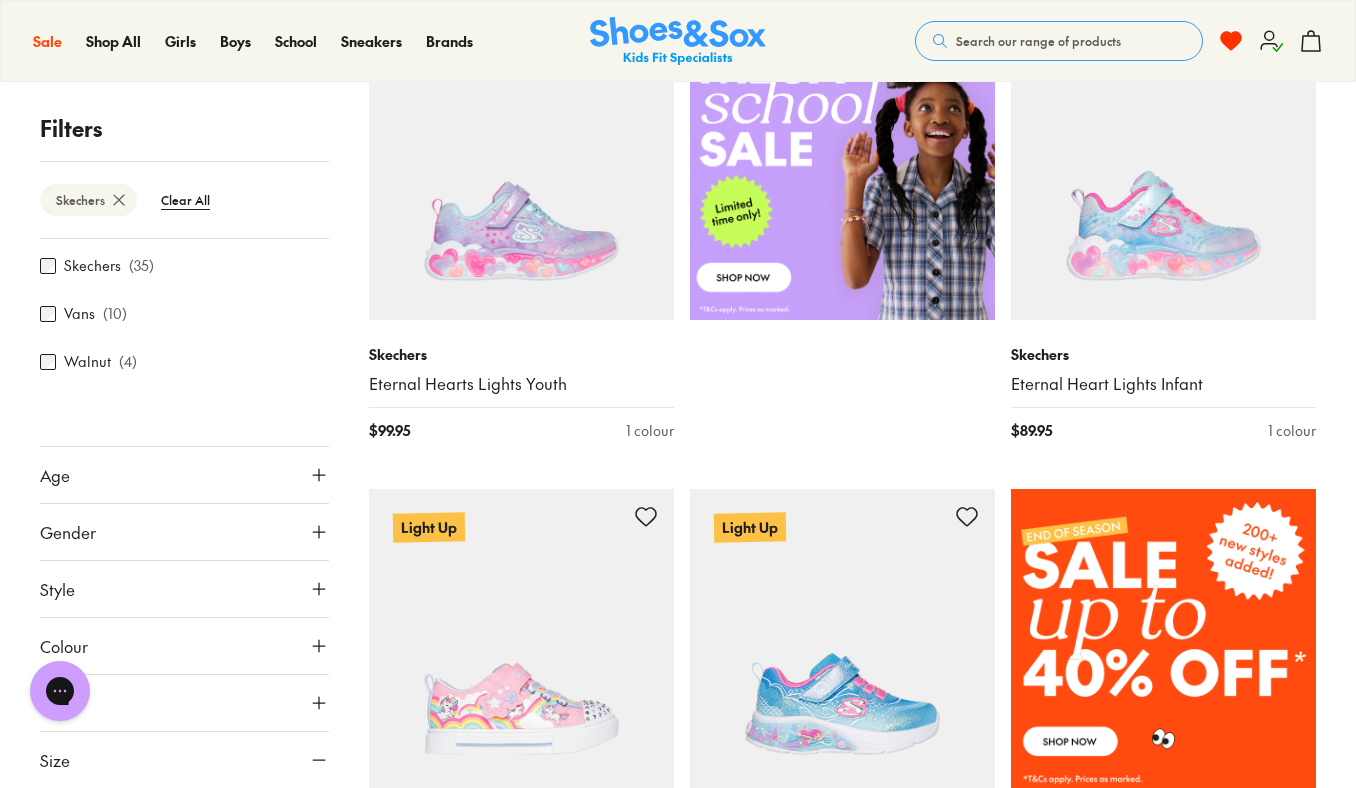 scroll, scrollTop: 617, scrollLeft: 0, axis: vertical 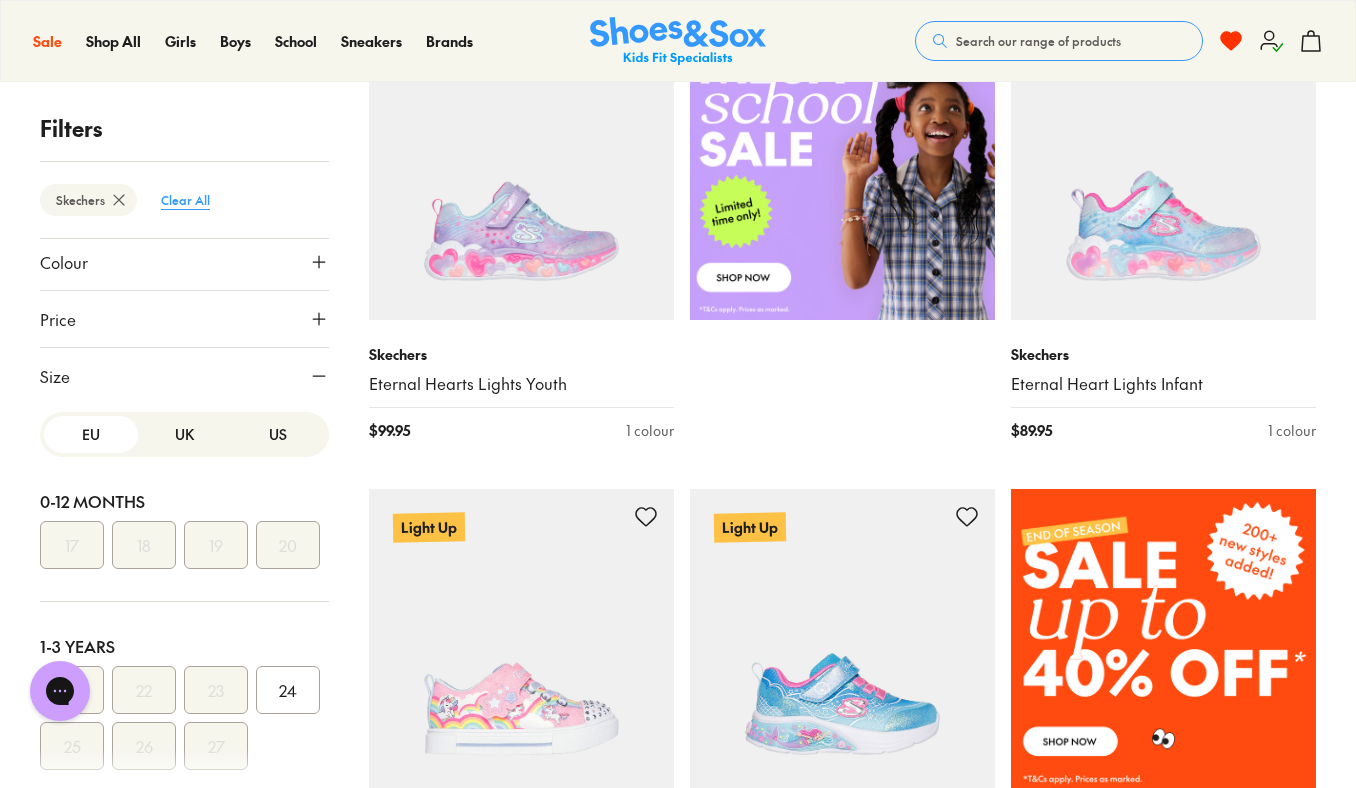click on "Clear All" at bounding box center [185, 200] 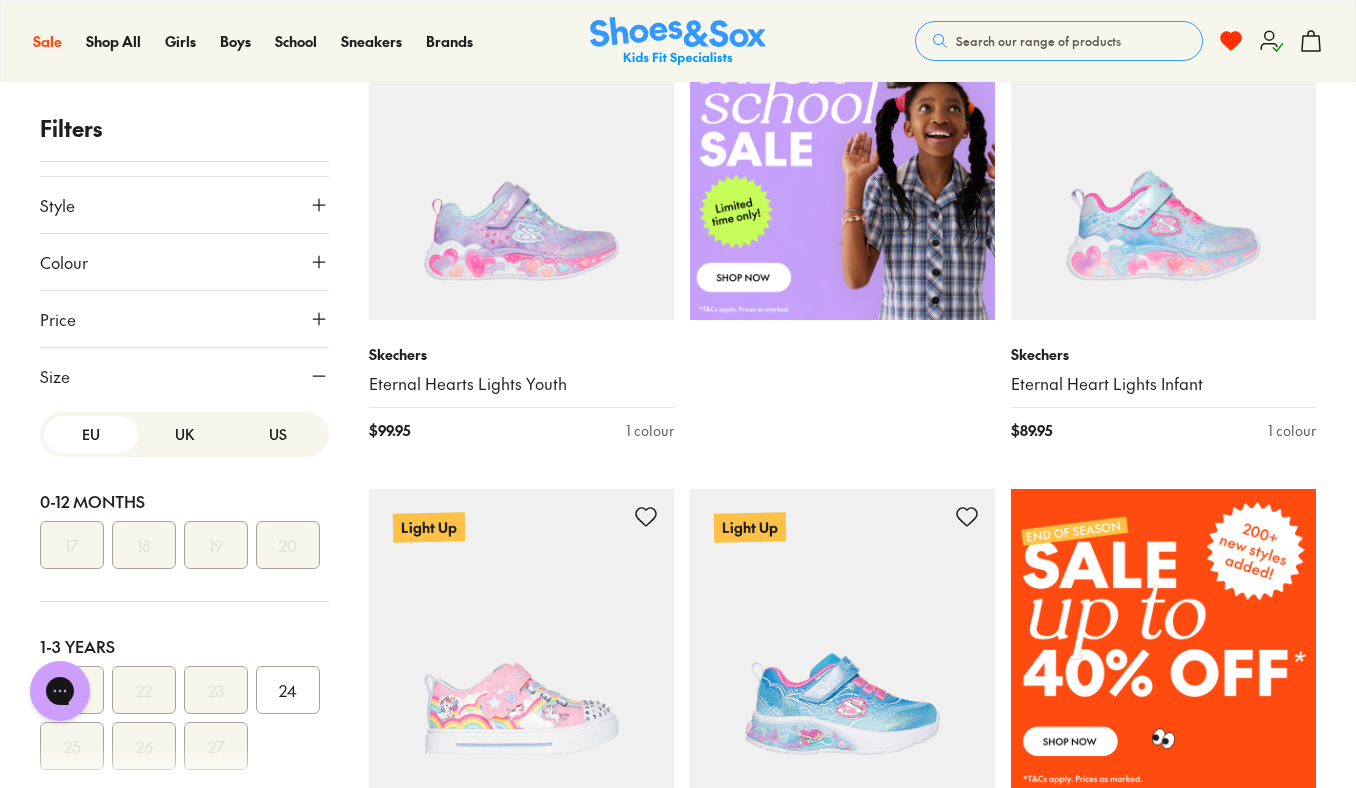 scroll, scrollTop: 540, scrollLeft: 0, axis: vertical 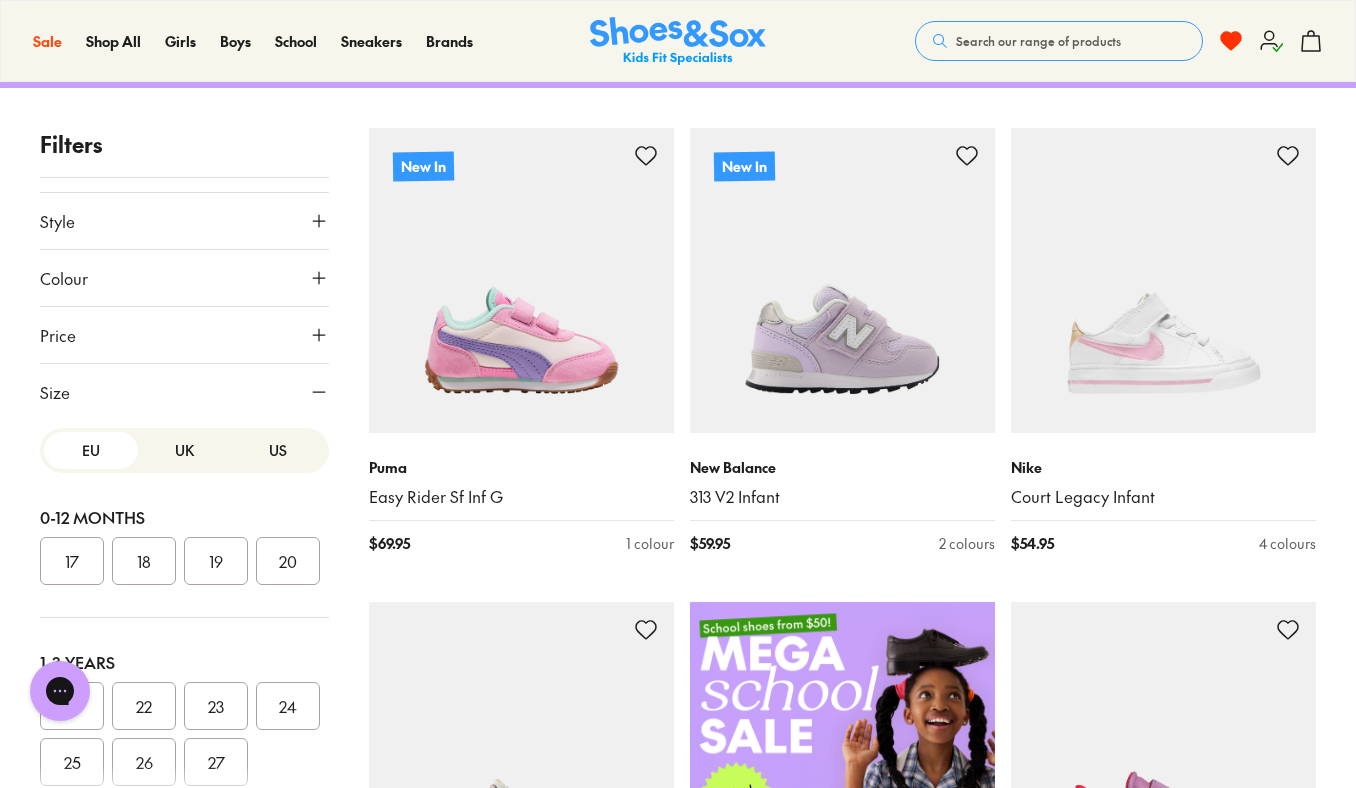 click on "EU" at bounding box center (91, 450) 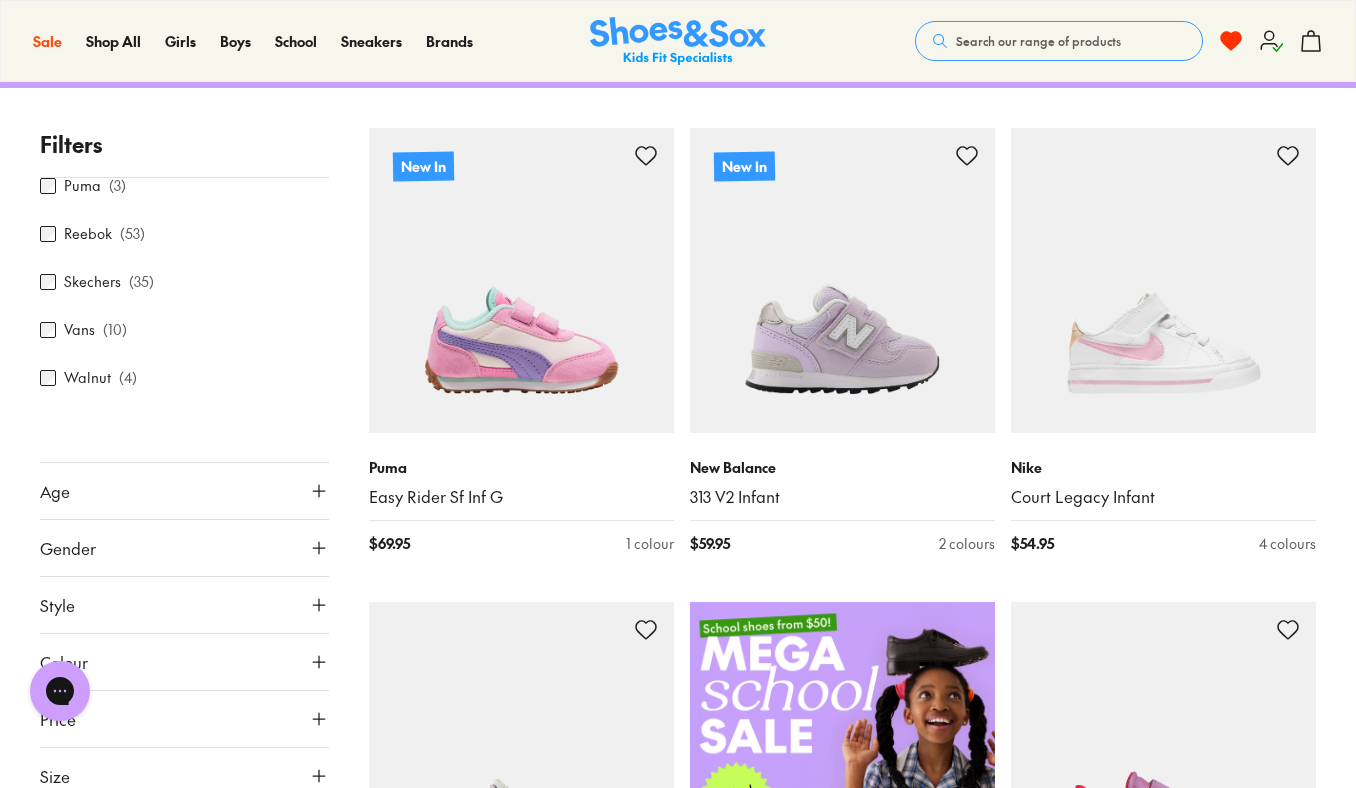 scroll, scrollTop: 156, scrollLeft: 0, axis: vertical 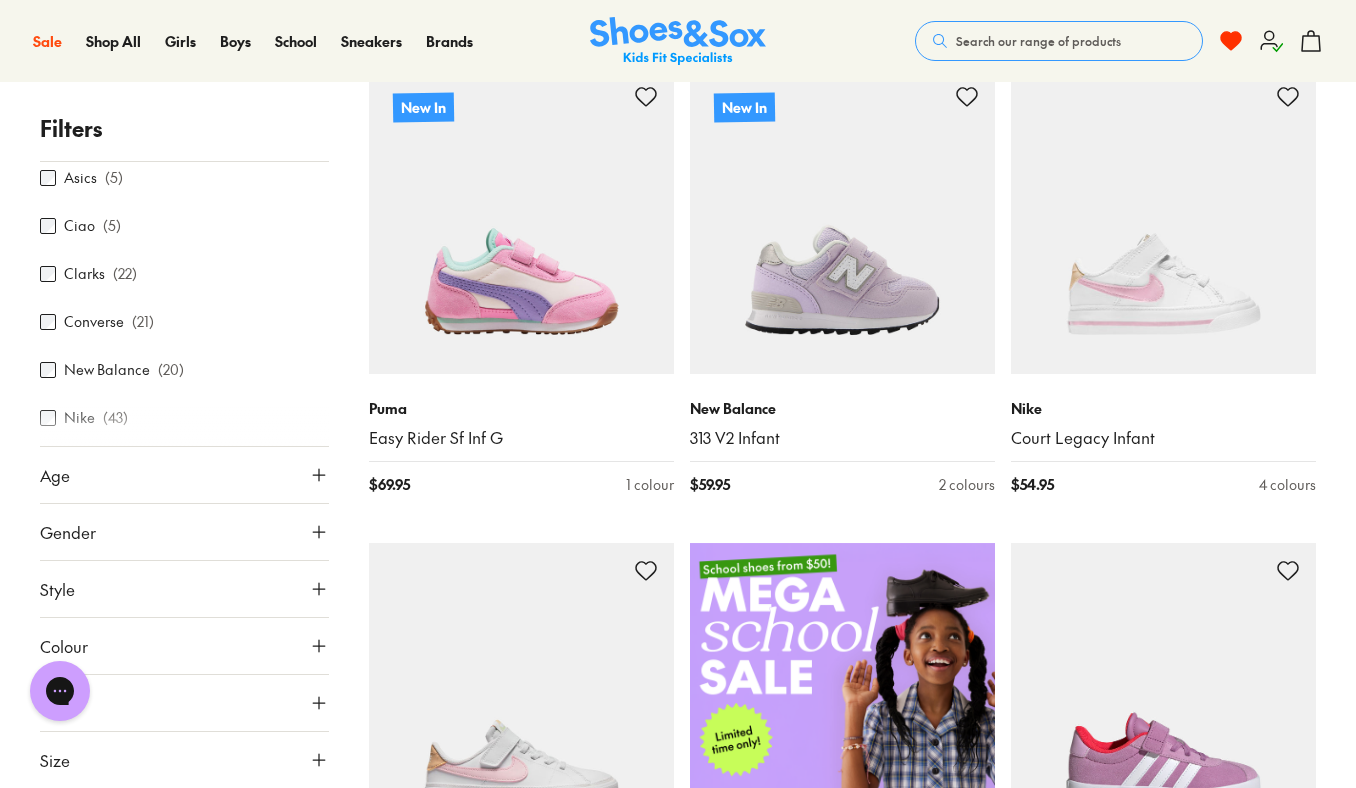 click on "Search our range of products" at bounding box center (1038, 41) 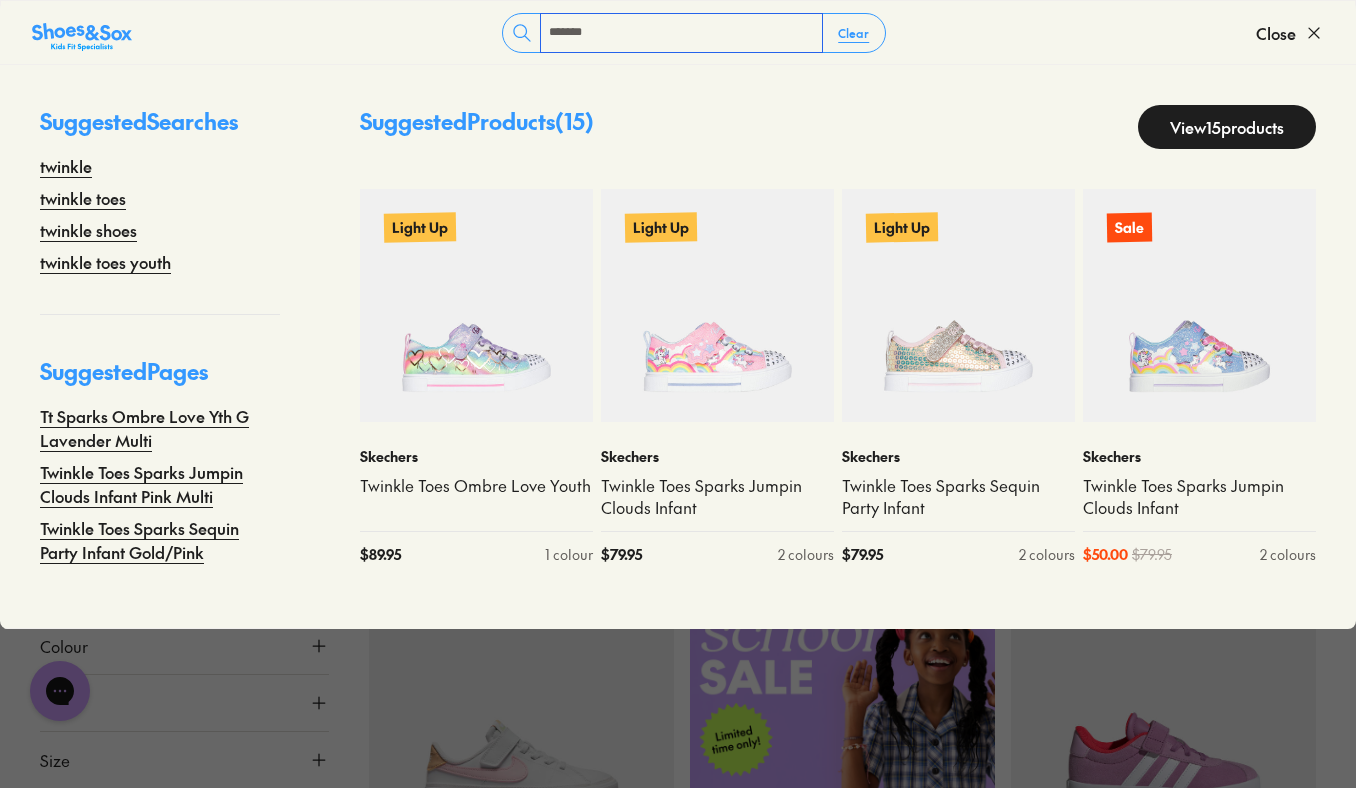 type on "*******" 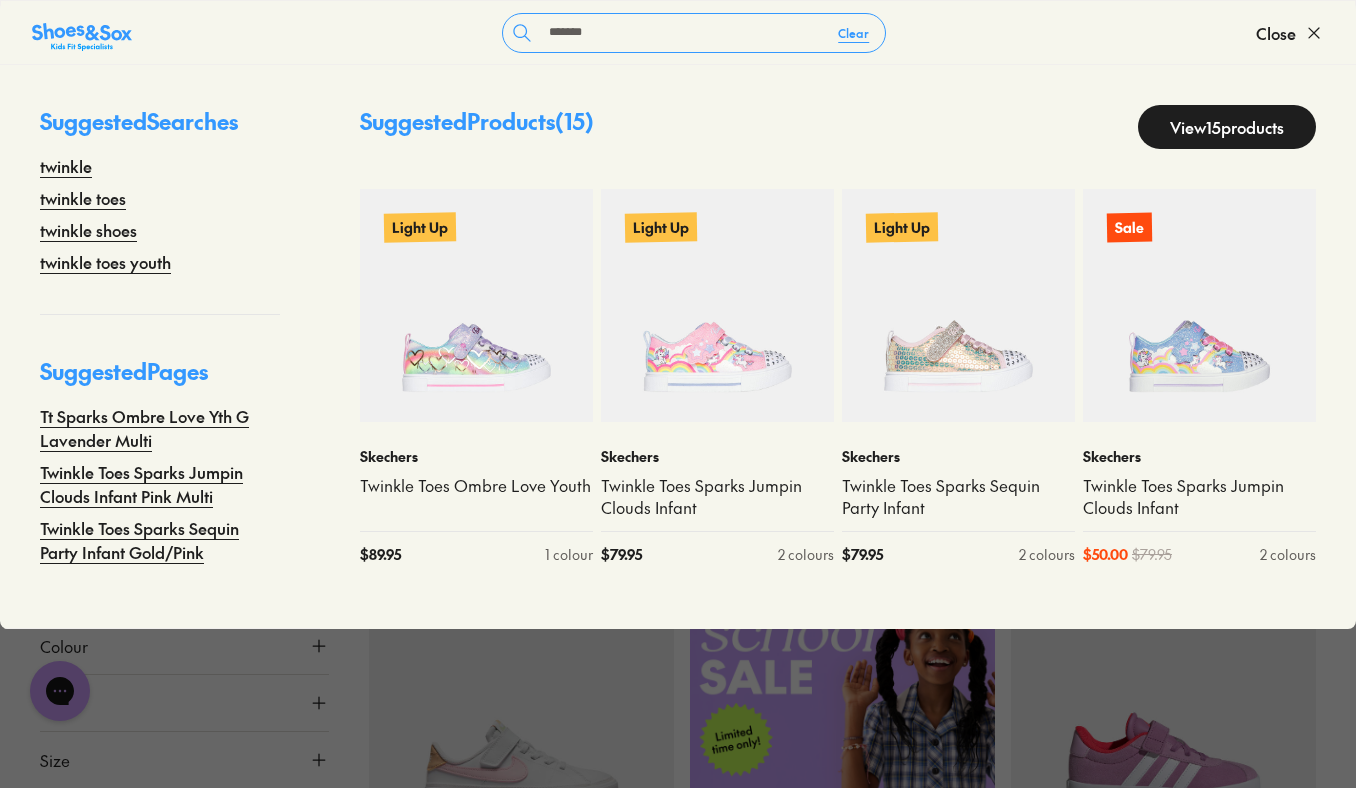 click on "Size" at bounding box center [184, 760] 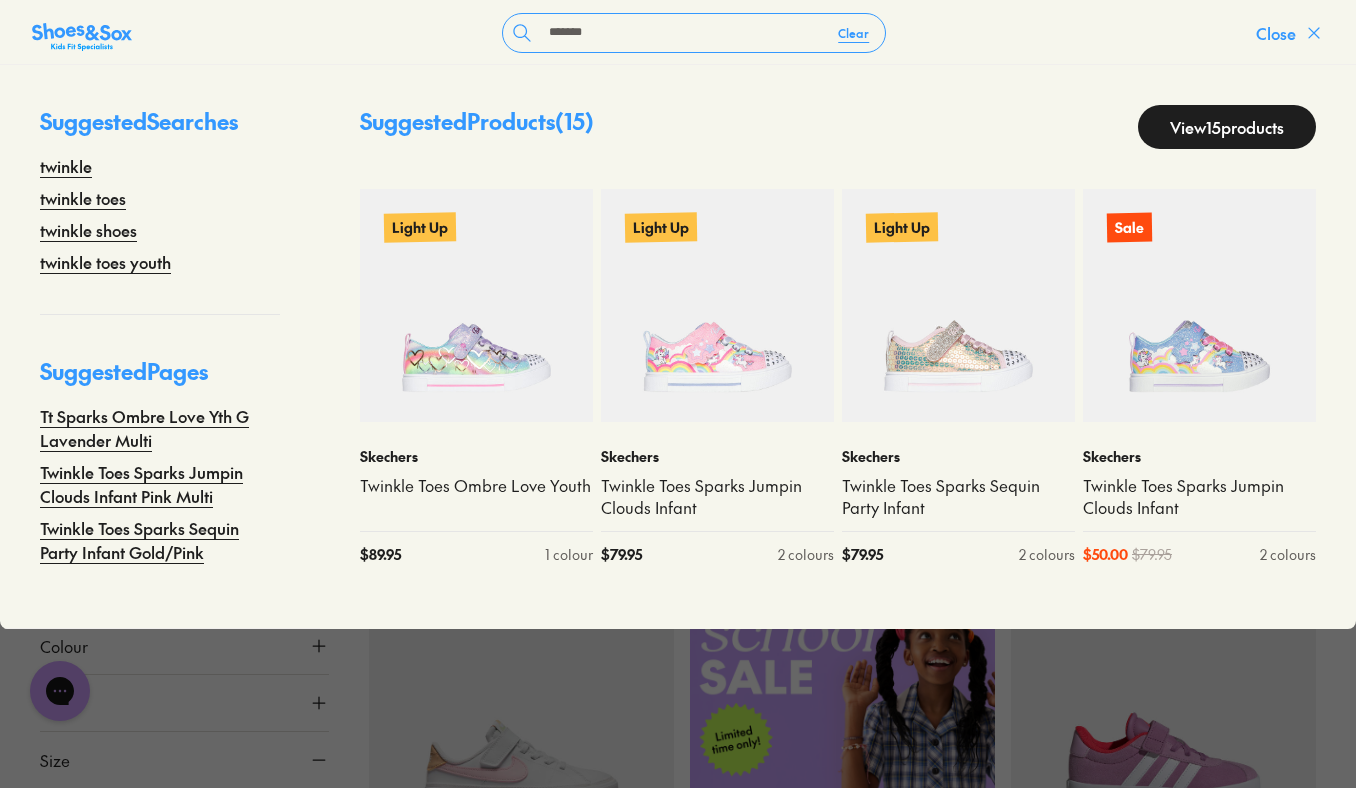 click on "Close" at bounding box center (1276, 33) 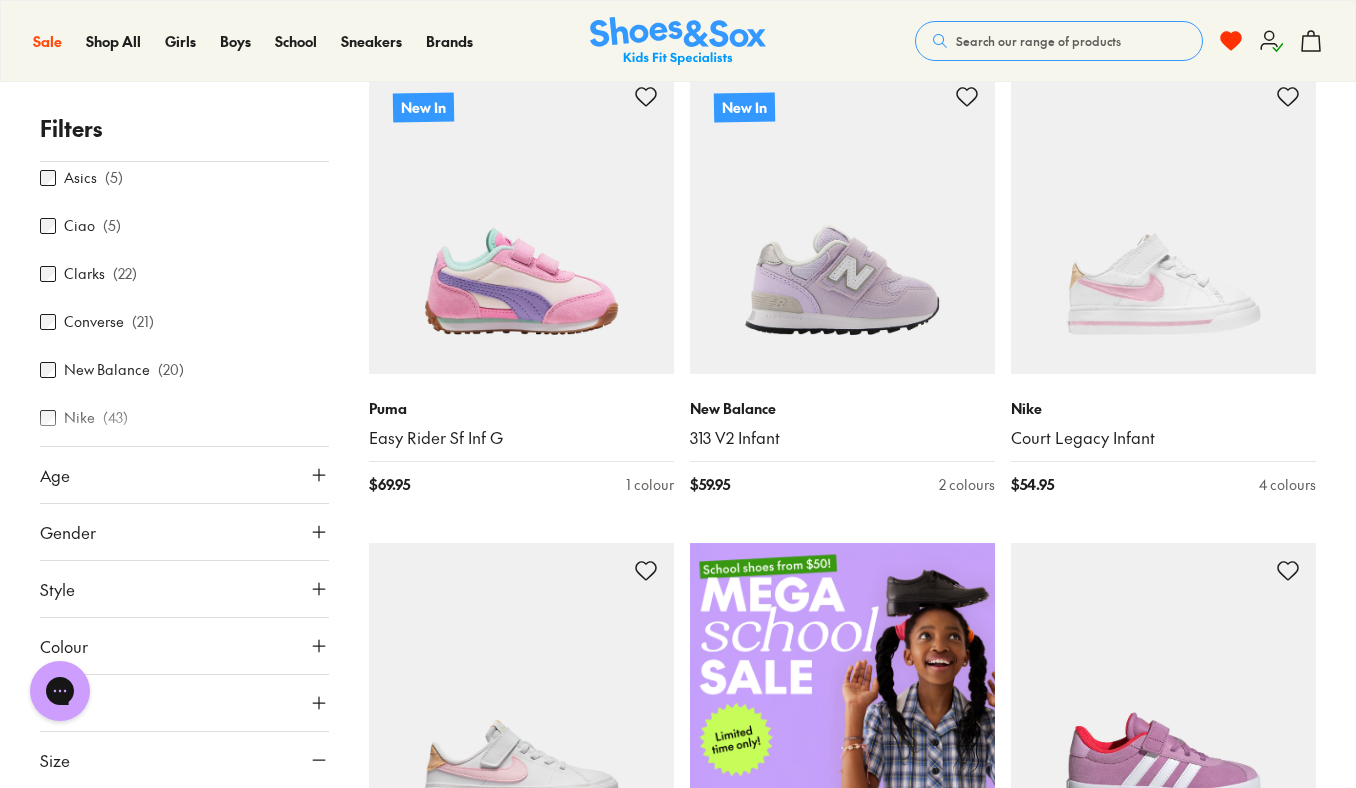 scroll, scrollTop: 0, scrollLeft: 0, axis: both 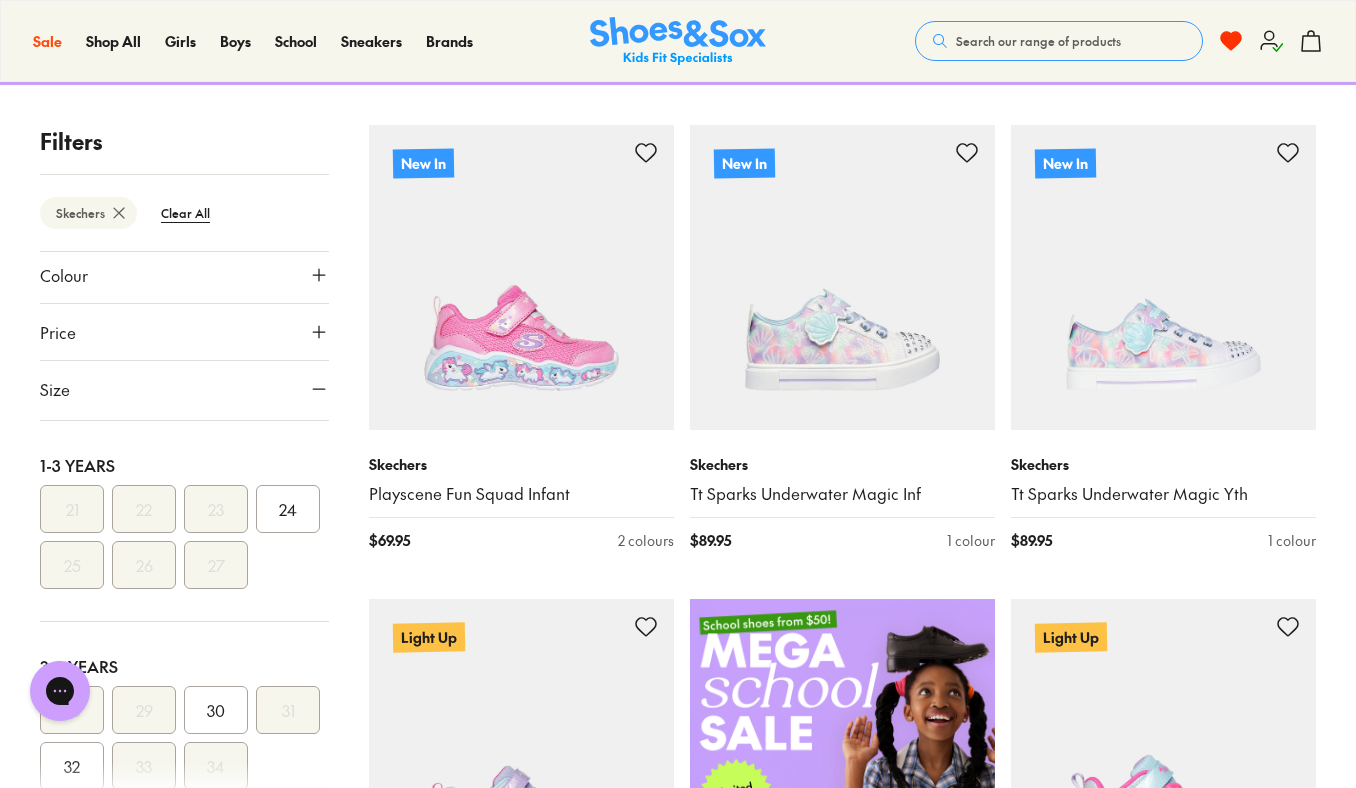 click on "24" at bounding box center [288, 509] 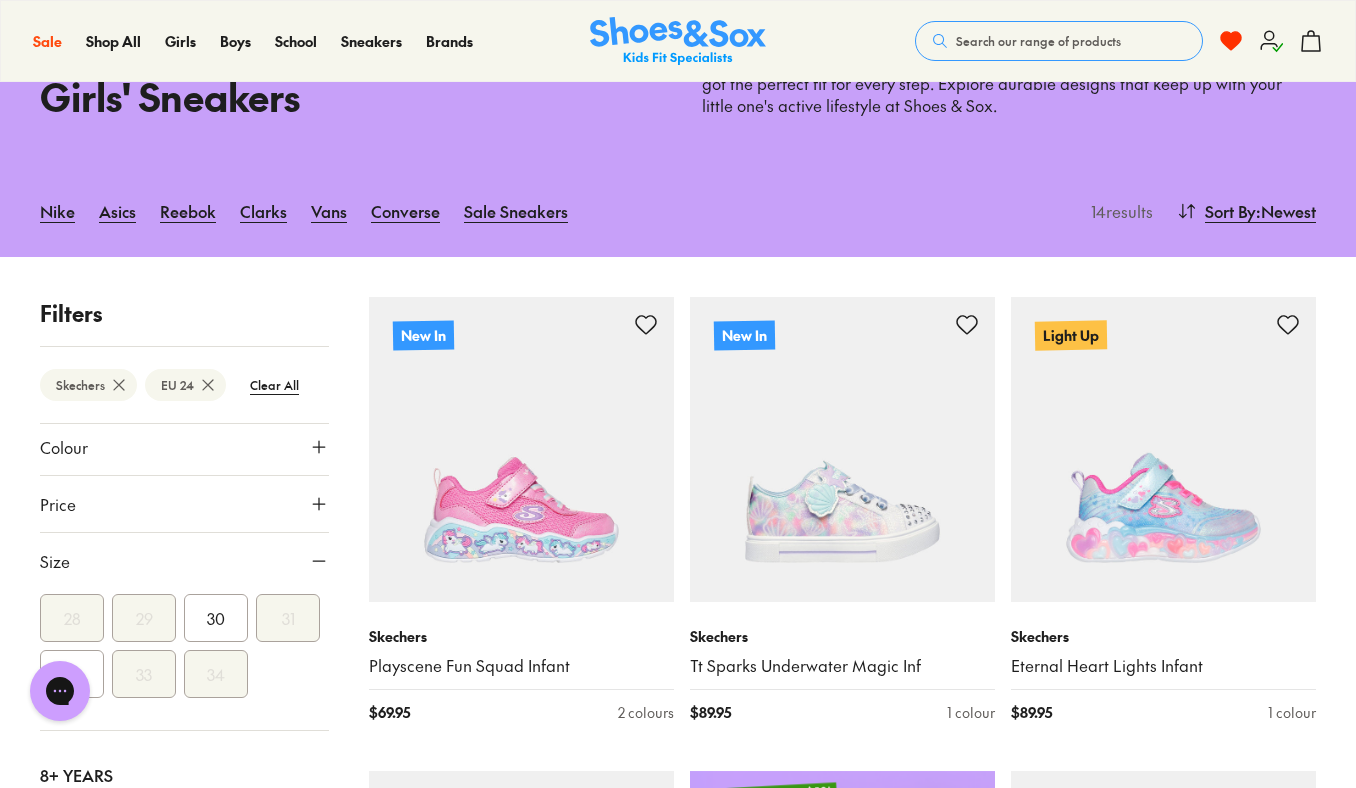scroll, scrollTop: 463, scrollLeft: 0, axis: vertical 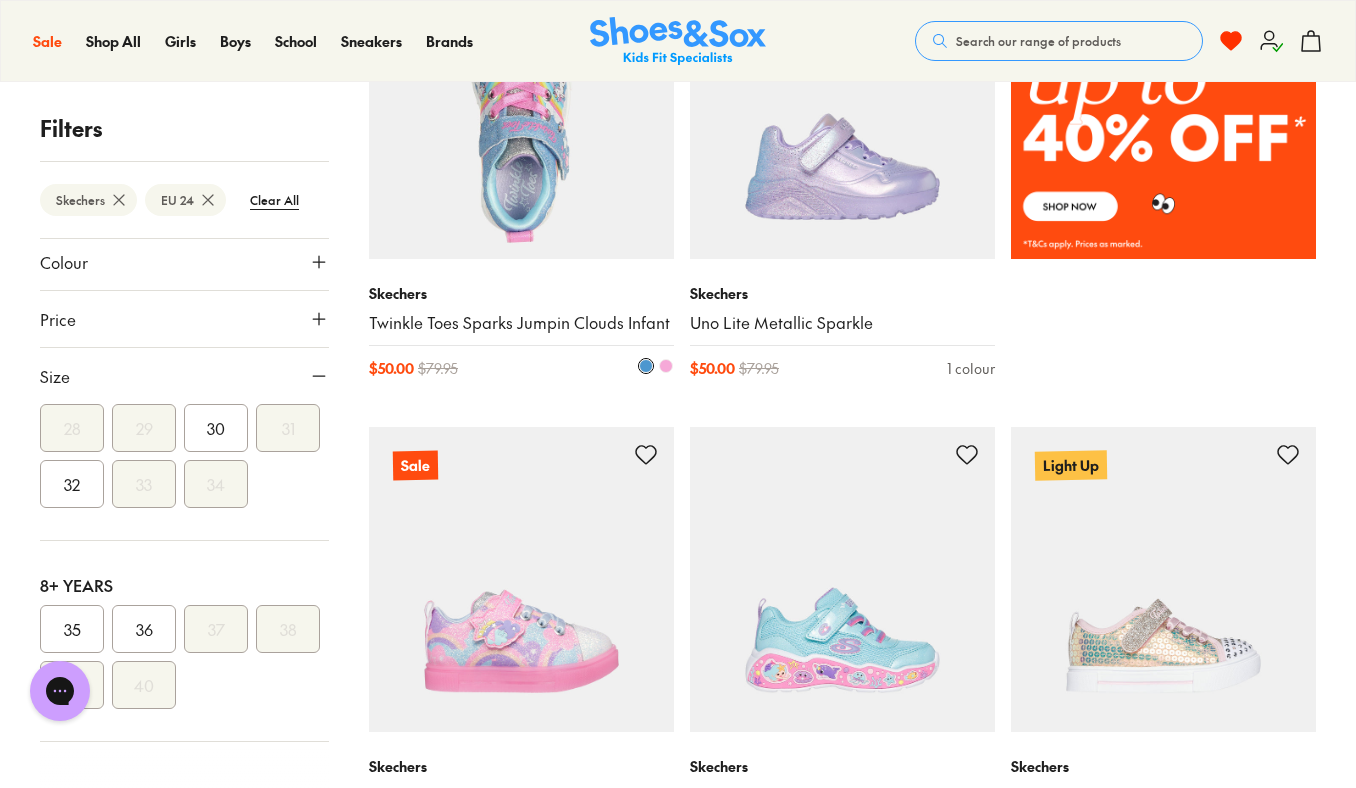 click at bounding box center (521, 106) 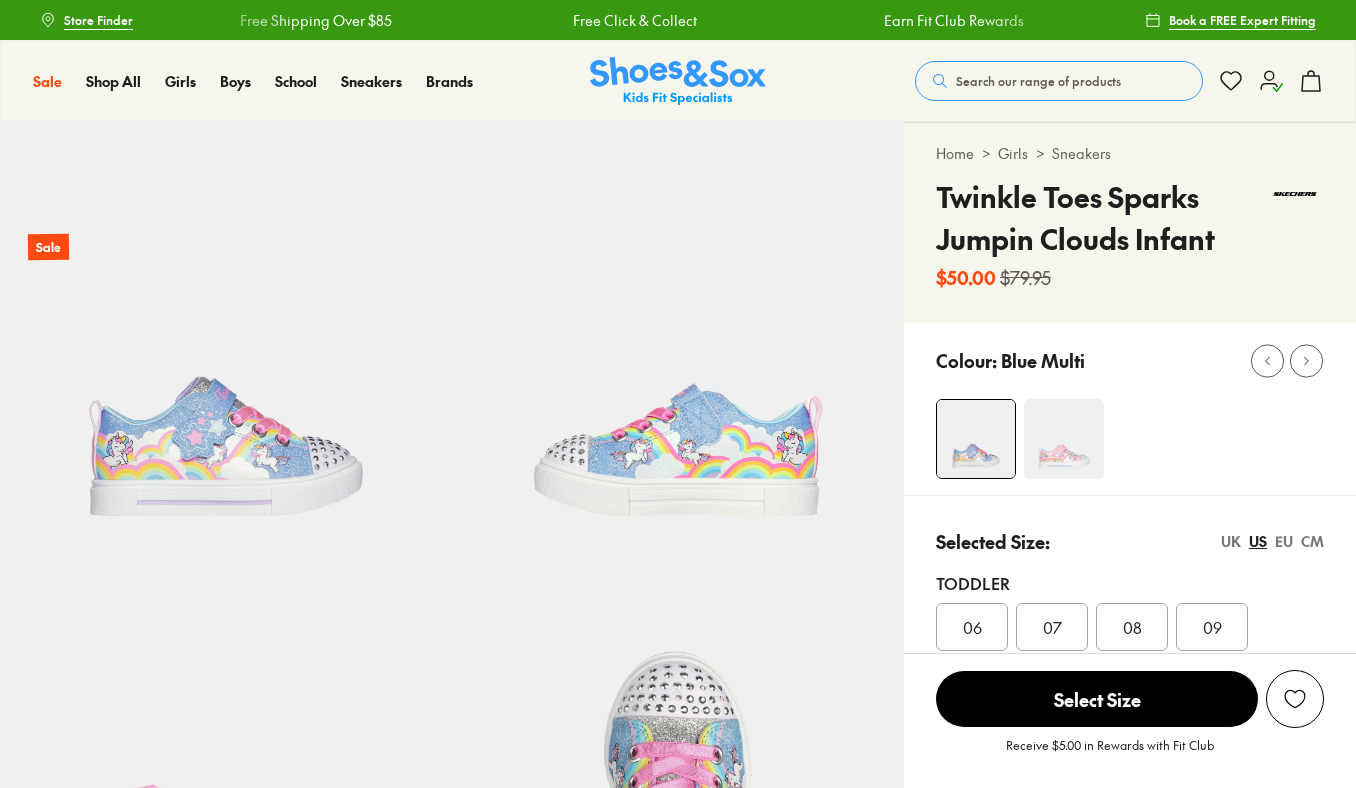 scroll, scrollTop: 0, scrollLeft: 0, axis: both 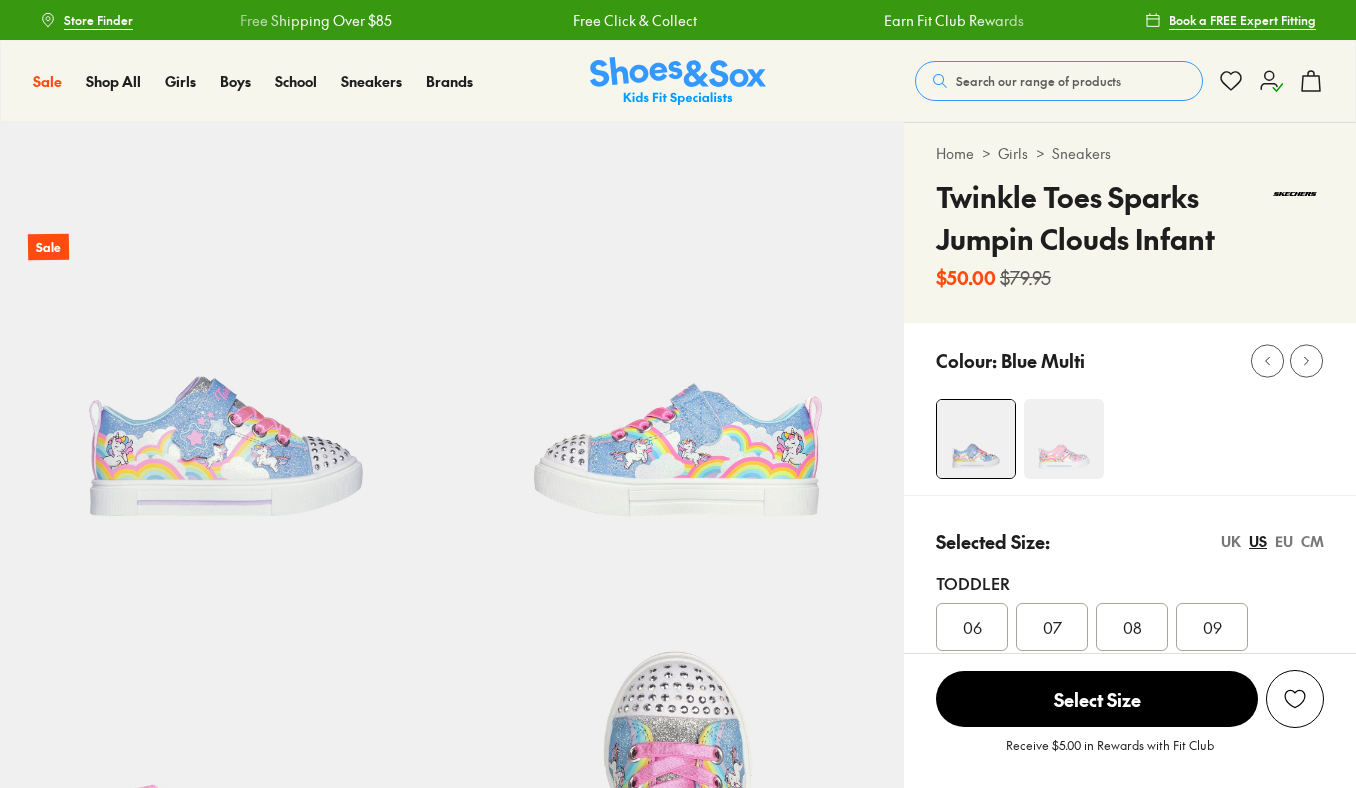 select on "*" 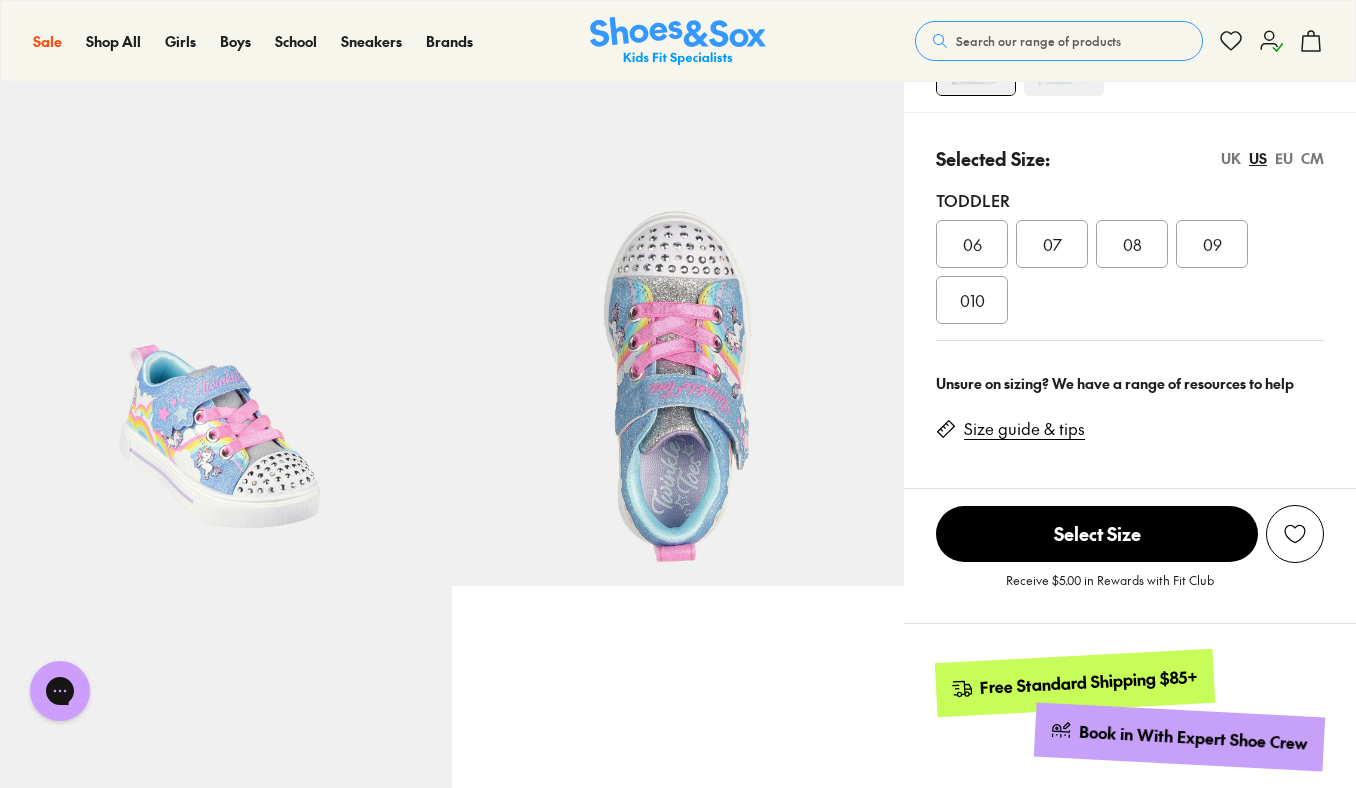 scroll, scrollTop: 0, scrollLeft: 0, axis: both 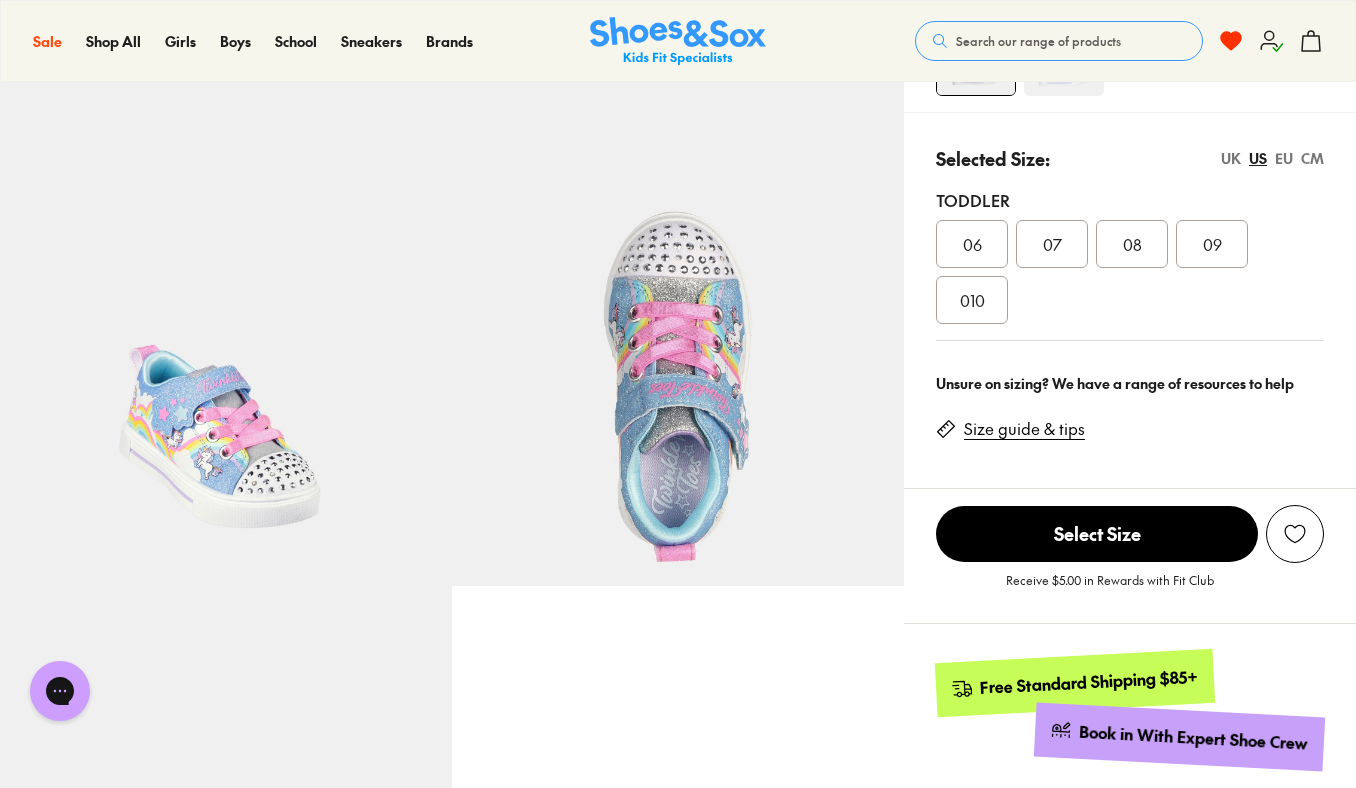 click on "EU" at bounding box center [1284, 158] 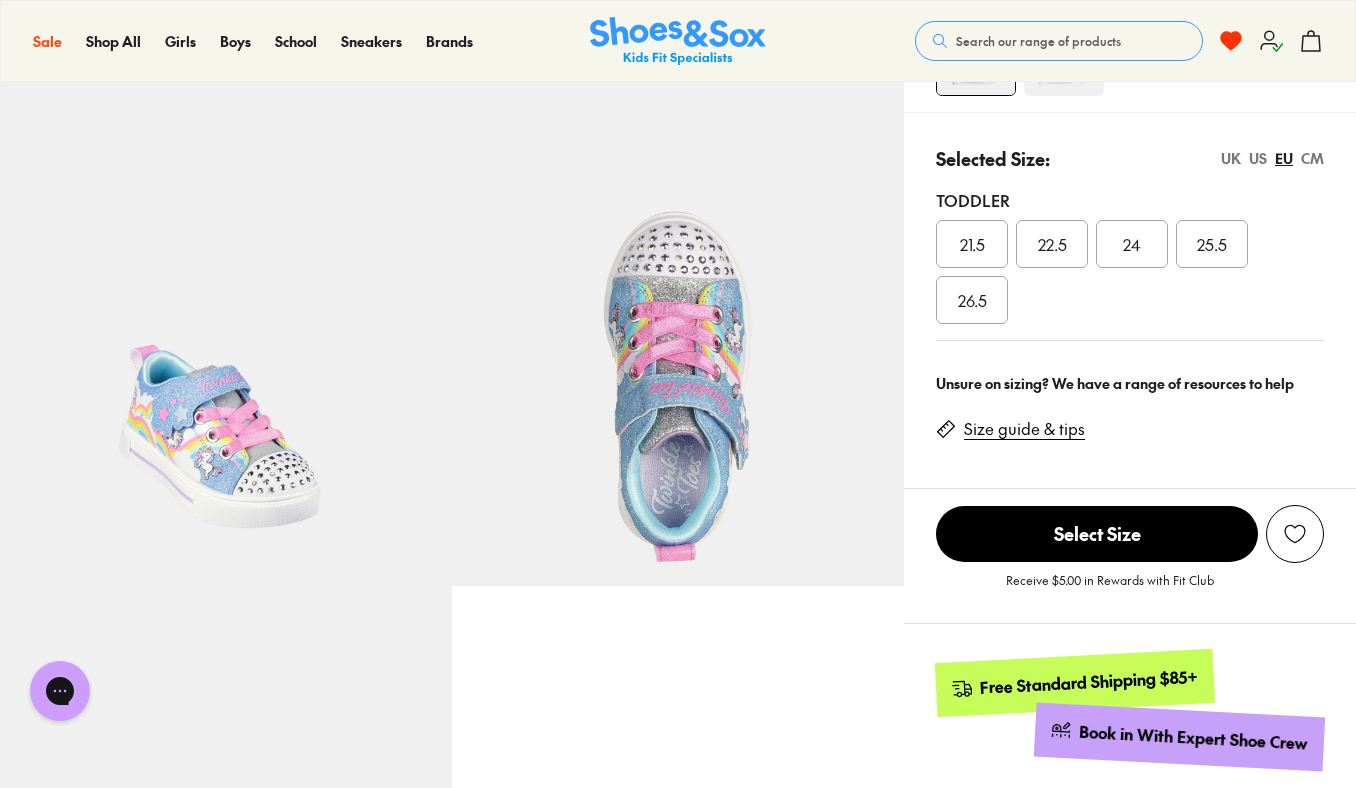 scroll, scrollTop: 0, scrollLeft: 0, axis: both 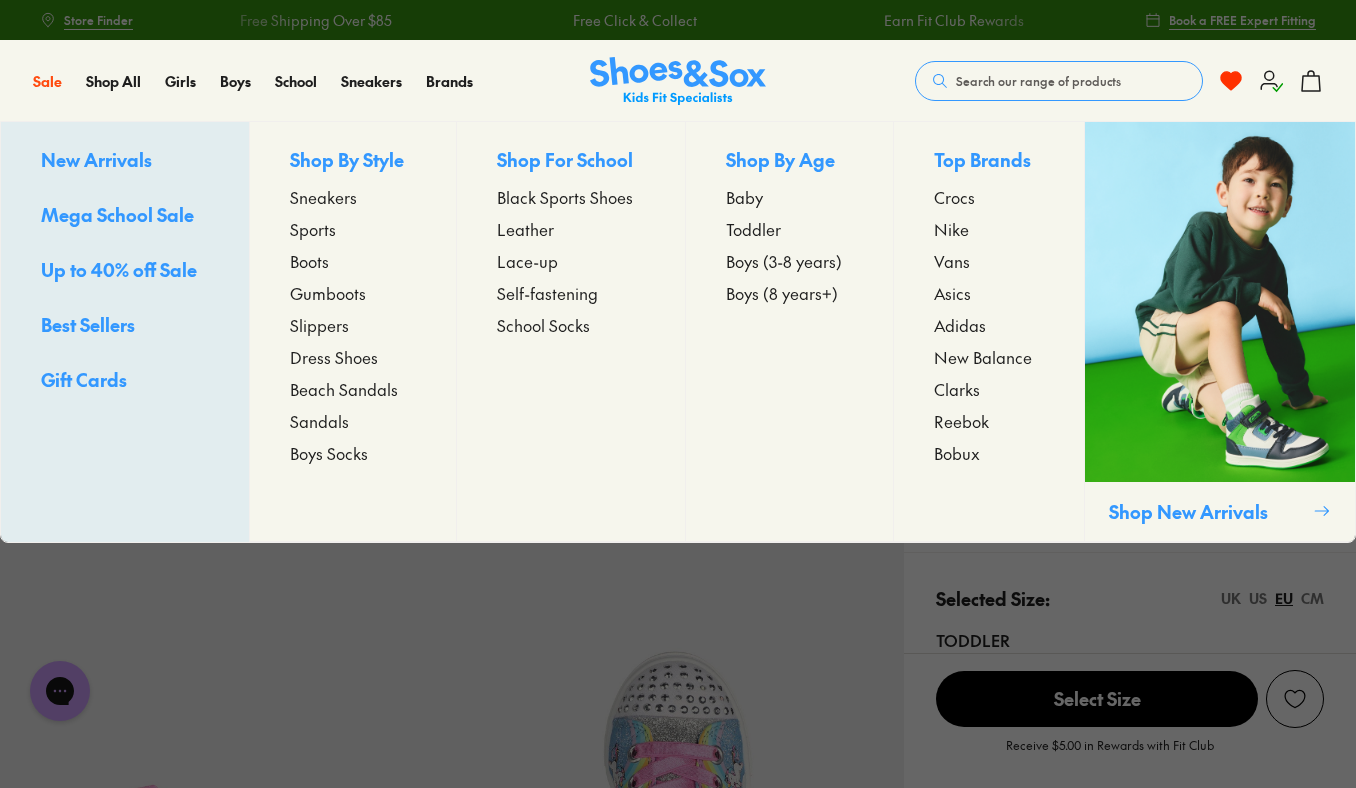 click on "Sneakers" at bounding box center [323, 197] 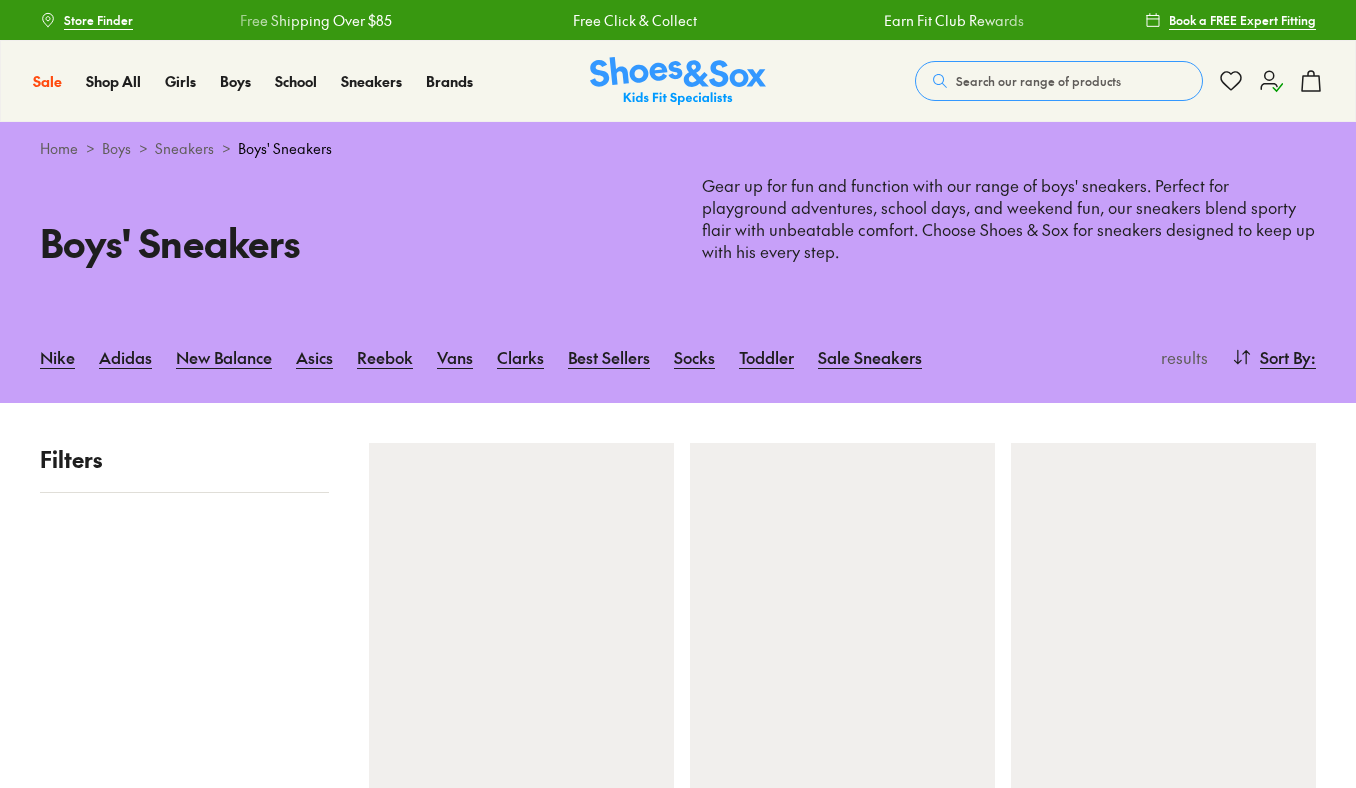 scroll, scrollTop: 0, scrollLeft: 0, axis: both 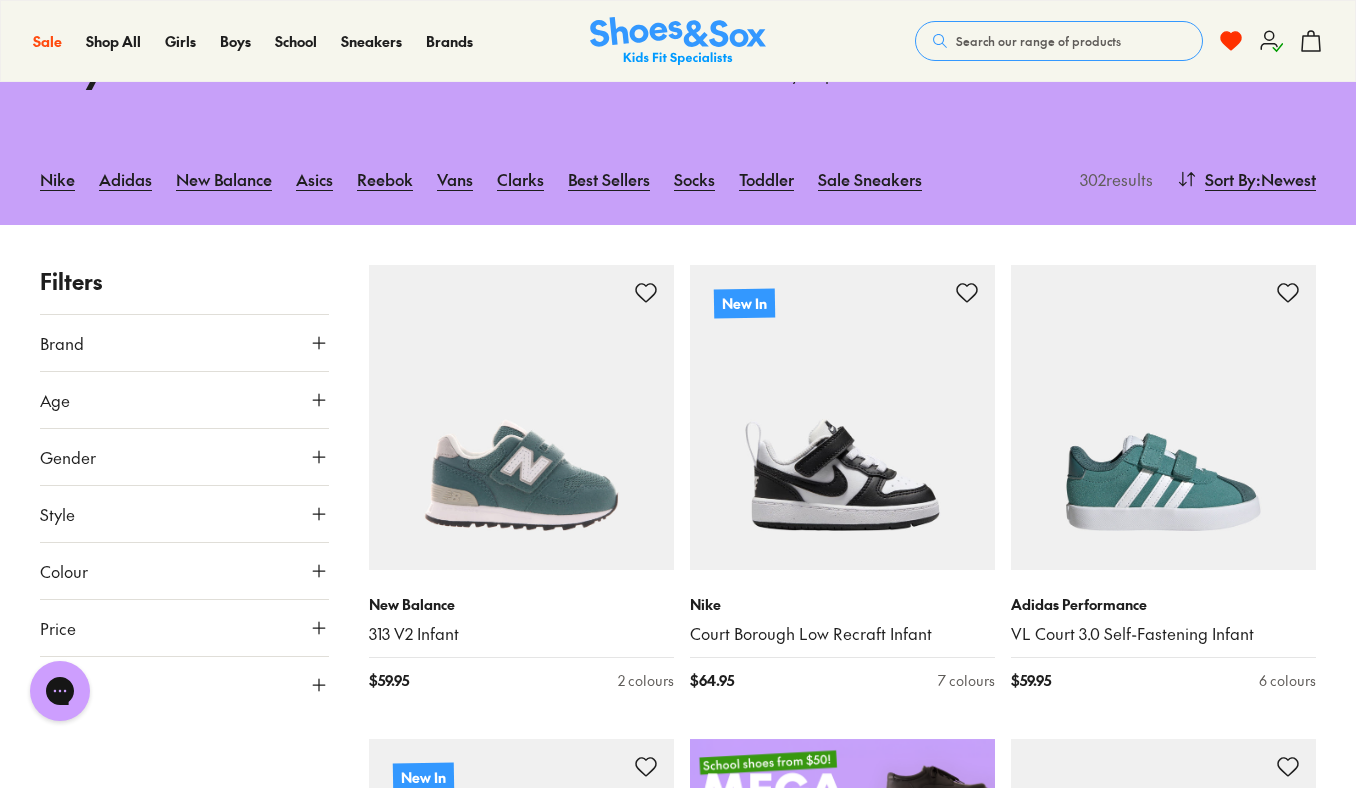 click 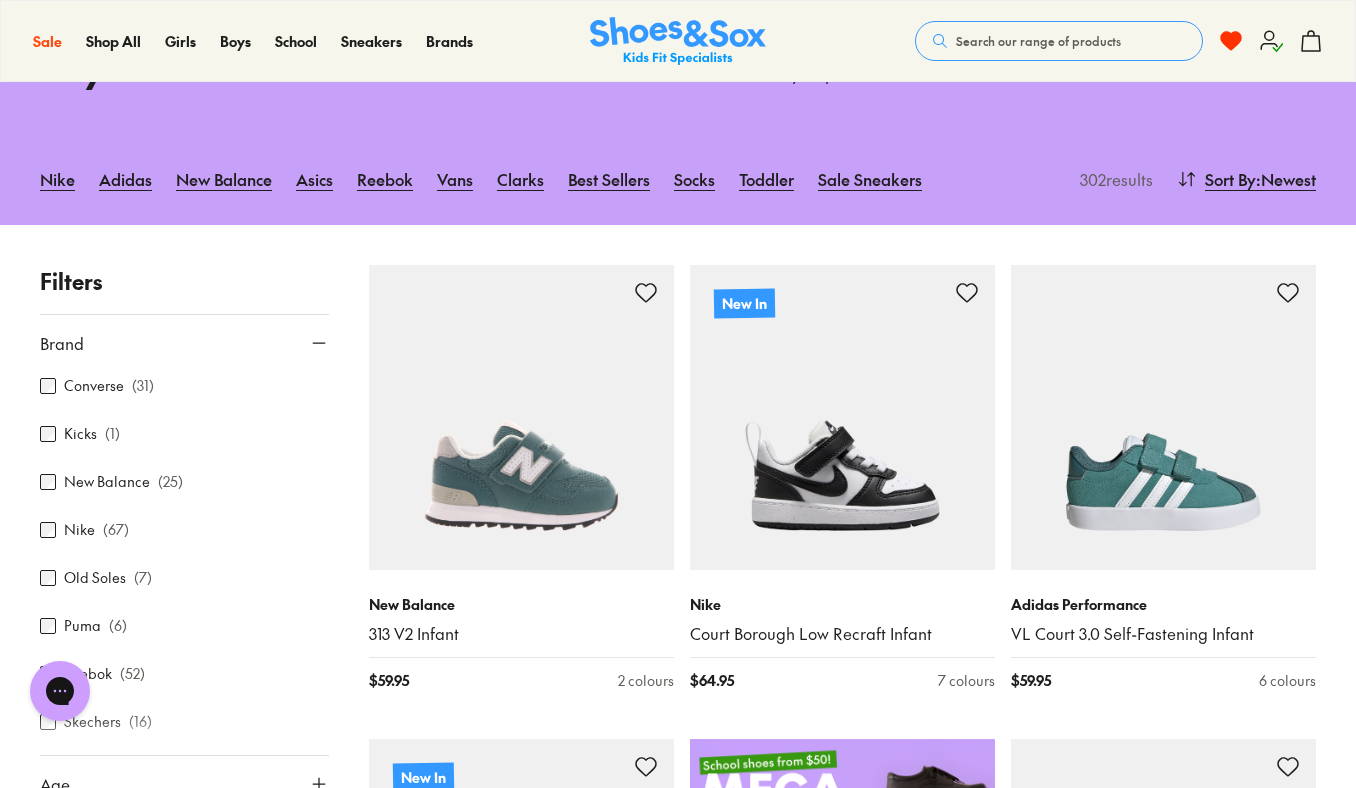 scroll, scrollTop: 344, scrollLeft: 0, axis: vertical 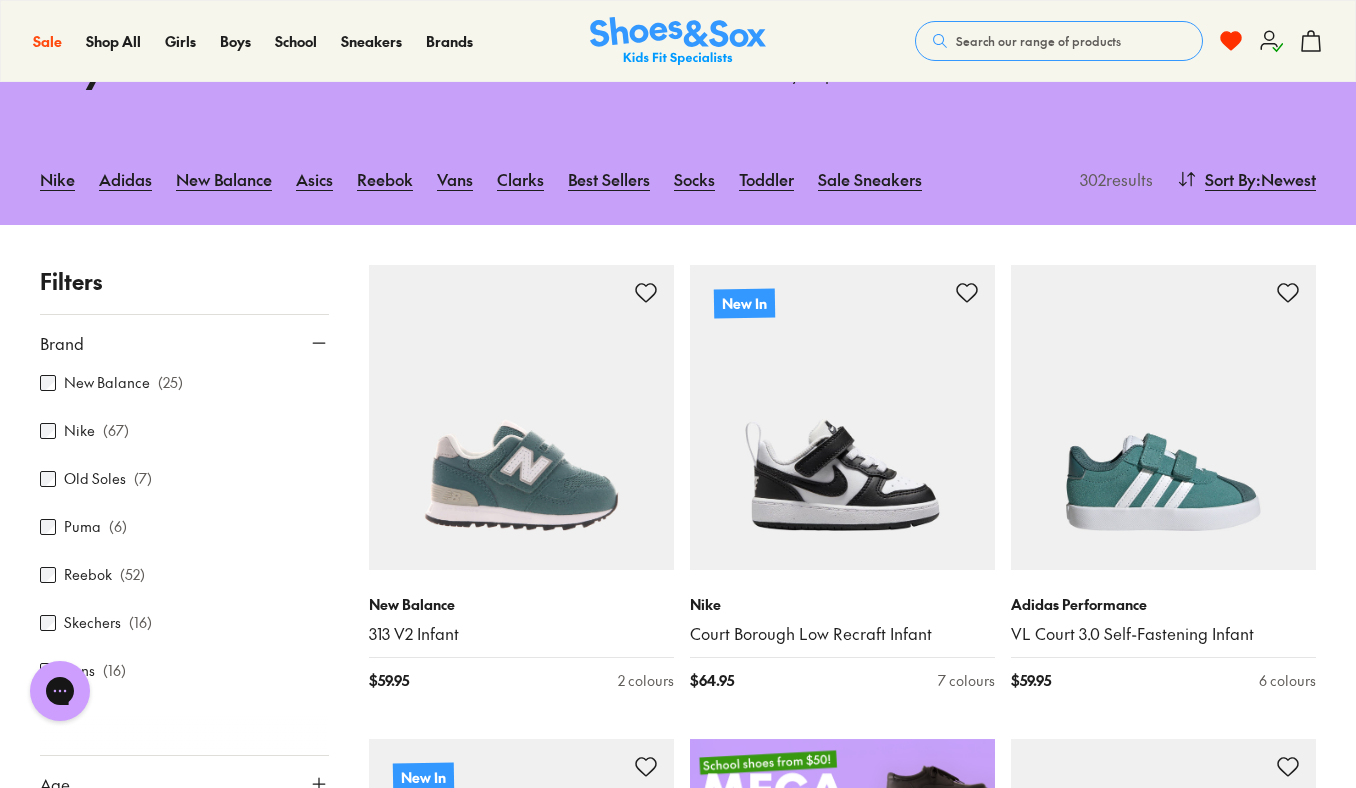 click on "Filters Brand Adidas Originals ( 29 ) Adidas Performance ( 14 ) Asics ( 10 ) Ciao ( 8 ) Clarks ( 18 ) Converse ( 31 ) Kicks ( 1 ) New Balance ( 25 ) Nike ( 67 ) Old Soles ( 7 ) Puma ( 6 ) Reebok ( 52 ) Skechers ( 16 ) Vans ( 16 ) Age Infant/Toddler ( 112 ) Youth ( 76 ) Senior ( 51 ) Junior ( 37 ) Pre Walker ( 17 ) Infant ( 7 ) Gender All Boys Unisex Style Sneakers ( 283 ) Prewalker ( 17 ) Colour White ( 92 ) Black ( 79 ) Blue ( 35 ) Navy ( 24 ) Grey ( 22 ) Red ( 15 ) Beige ( 6 ) Green ( 5 ) Neutrals ( 5 ) Brown ( 4 ) Light Blue ( 3 ) Orange ( 3 ) Purple ( 3 ) Pink ( 2 ) Yellow ( 2 ) Price Min $ 15 Max $ 170 Size EU UK US 0-12 Months 17 18 19 20 1-3 Years 21 22 23 24 25 26 27 3-8 Years 28 29 30 31 32 33 34 8+ Years 35 36 37 38 39 40 New Balance 313 V2 Infant $ 59.95 2 colours New In Nike Court Borough Low Recraft Infant $ 64.95 7 colours Adidas Performance VL Court 3.0 Self-Fastening Infant $ 59.95 6 colours New In Asics Gel-1130 Grade School $ 119.95 2 colours Adidas Originals Gazelle CF Elastic Lace Infant $" at bounding box center (678, 2859) 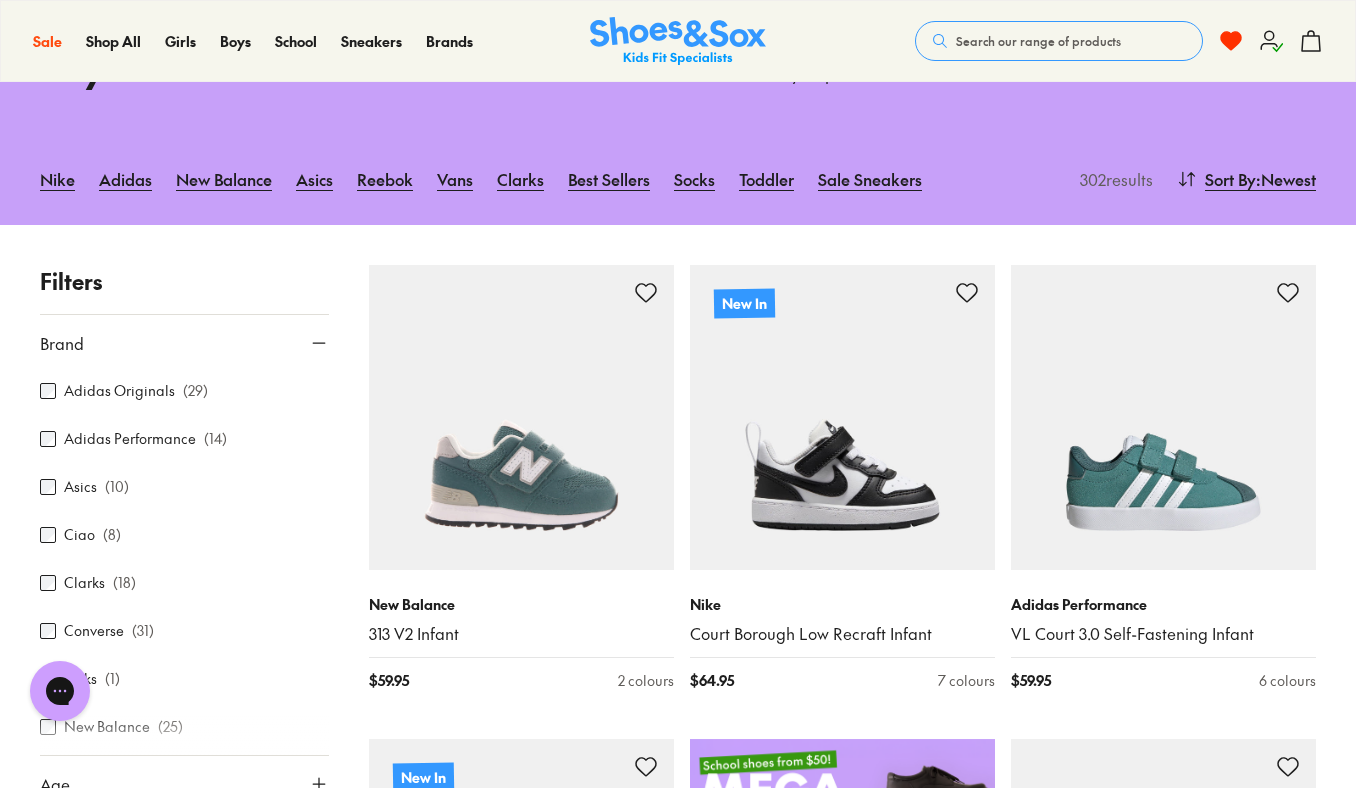 click on "Filters Brand Adidas Originals ( 29 ) Adidas Performance ( 14 ) Asics ( 10 ) Ciao ( 8 ) Clarks ( 18 ) Converse ( 31 ) Kicks ( 1 ) New Balance ( 25 ) Nike ( 67 ) Old Soles ( 7 ) Puma ( 6 ) Reebok ( 52 ) Skechers ( 16 ) Vans ( 16 ) Age Infant/Toddler ( 112 ) Youth ( 76 ) Senior ( 51 ) Junior ( 37 ) Pre Walker ( 17 ) Infant ( 7 ) Gender All Boys Unisex Style Sneakers ( 283 ) Prewalker ( 17 ) Colour White ( 92 ) Black ( 79 ) Blue ( 35 ) Navy ( 24 ) Grey ( 22 ) Red ( 15 ) Beige ( 6 ) Green ( 5 ) Neutrals ( 5 ) Brown ( 4 ) Light Blue ( 3 ) Orange ( 3 ) Purple ( 3 ) Pink ( 2 ) Yellow ( 2 ) Price Min $ 15 Max $ 170 Size EU UK US 0-12 Months 17 18 19 20 1-3 Years 21 22 23 24 25 26 27 3-8 Years 28 29 30 31 32 33 34 8+ Years 35 36 37 38 39 40 New Balance 313 V2 Infant $ 59.95 2 colours New In Nike Court Borough Low Recraft Infant $ 64.95 7 colours Adidas Performance VL Court 3.0 Self-Fastening Infant $ 59.95 6 colours New In Asics Gel-1130 Grade School $ 119.95 2 colours Adidas Originals Gazelle CF Elastic Lace Infant $" at bounding box center [678, 2859] 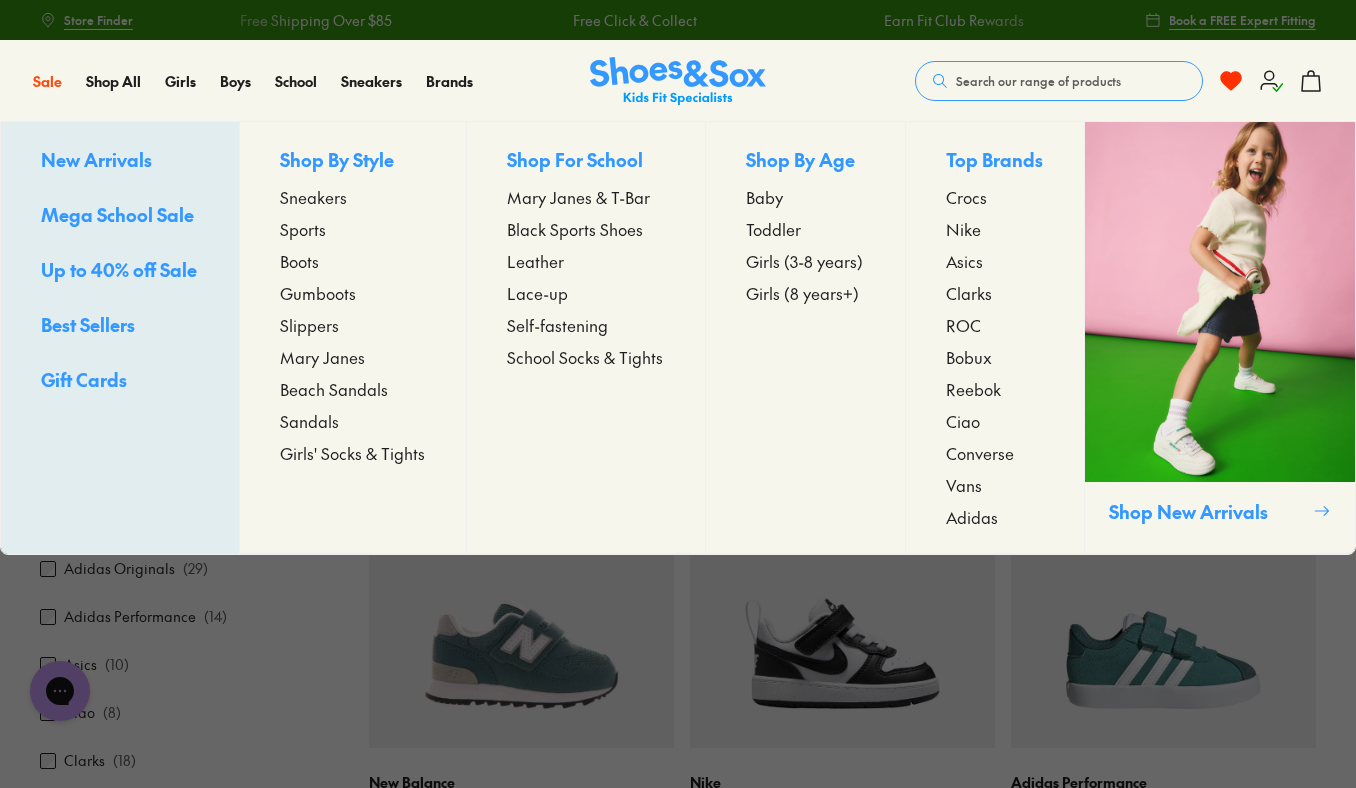 click on "Sneakers" at bounding box center [313, 197] 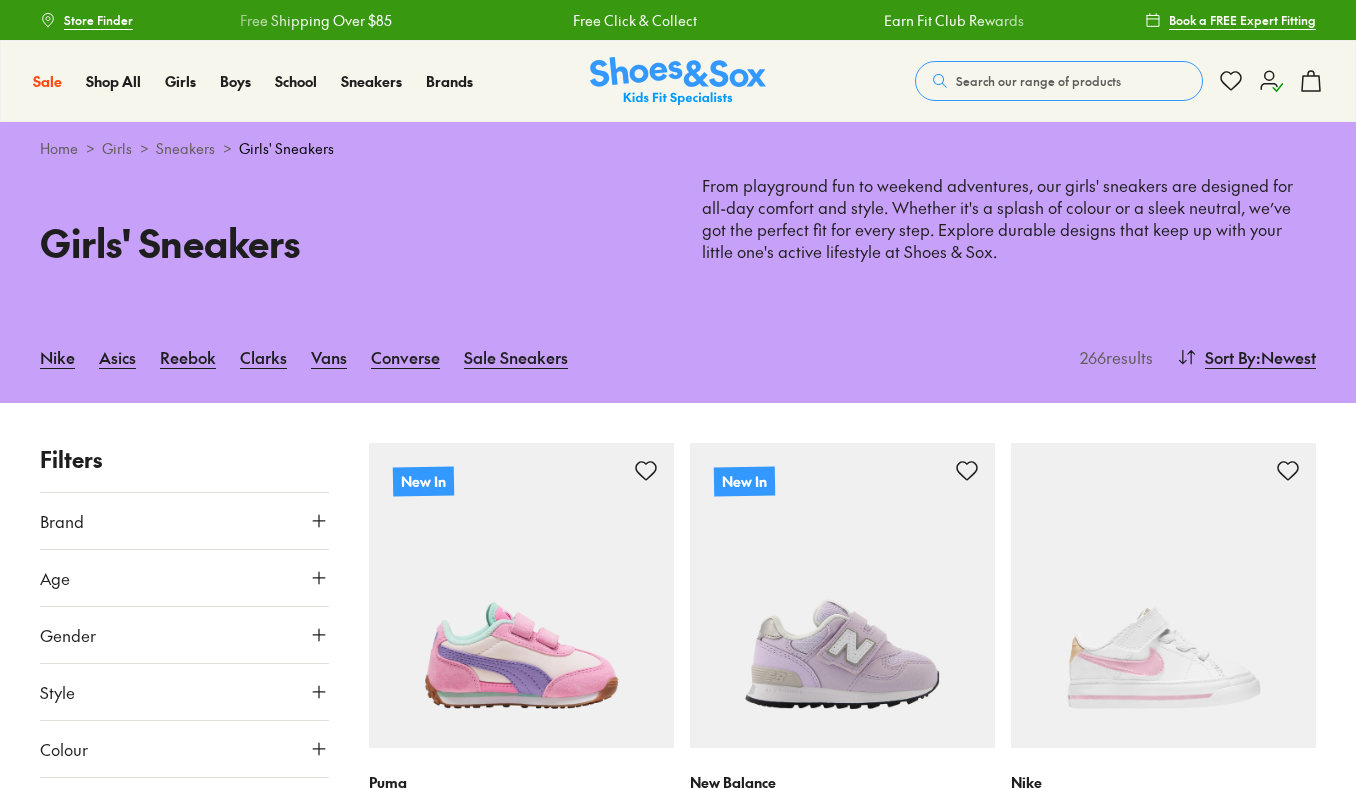 scroll, scrollTop: 0, scrollLeft: 0, axis: both 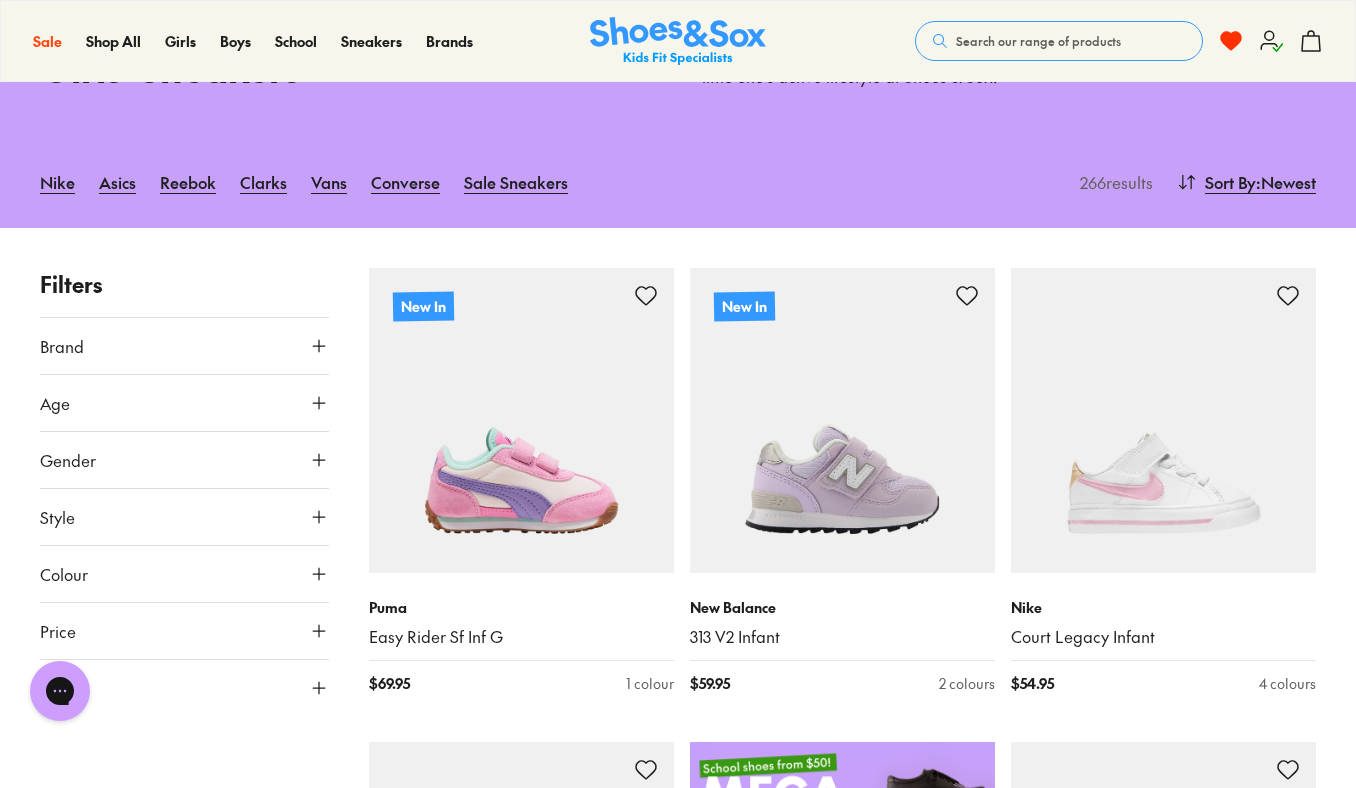 click 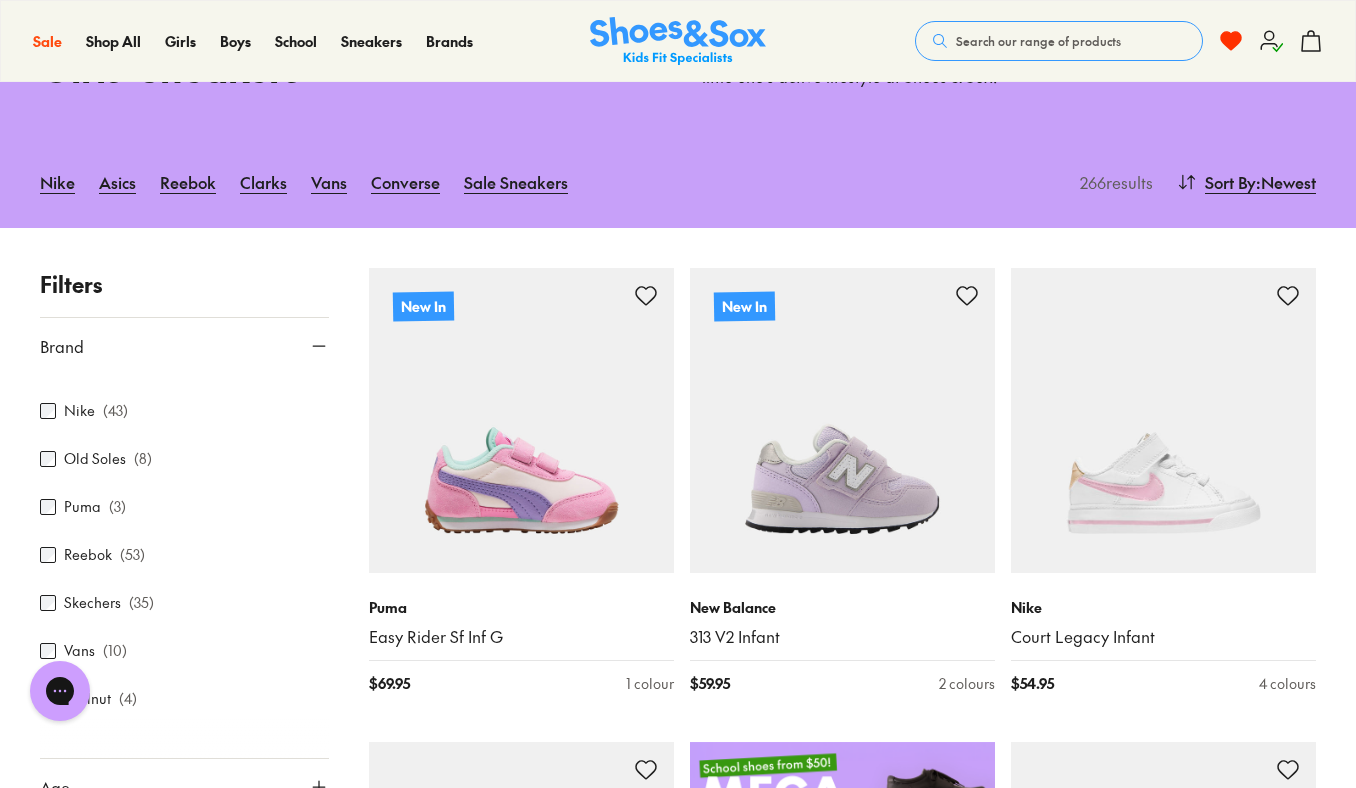 scroll, scrollTop: 344, scrollLeft: 0, axis: vertical 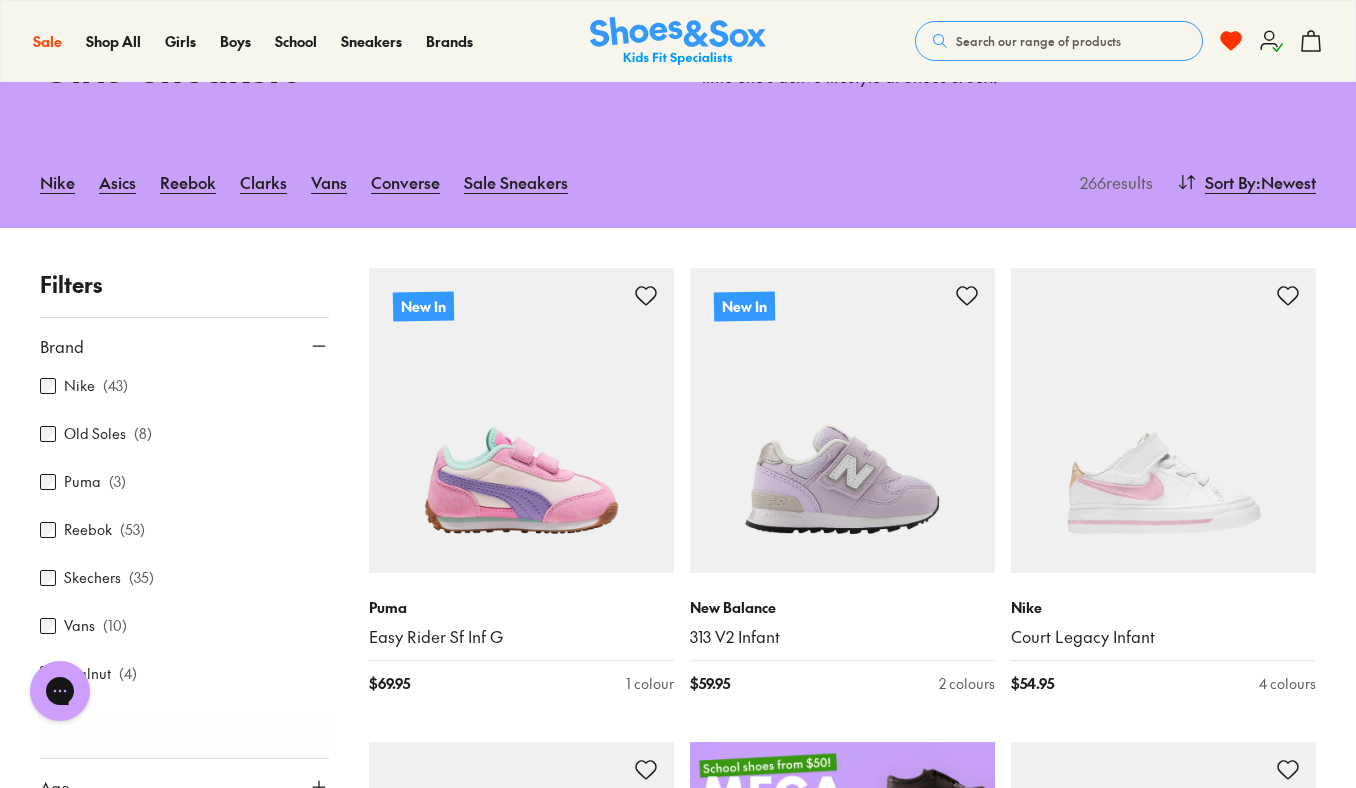 click on "Skechers" at bounding box center [92, 577] 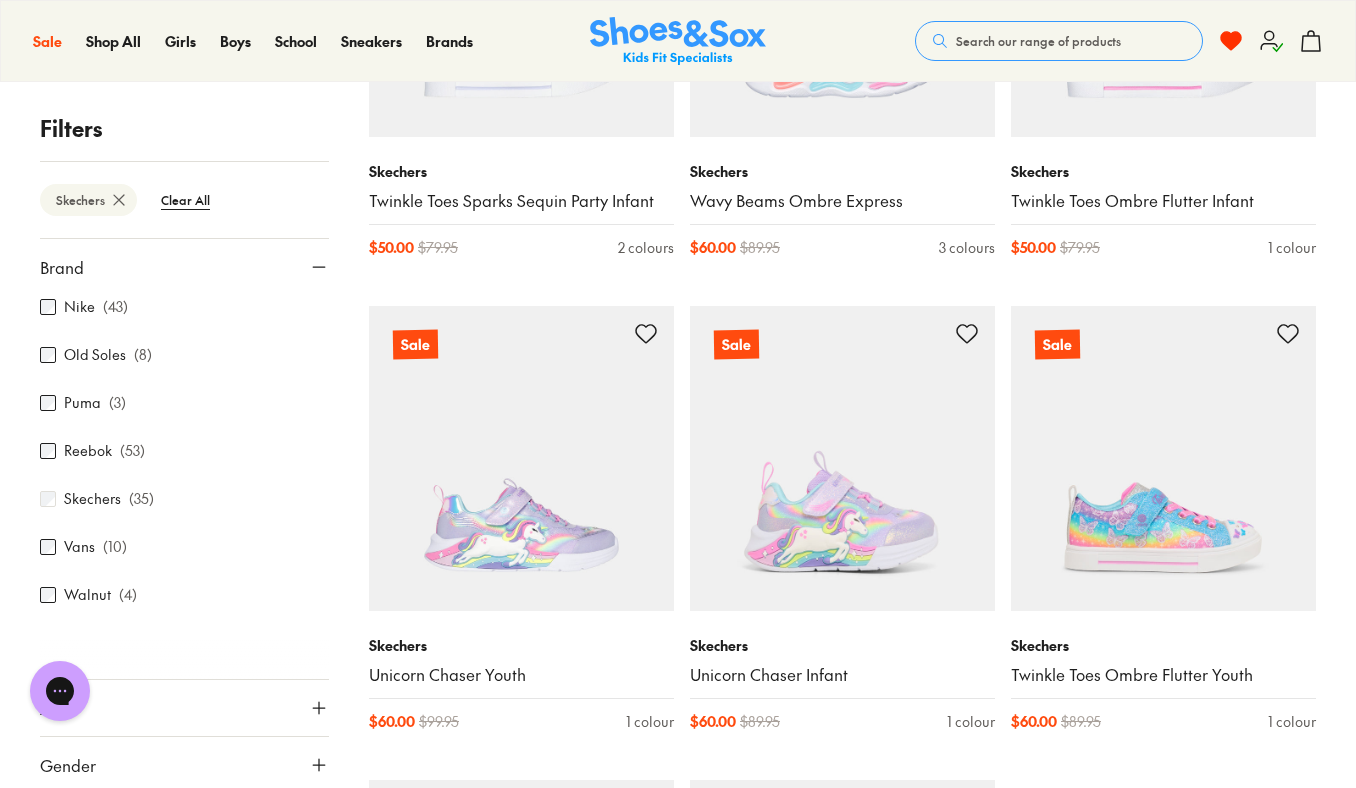 scroll, scrollTop: 4406, scrollLeft: 0, axis: vertical 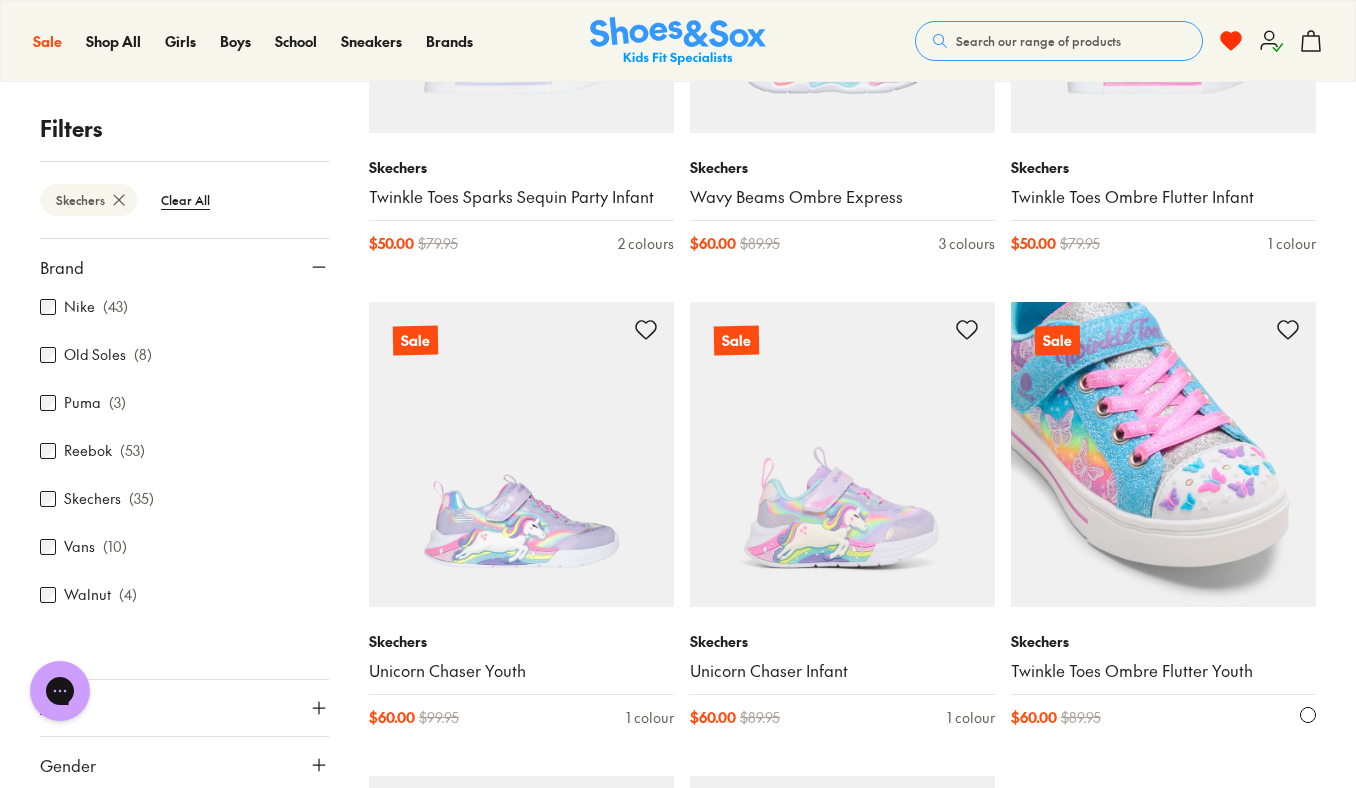 click at bounding box center [1163, 454] 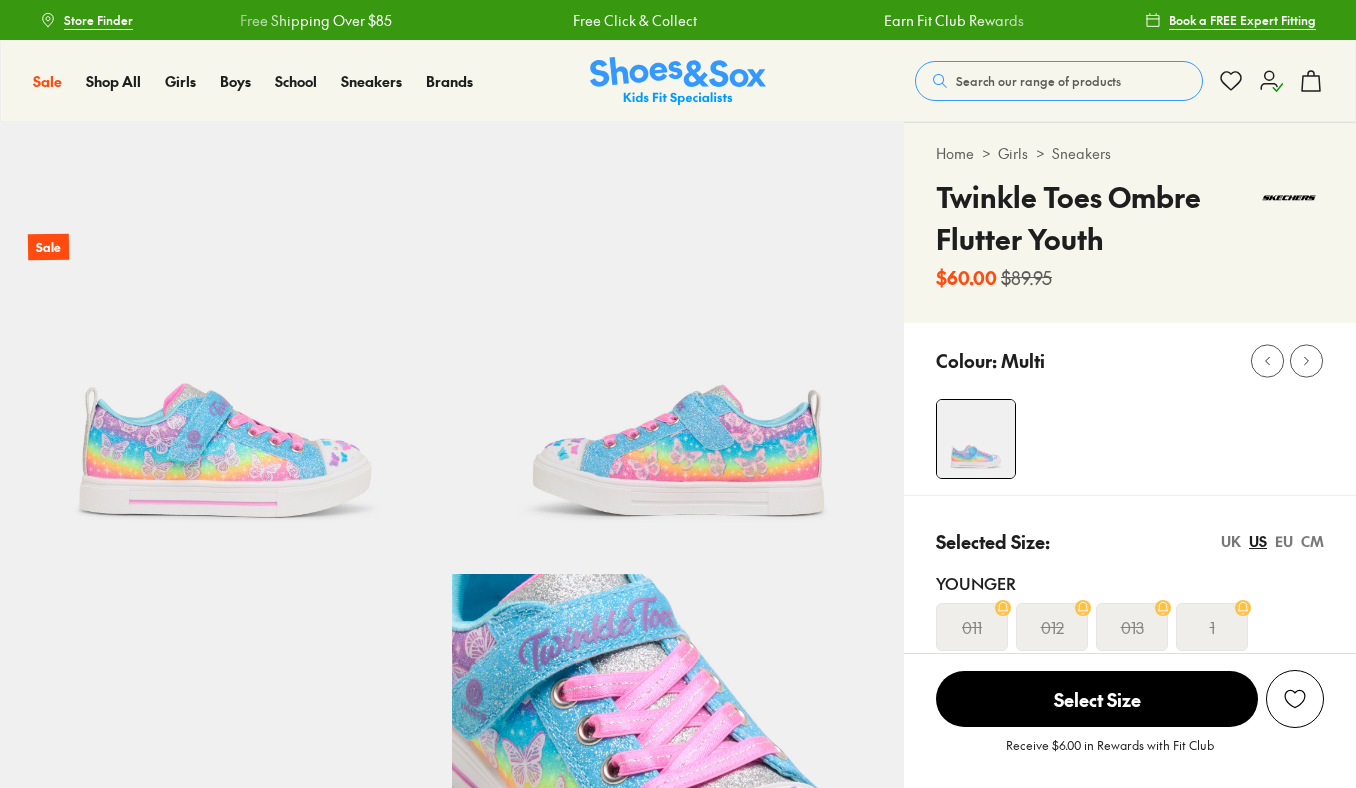 scroll, scrollTop: 0, scrollLeft: 0, axis: both 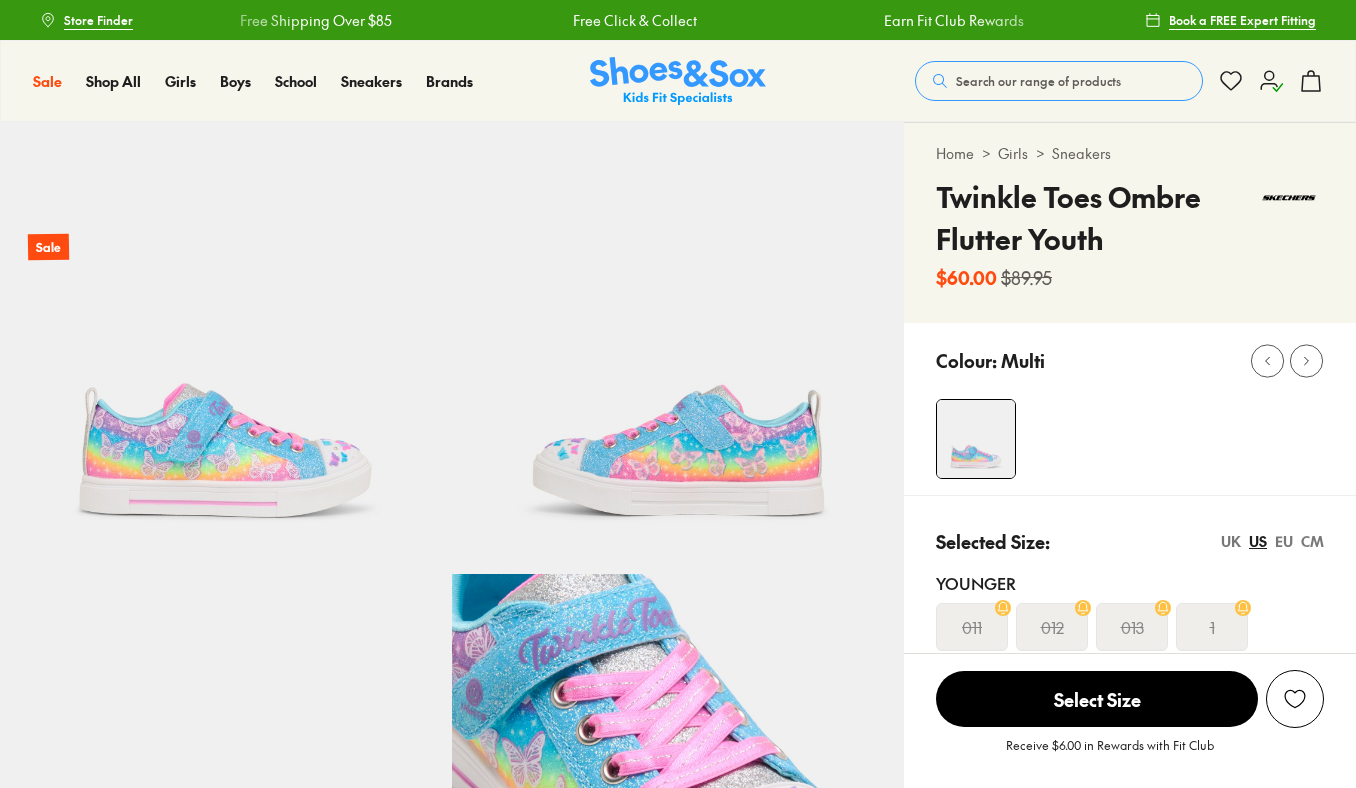 select on "*" 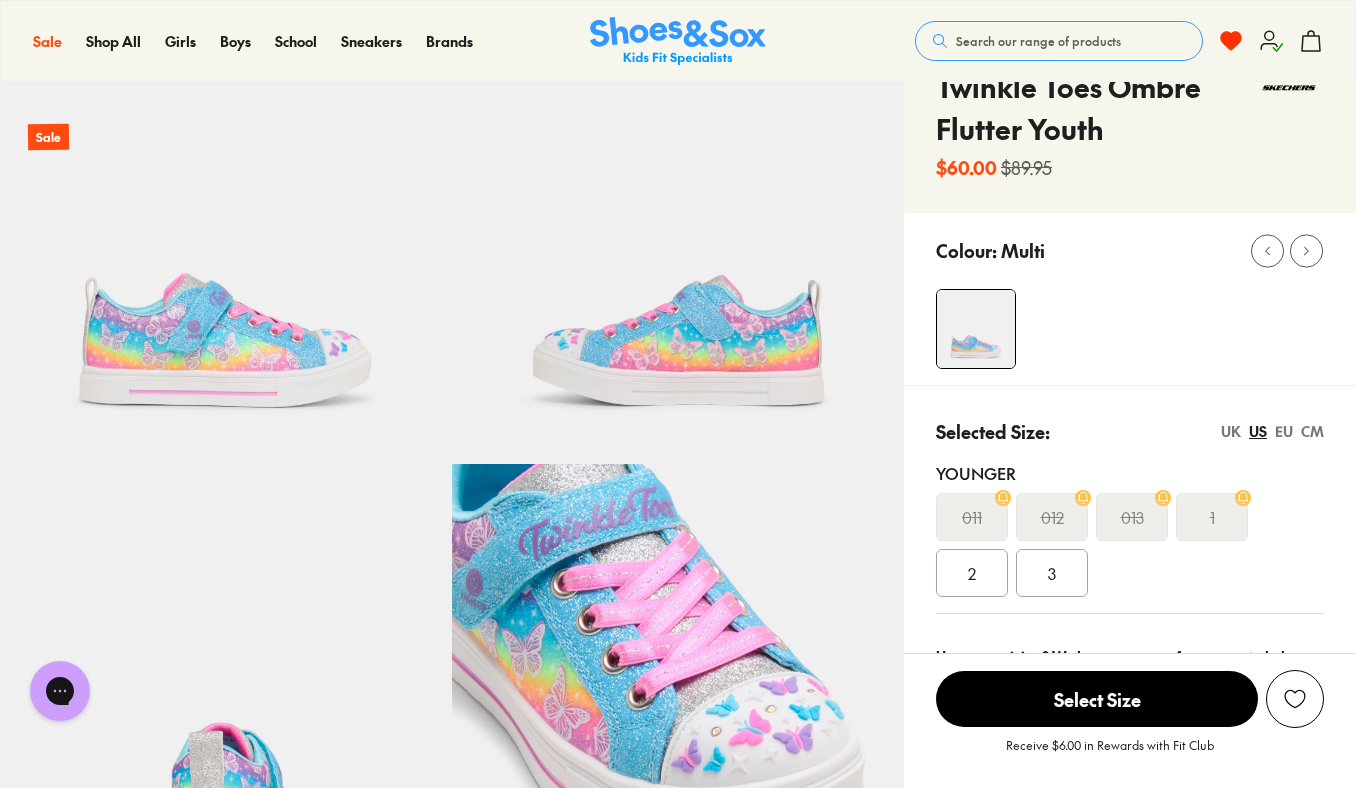 scroll, scrollTop: 115, scrollLeft: 0, axis: vertical 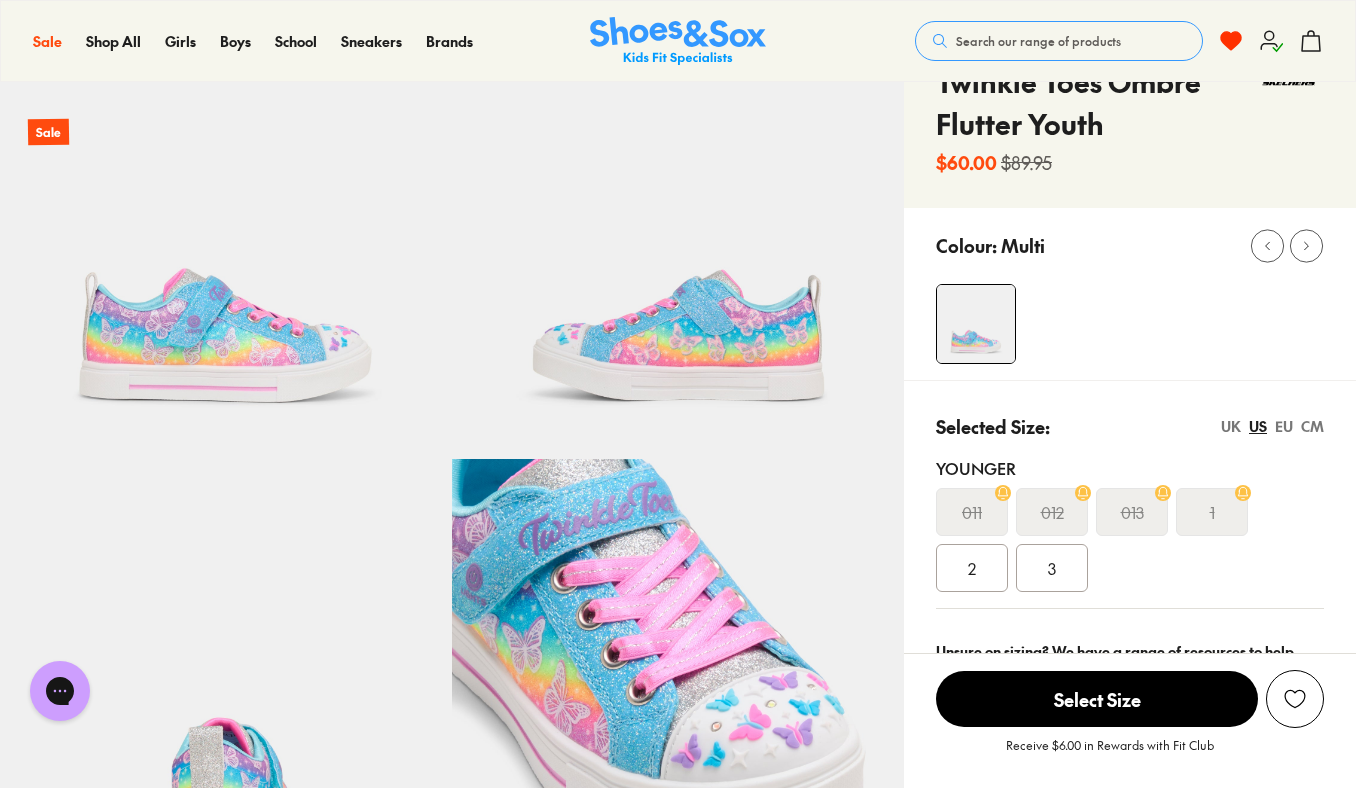 click on "EU" at bounding box center (1284, 426) 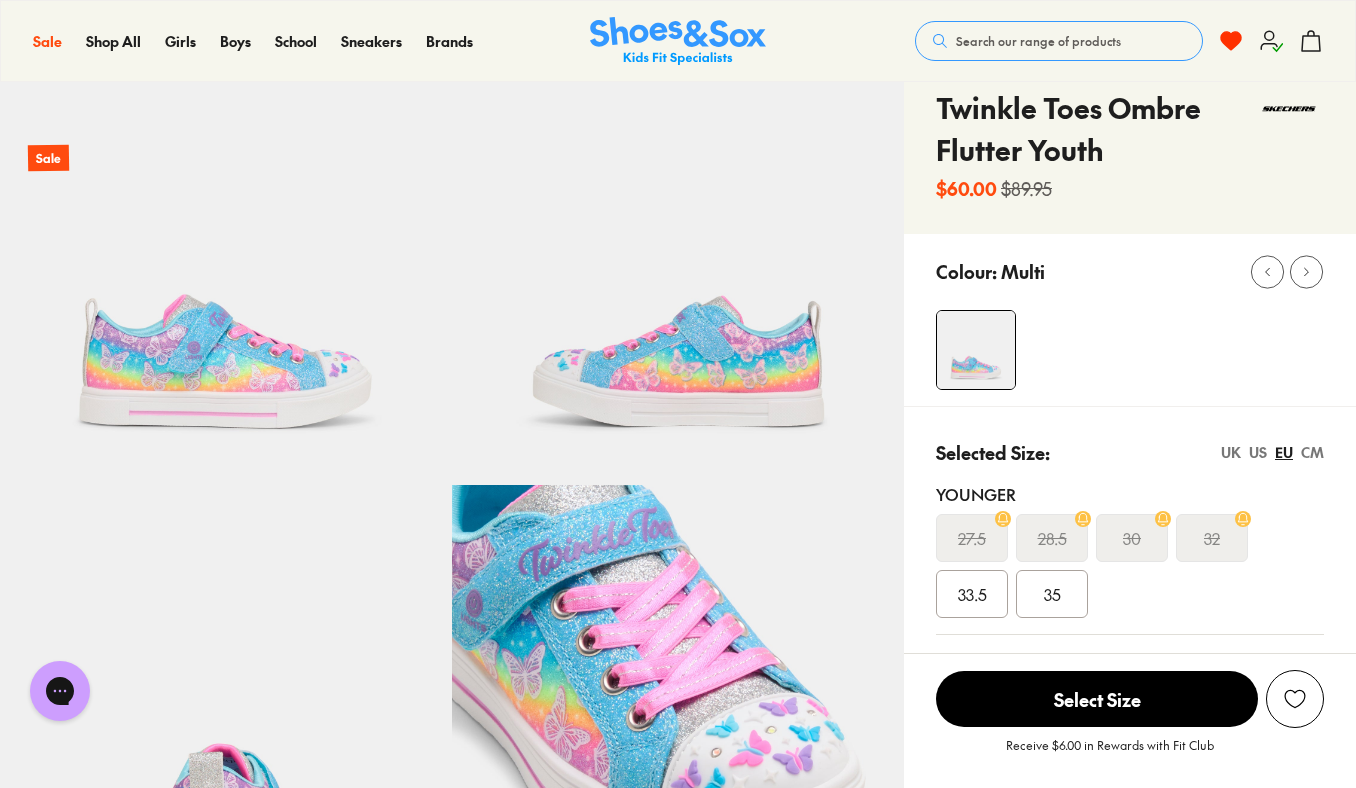 scroll, scrollTop: 91, scrollLeft: 0, axis: vertical 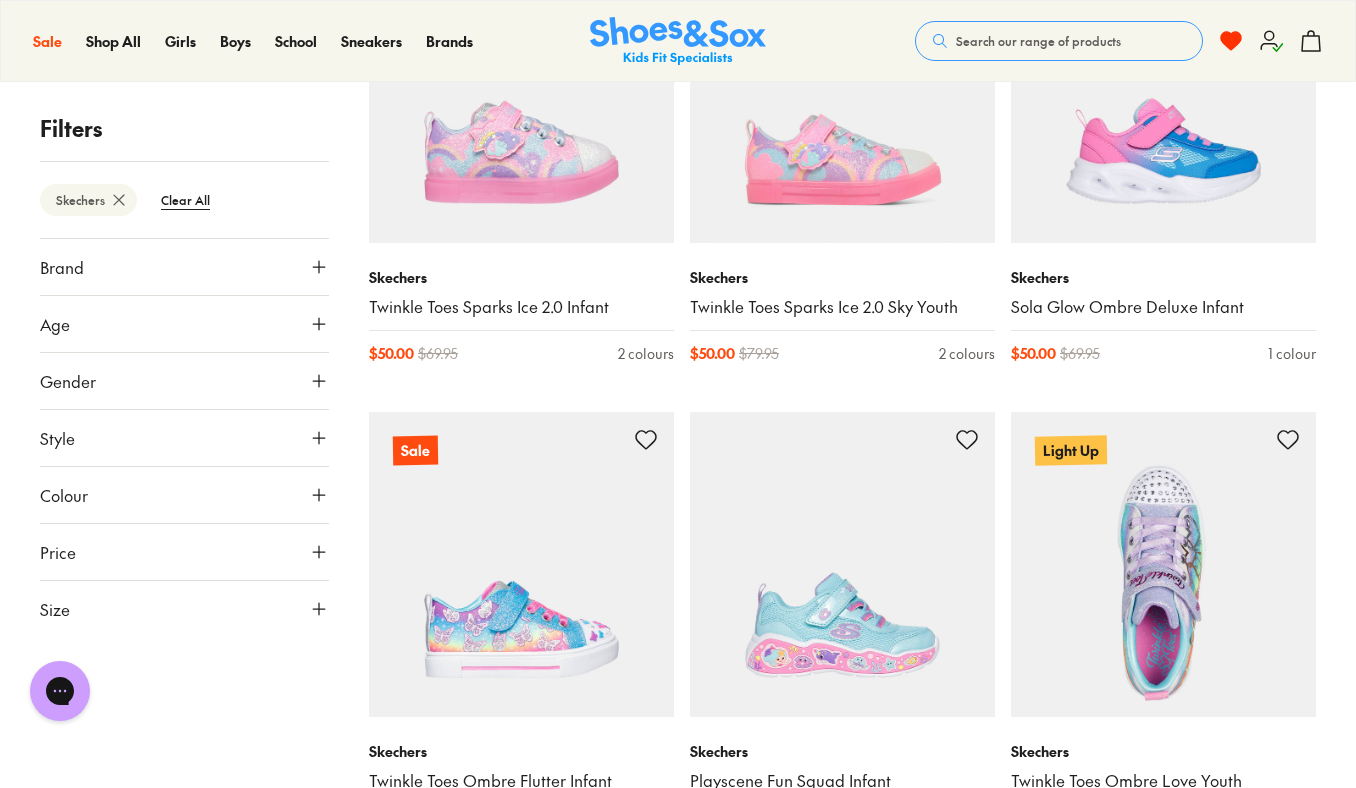 click at bounding box center (1163, 564) 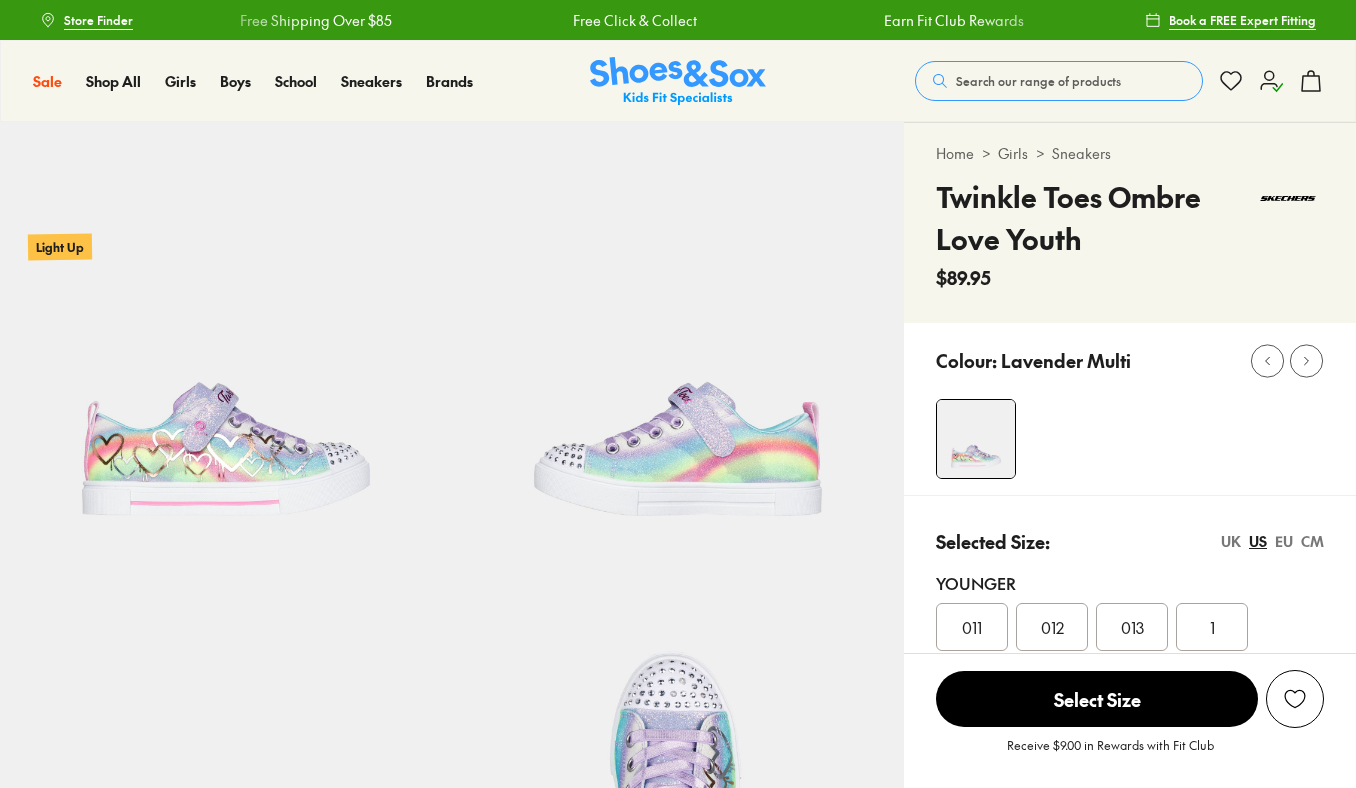 scroll, scrollTop: 0, scrollLeft: 0, axis: both 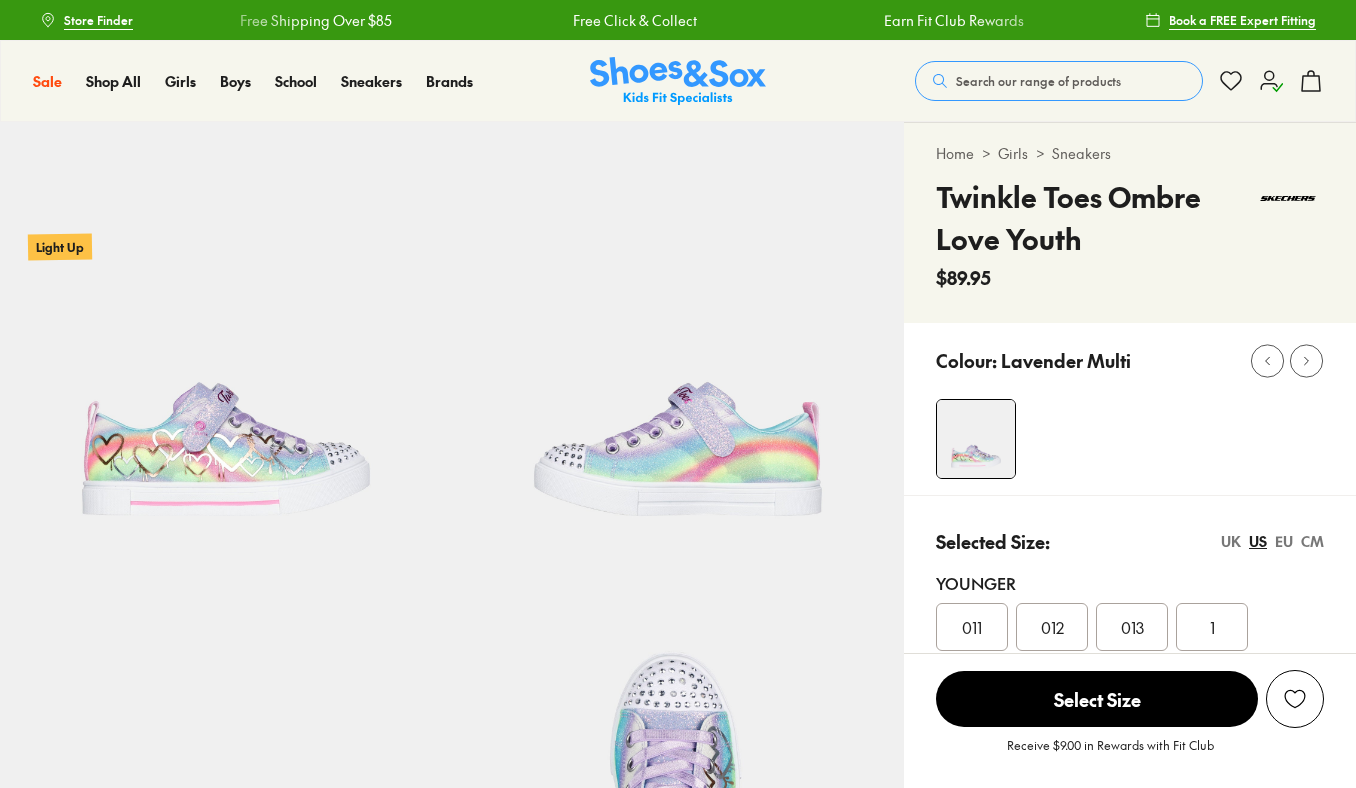select on "*" 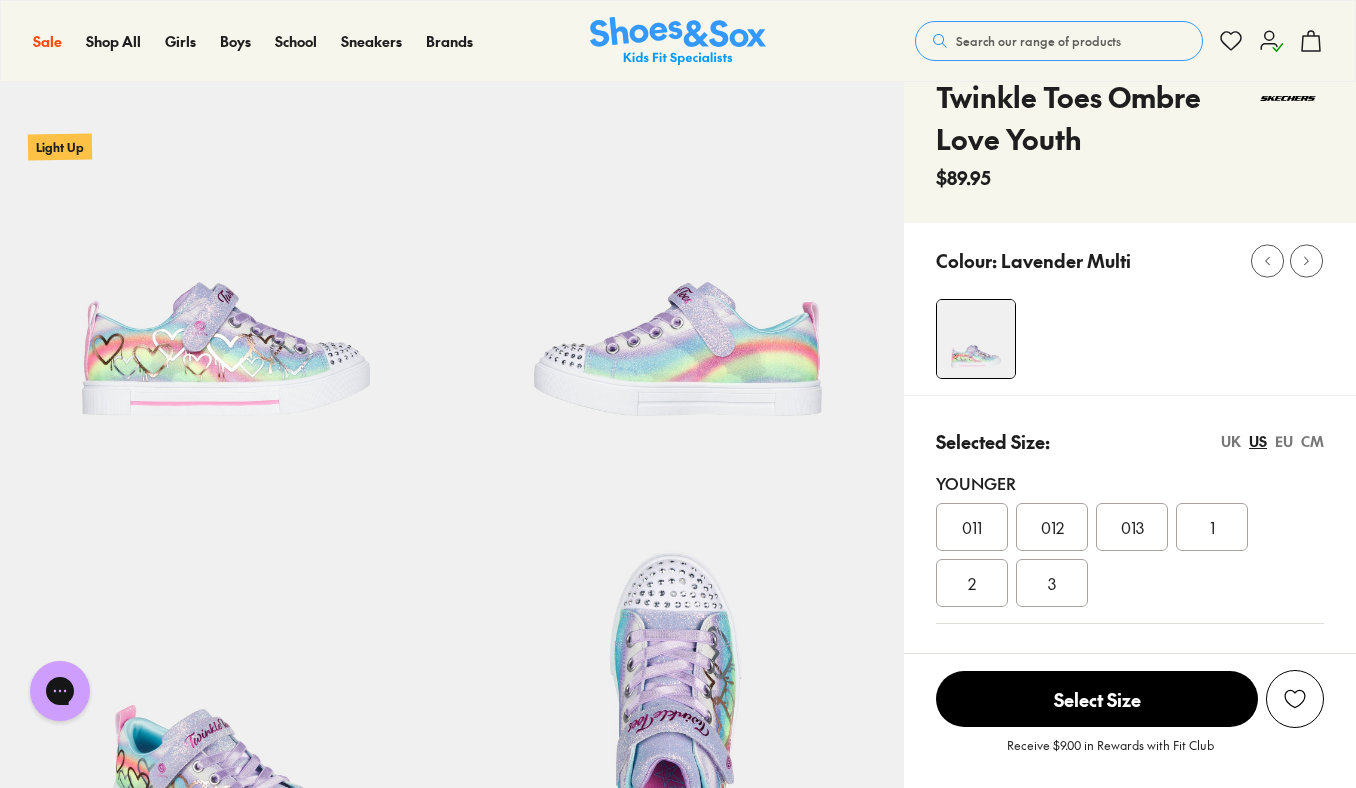 scroll, scrollTop: 103, scrollLeft: 0, axis: vertical 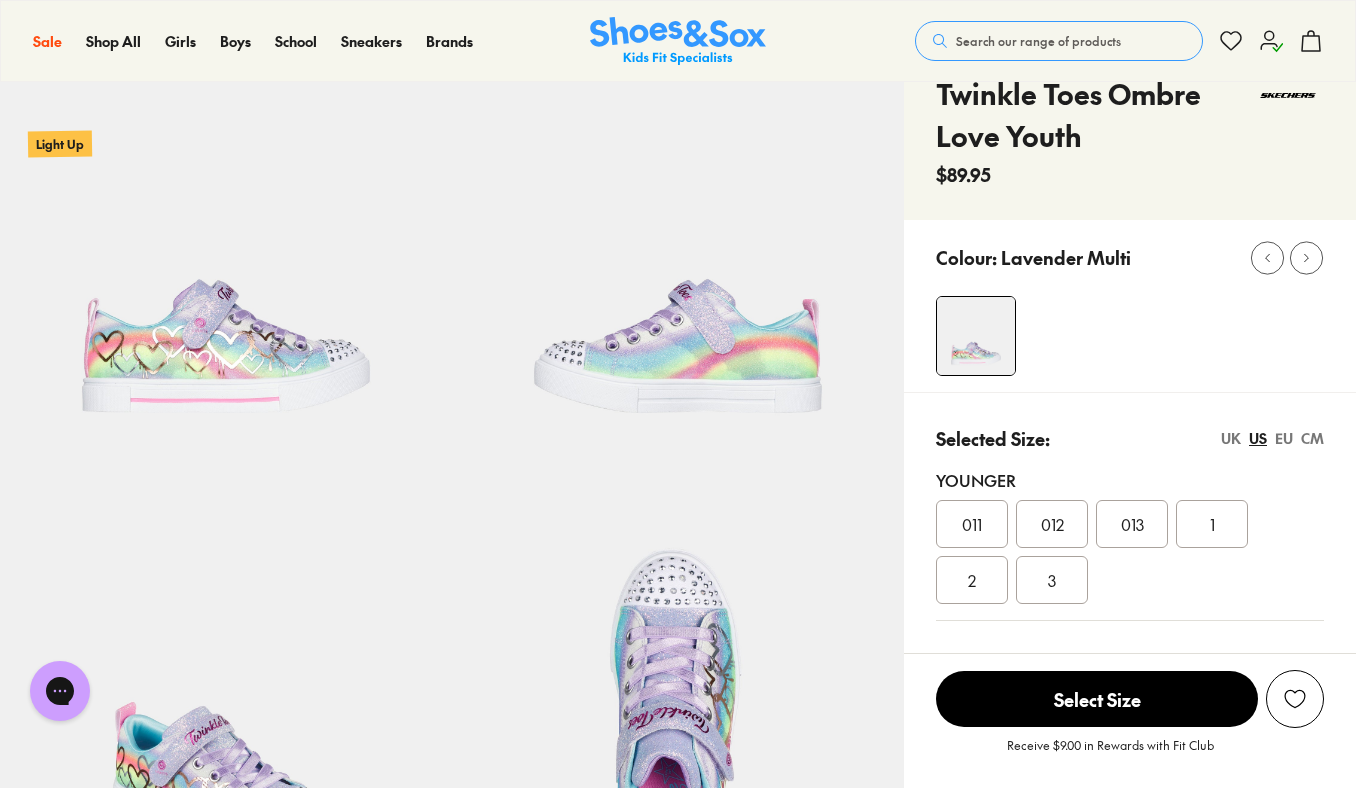 click on "EU" at bounding box center [1284, 438] 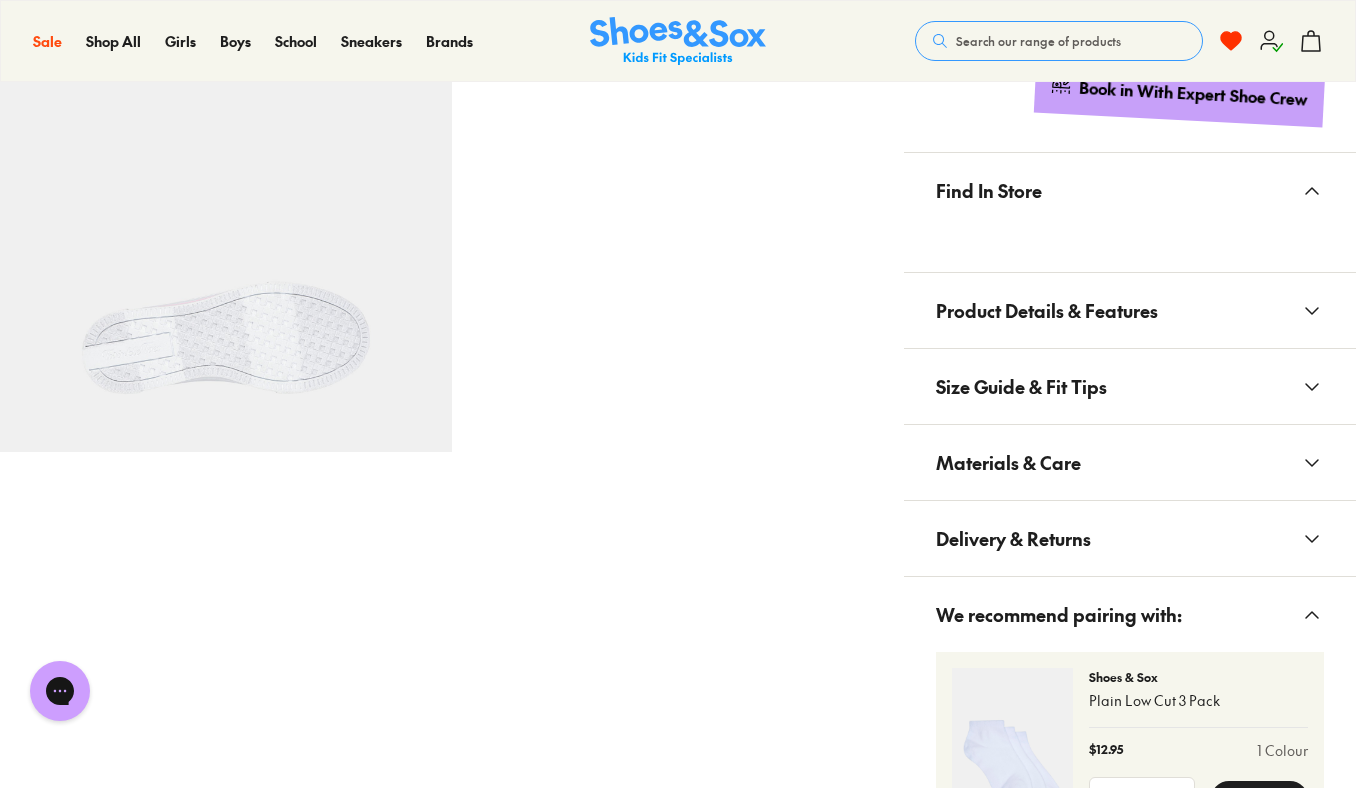 scroll, scrollTop: 1029, scrollLeft: 0, axis: vertical 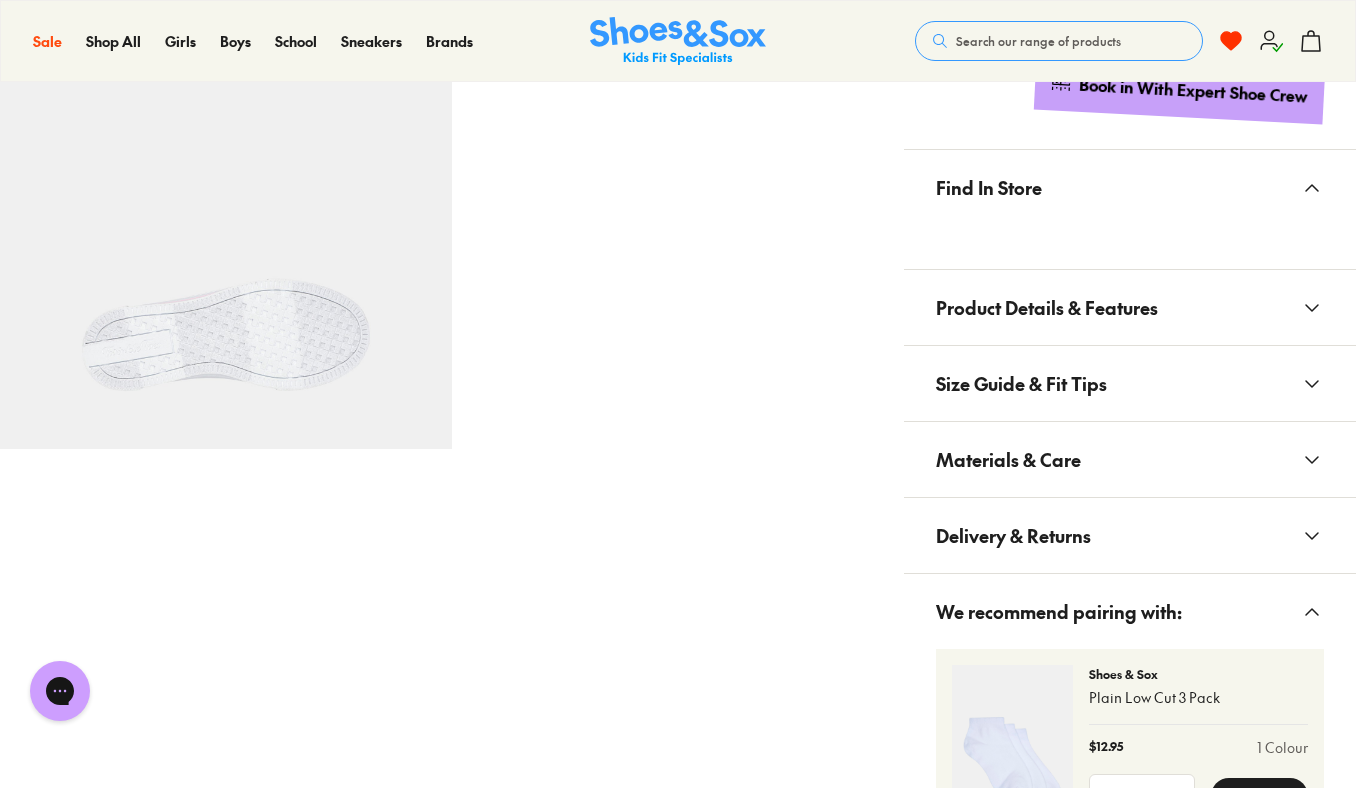 click on "Product Details & Features" at bounding box center (1047, 307) 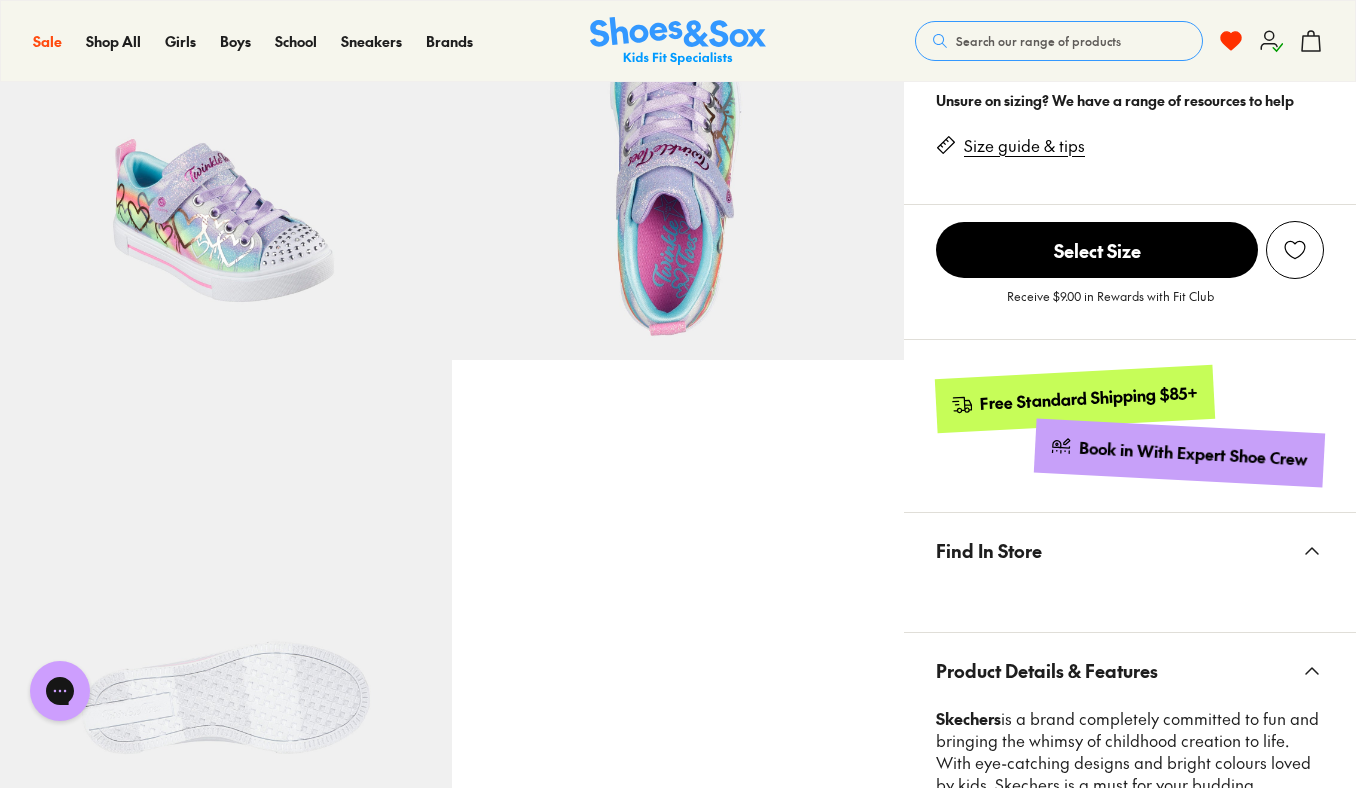 scroll, scrollTop: 0, scrollLeft: 0, axis: both 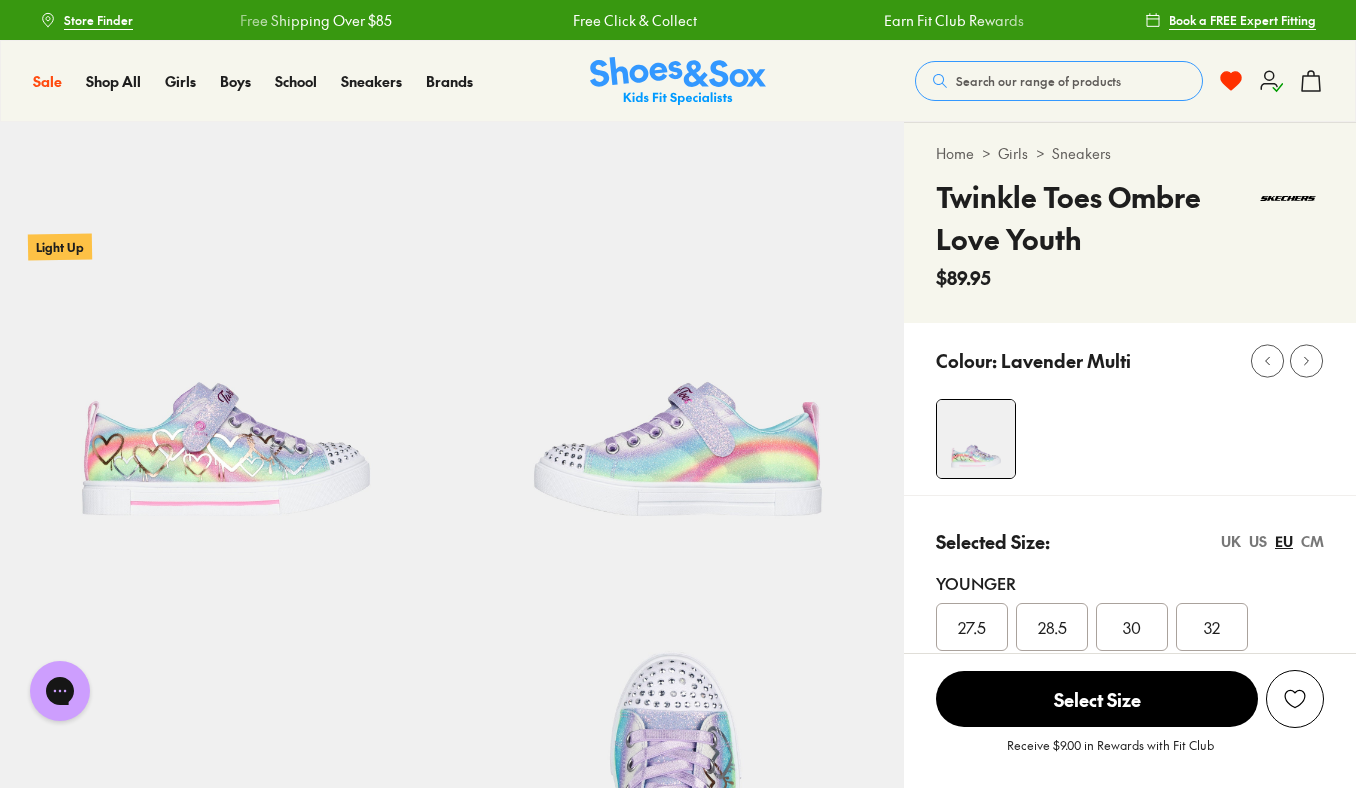 type 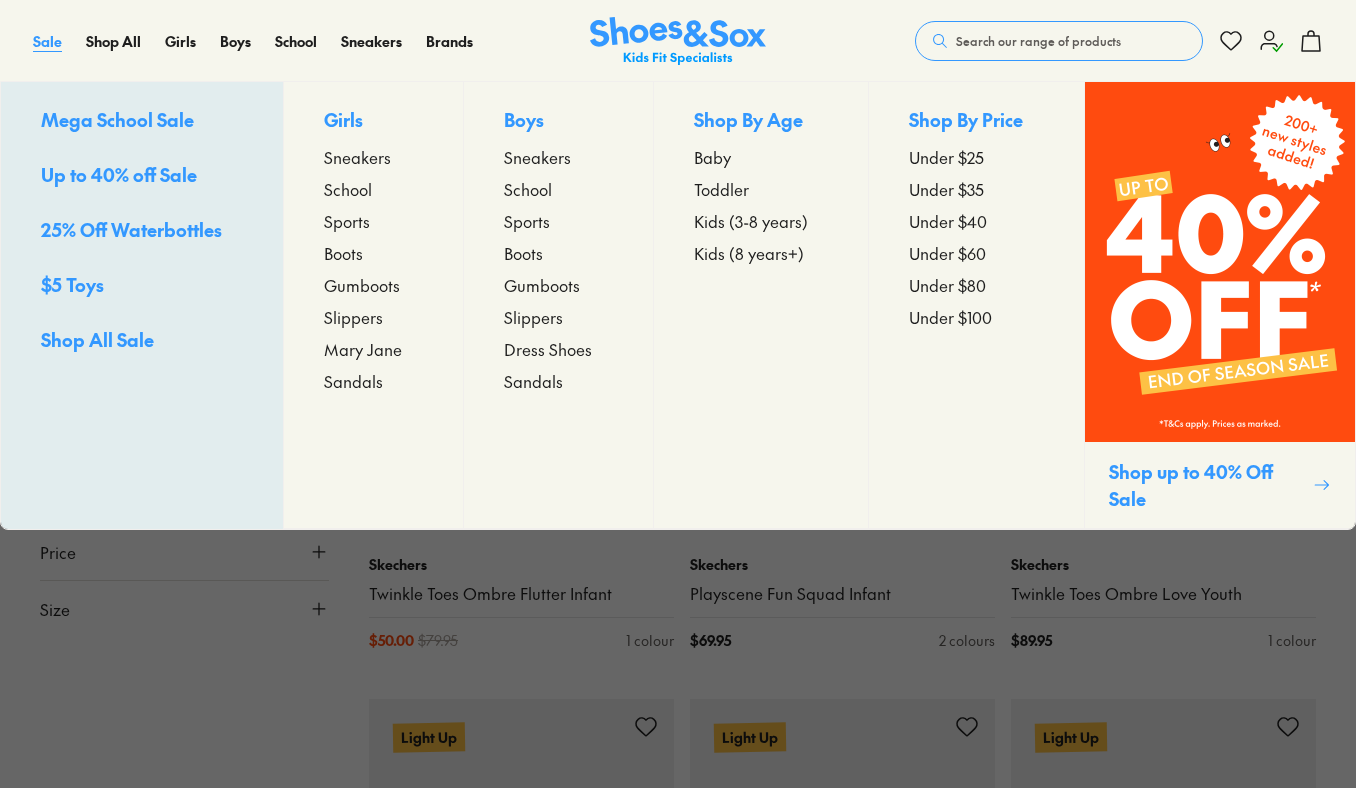 scroll, scrollTop: 2587, scrollLeft: 0, axis: vertical 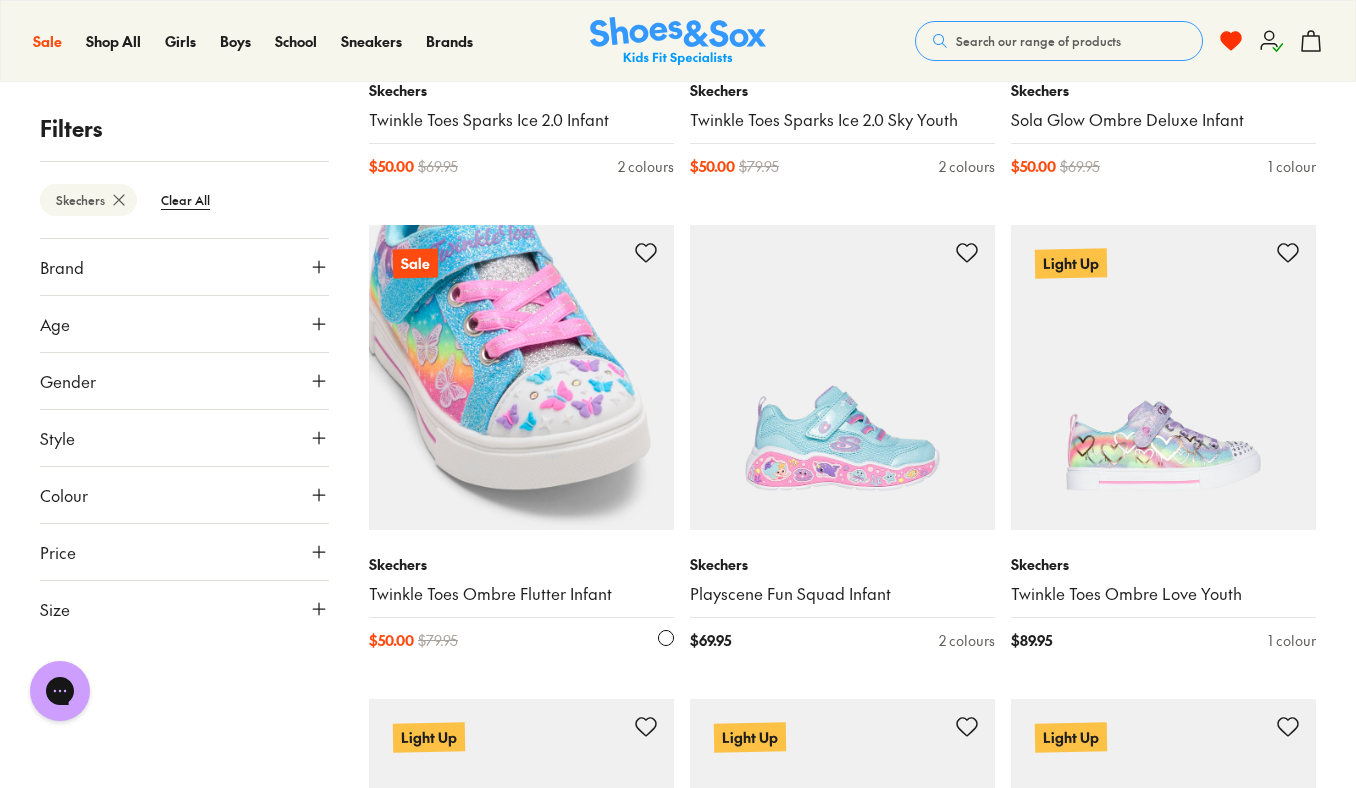 click at bounding box center (521, 377) 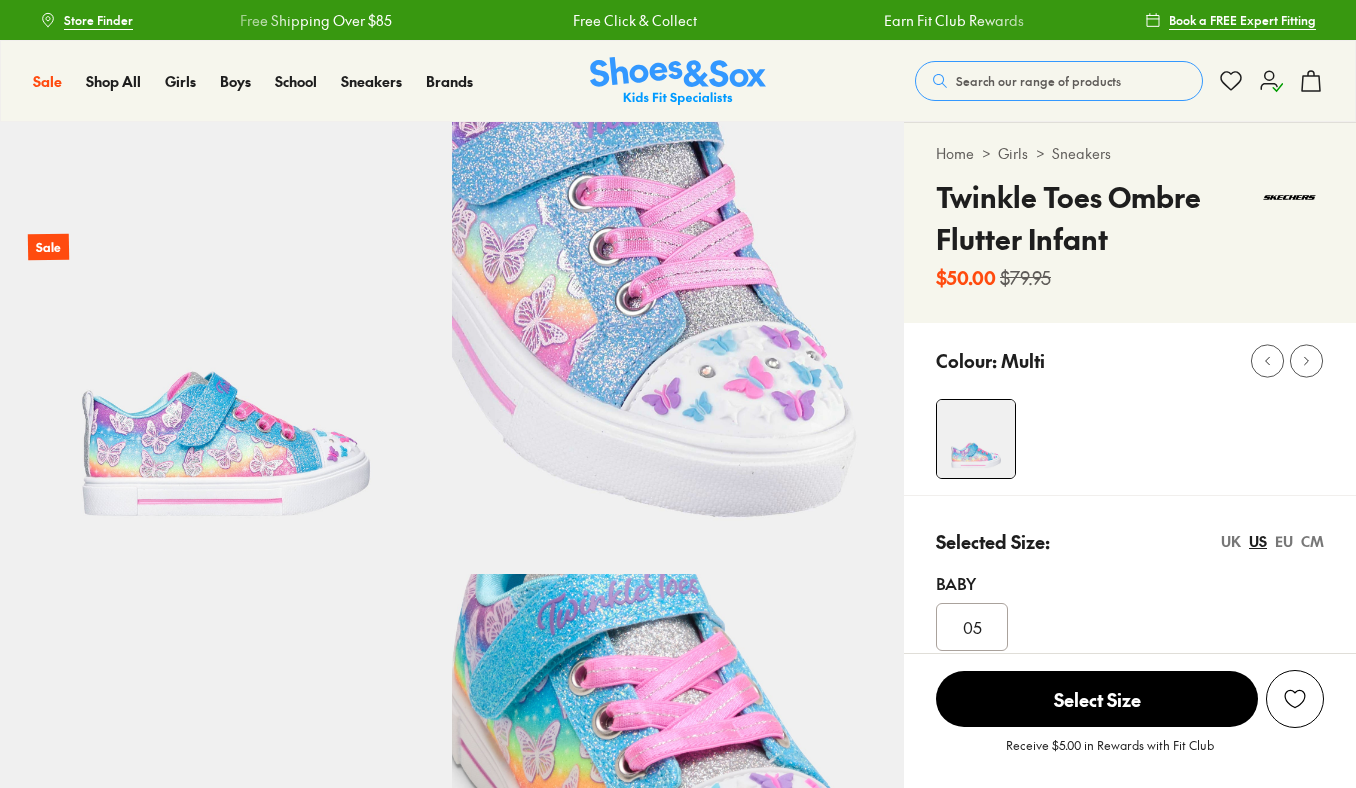 scroll, scrollTop: 0, scrollLeft: 0, axis: both 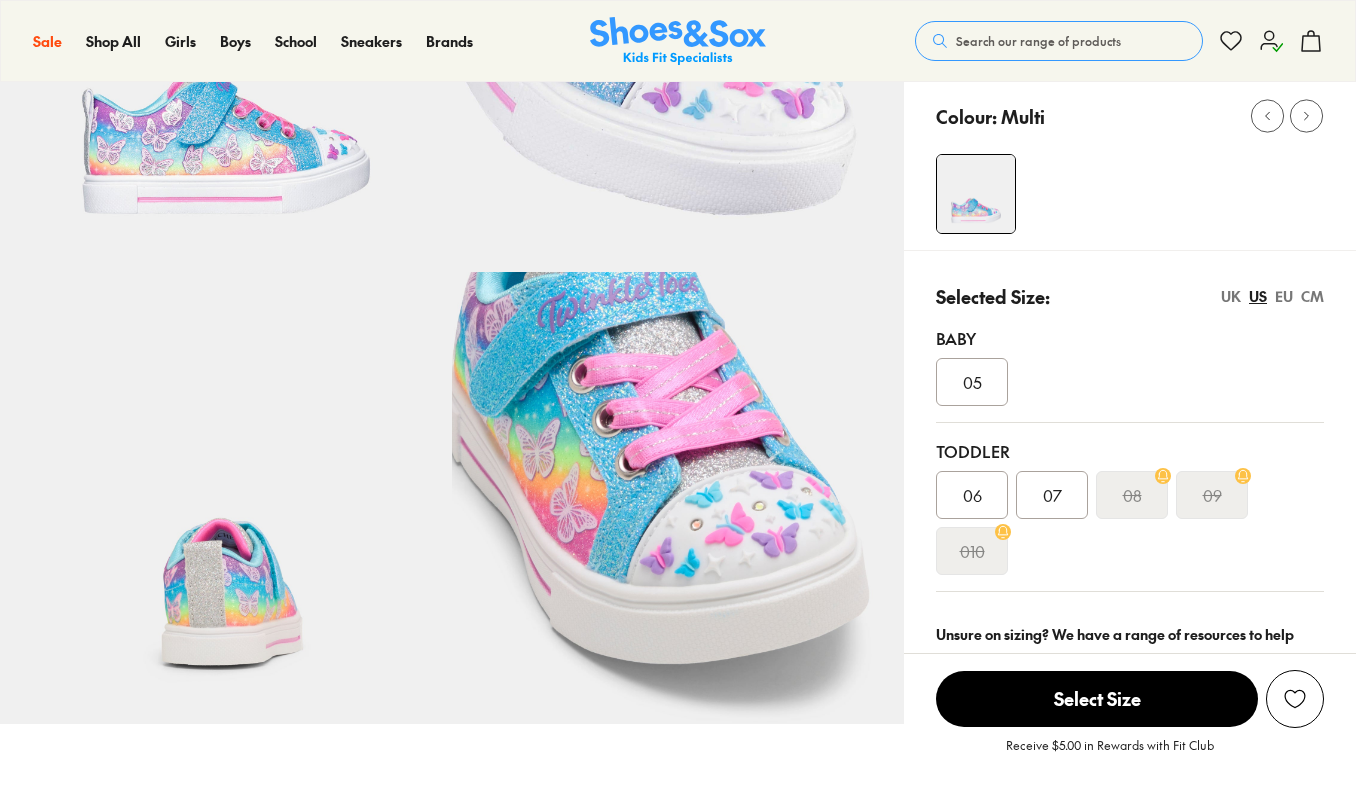select on "*" 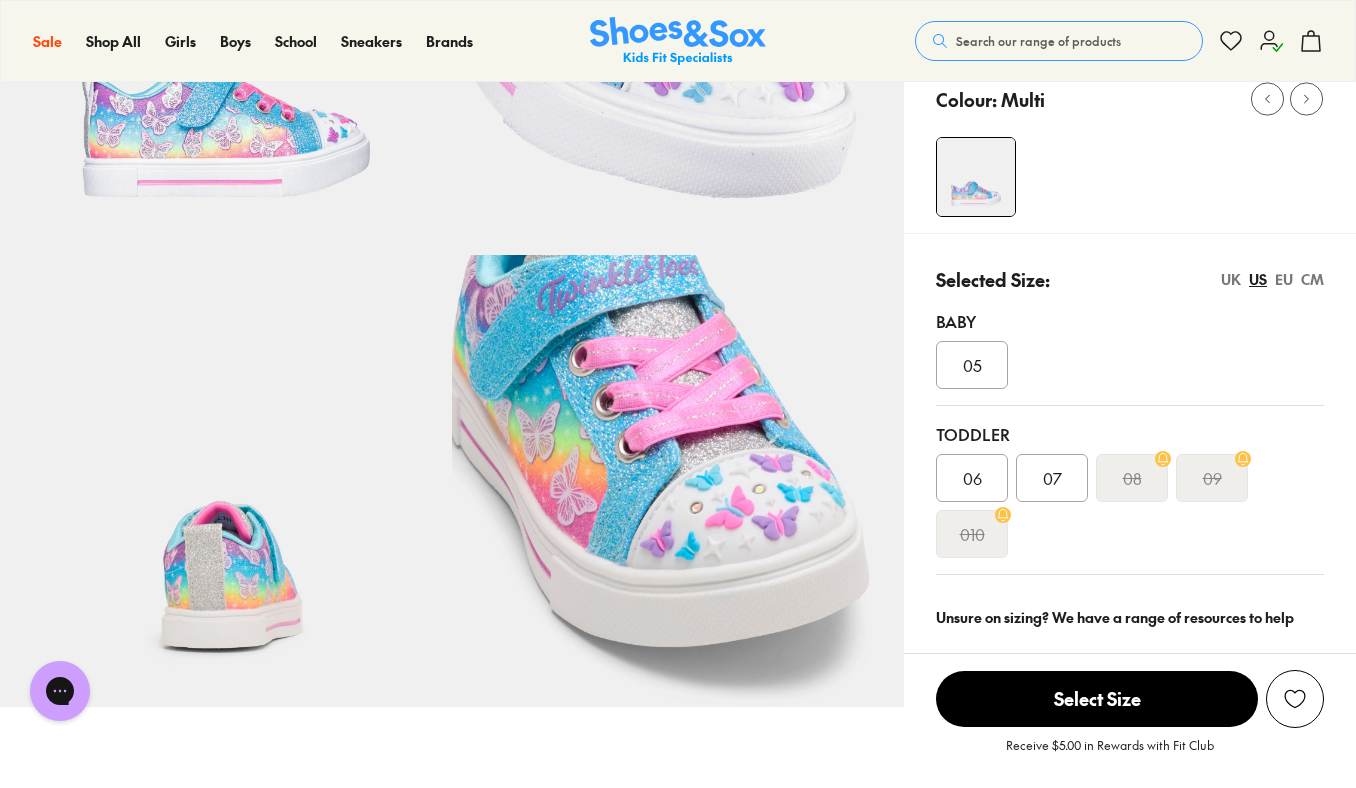 scroll, scrollTop: 0, scrollLeft: 0, axis: both 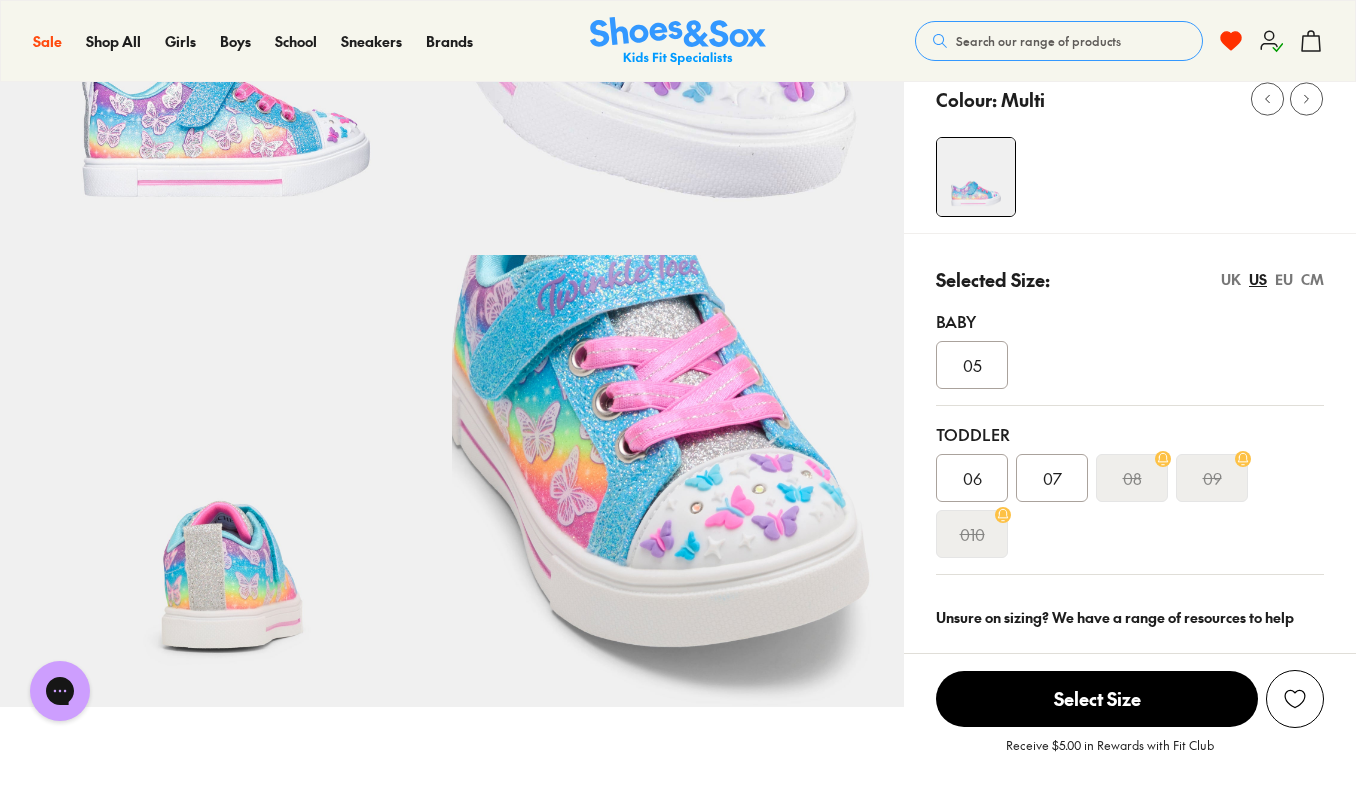 click on "EU" at bounding box center (1284, 279) 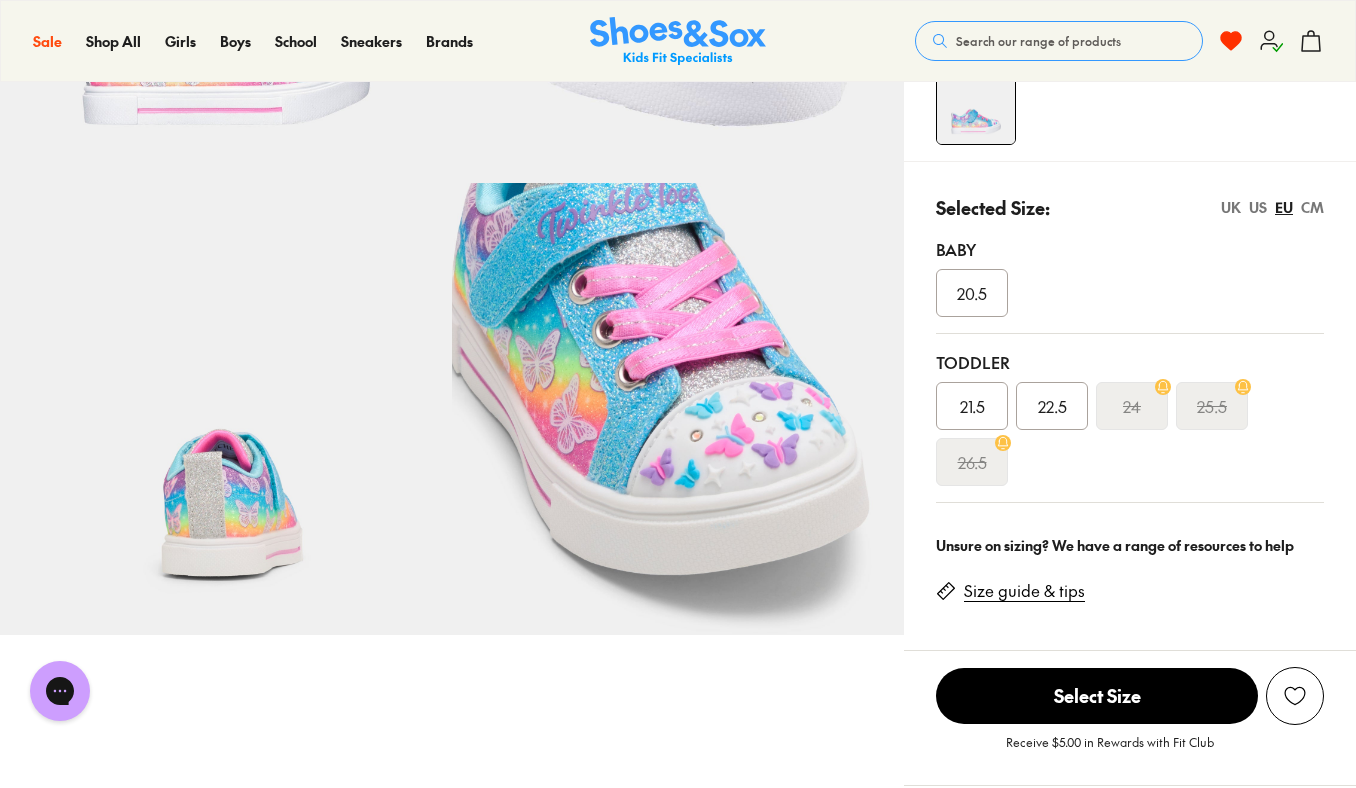 scroll, scrollTop: 0, scrollLeft: 0, axis: both 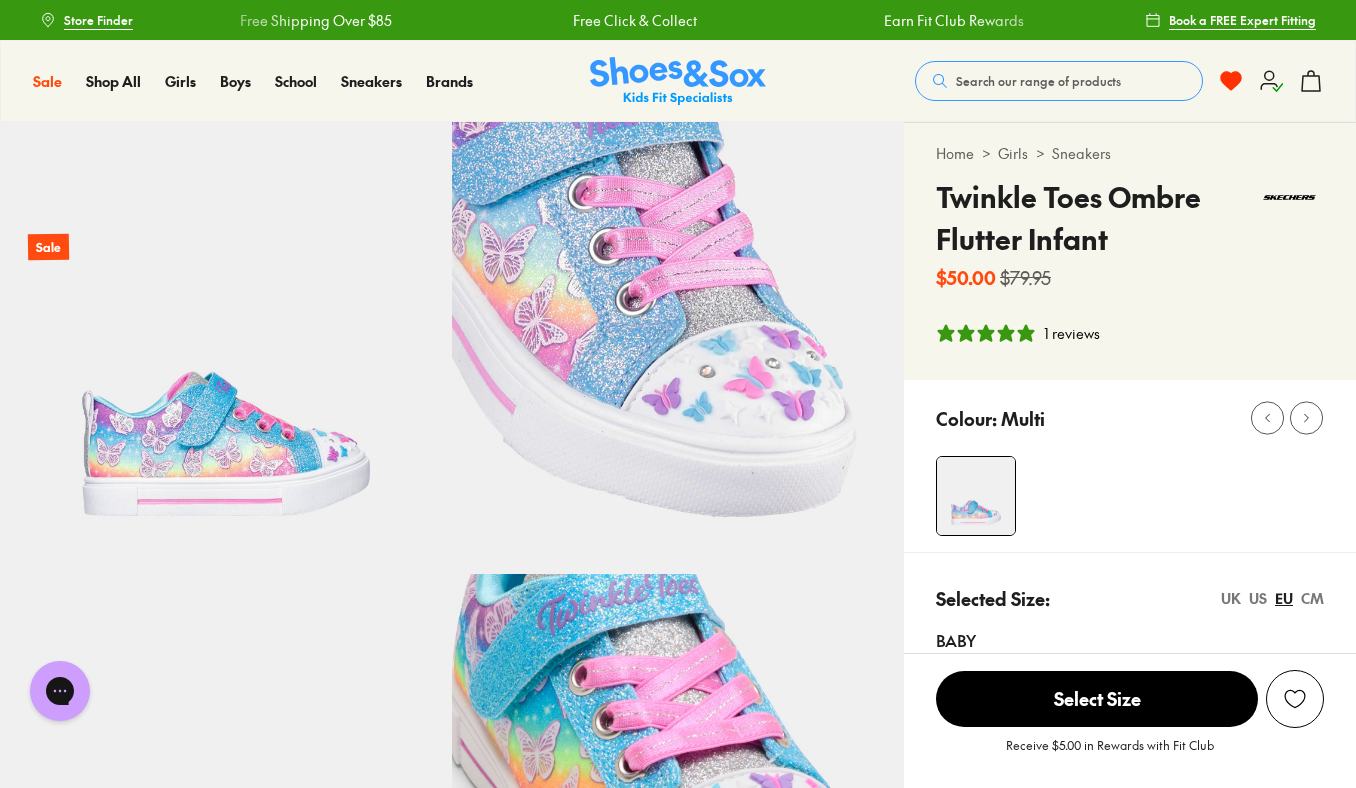 click 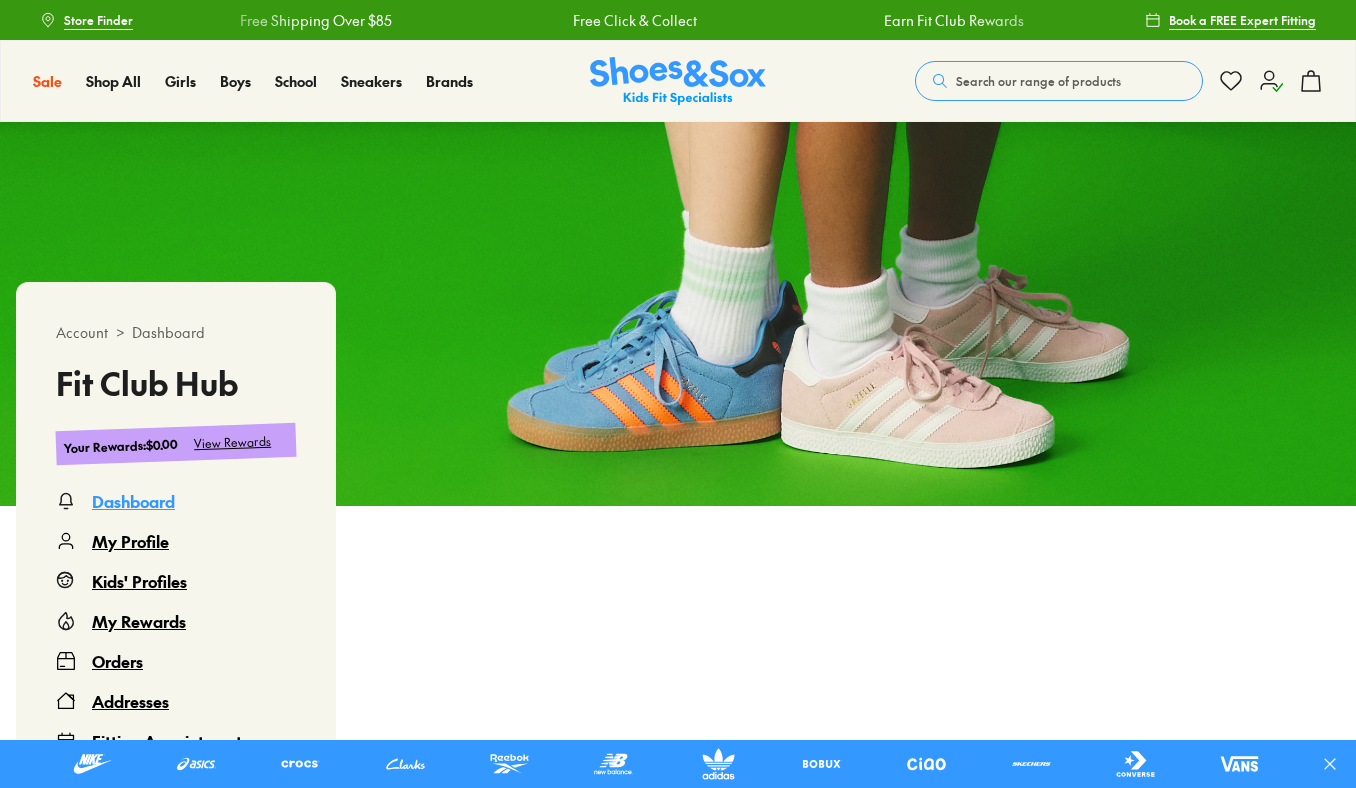 scroll, scrollTop: 0, scrollLeft: 0, axis: both 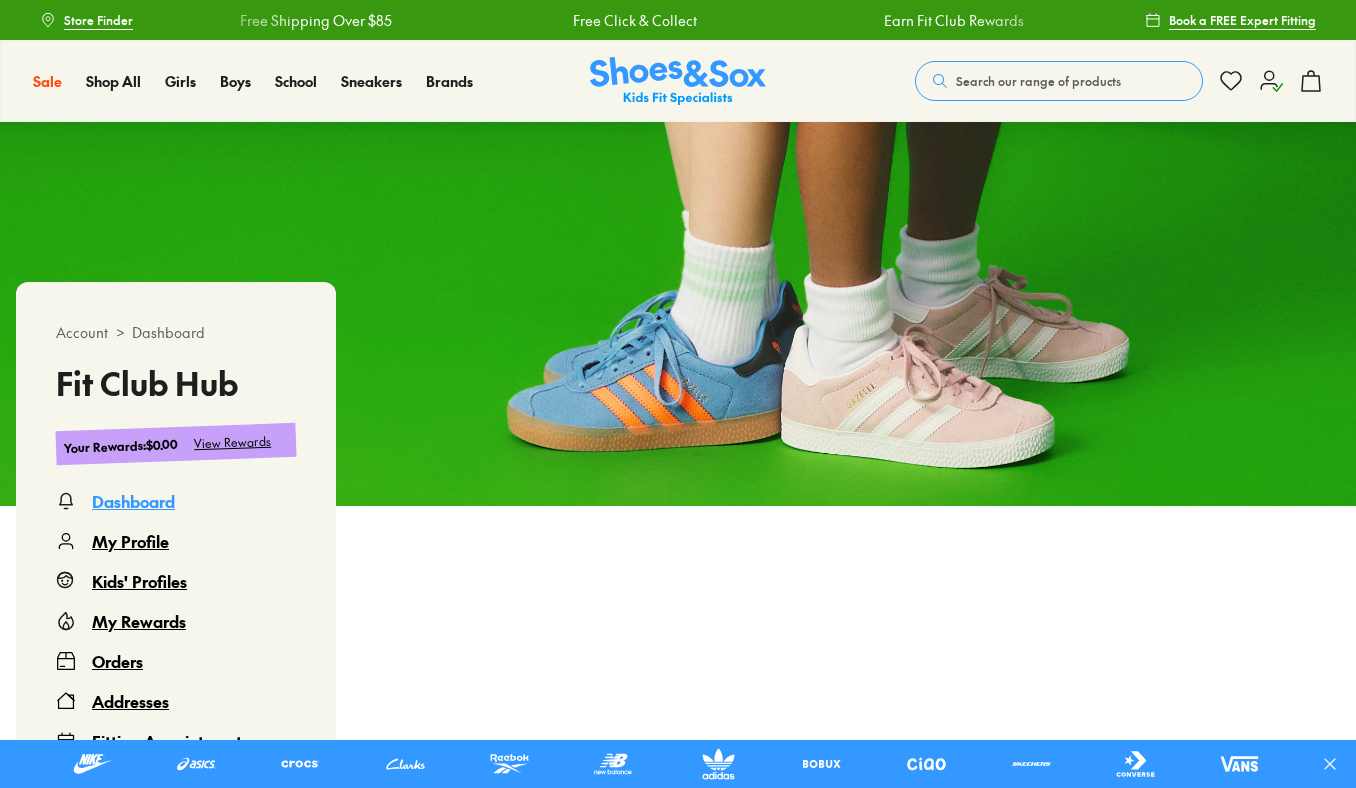 click 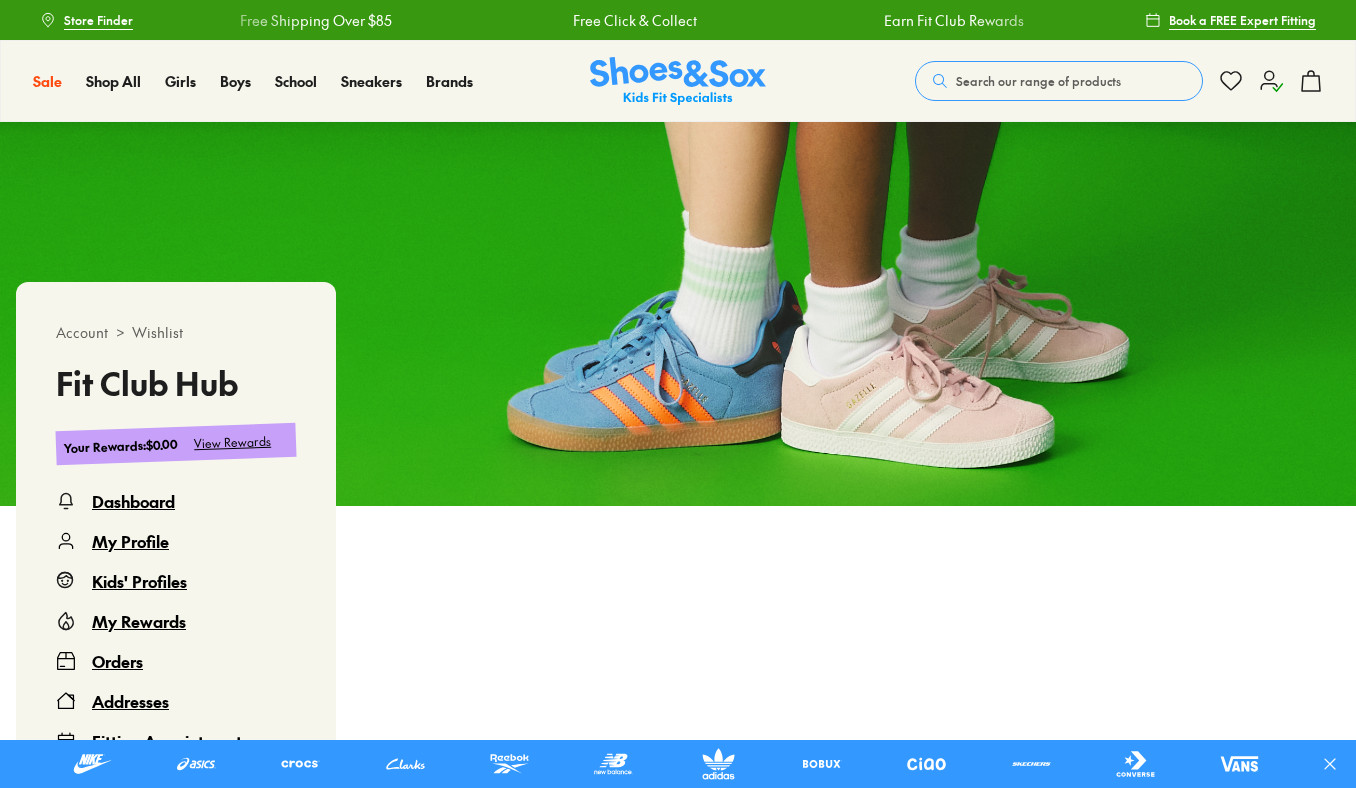 scroll, scrollTop: 0, scrollLeft: 0, axis: both 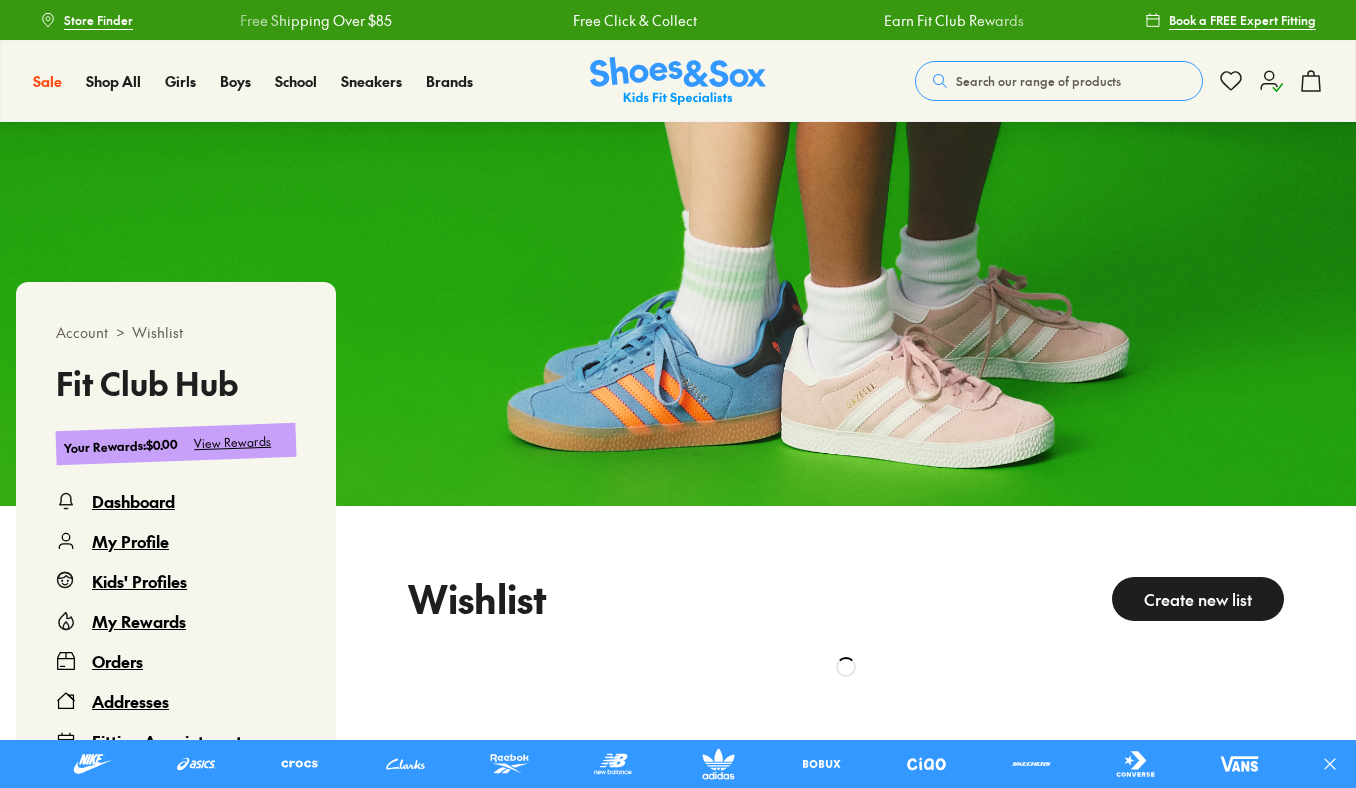 click 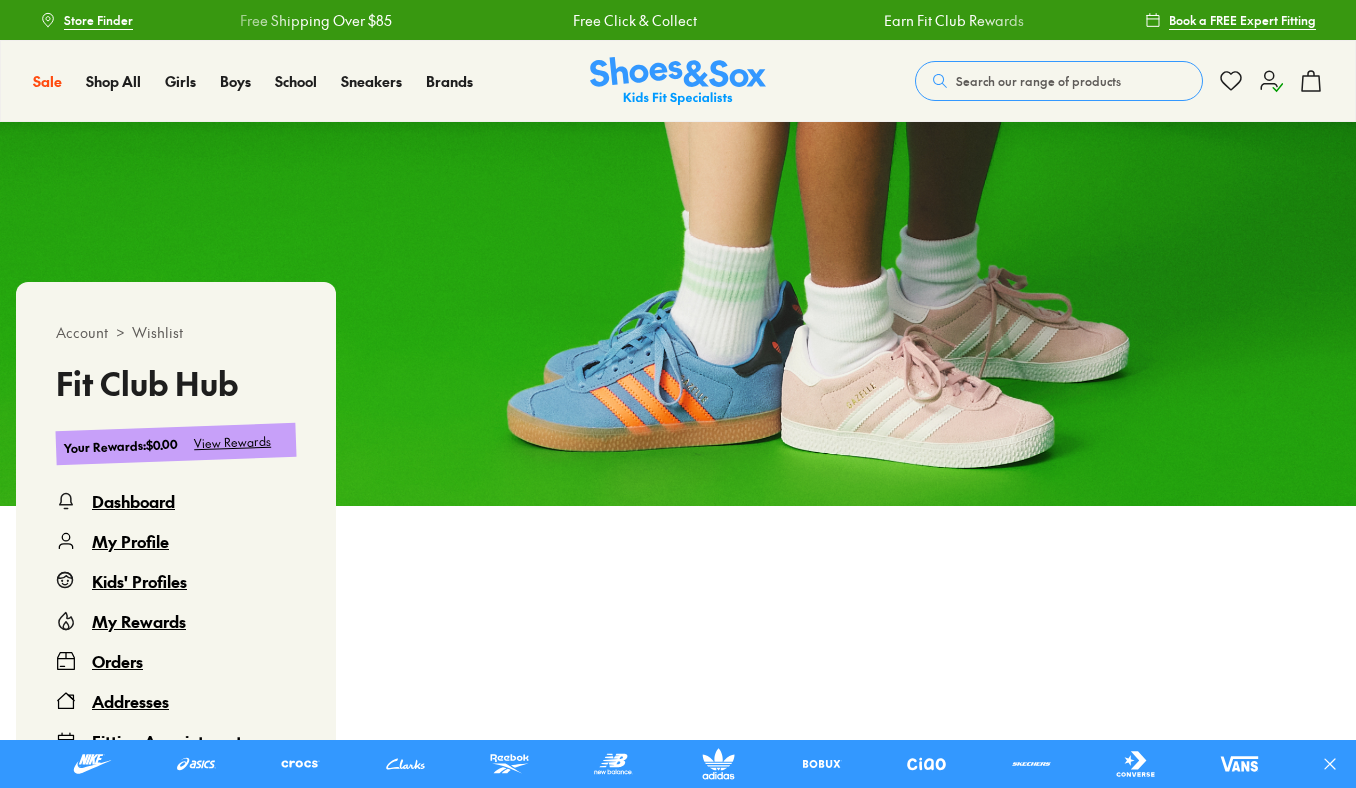 scroll, scrollTop: 0, scrollLeft: 0, axis: both 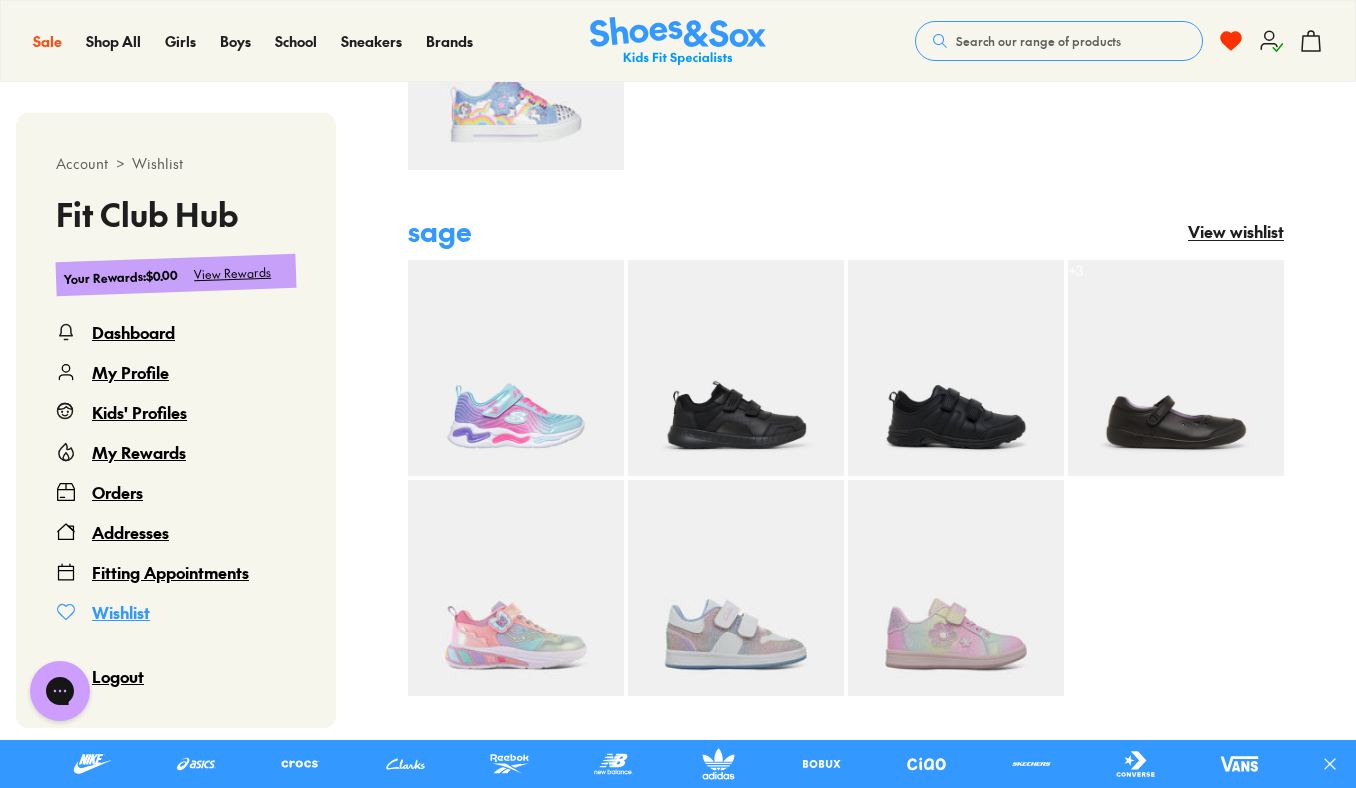 click on "View wishlist" at bounding box center [1236, 231] 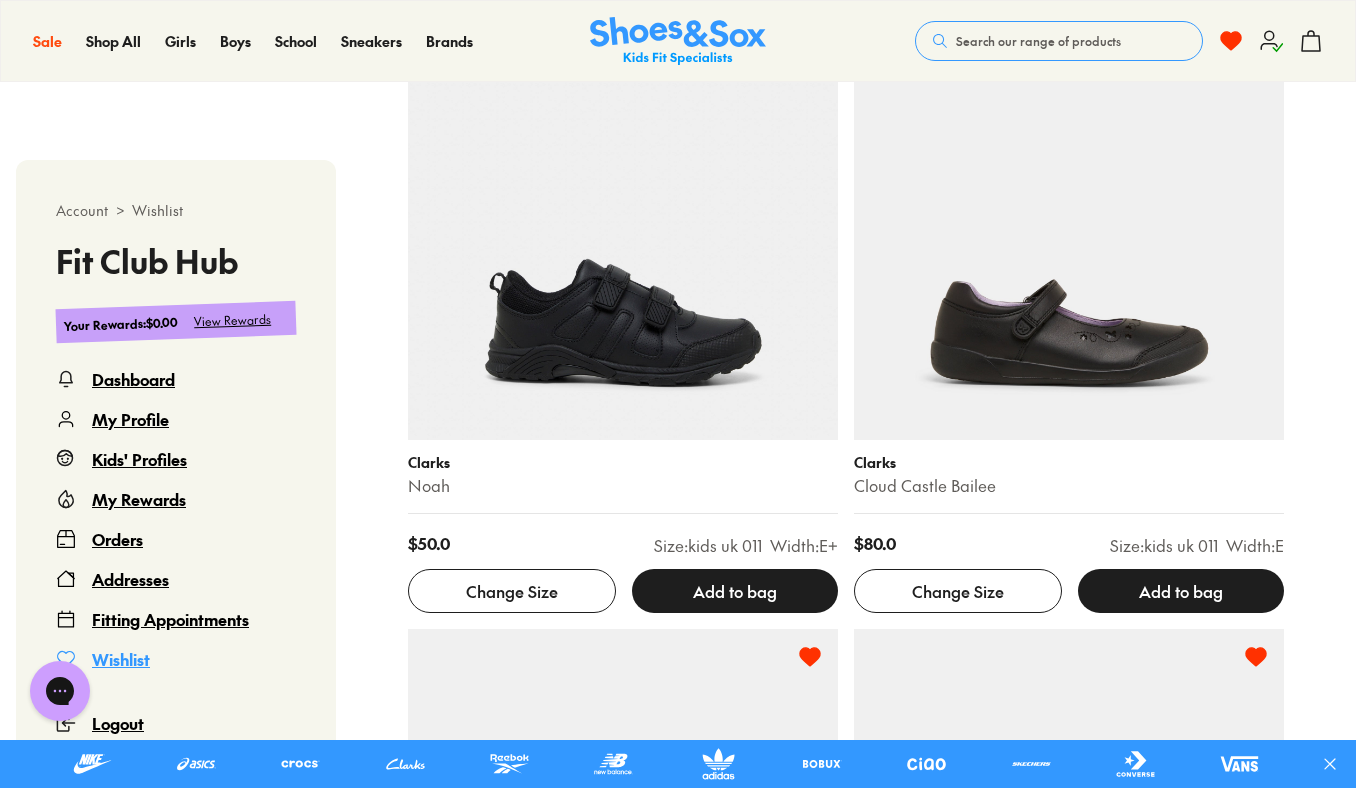 scroll, scrollTop: 1256, scrollLeft: 0, axis: vertical 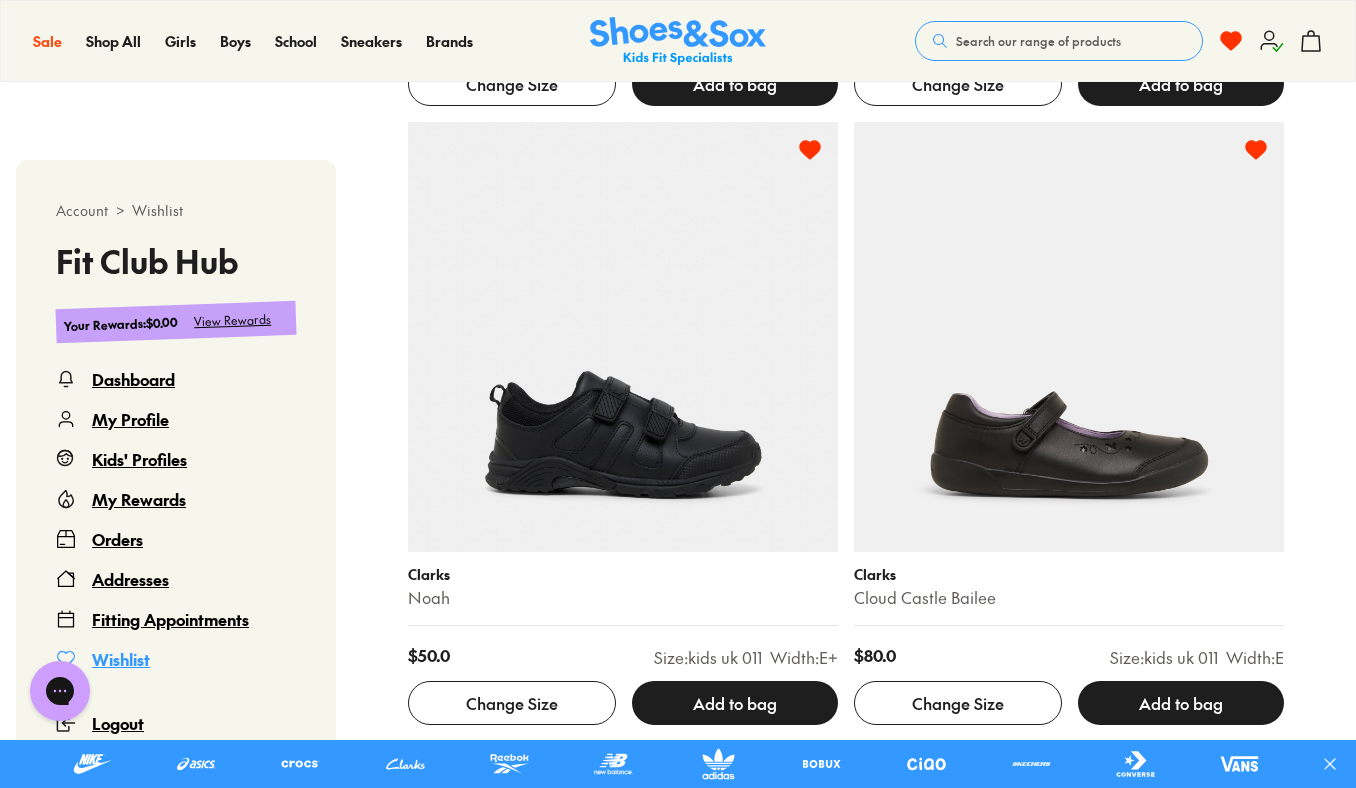 click at bounding box center (1069, 337) 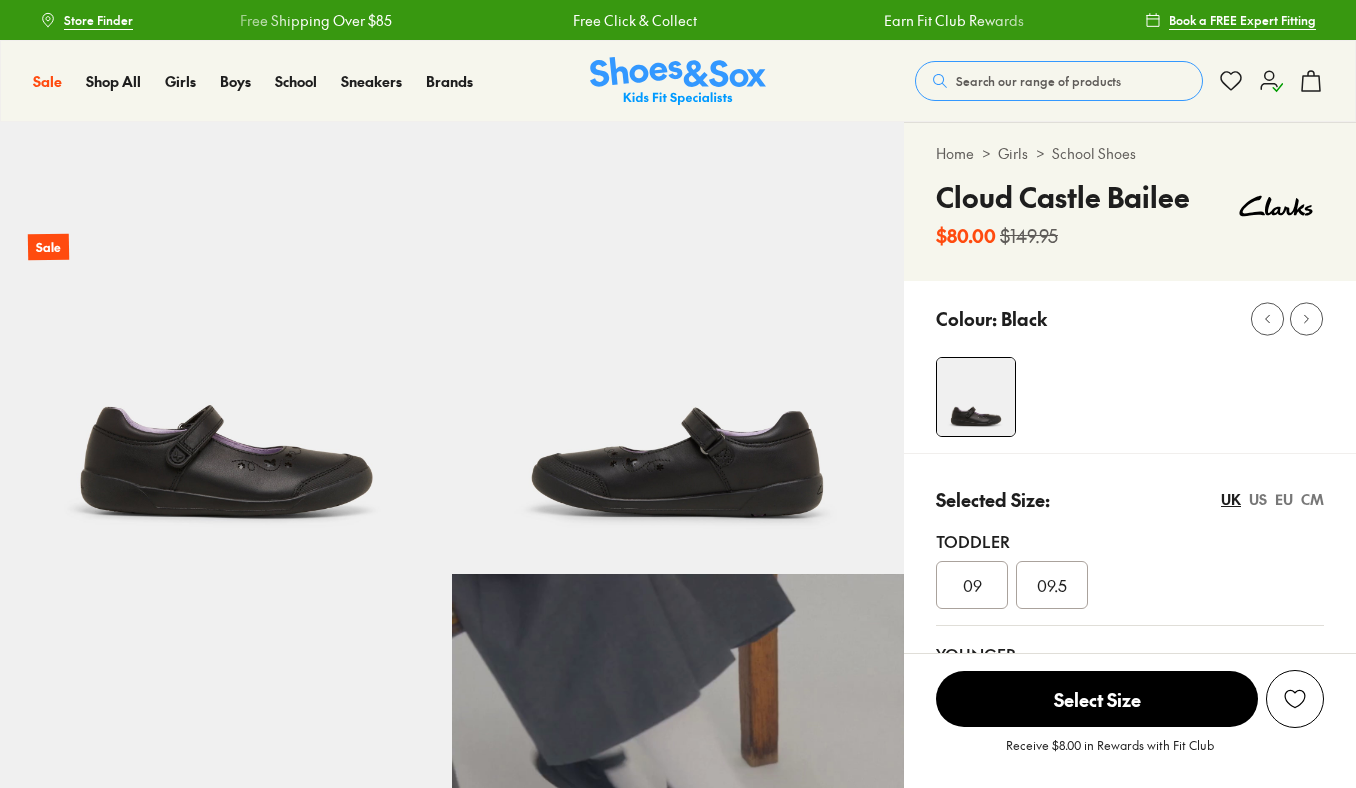 scroll, scrollTop: 0, scrollLeft: 0, axis: both 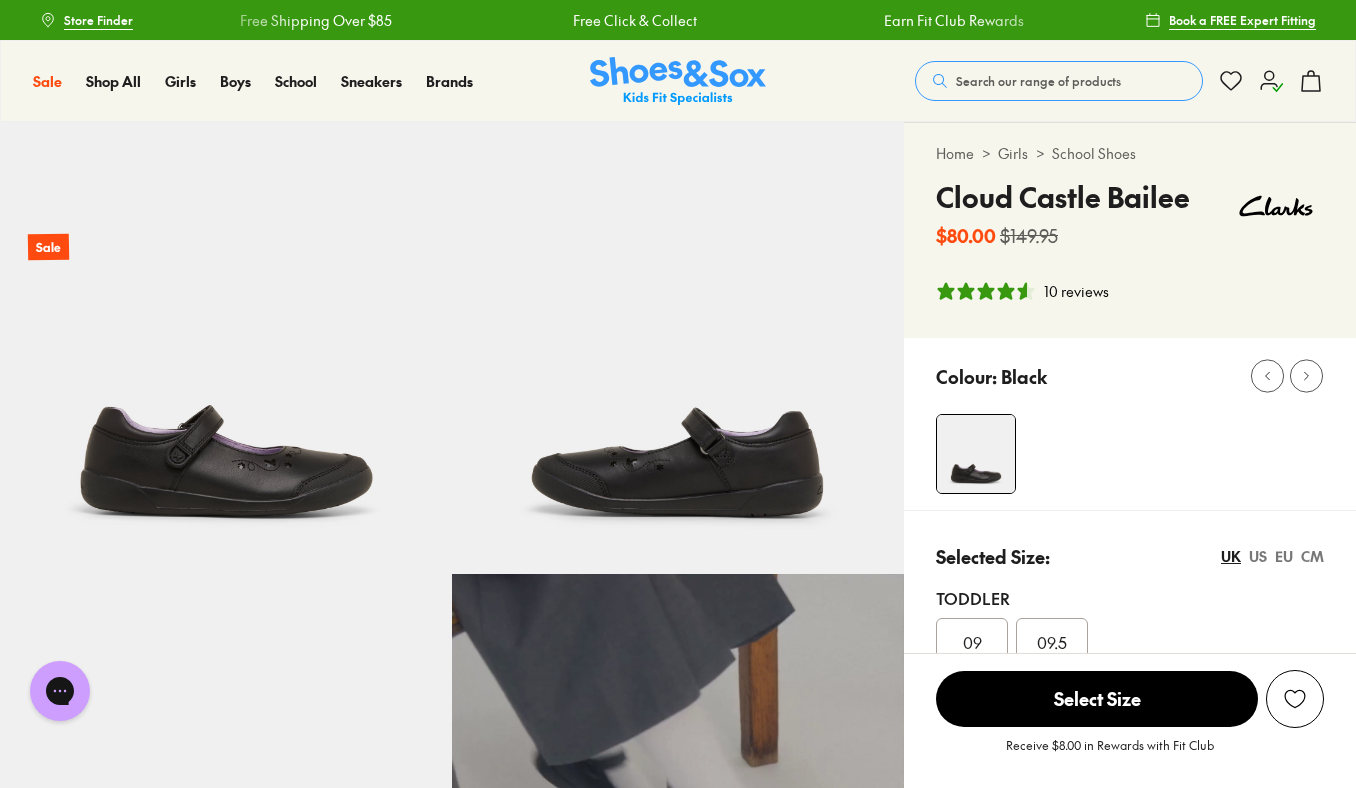 select on "*" 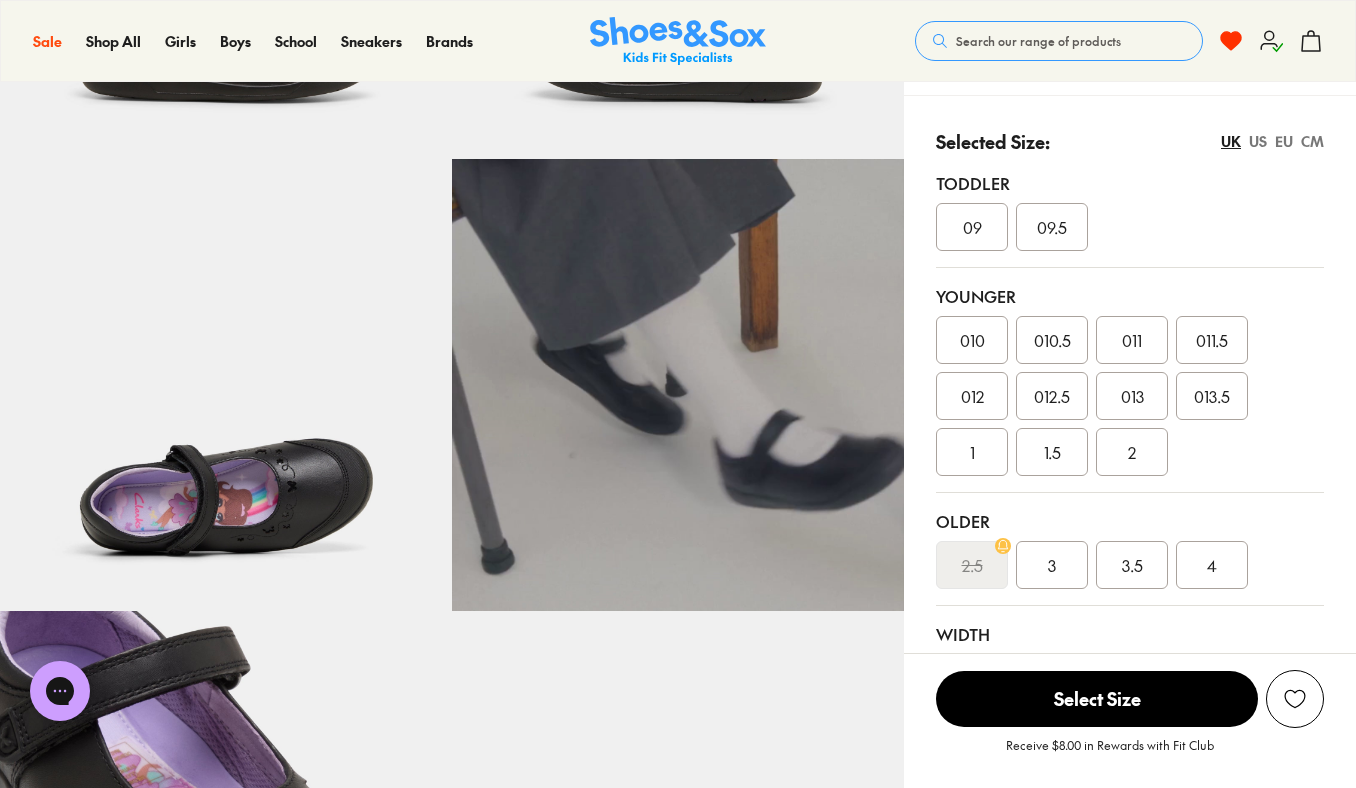 scroll, scrollTop: 417, scrollLeft: 0, axis: vertical 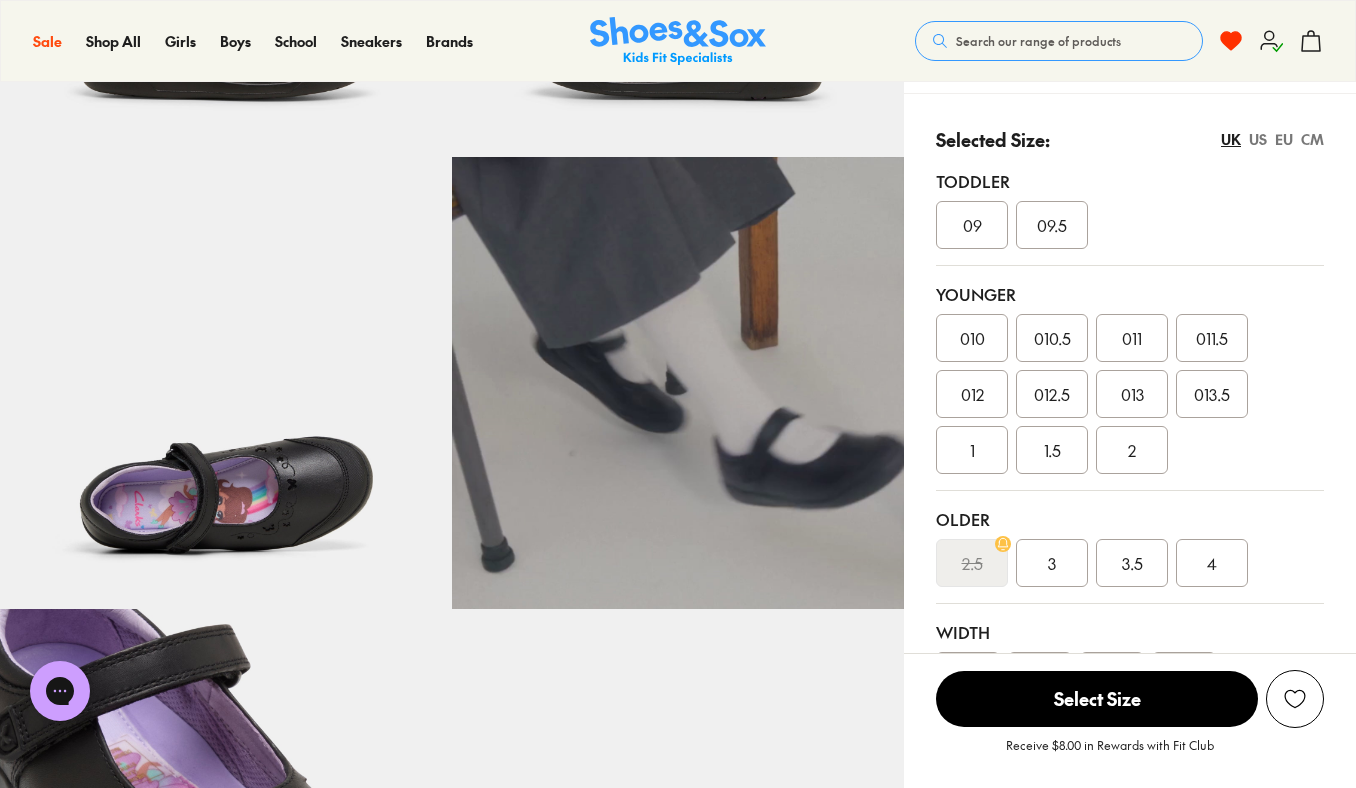 click on "EU" at bounding box center (1284, 139) 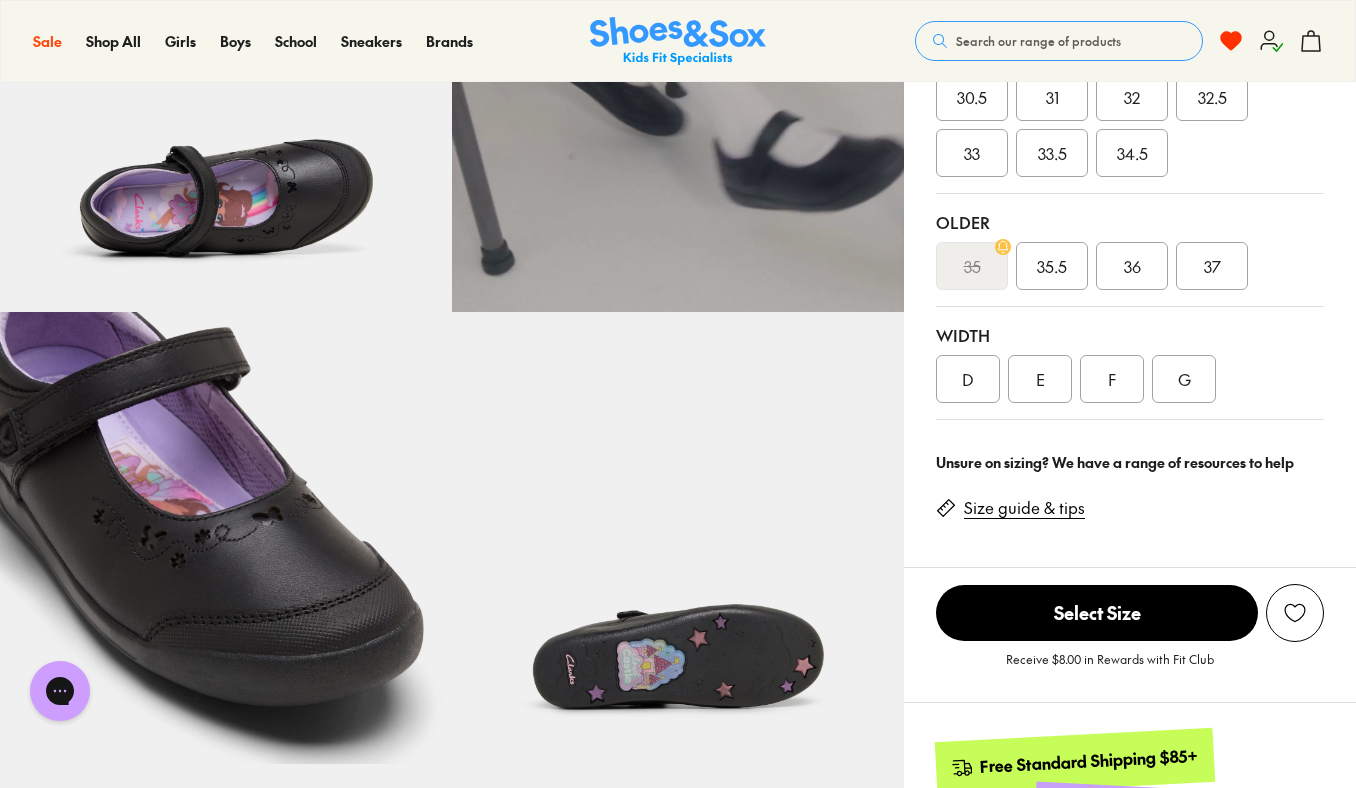 scroll, scrollTop: 708, scrollLeft: 0, axis: vertical 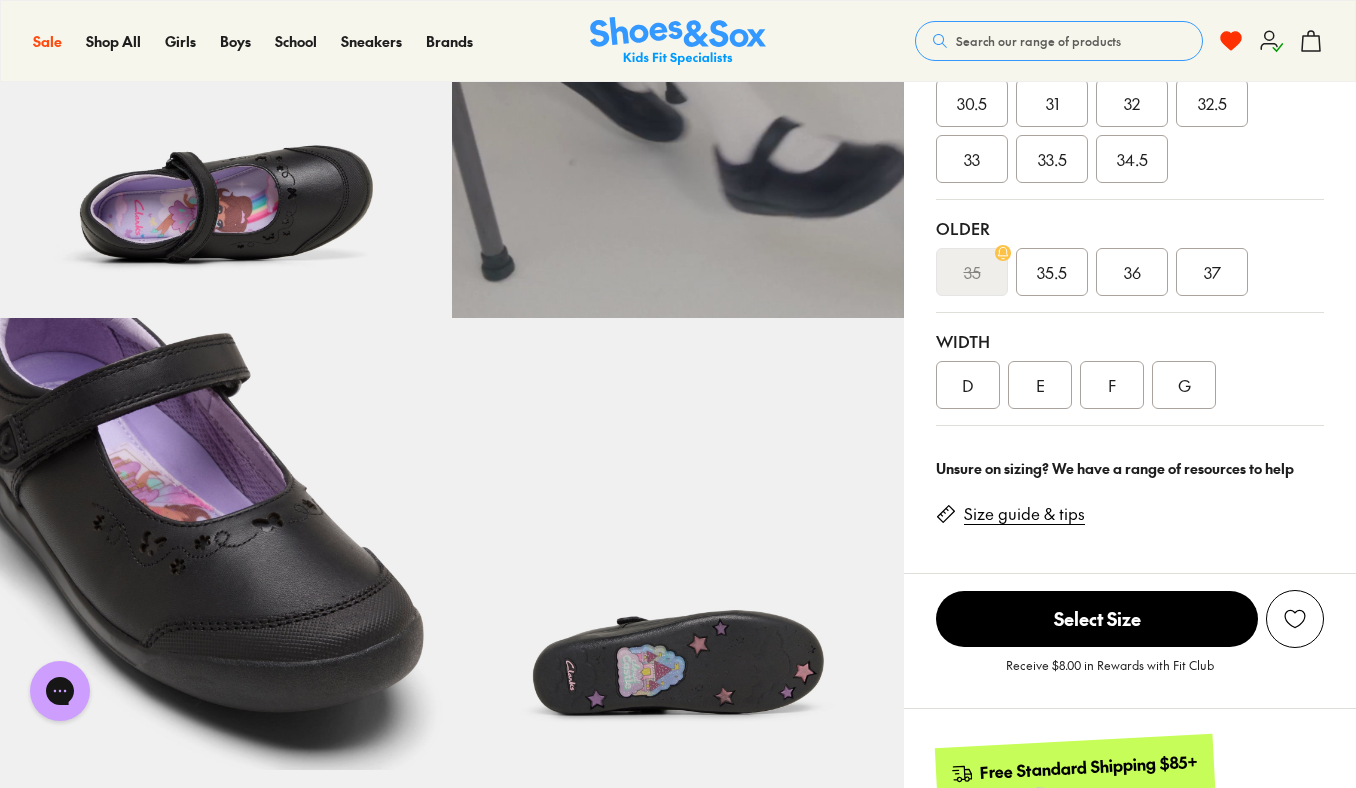click on "Size guide & tips" at bounding box center [1024, 514] 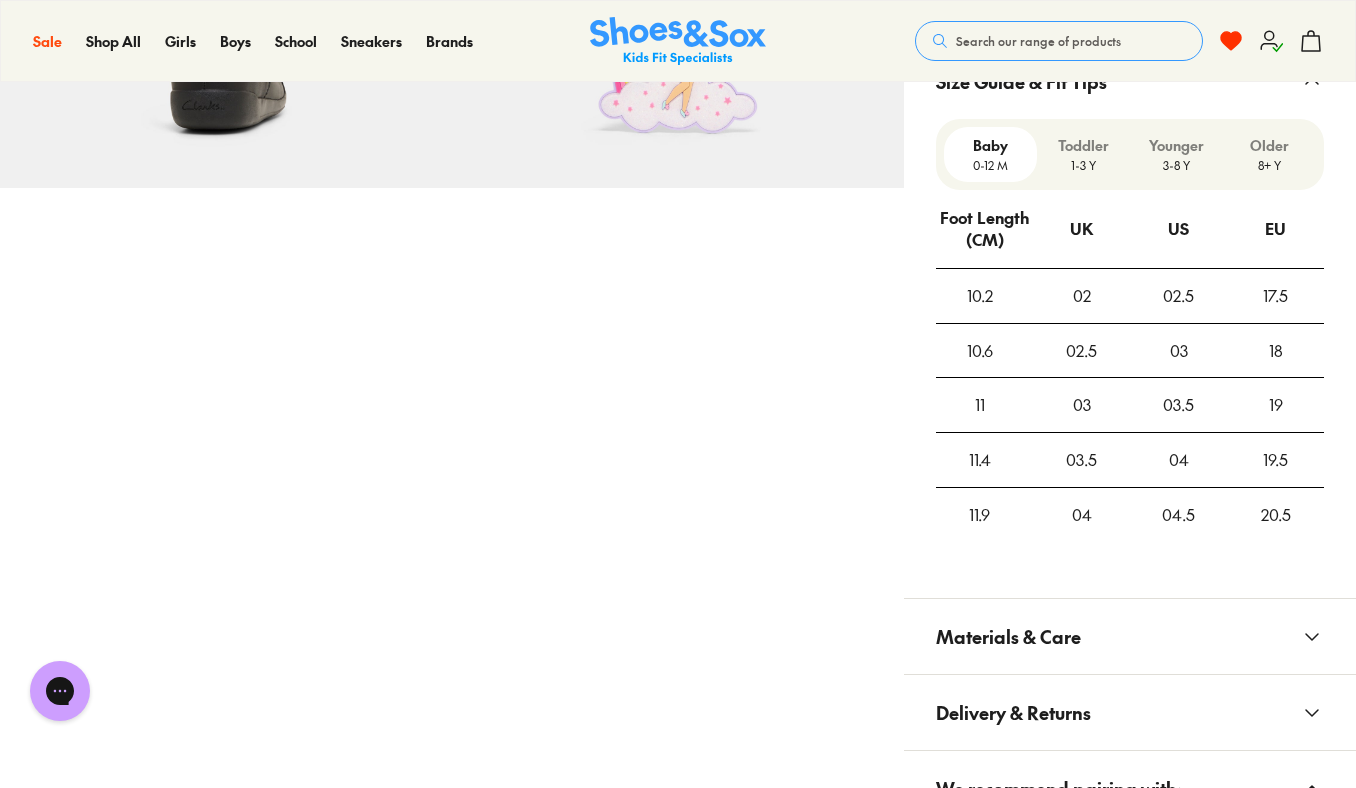 scroll, scrollTop: 1786, scrollLeft: 0, axis: vertical 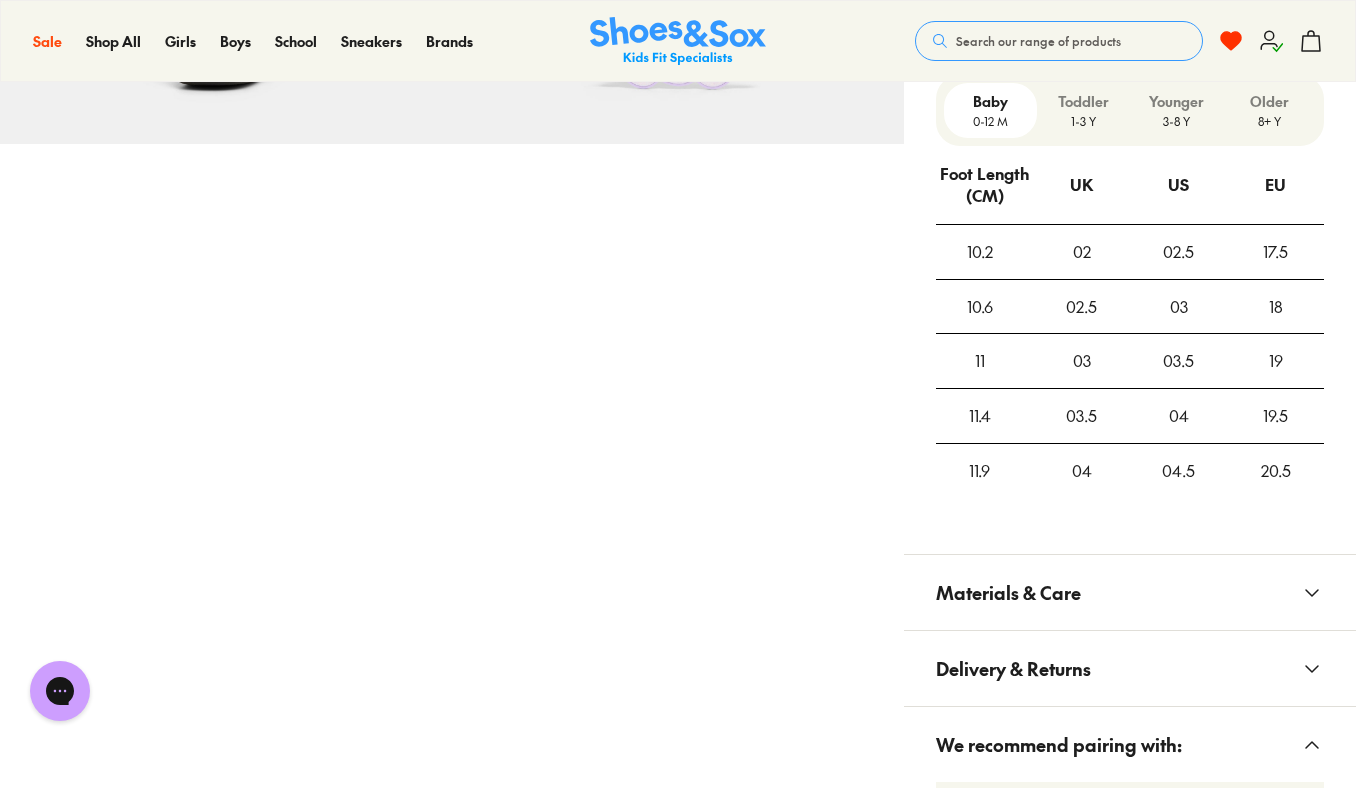 click on "3-8 Y" at bounding box center (1176, 121) 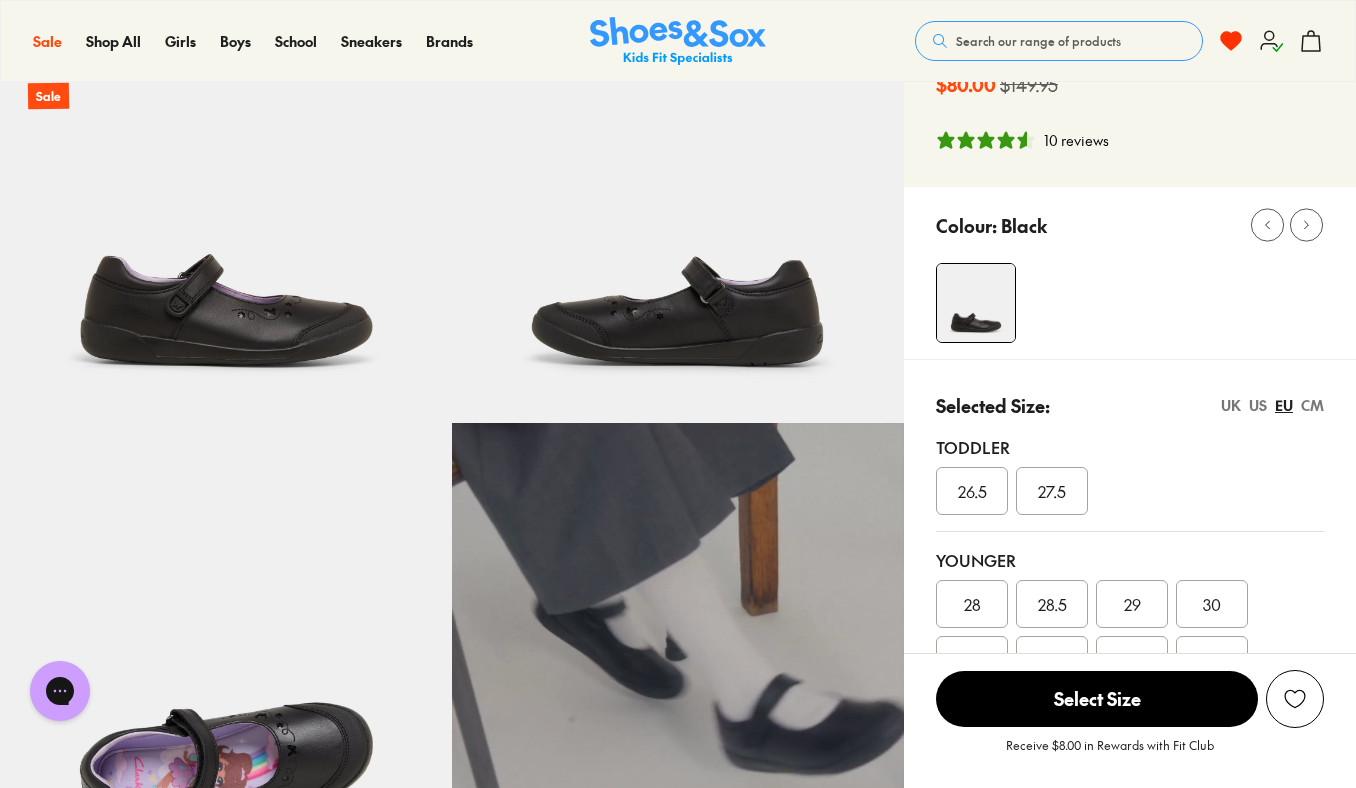 scroll, scrollTop: 131, scrollLeft: 0, axis: vertical 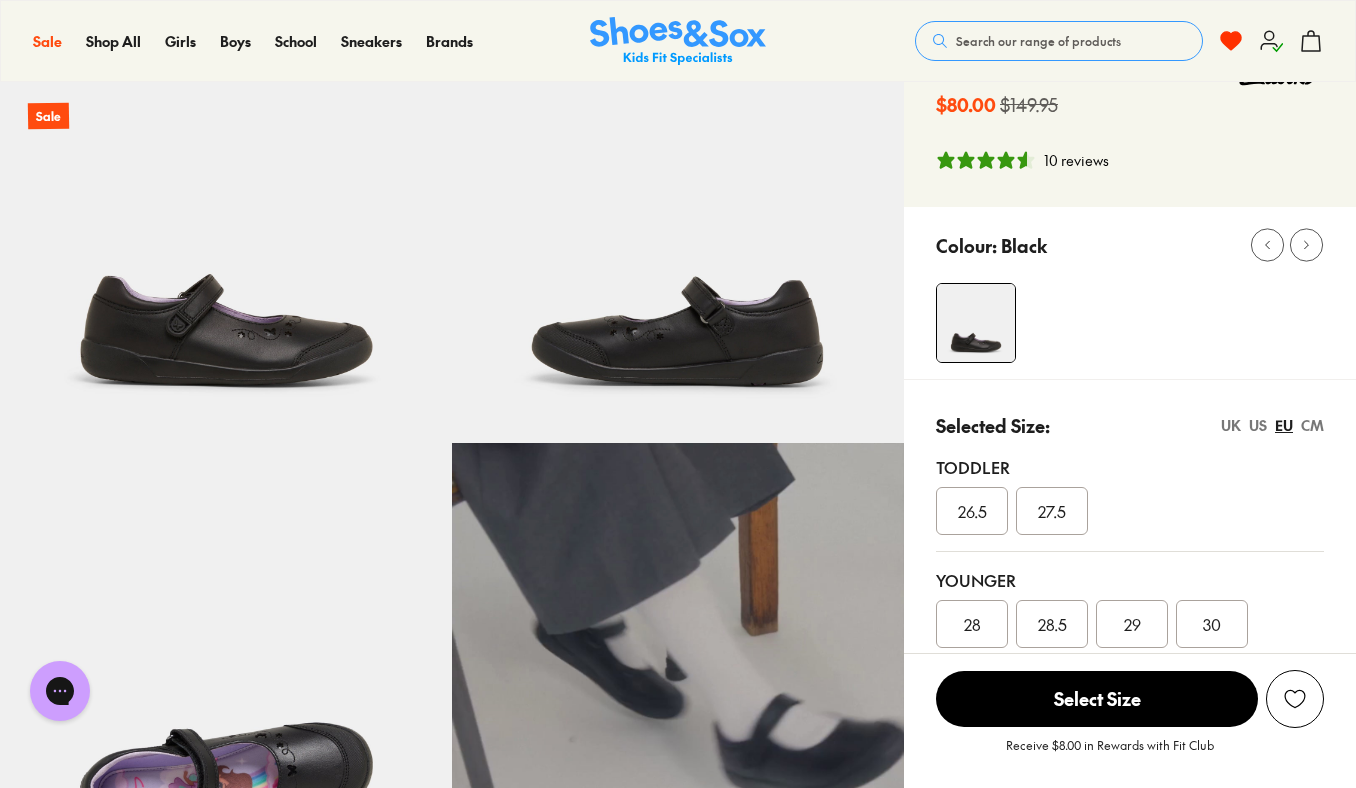 click on "10 reviews" at bounding box center (1076, 160) 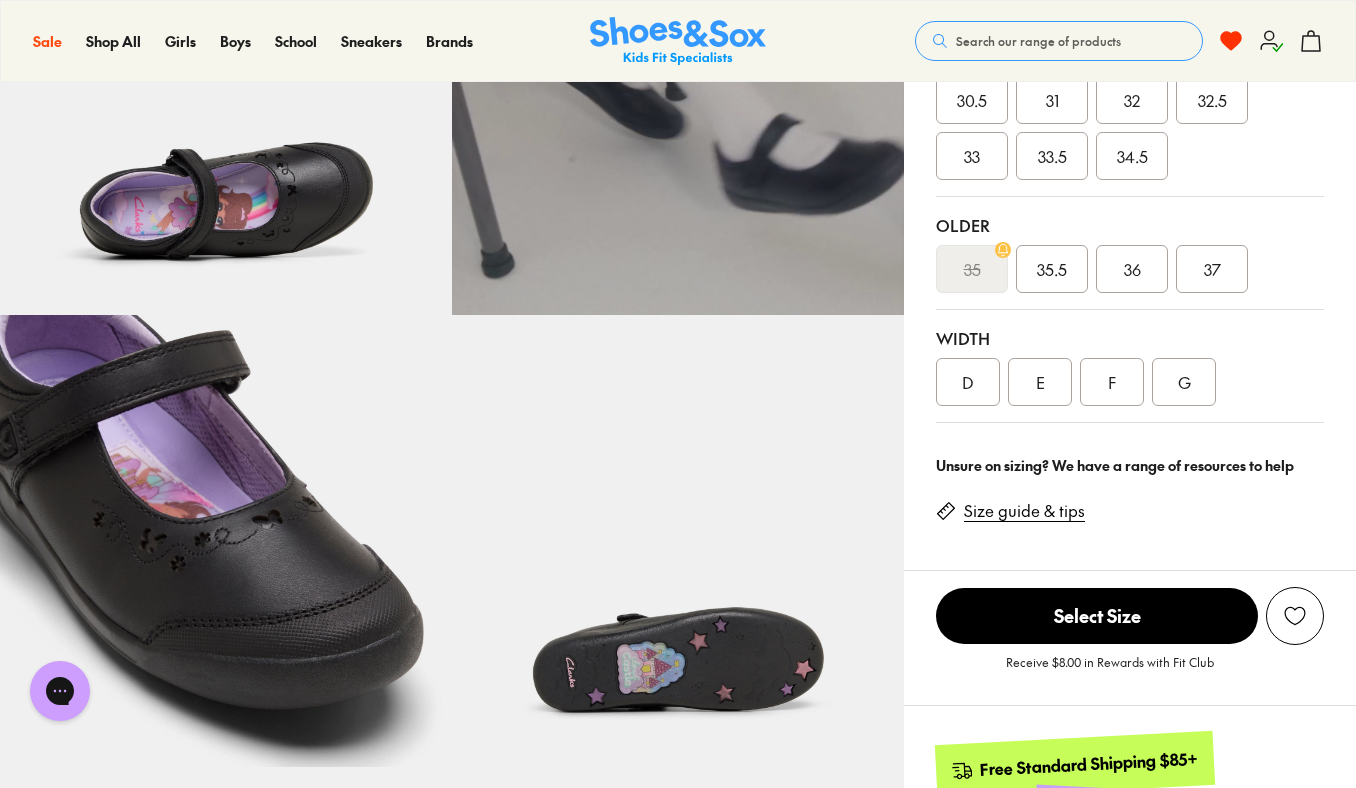 scroll, scrollTop: 0, scrollLeft: 0, axis: both 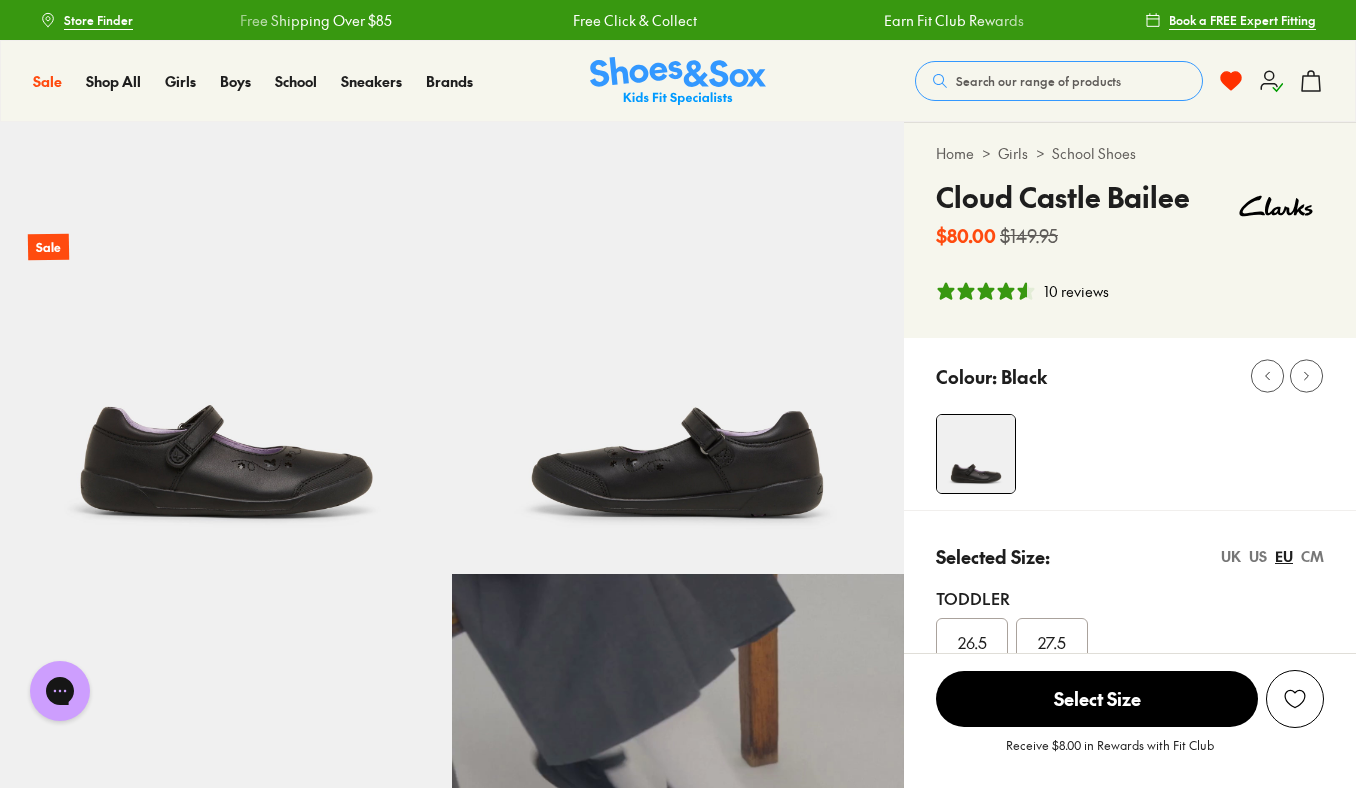 type 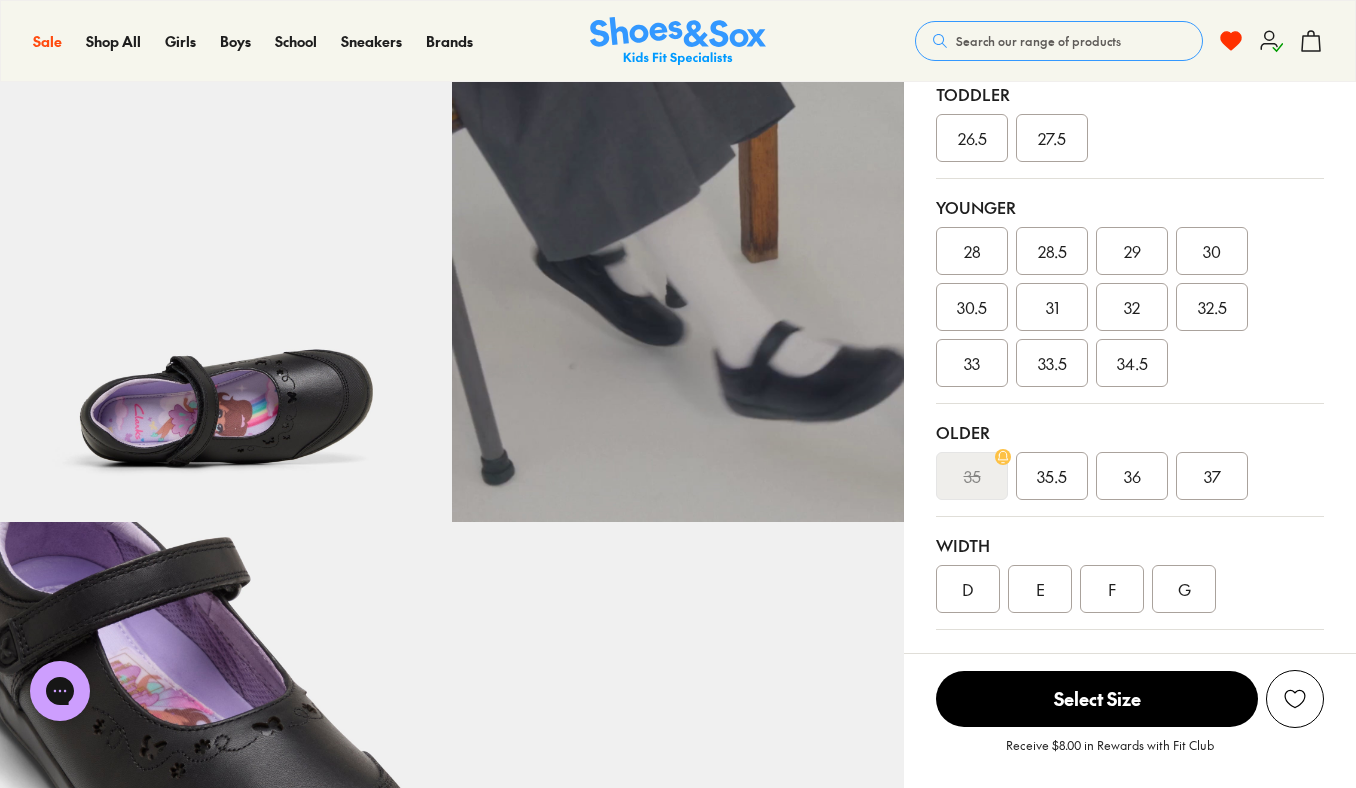 scroll, scrollTop: 503, scrollLeft: 0, axis: vertical 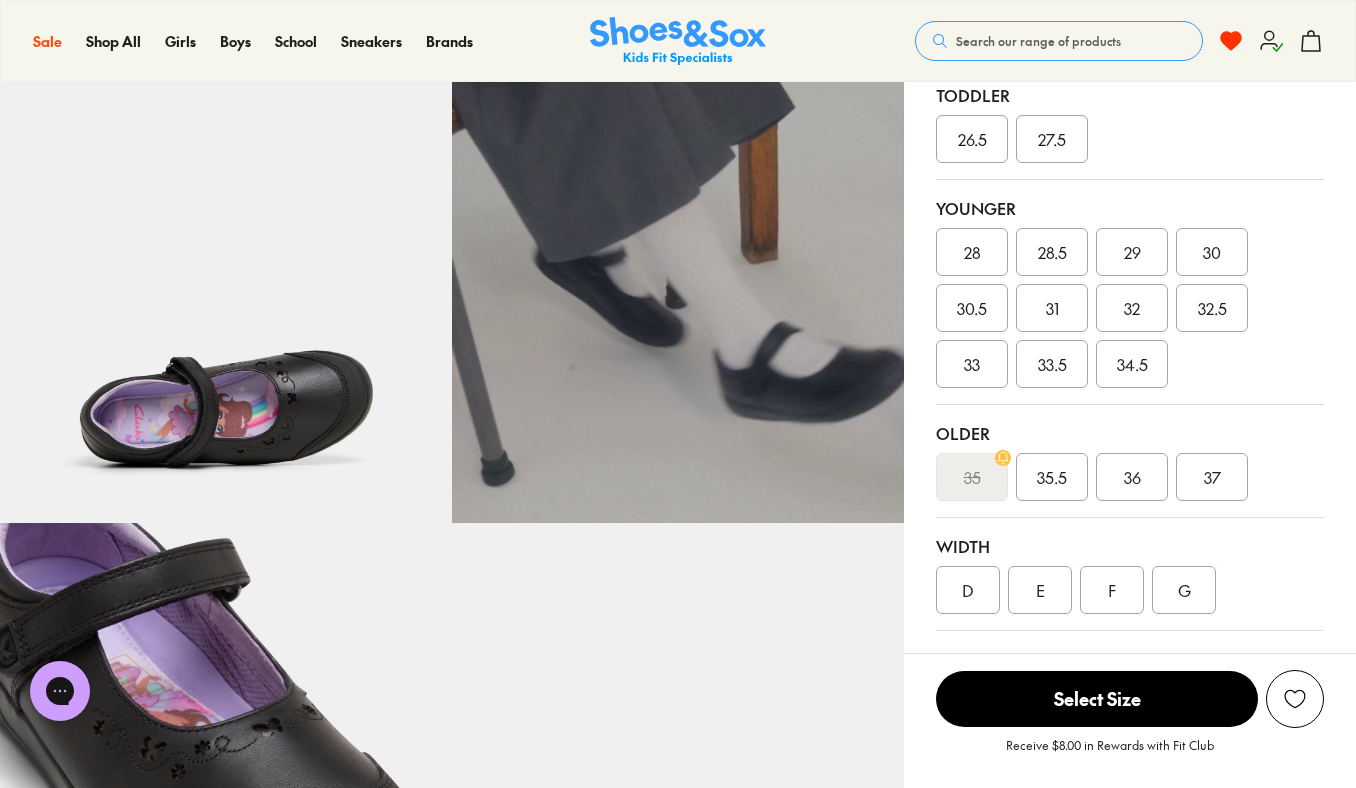 click on "29" at bounding box center [1132, 252] 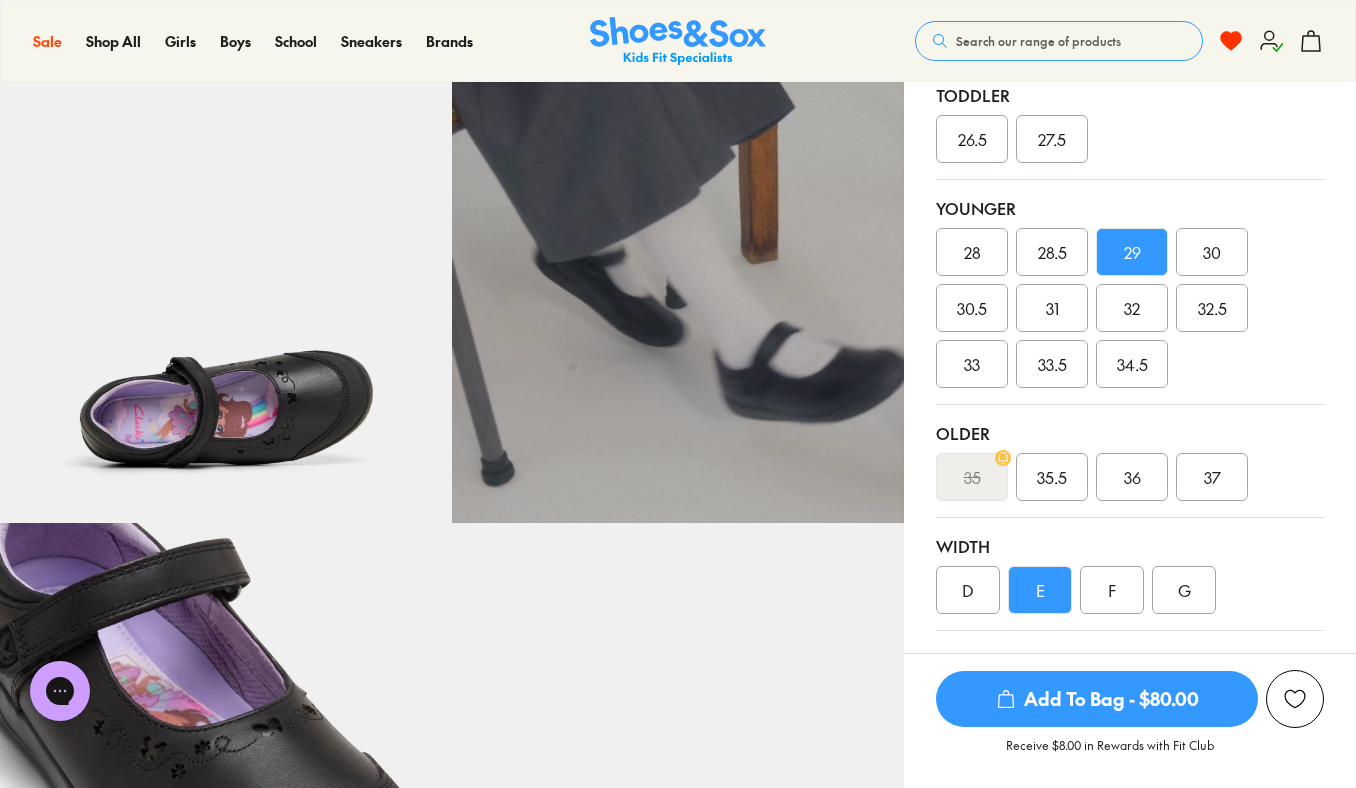 click on "Add To Bag - $80.00" at bounding box center [1097, 699] 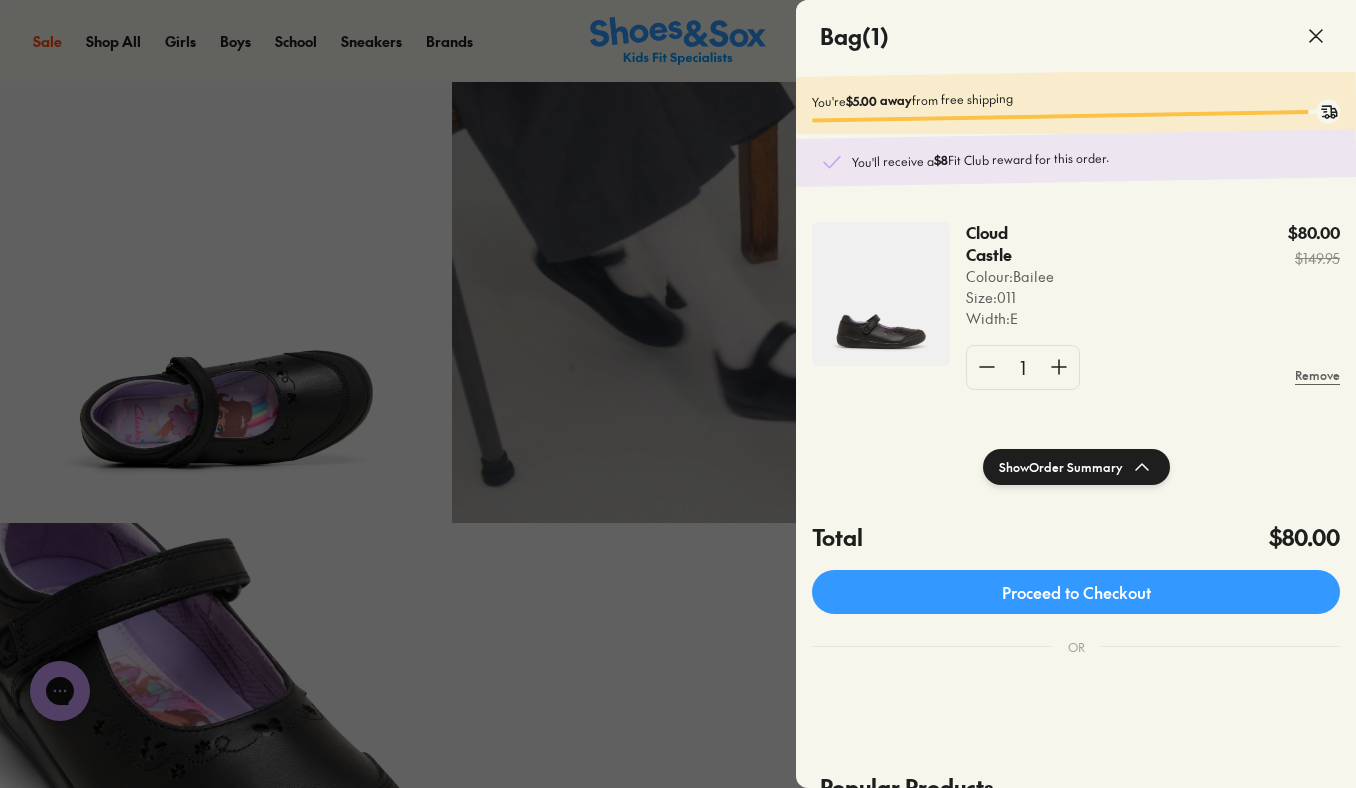 click 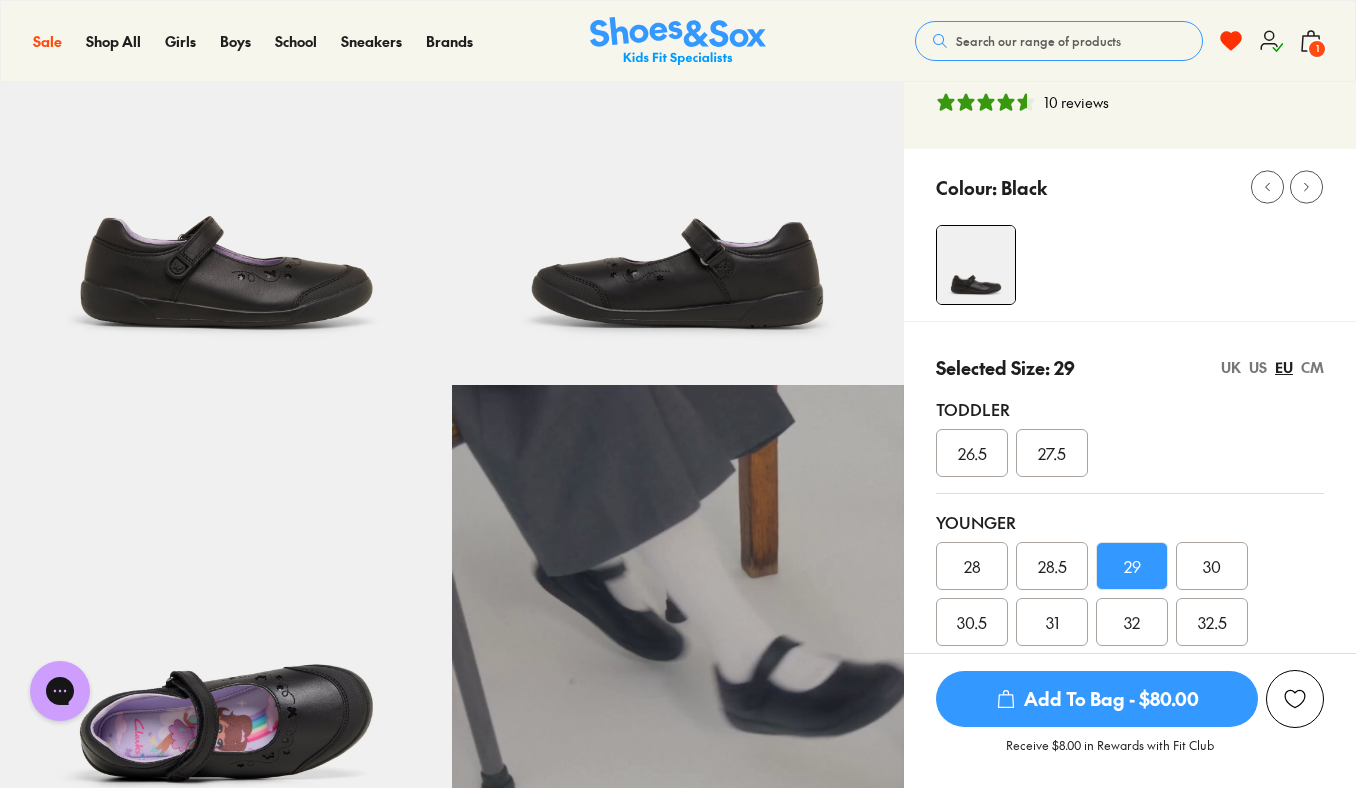 scroll, scrollTop: 0, scrollLeft: 0, axis: both 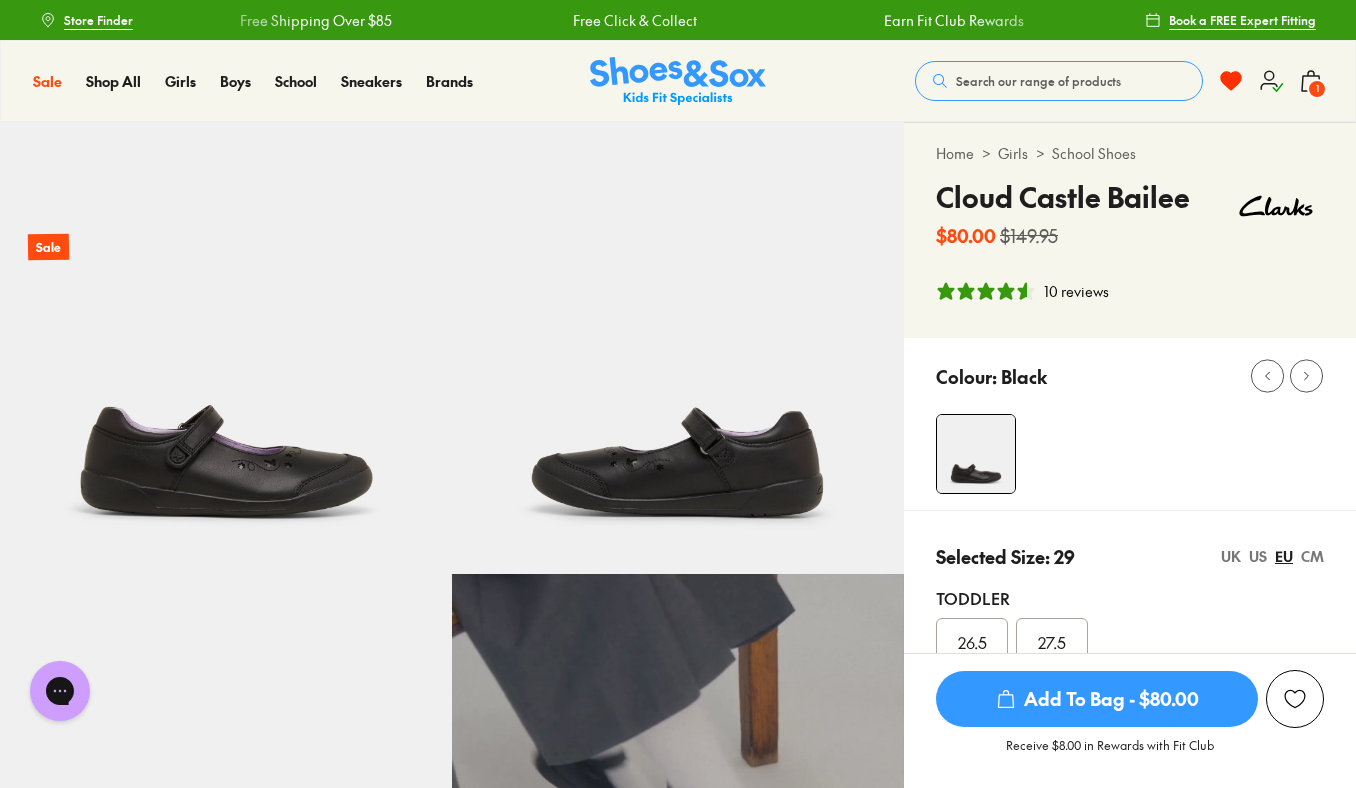 click 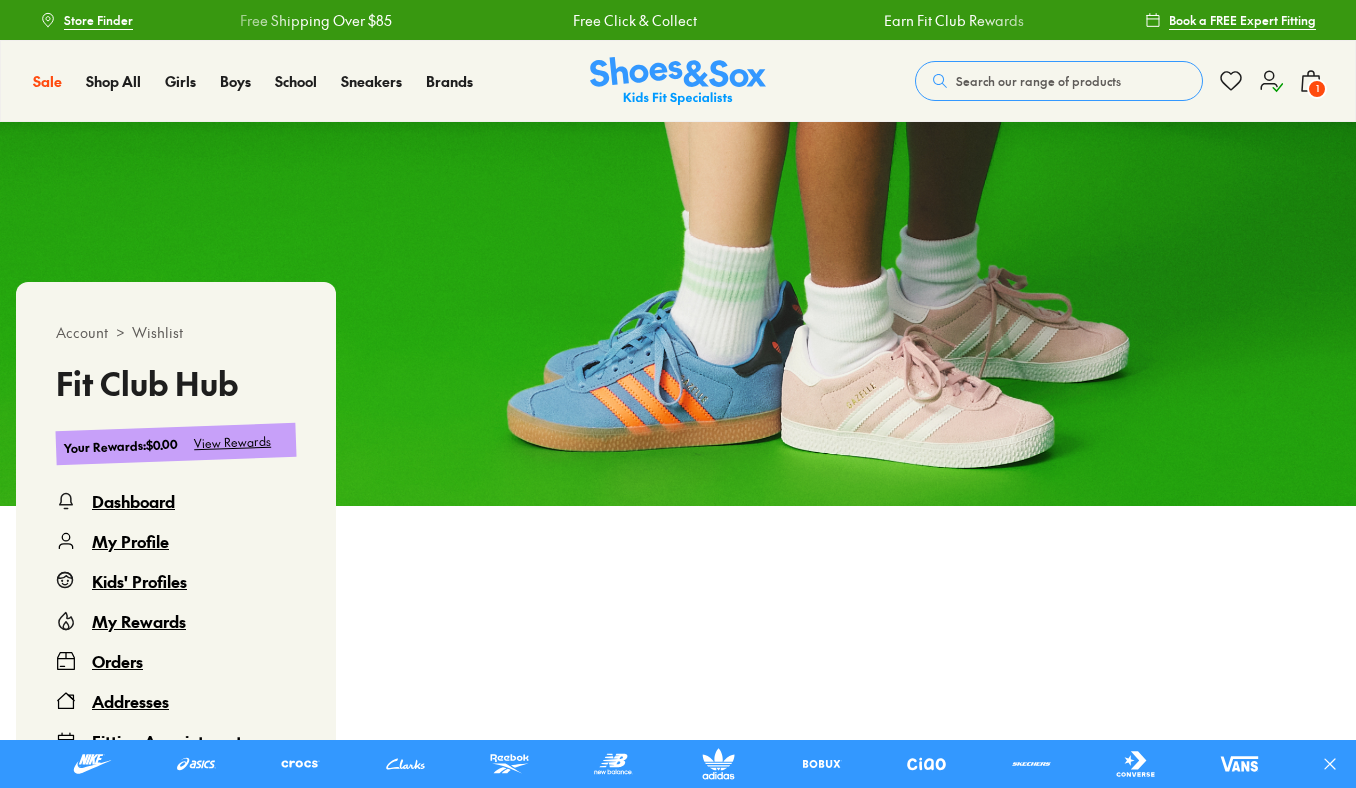 scroll, scrollTop: 0, scrollLeft: 0, axis: both 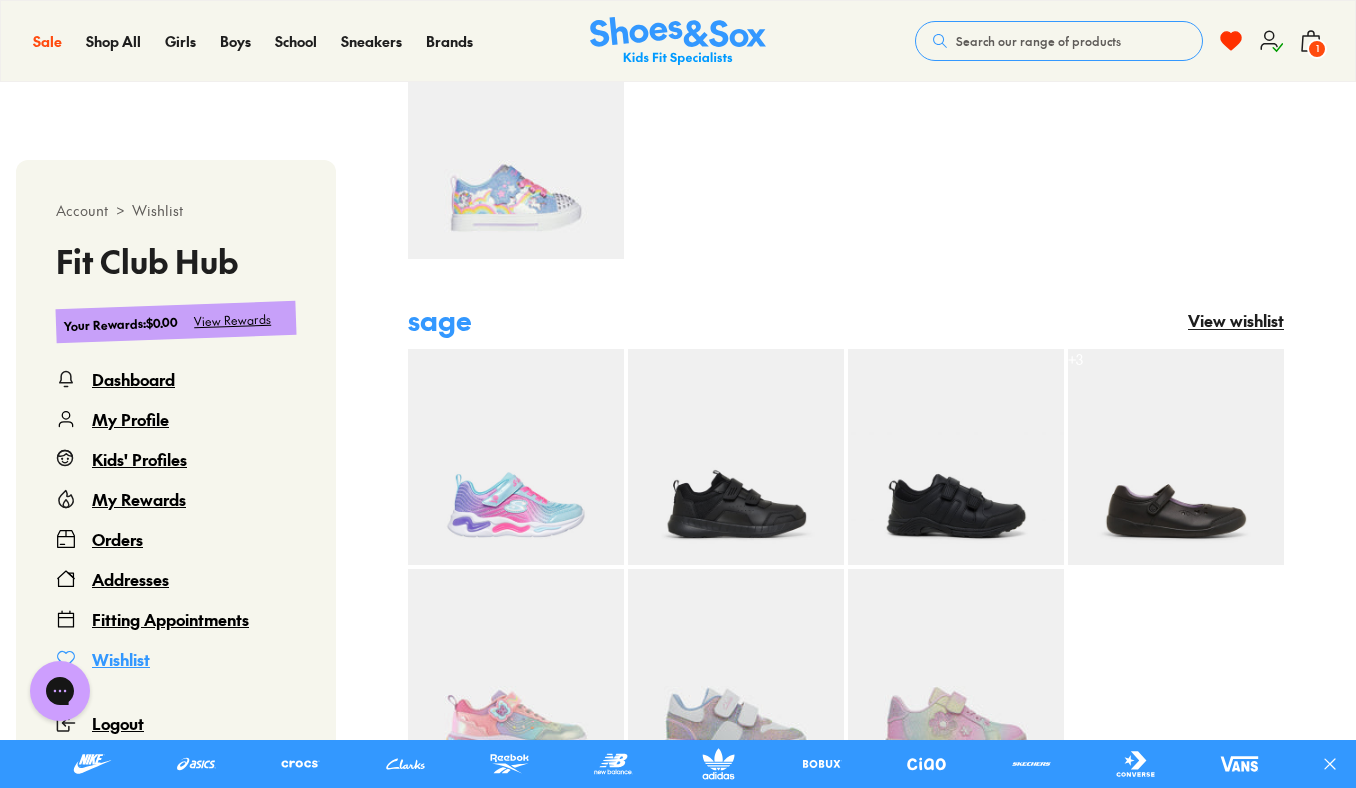 click at bounding box center [956, 457] 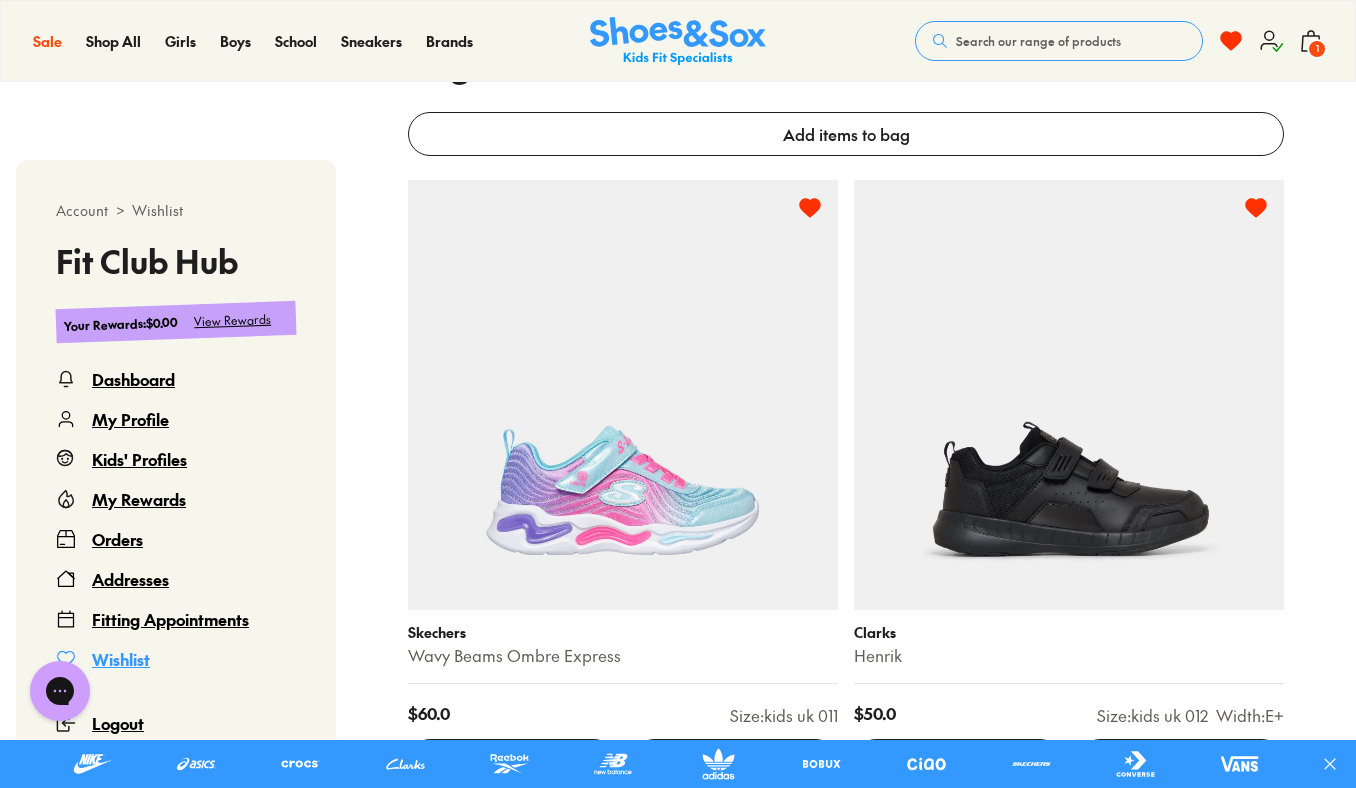 scroll, scrollTop: 582, scrollLeft: 0, axis: vertical 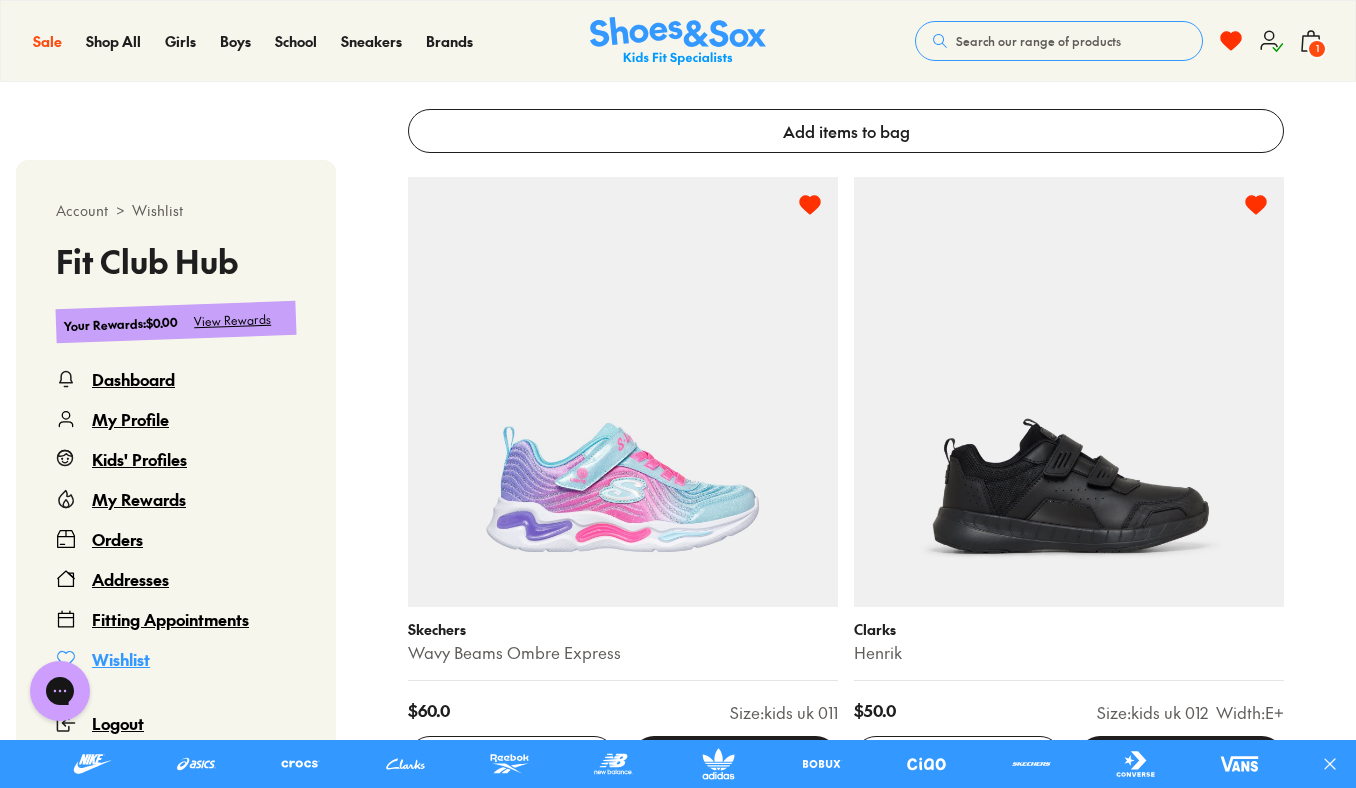click at bounding box center (623, 392) 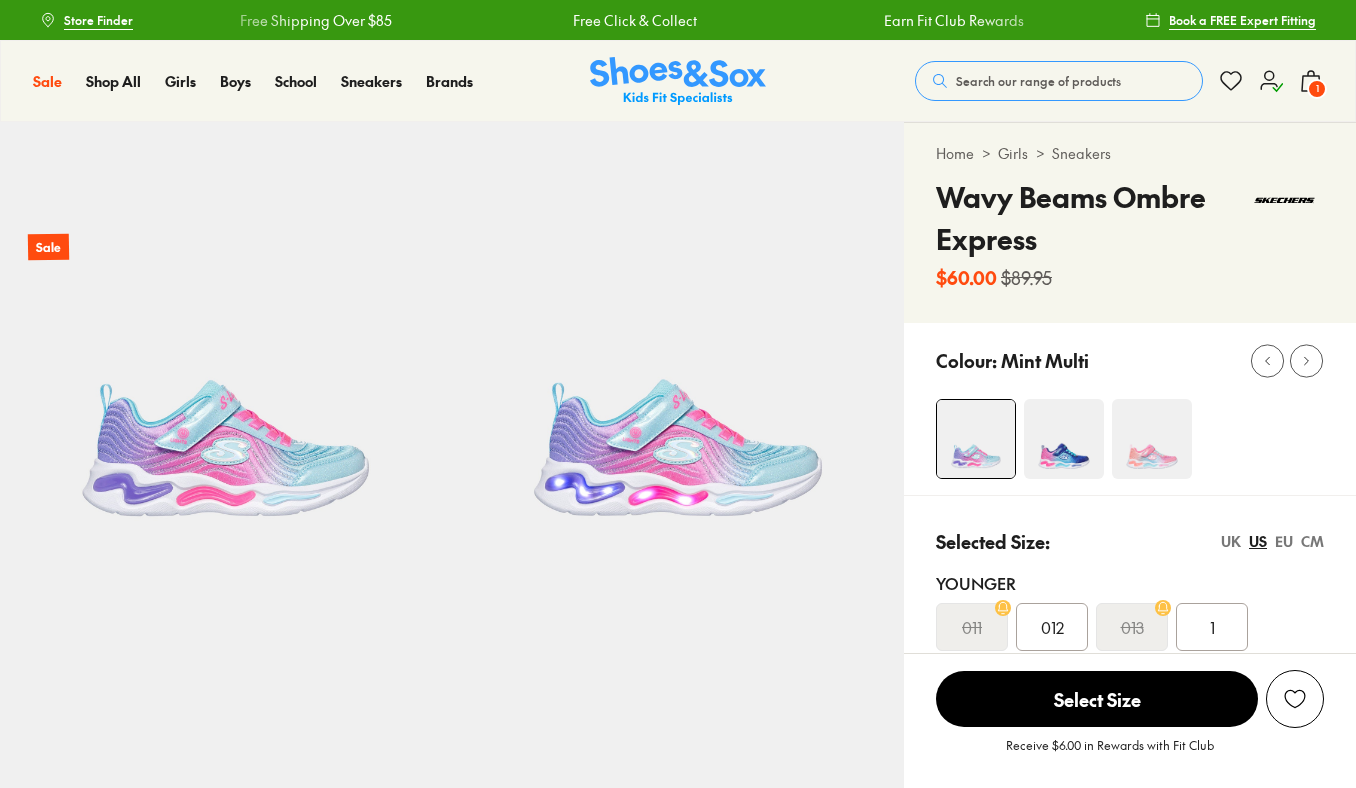 scroll, scrollTop: 0, scrollLeft: 0, axis: both 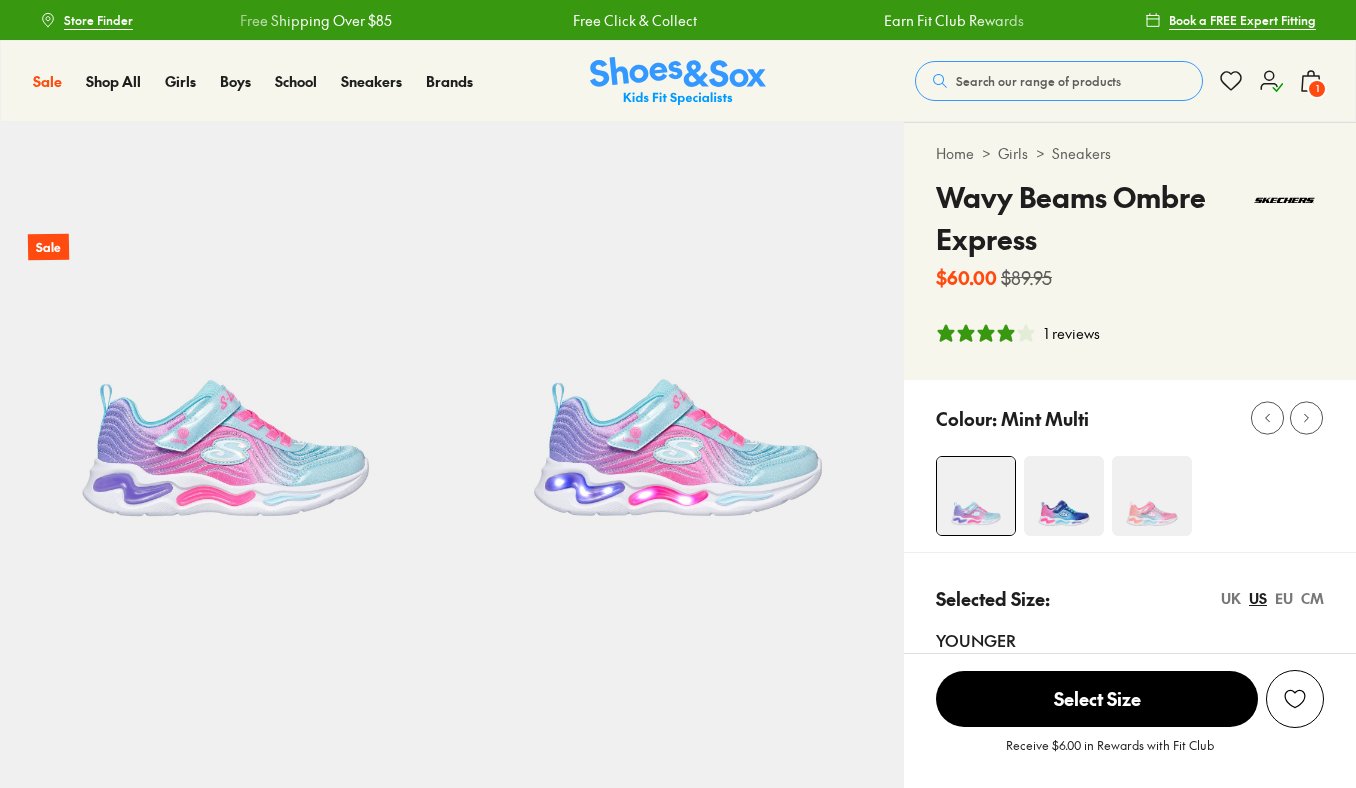 select on "*" 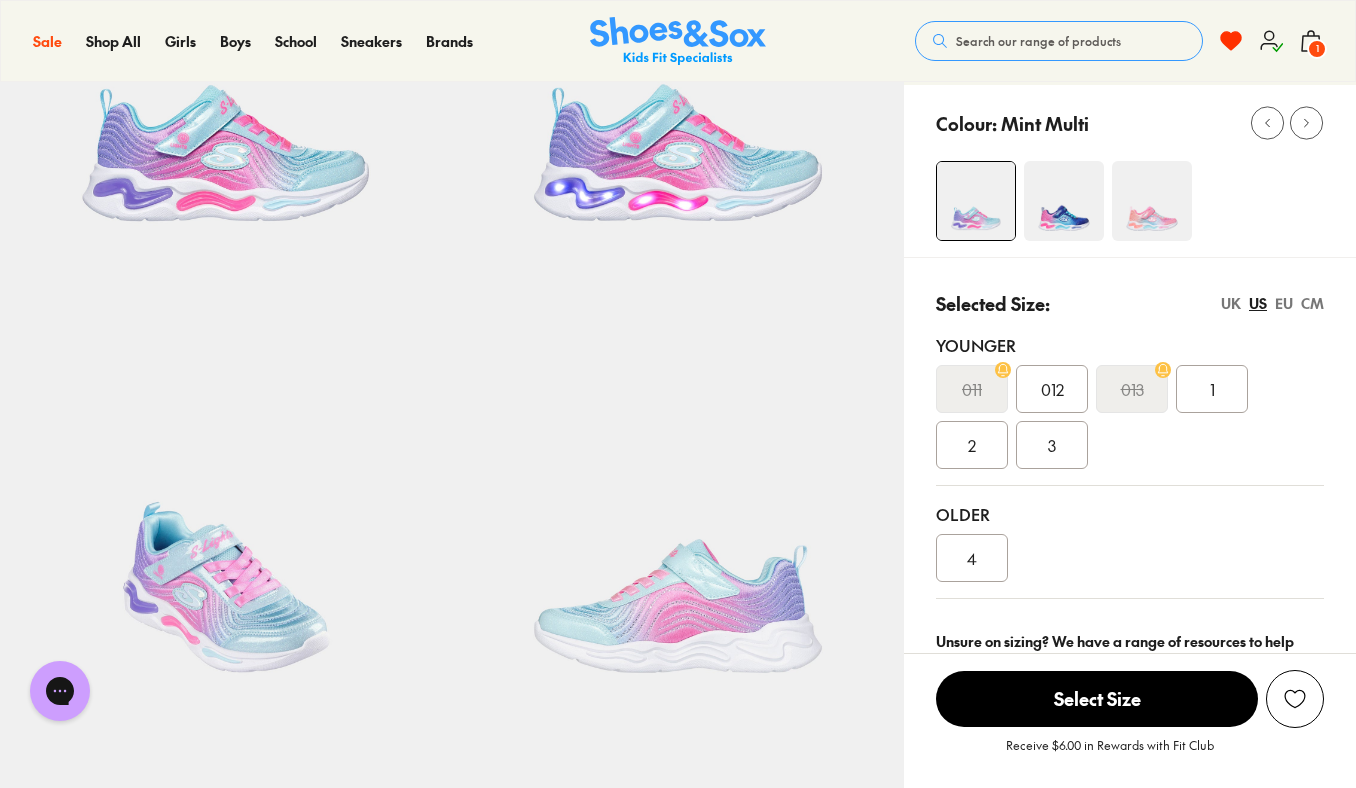 scroll, scrollTop: 0, scrollLeft: 0, axis: both 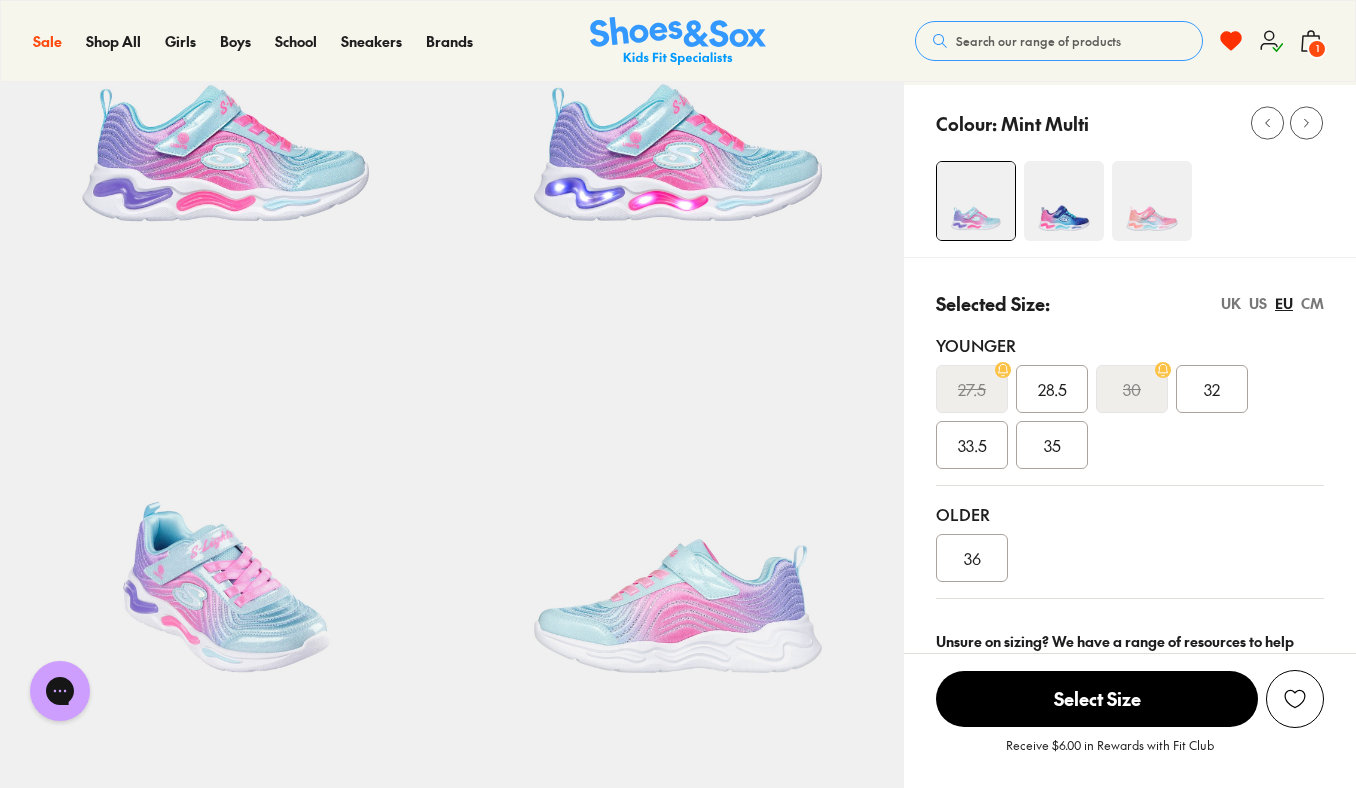 click at bounding box center (1064, 201) 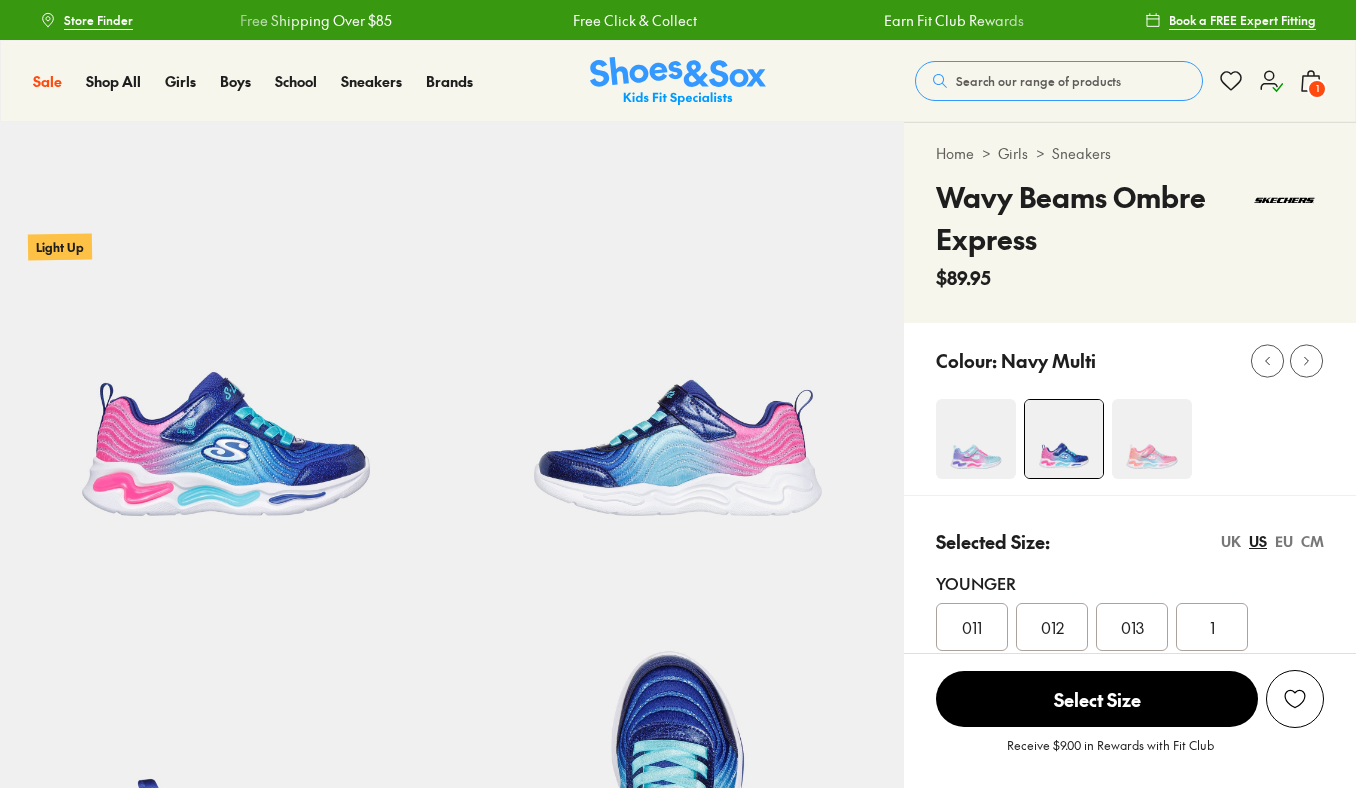 scroll, scrollTop: 0, scrollLeft: 0, axis: both 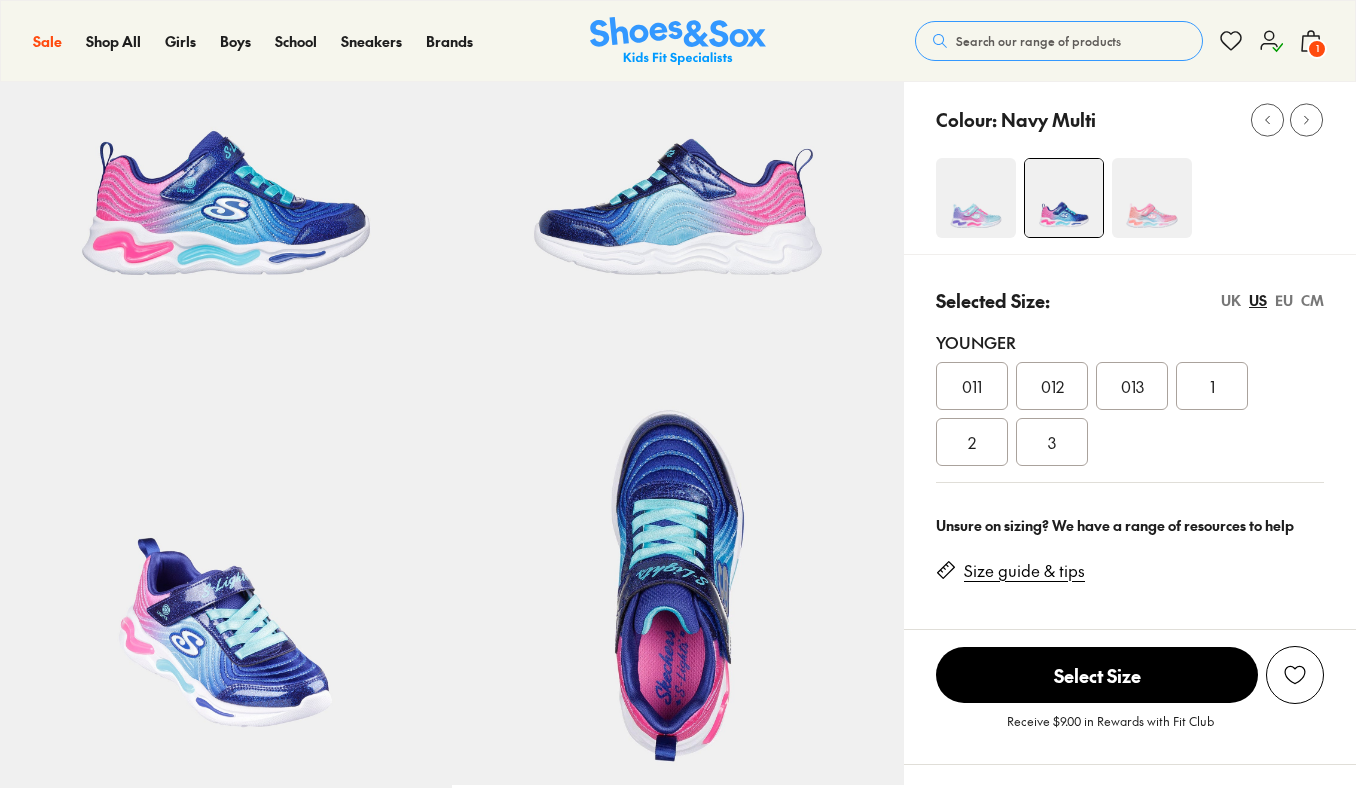 select on "*" 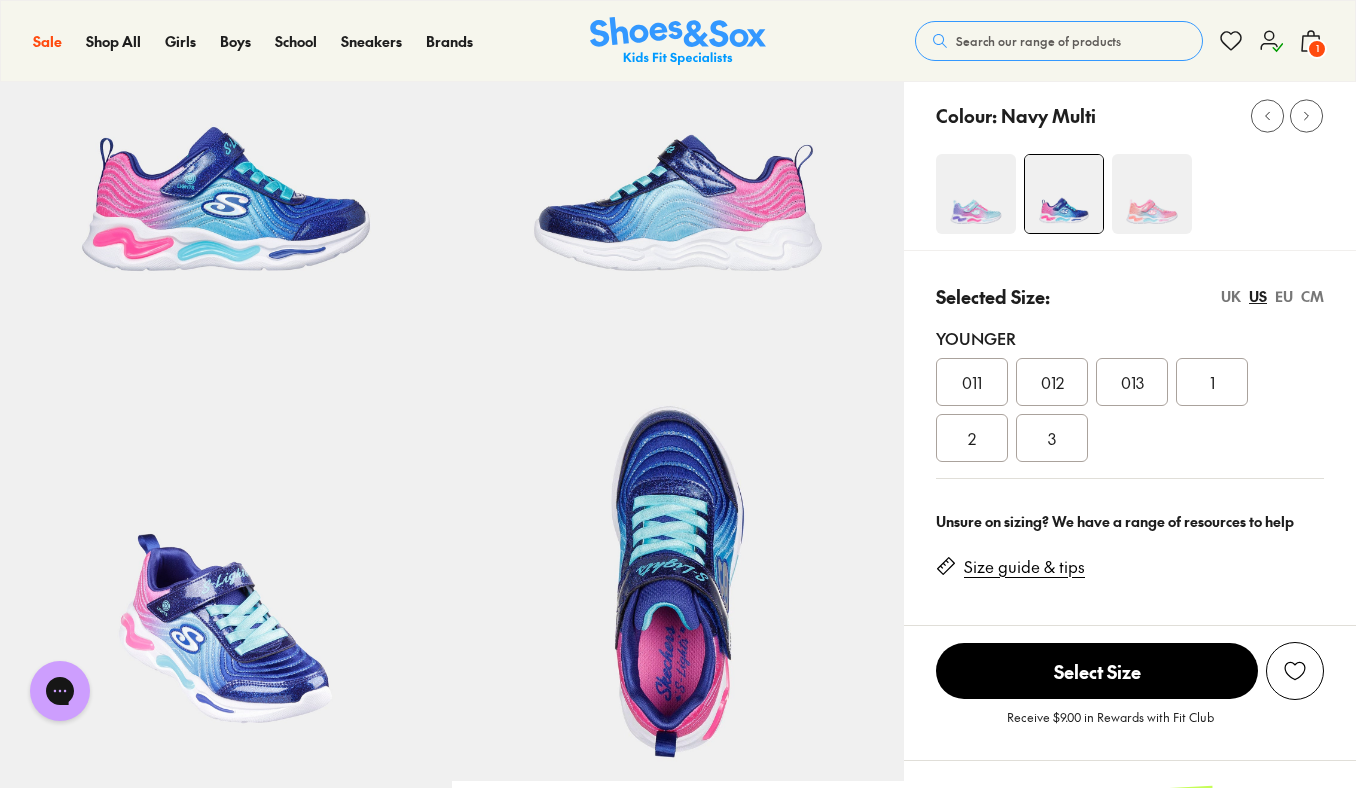 scroll, scrollTop: 0, scrollLeft: 0, axis: both 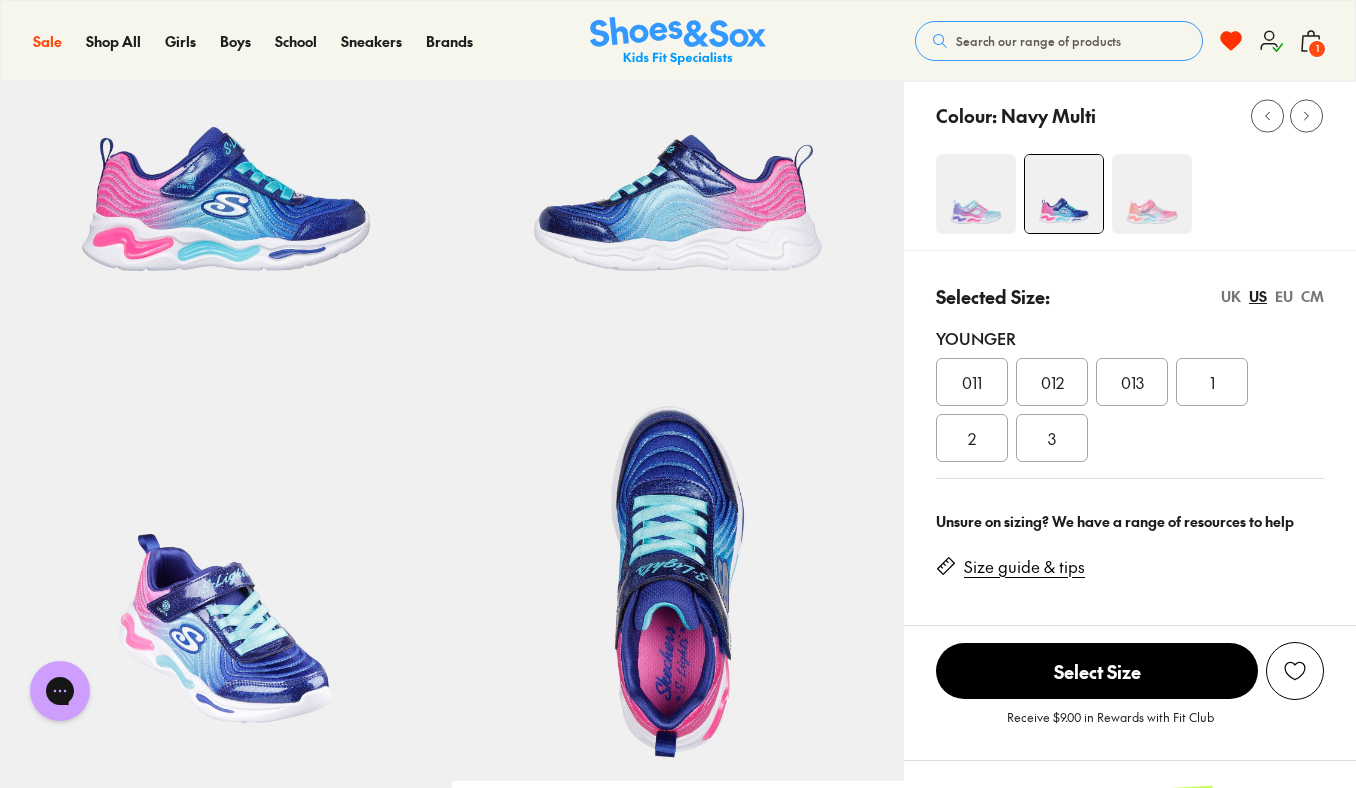 click on "EU" at bounding box center [1284, 296] 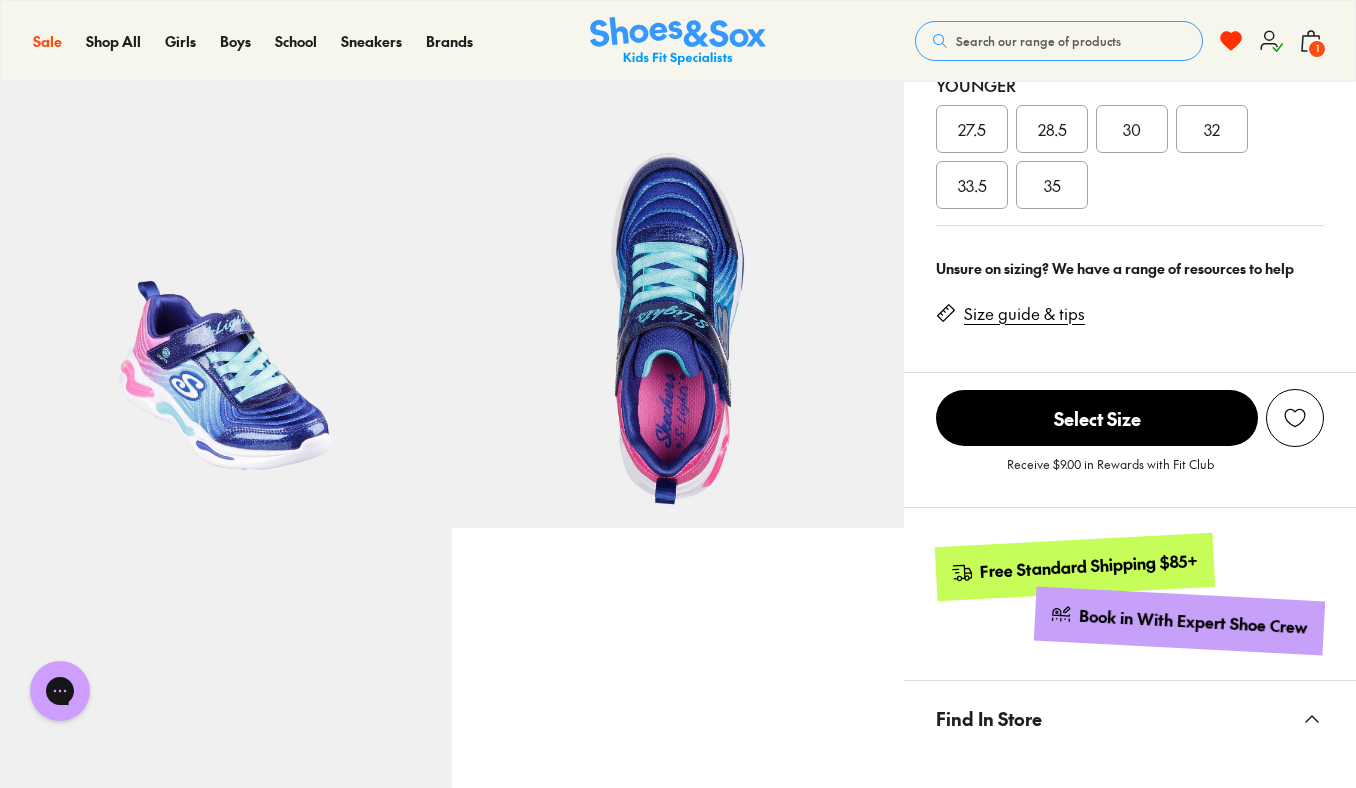 scroll, scrollTop: 0, scrollLeft: 0, axis: both 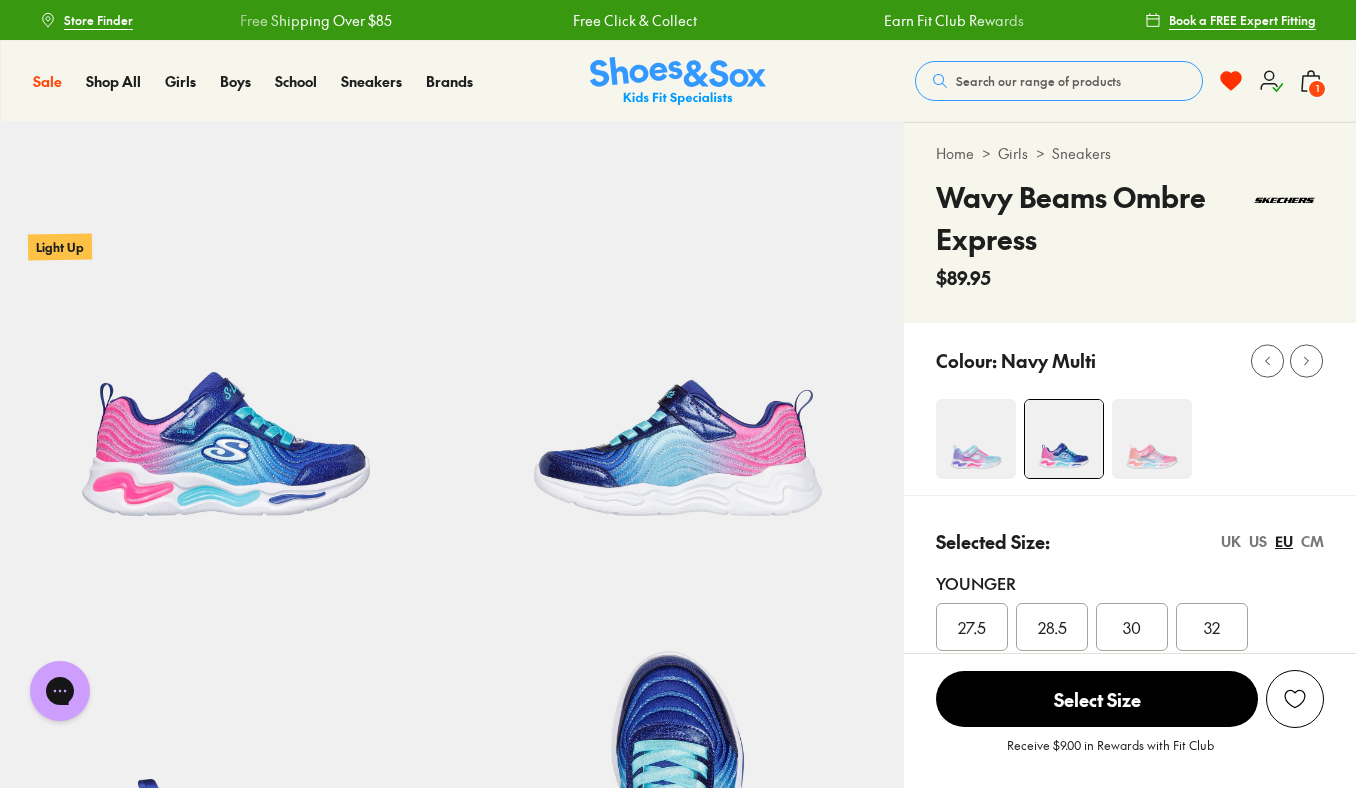 click at bounding box center (1152, 439) 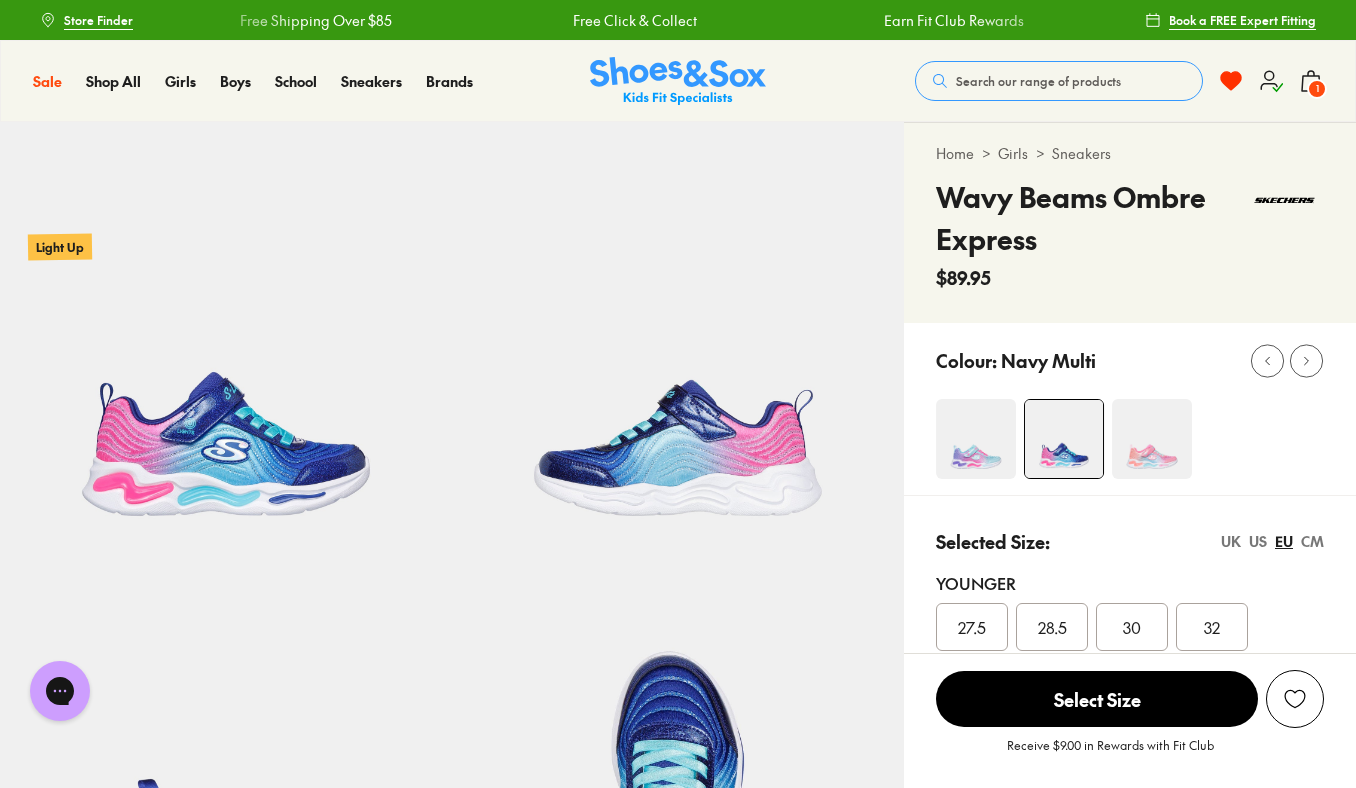 click at bounding box center [1152, 439] 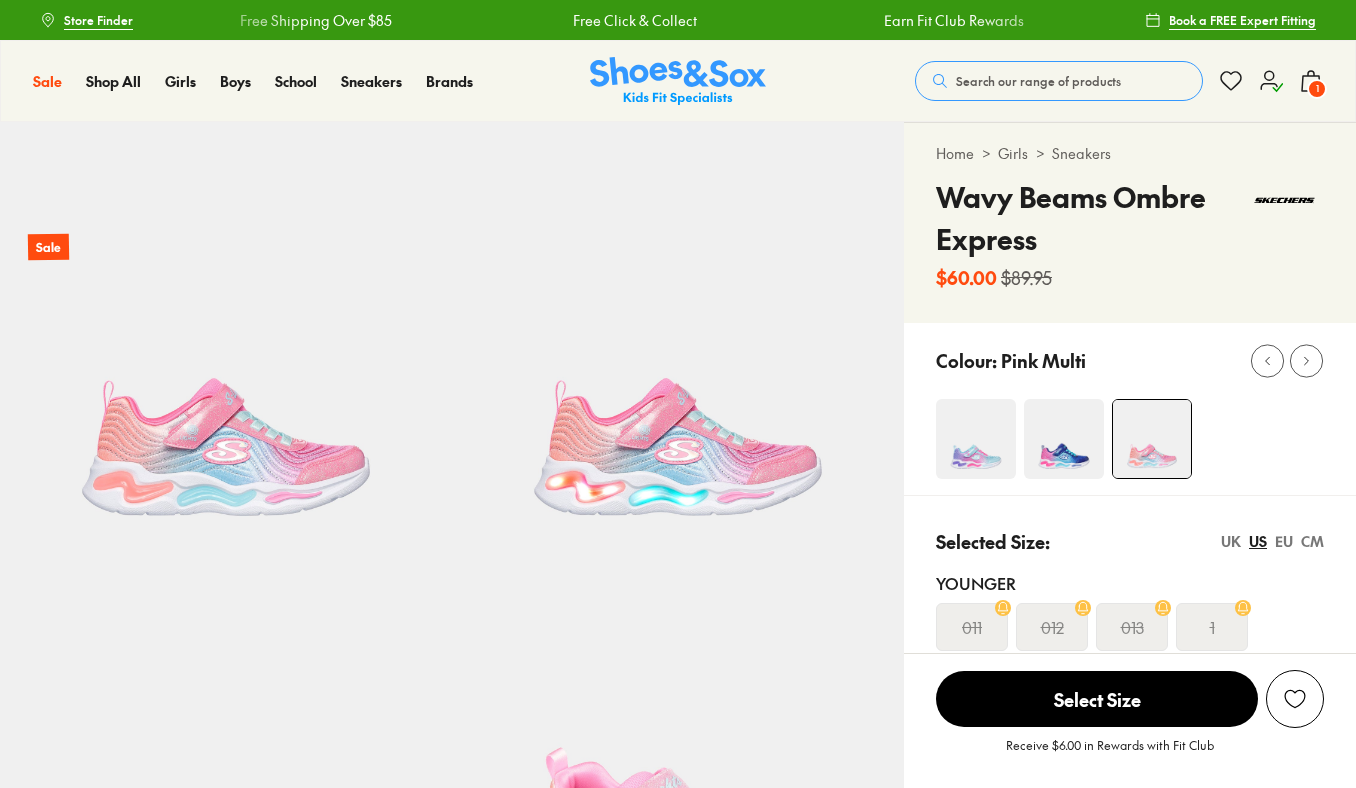 scroll, scrollTop: 0, scrollLeft: 0, axis: both 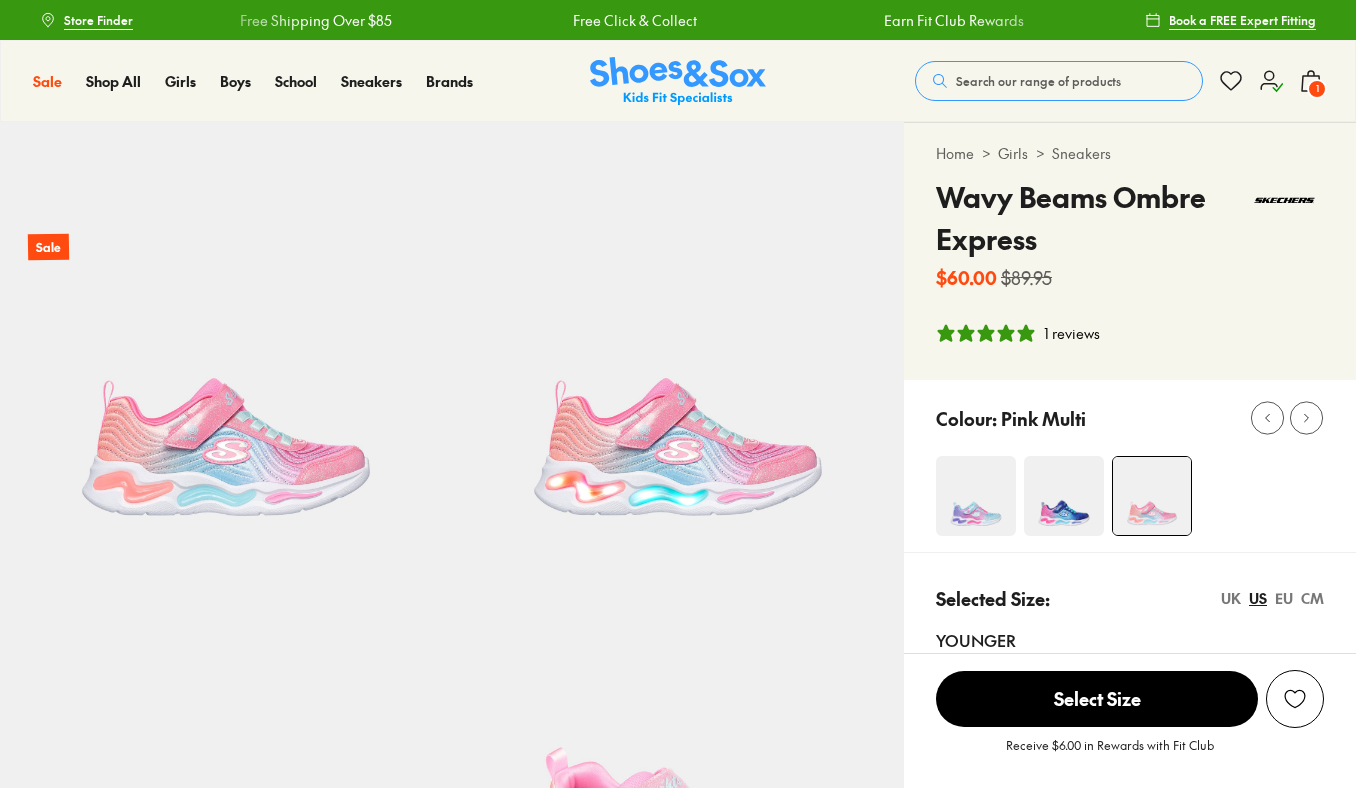 select on "*" 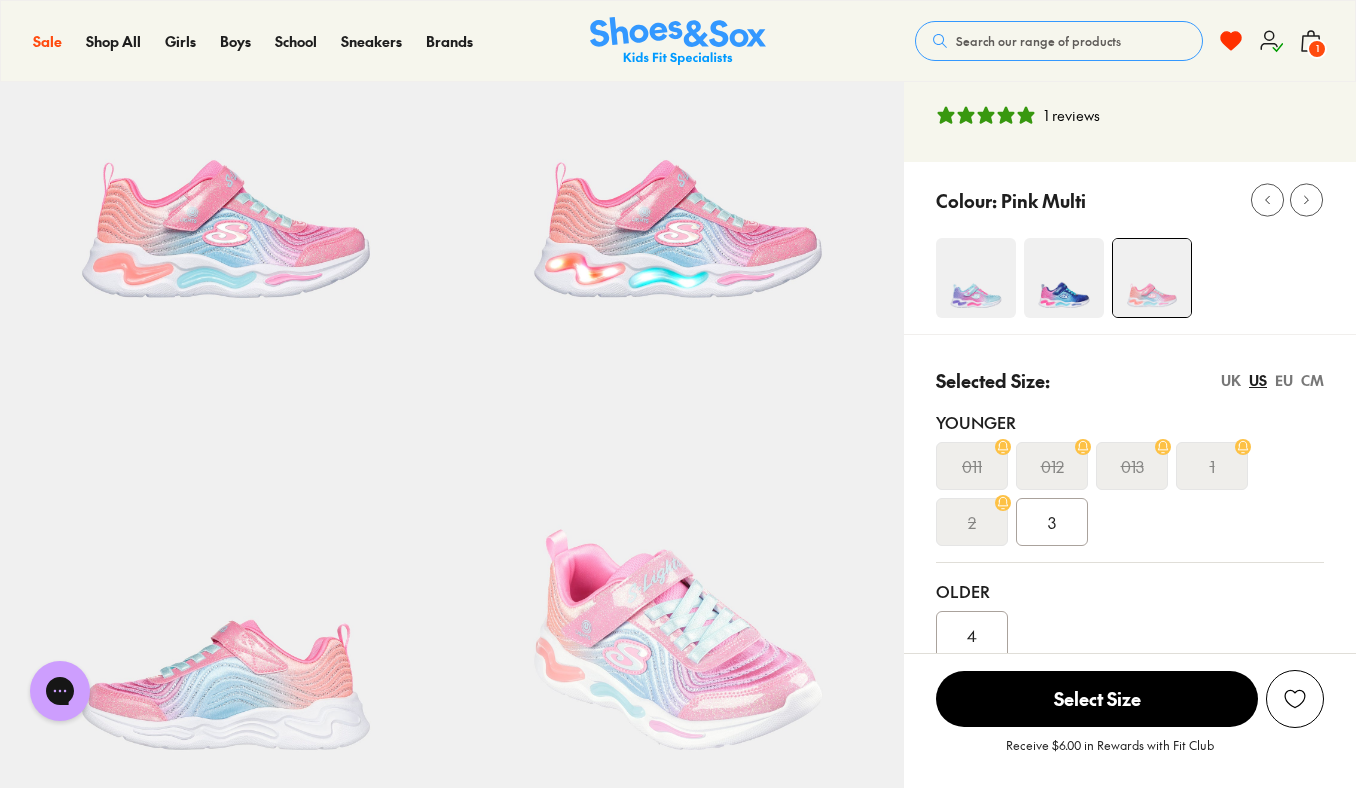 scroll, scrollTop: 219, scrollLeft: 0, axis: vertical 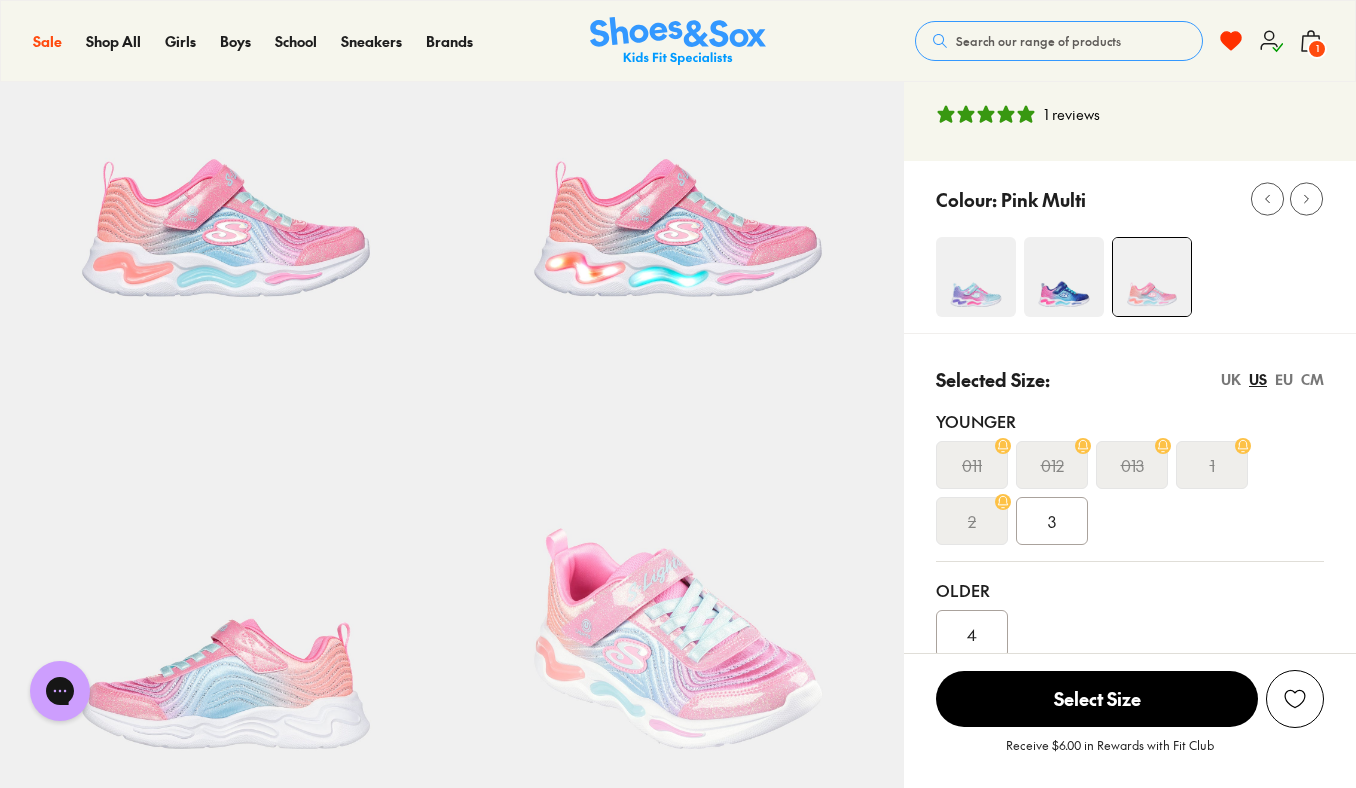 click on "EU" at bounding box center (1284, 379) 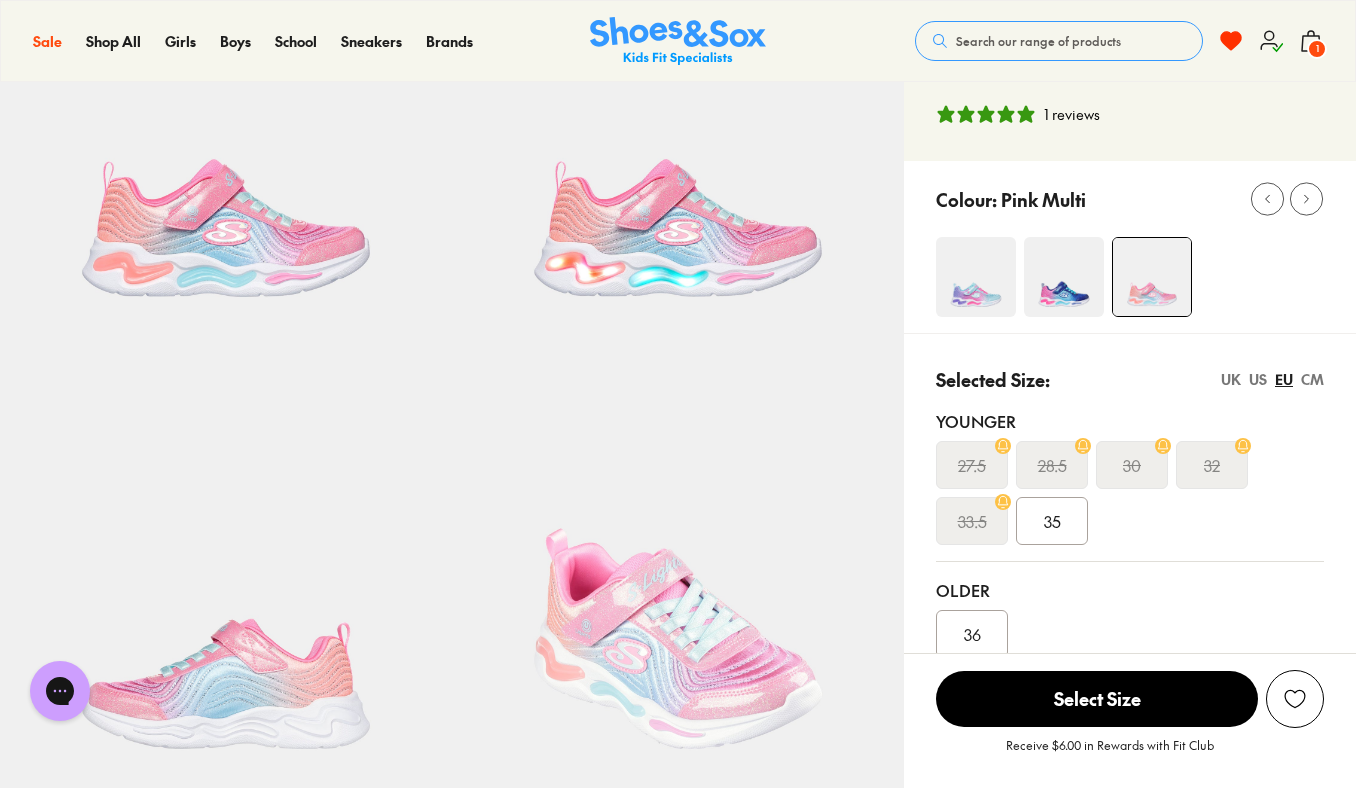 click at bounding box center [1064, 277] 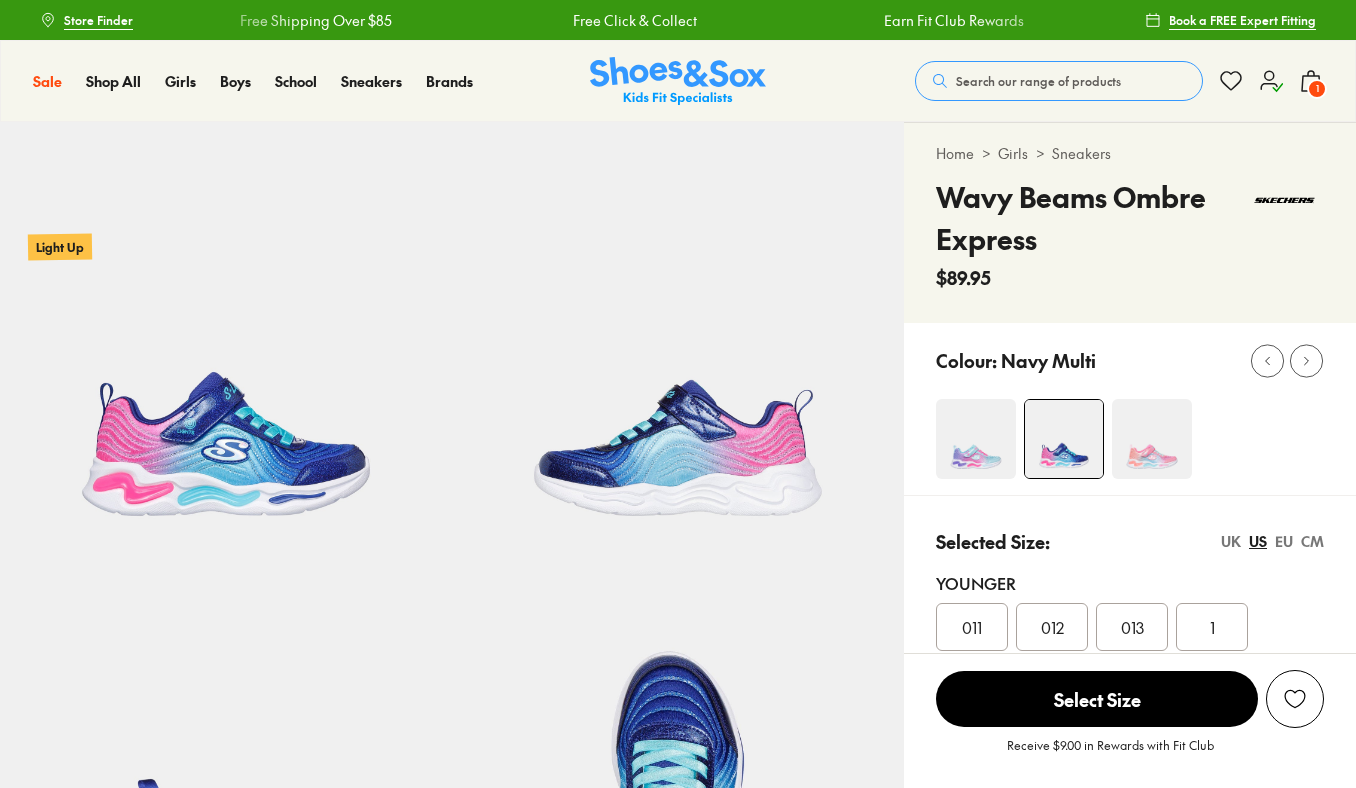 scroll, scrollTop: 0, scrollLeft: 0, axis: both 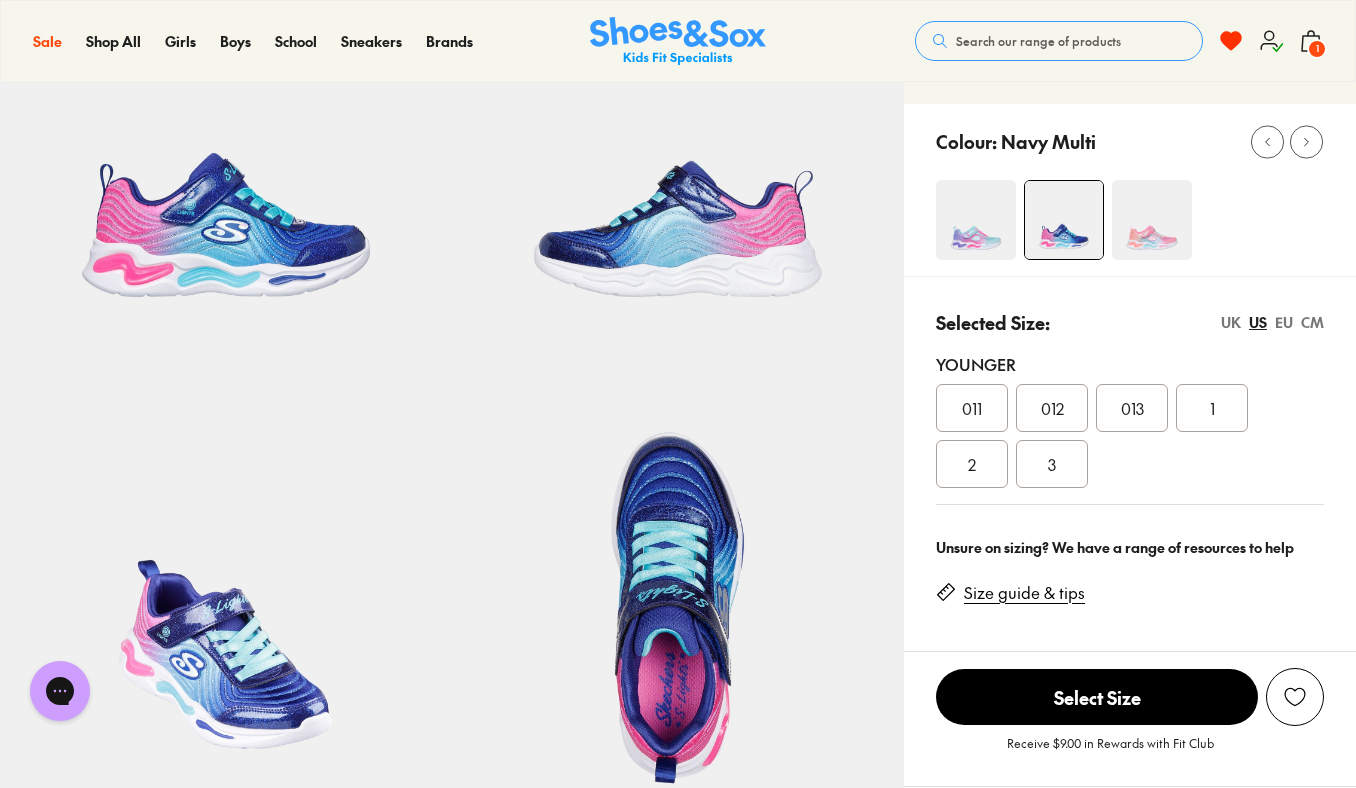 click on "EU" at bounding box center (1284, 322) 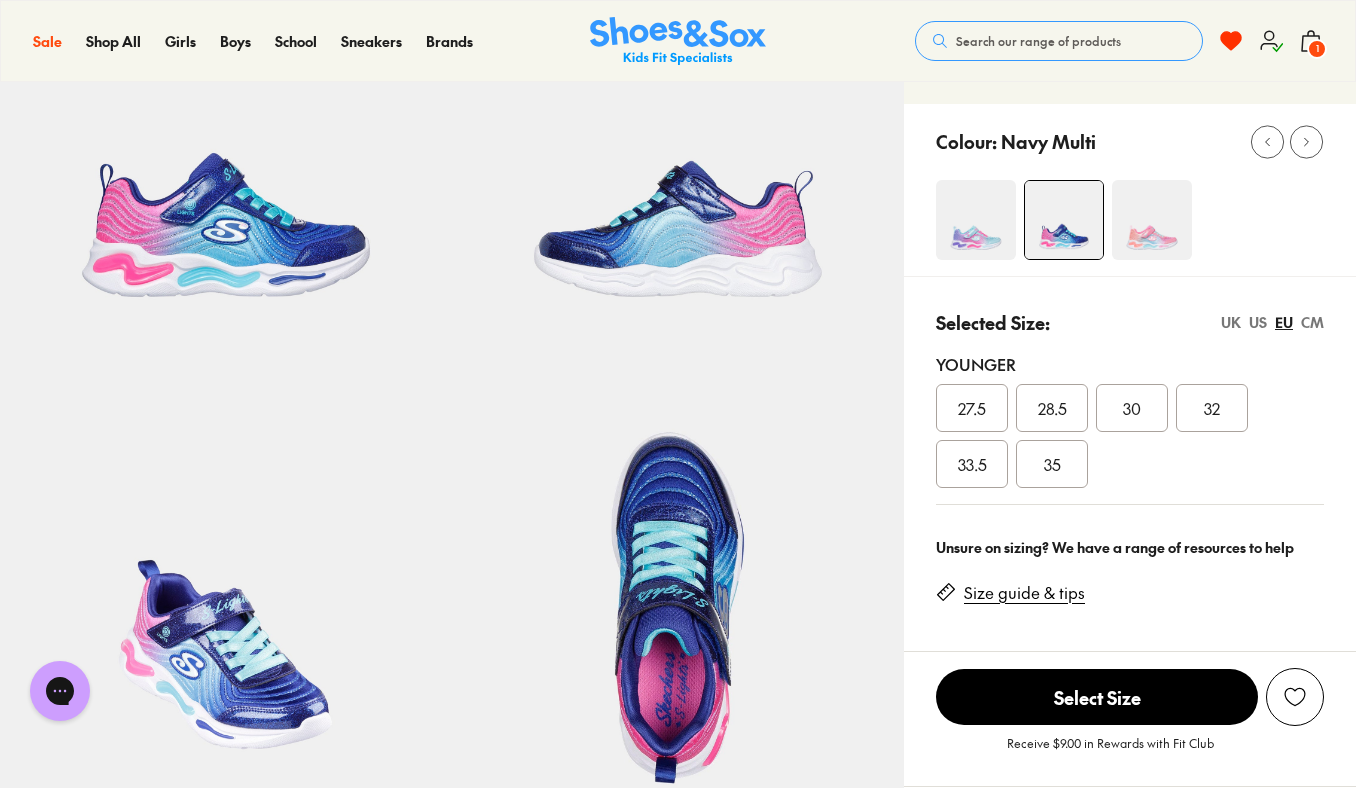 click on "30" at bounding box center (1132, 408) 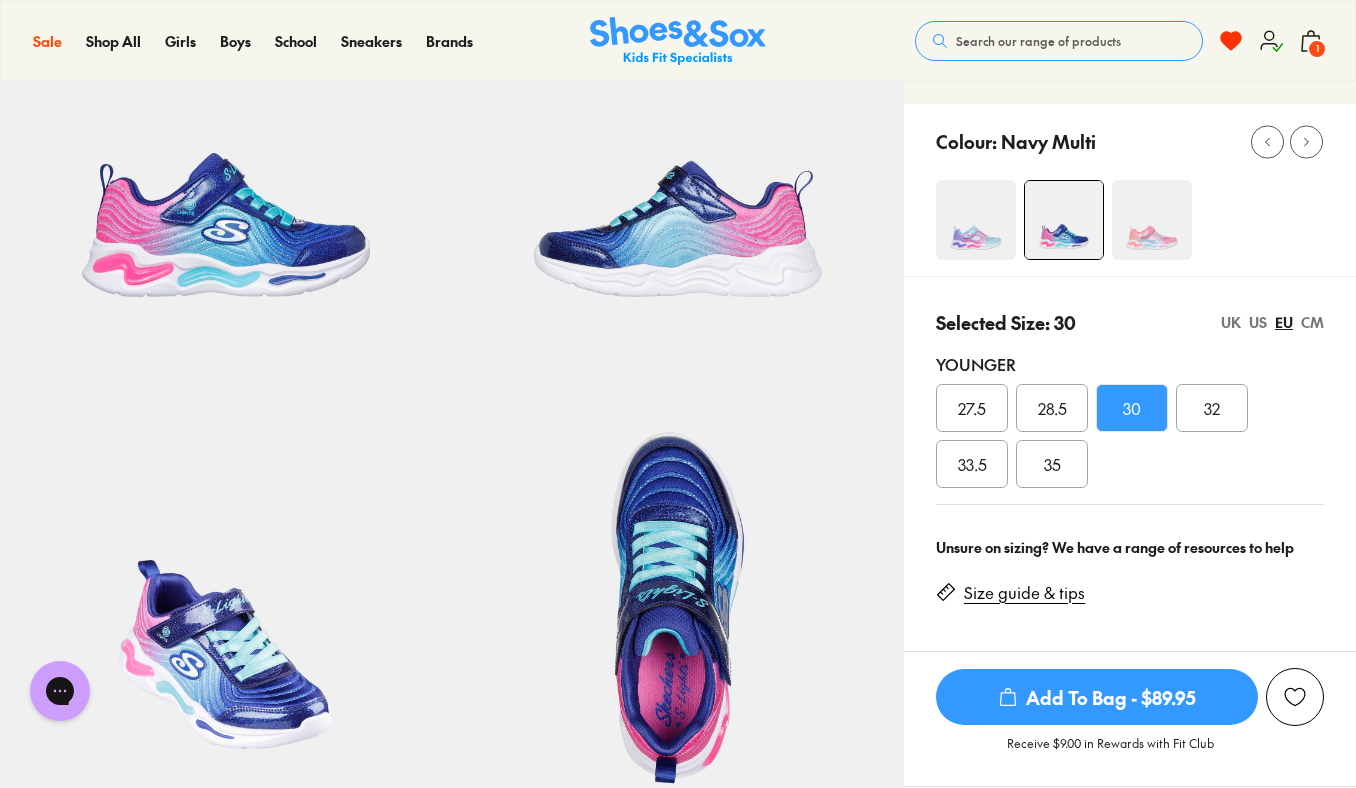 click on "Add To Bag - $89.95" at bounding box center [1097, 697] 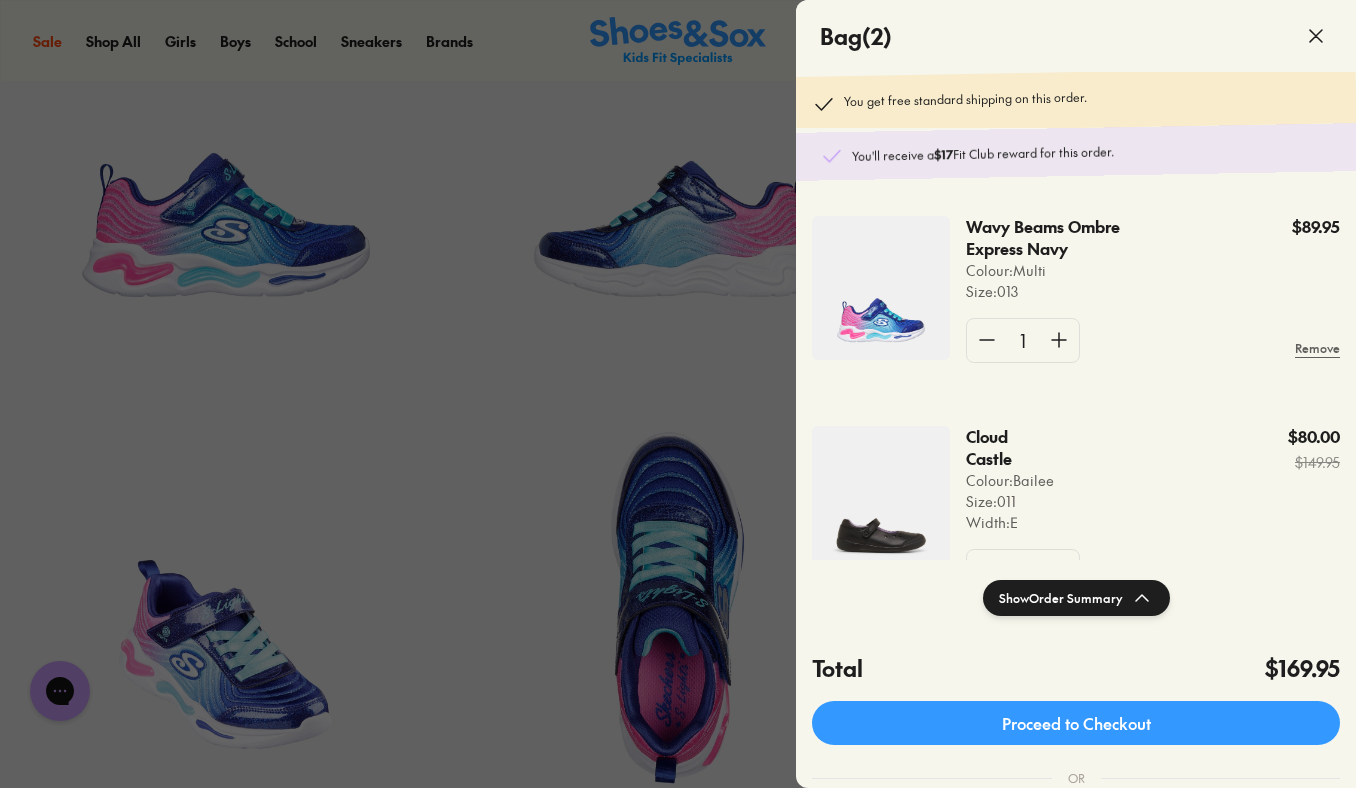 click 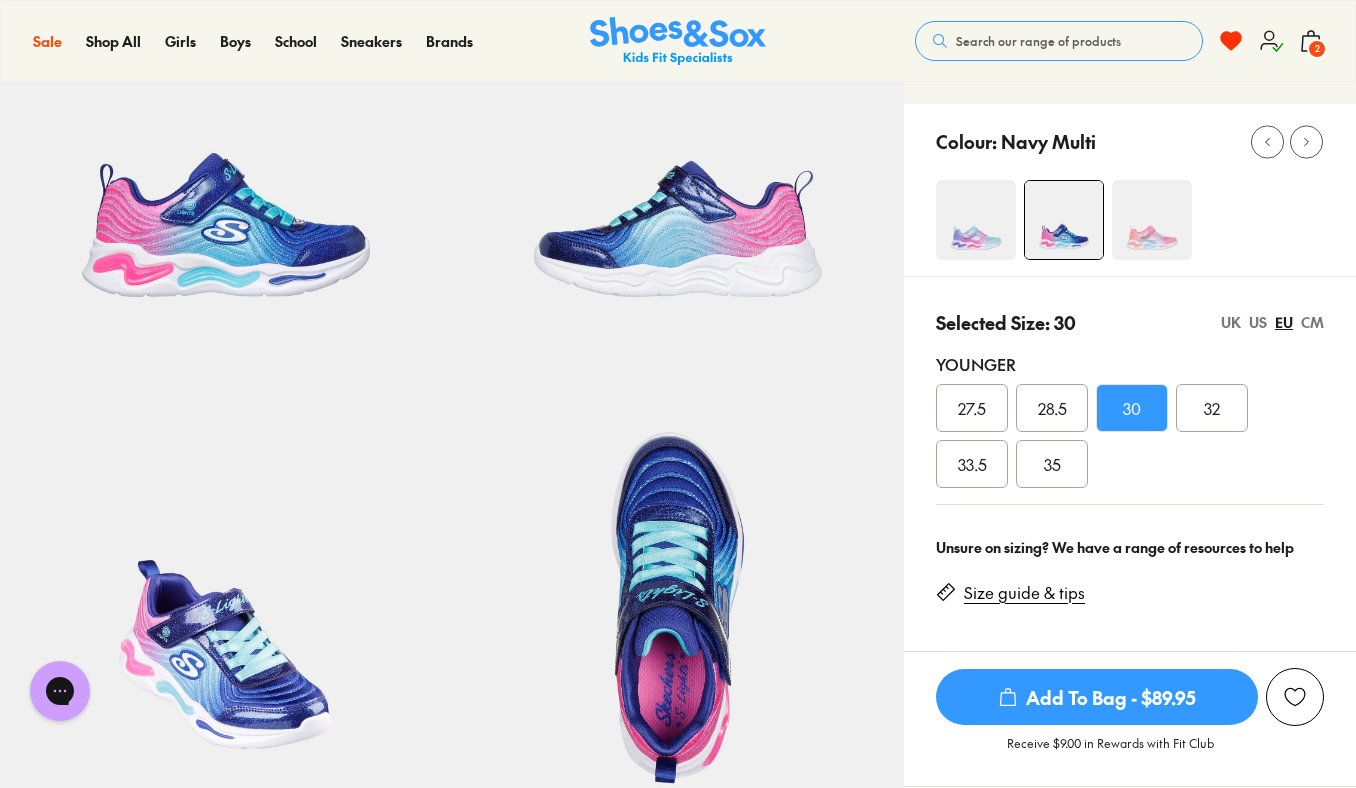 click 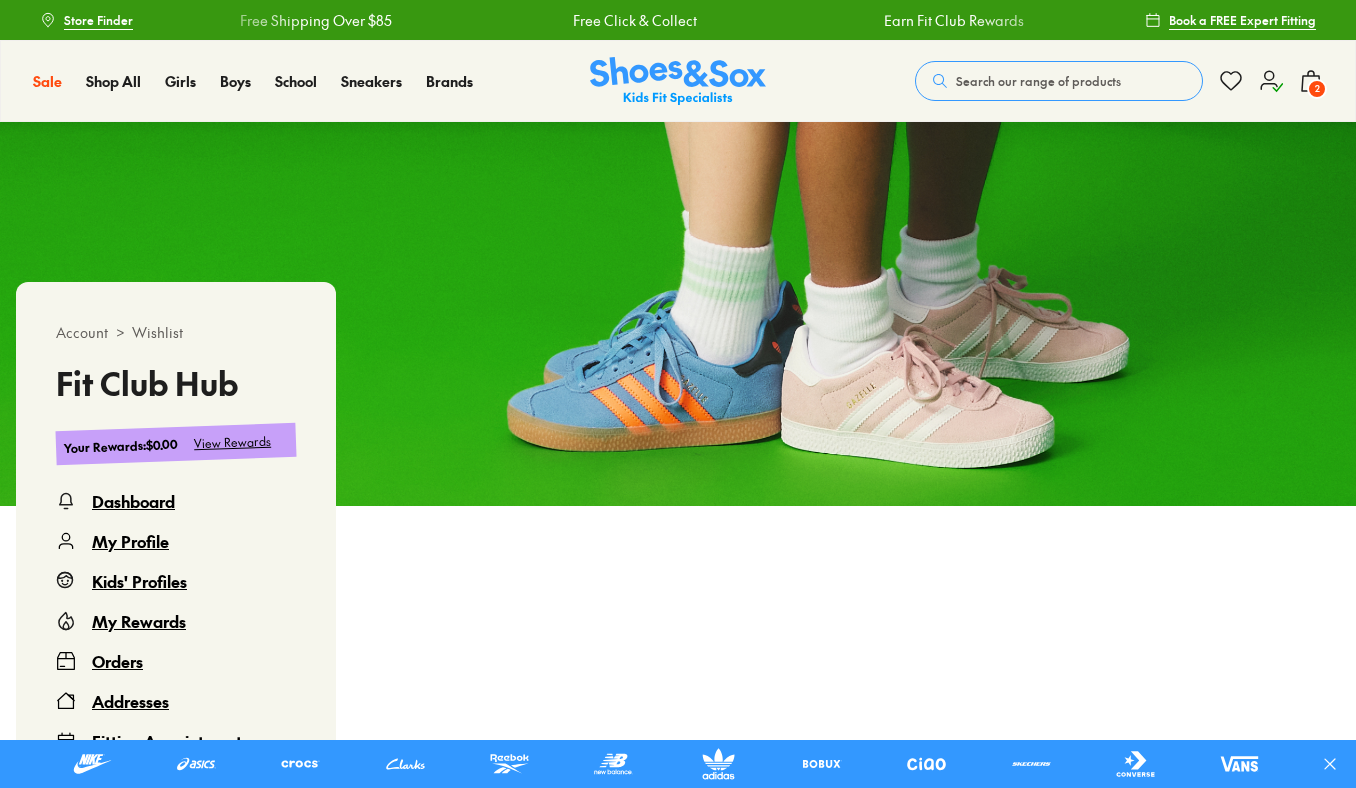 scroll, scrollTop: 0, scrollLeft: 0, axis: both 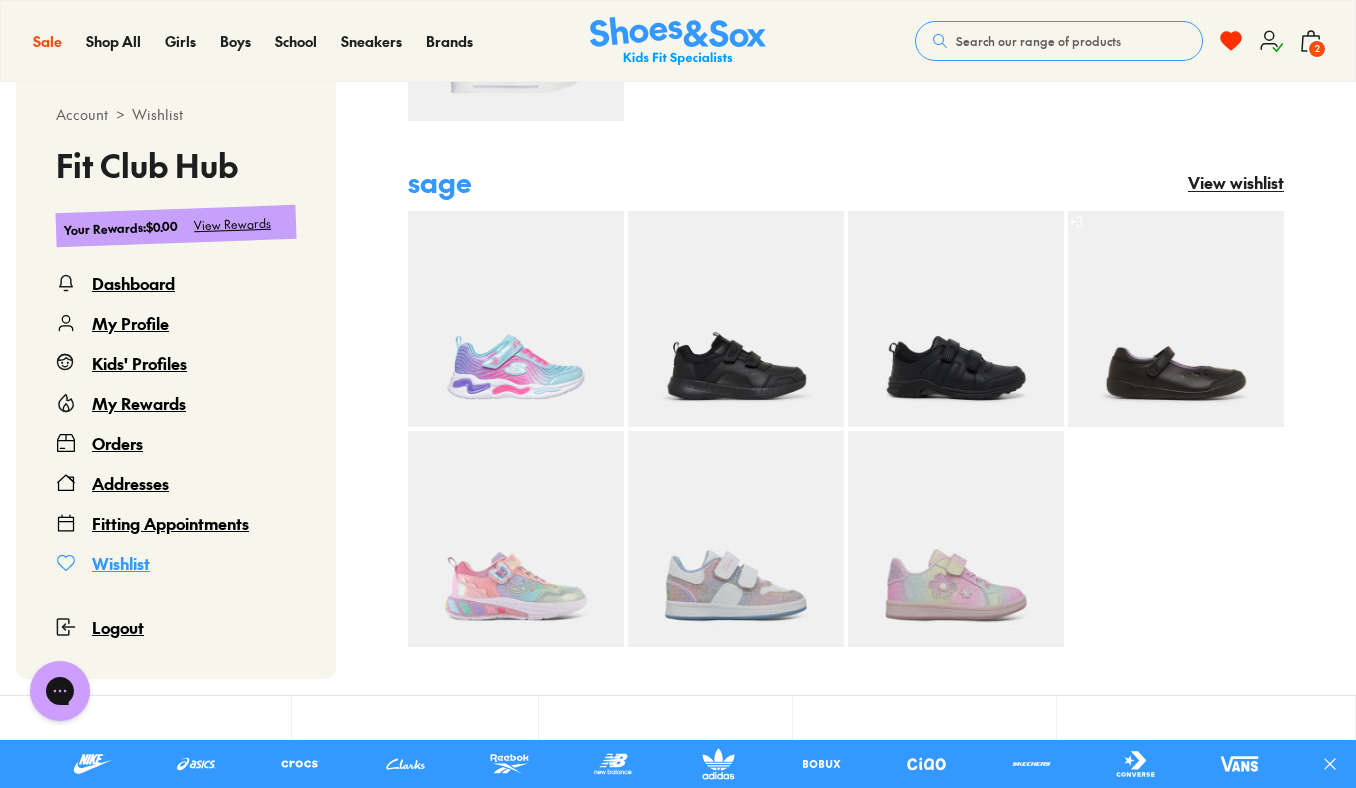 click on "View wishlist" at bounding box center [1236, 182] 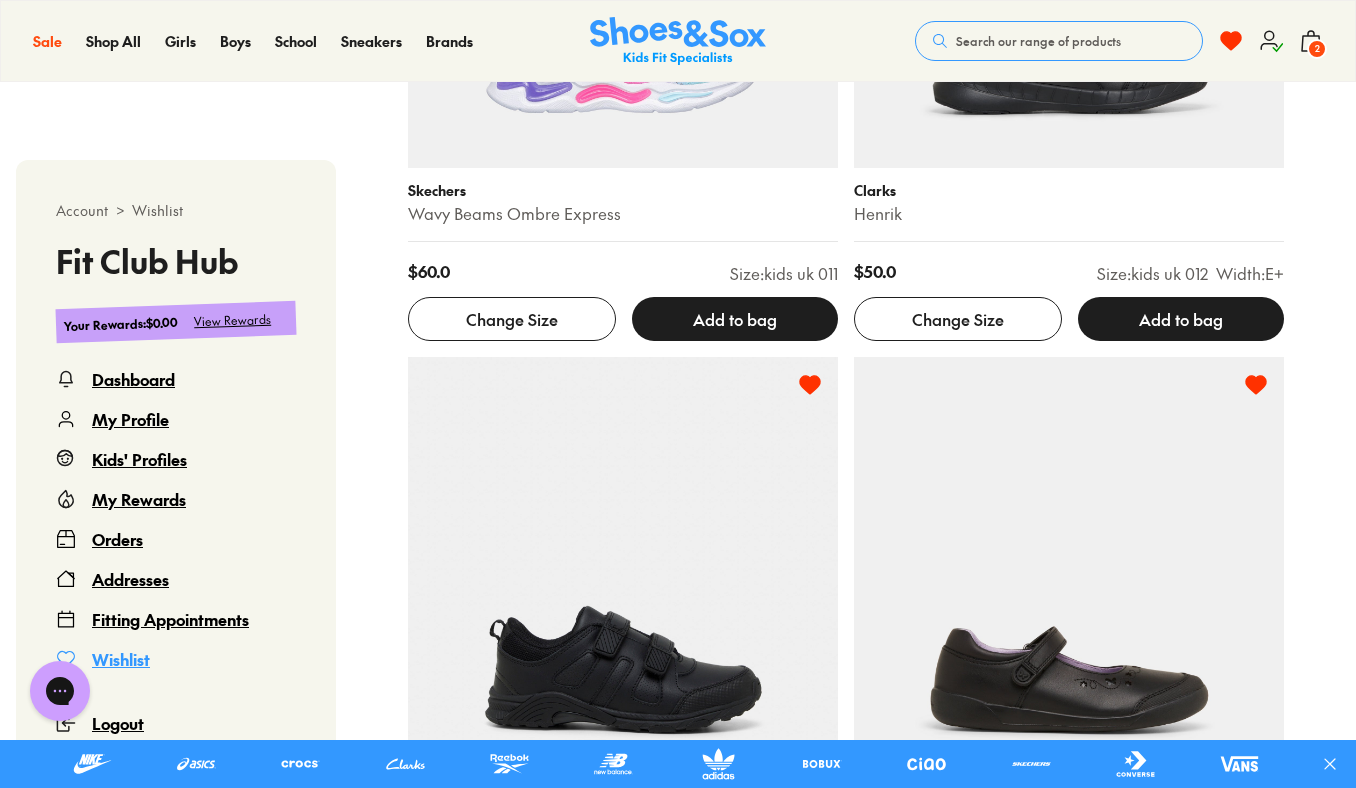 scroll, scrollTop: 945, scrollLeft: 0, axis: vertical 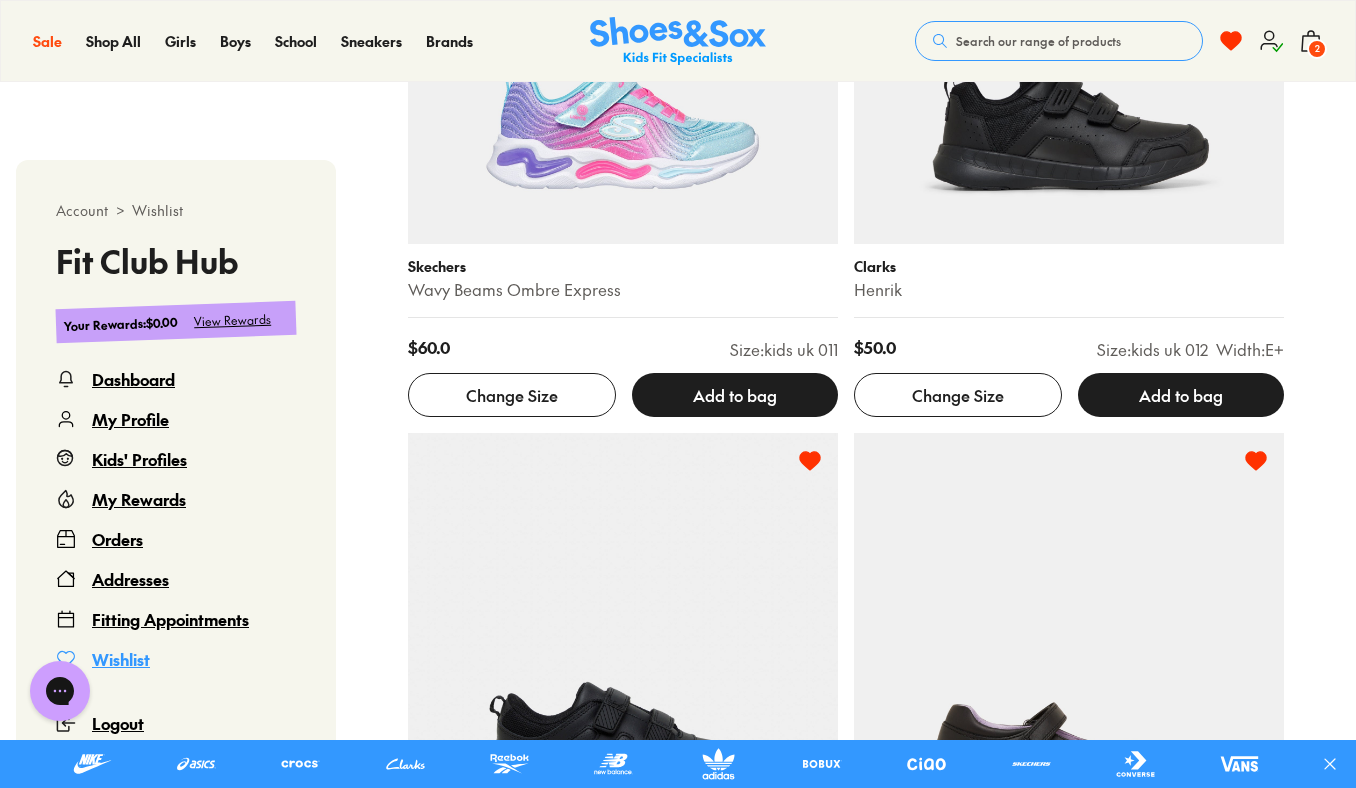 click at bounding box center [1069, 29] 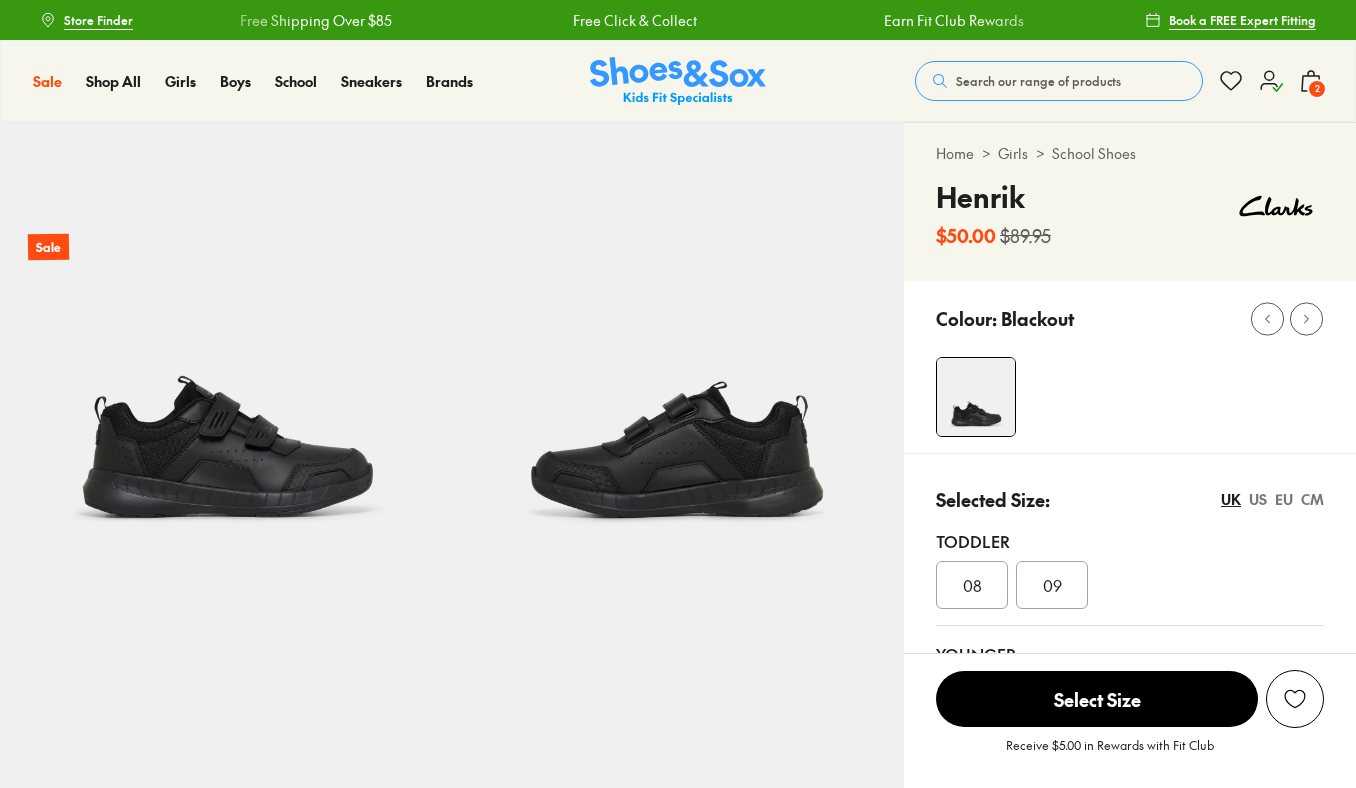 scroll, scrollTop: 0, scrollLeft: 0, axis: both 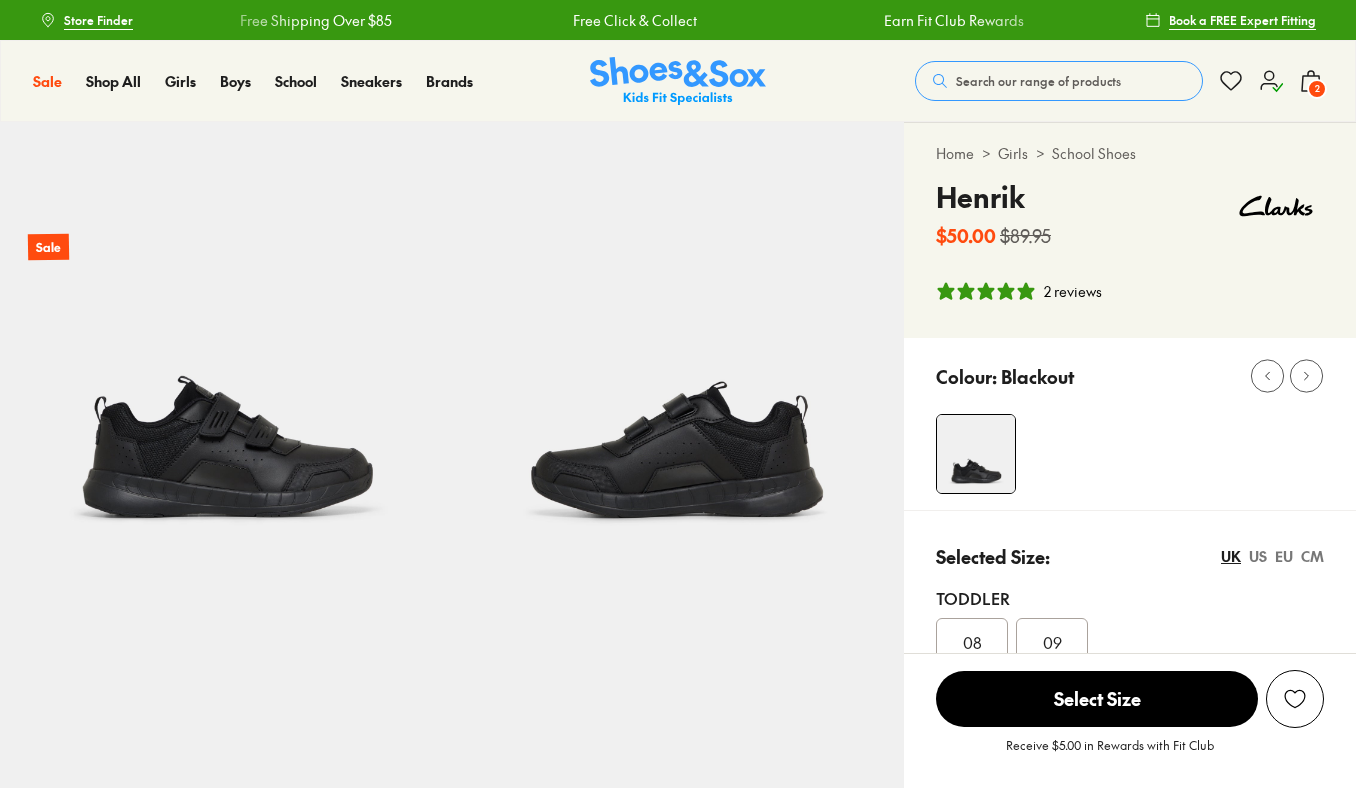 select on "*" 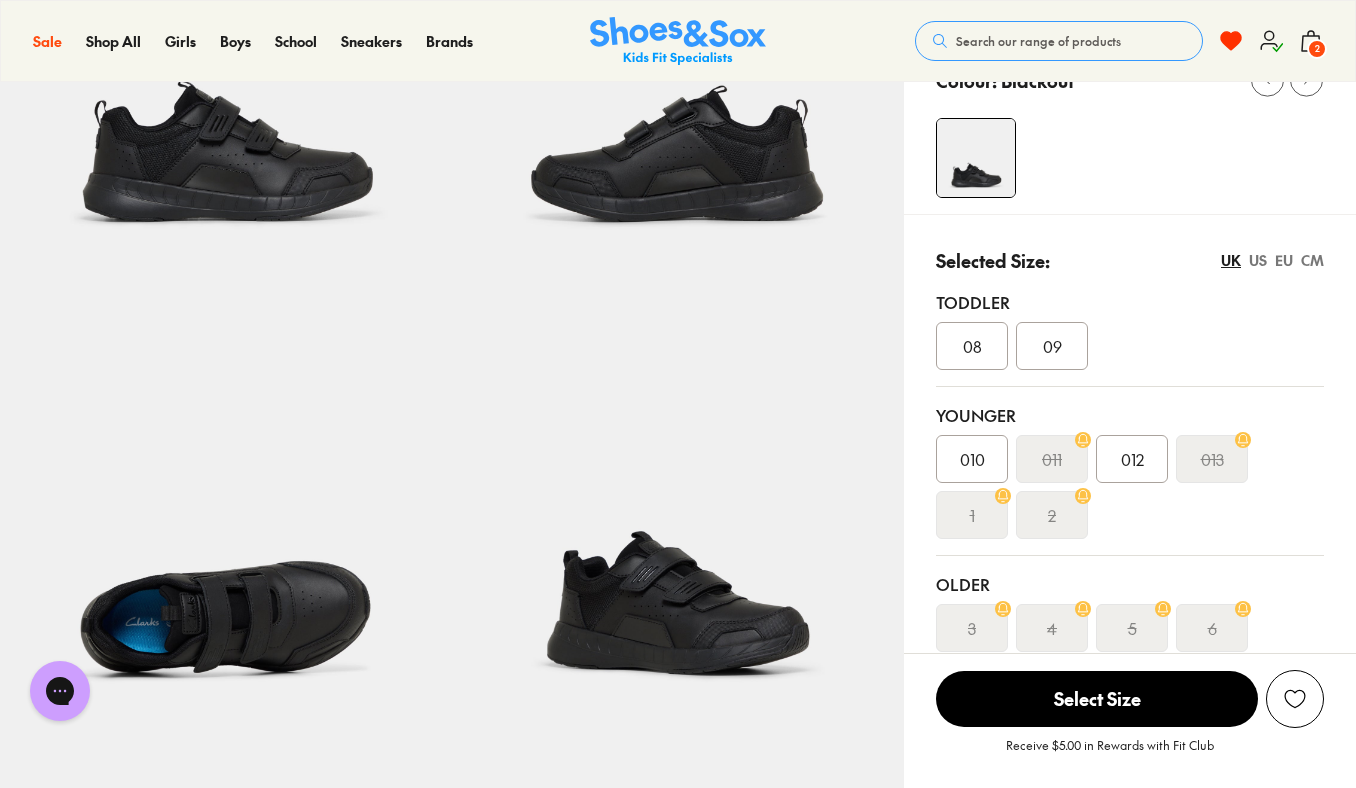 scroll, scrollTop: 297, scrollLeft: 0, axis: vertical 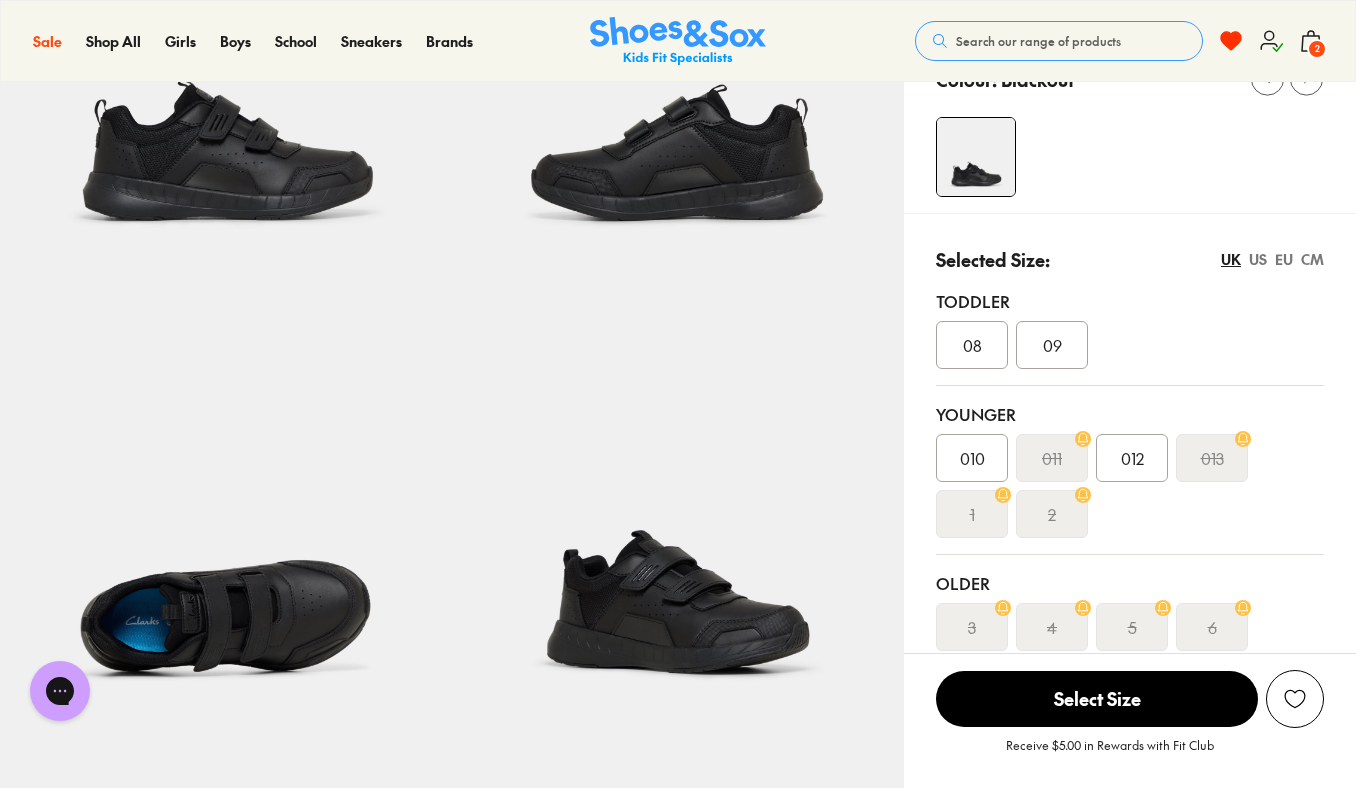 click on "EU" at bounding box center [1284, 259] 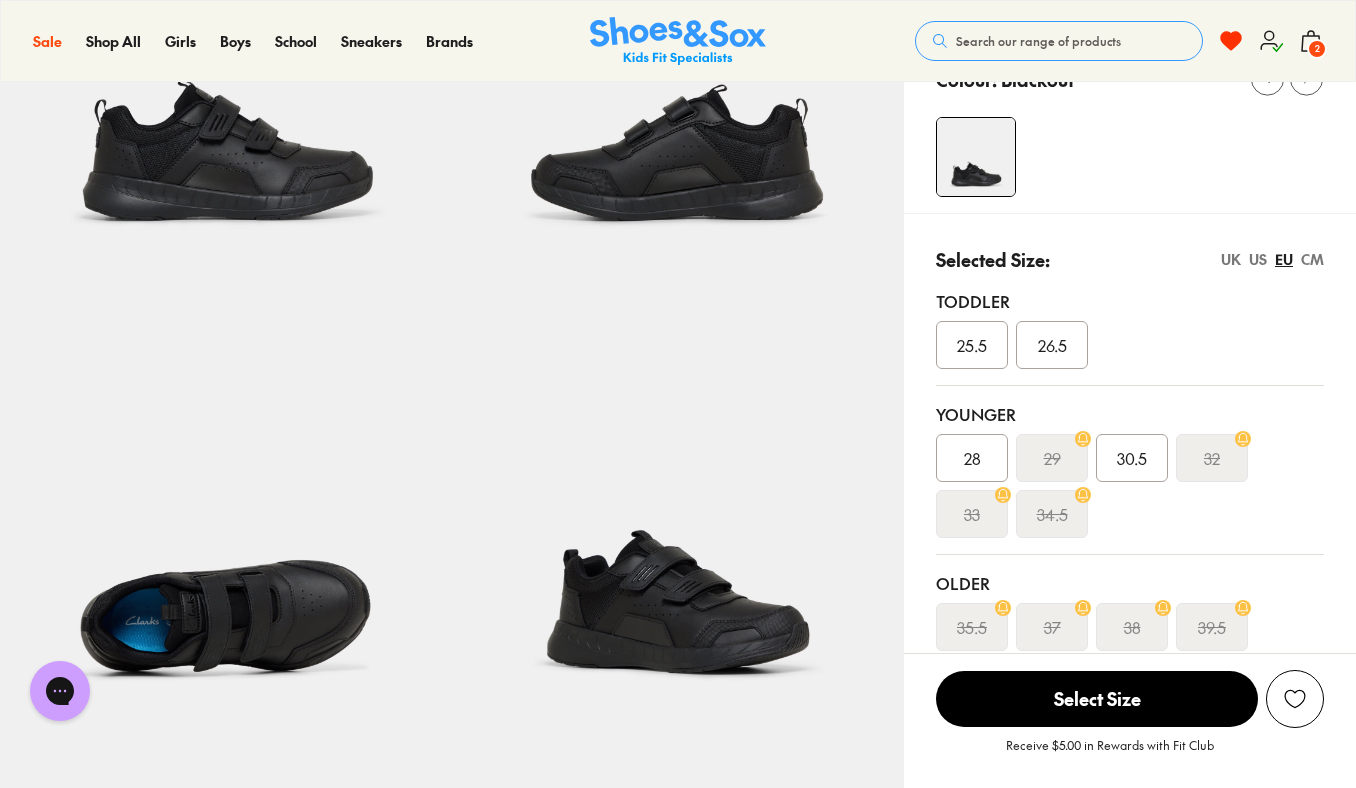 click 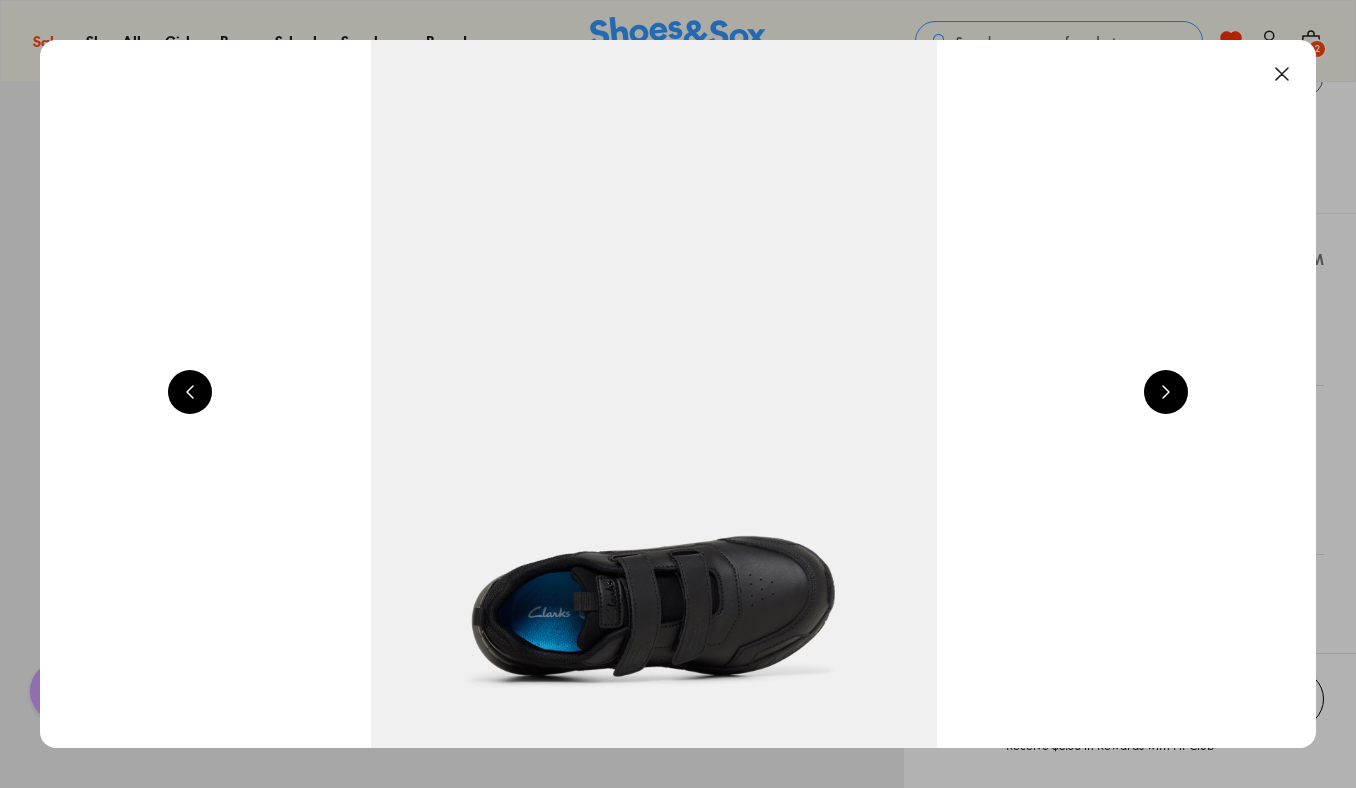 click at bounding box center [1166, 392] 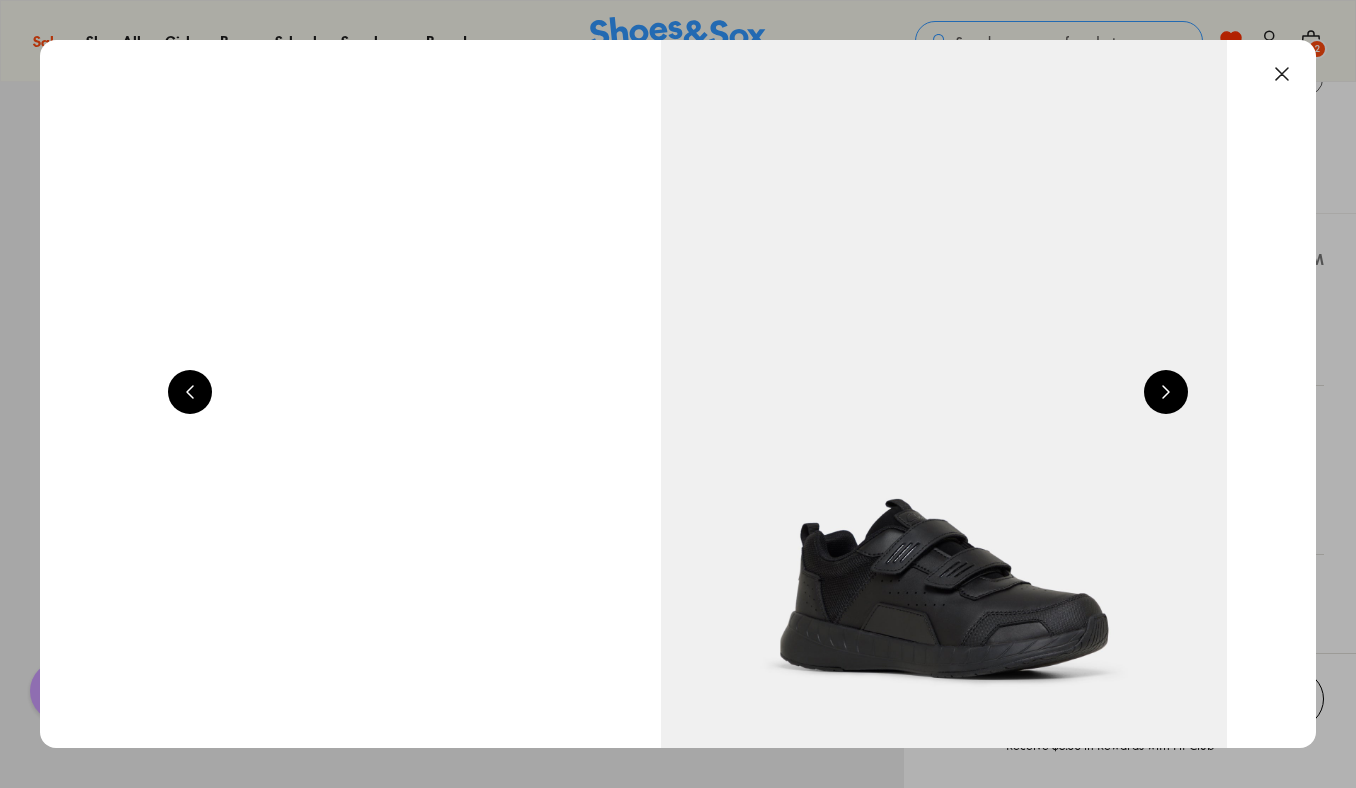 scroll, scrollTop: 0, scrollLeft: 5136, axis: horizontal 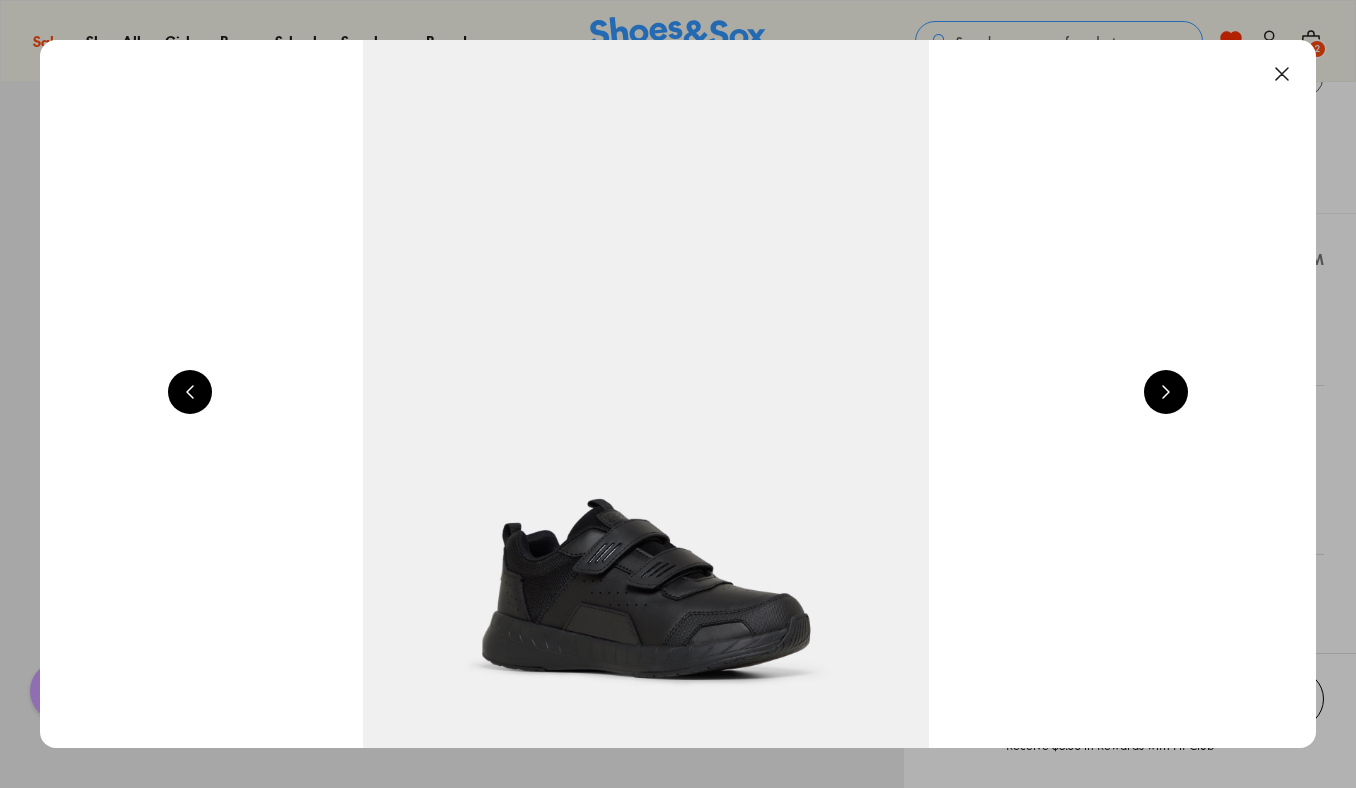 click at bounding box center (1166, 392) 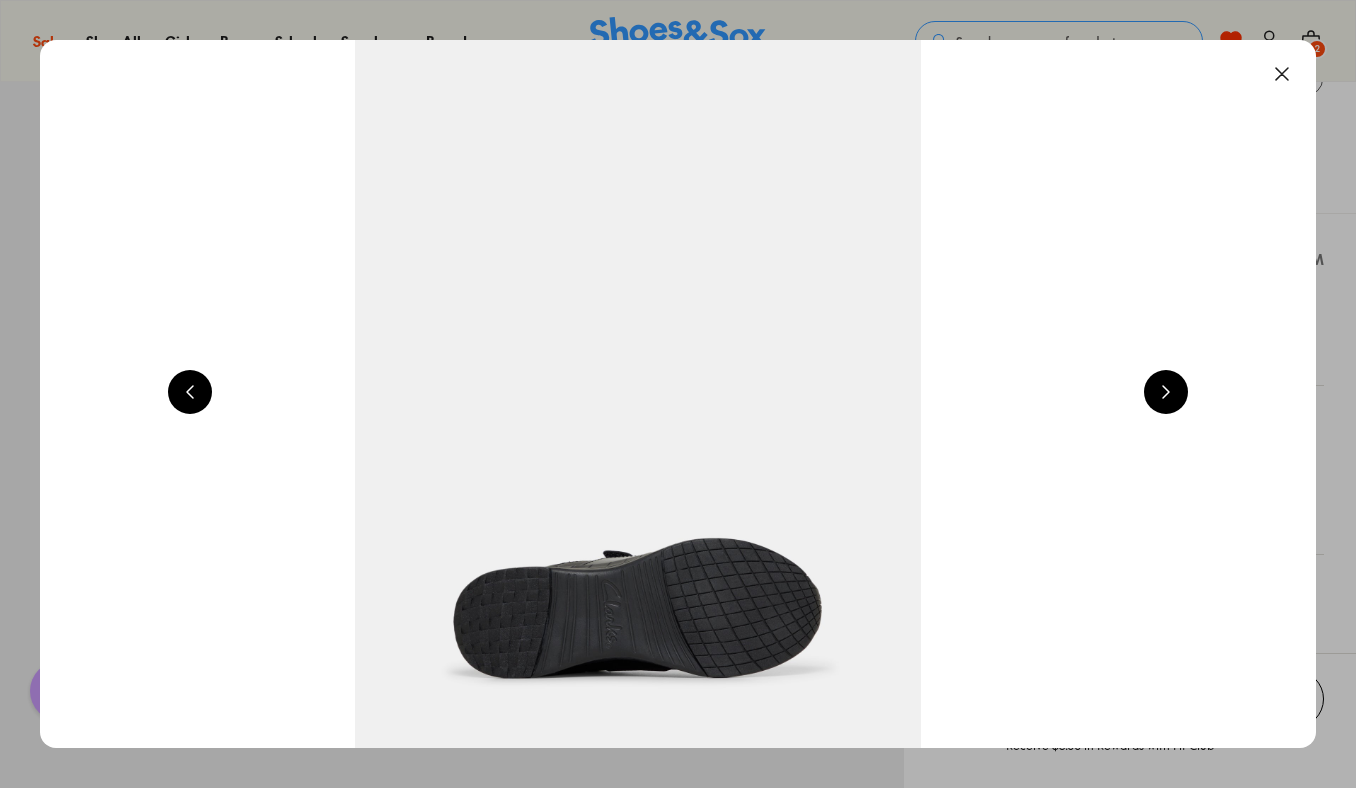 click at bounding box center (1166, 392) 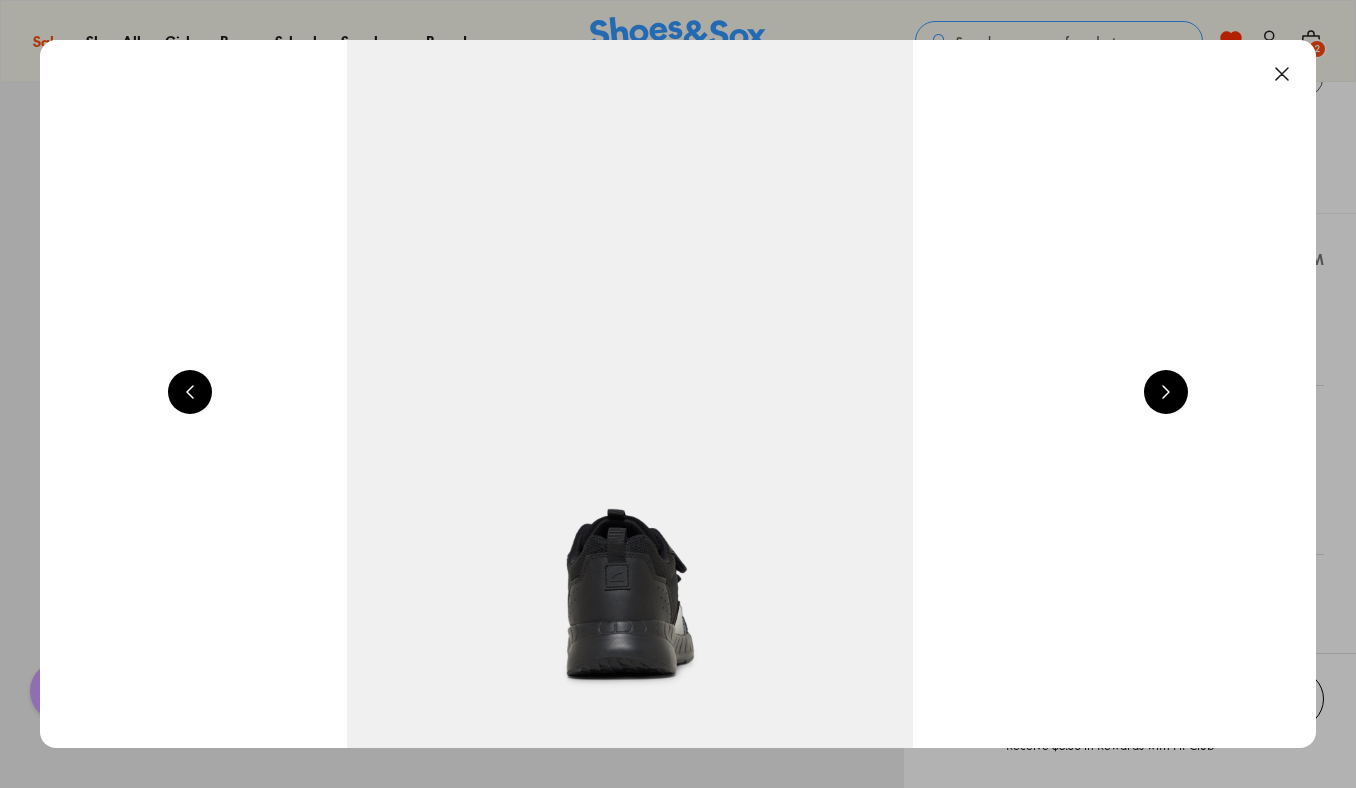 click at bounding box center (1166, 392) 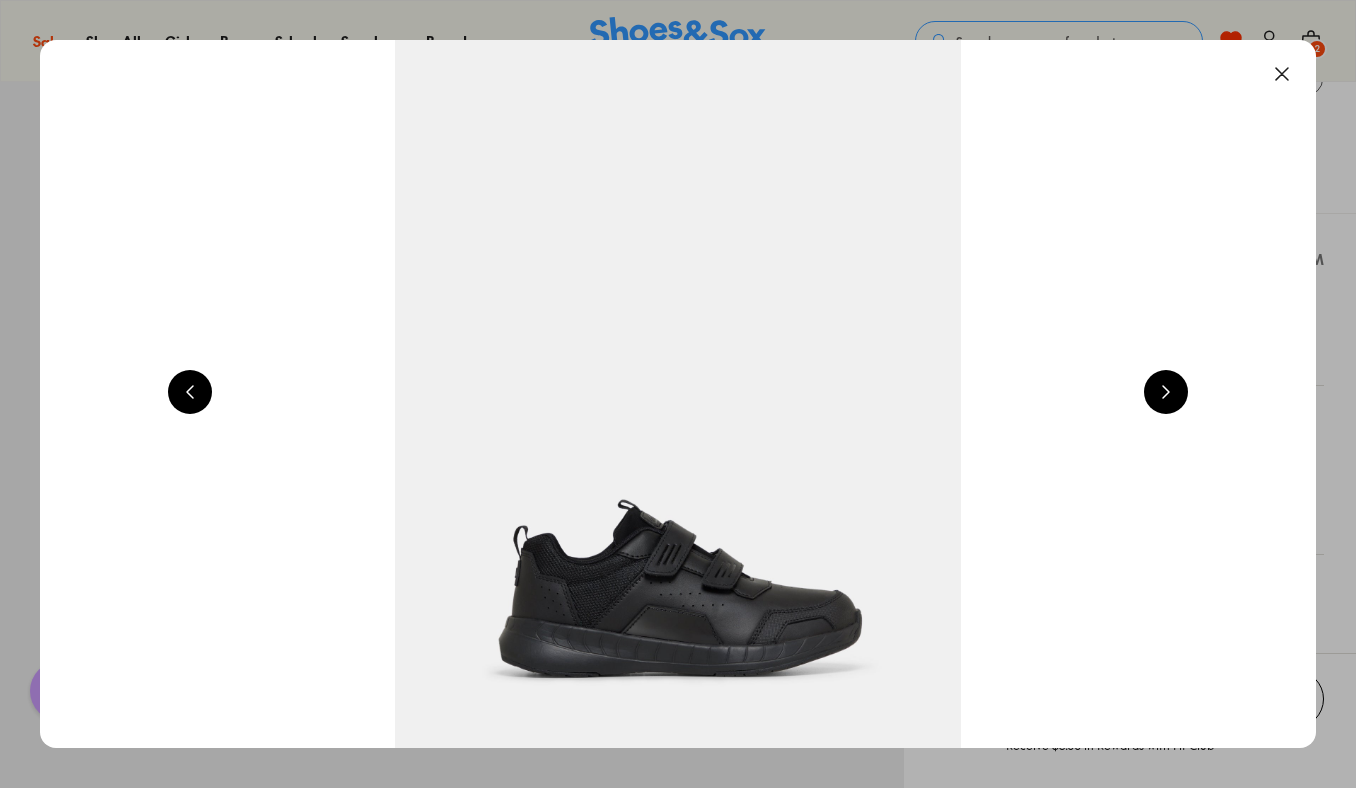 scroll, scrollTop: 0, scrollLeft: 1284, axis: horizontal 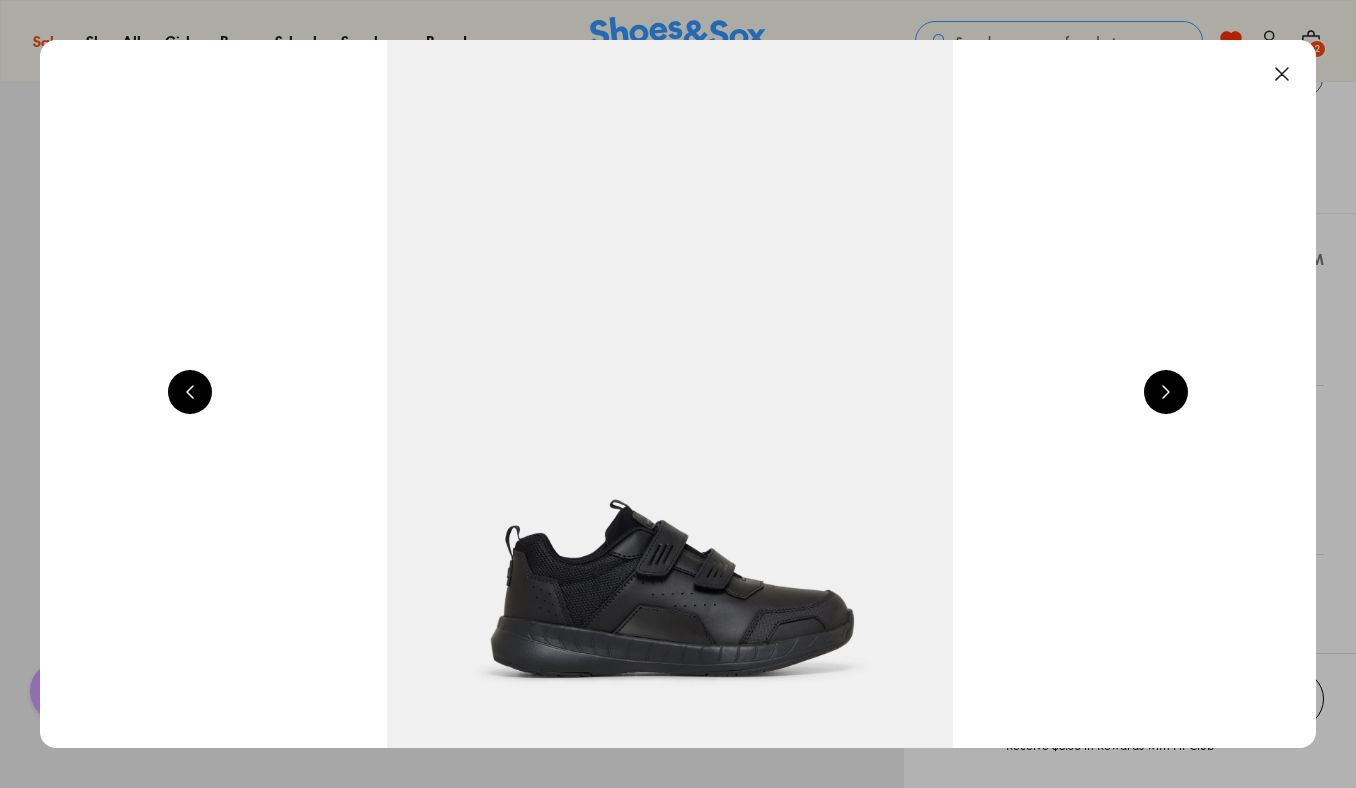 click at bounding box center (1166, 392) 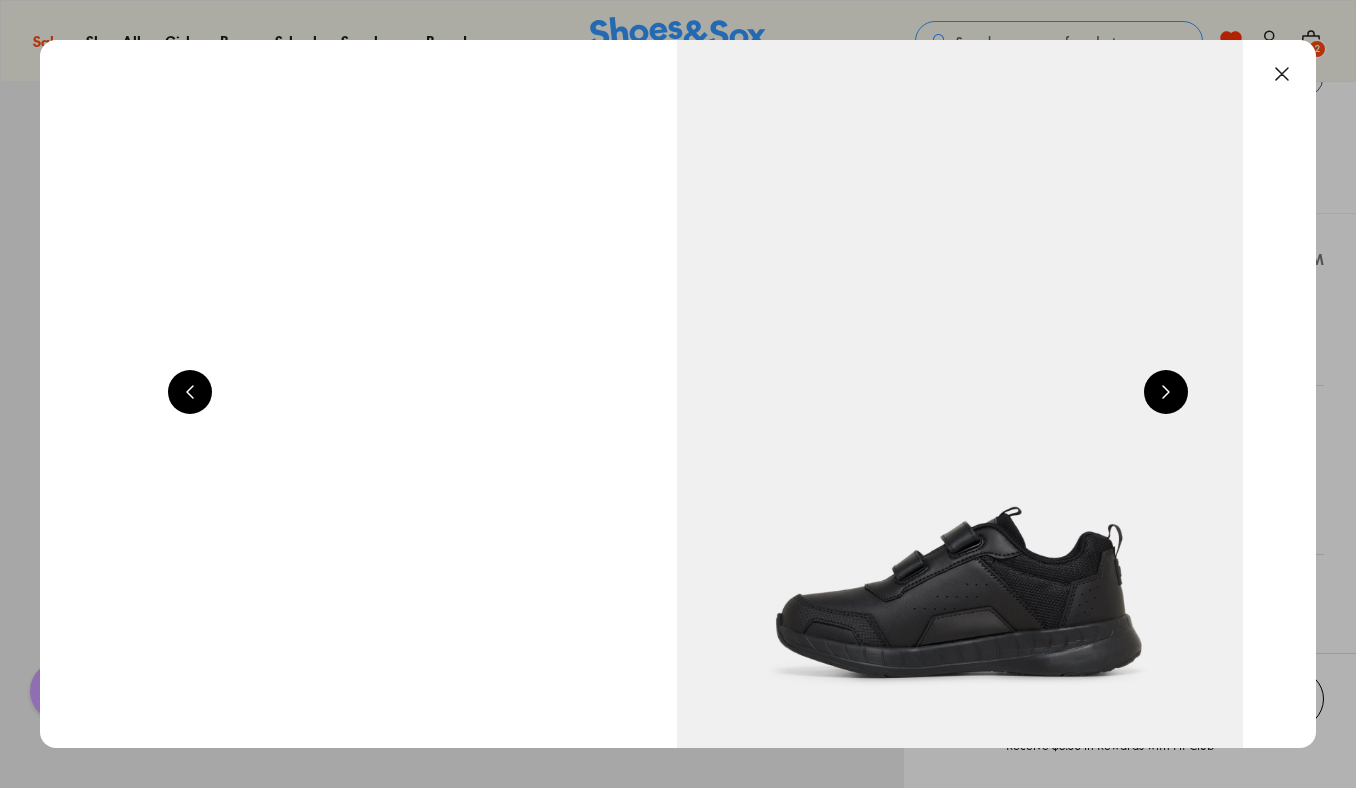 scroll, scrollTop: 0, scrollLeft: 2568, axis: horizontal 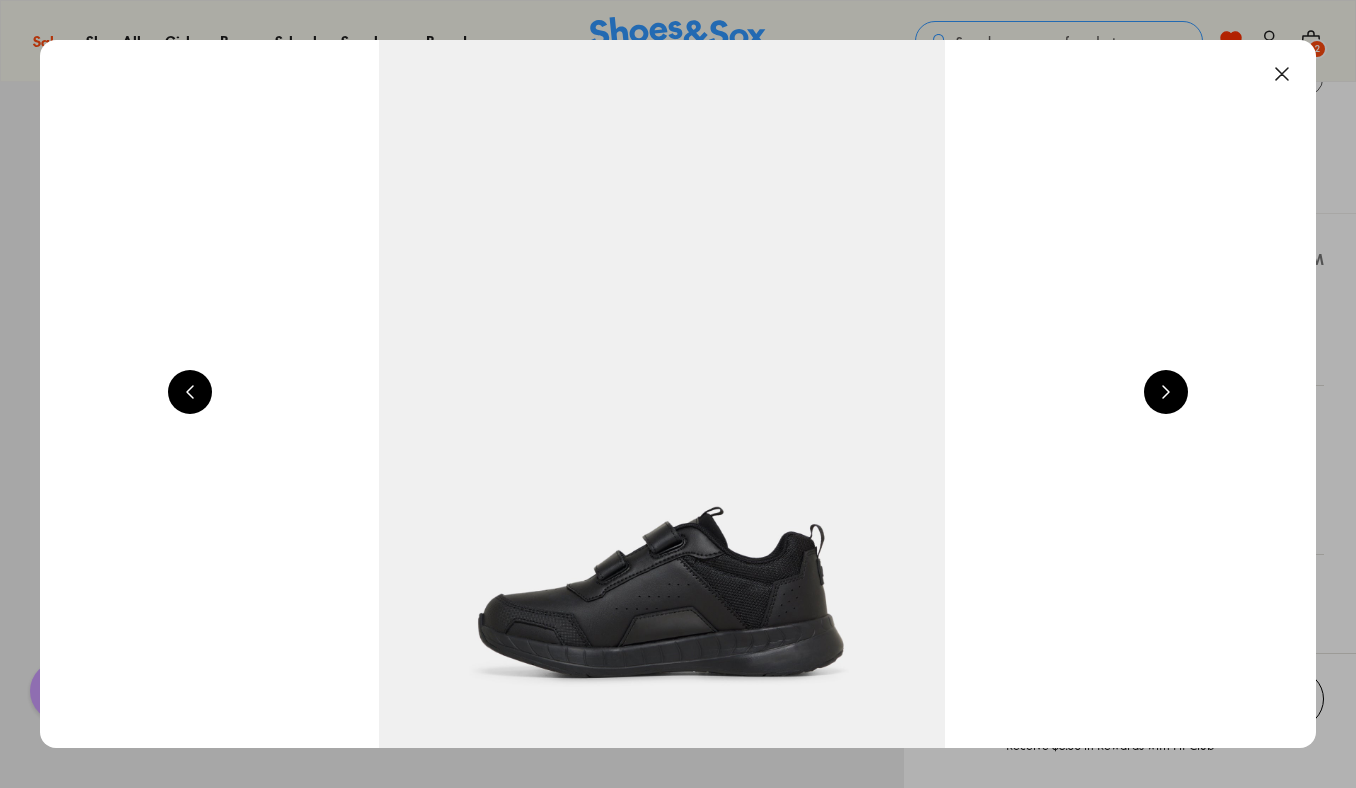 click at bounding box center (1282, 74) 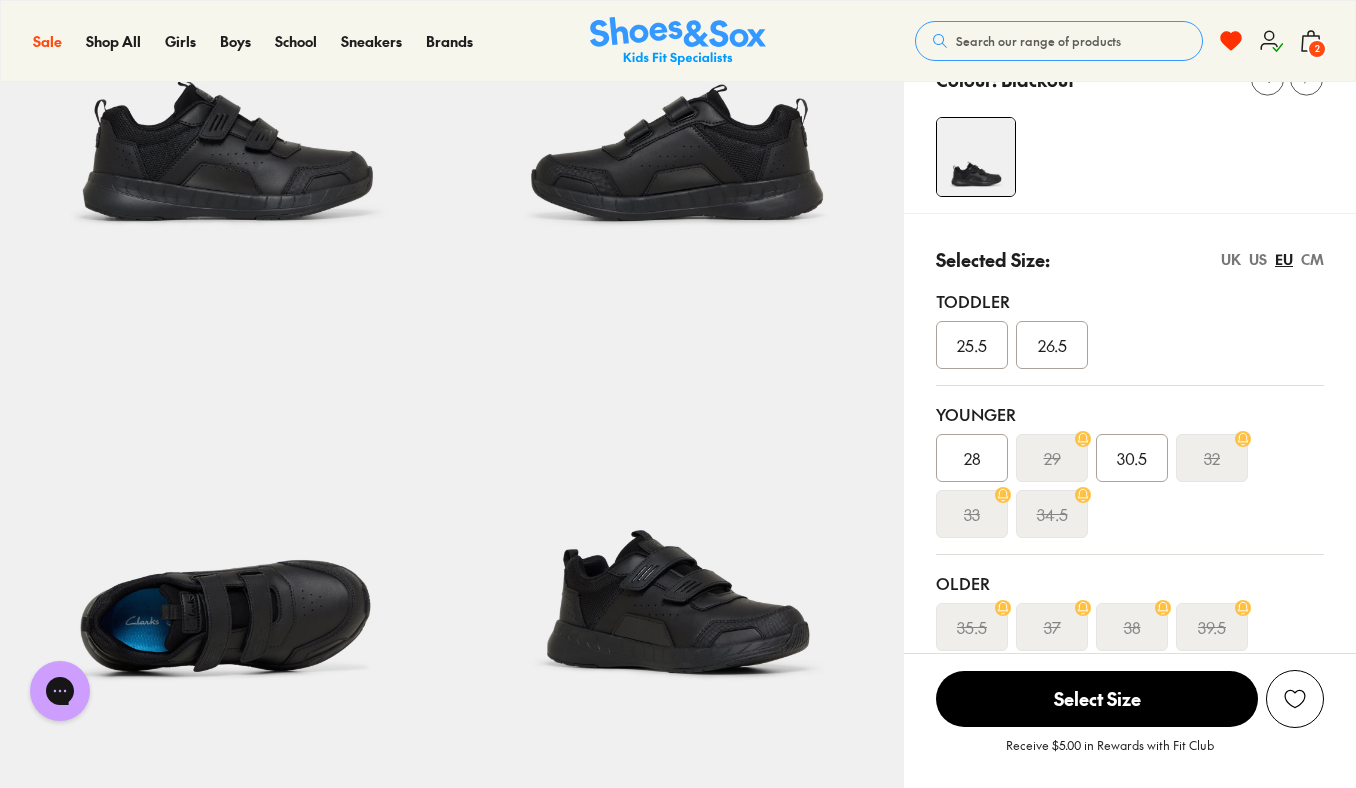 click on "30.5" at bounding box center [1132, 458] 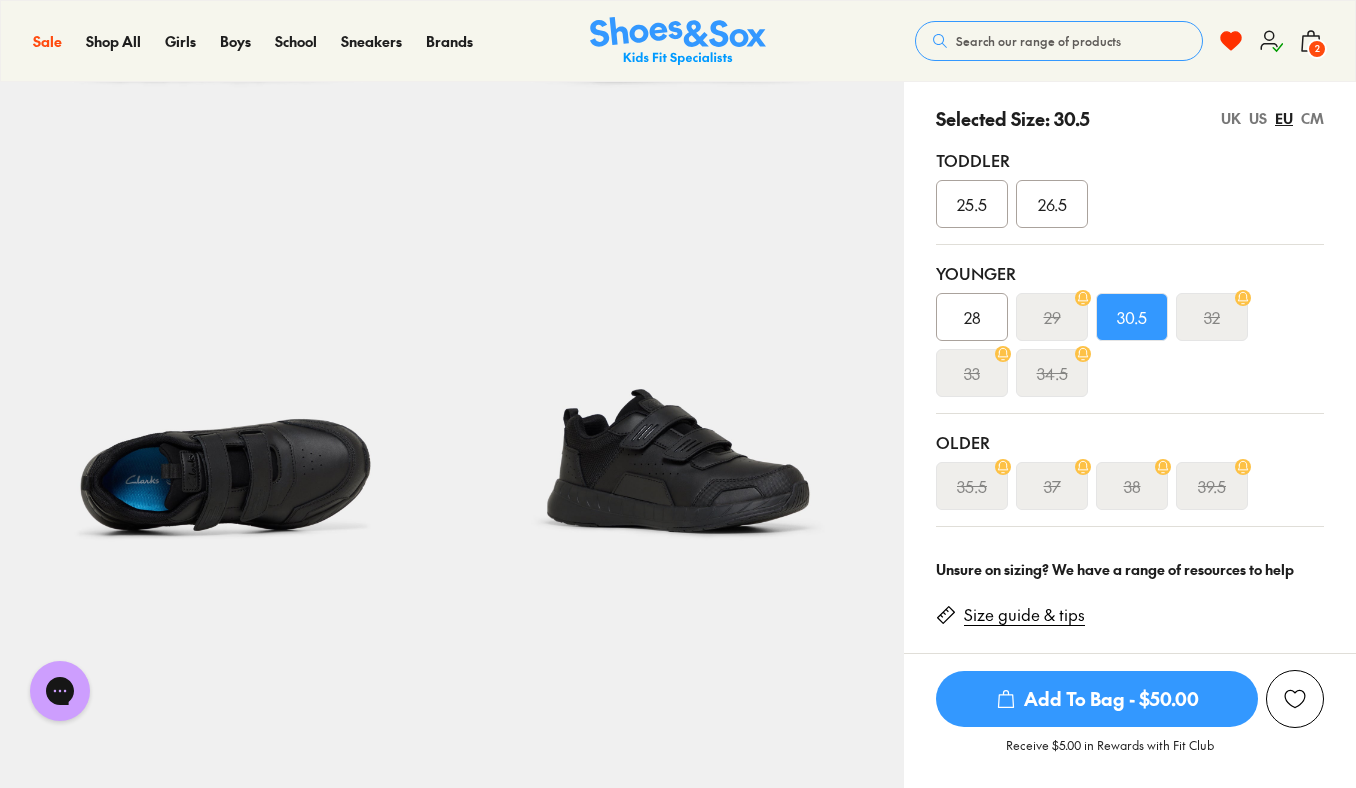 scroll, scrollTop: 439, scrollLeft: 0, axis: vertical 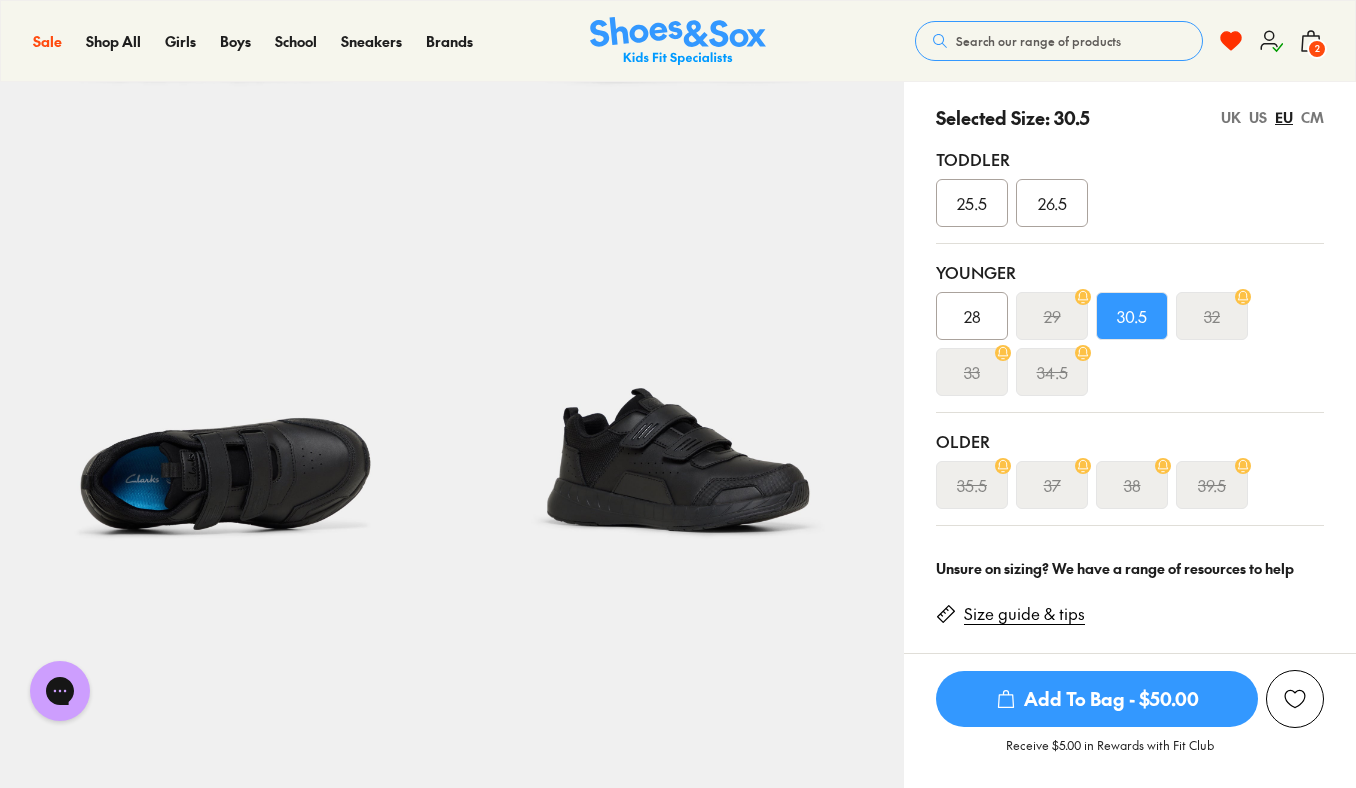 click on "CM" at bounding box center [1312, 117] 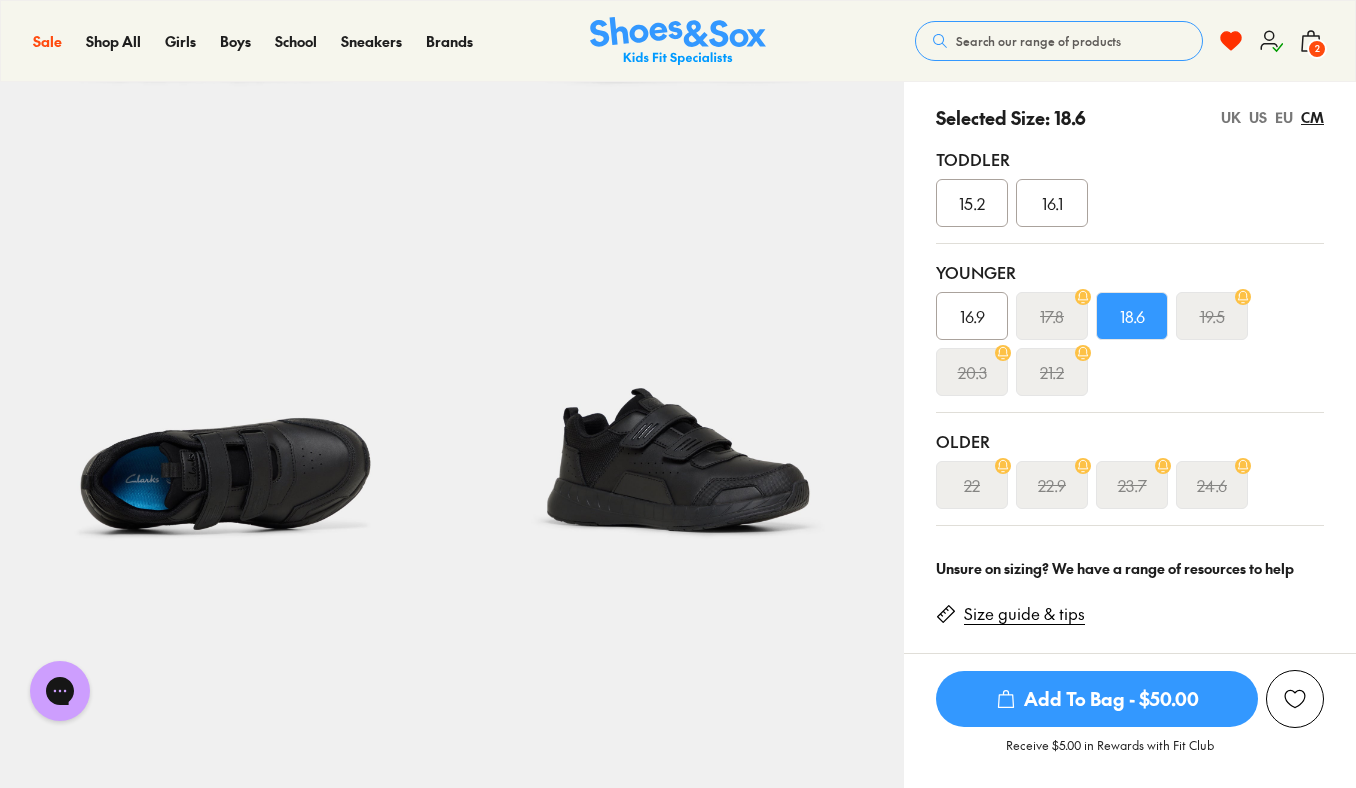 click on "Add To Bag - $50.00" at bounding box center (1097, 699) 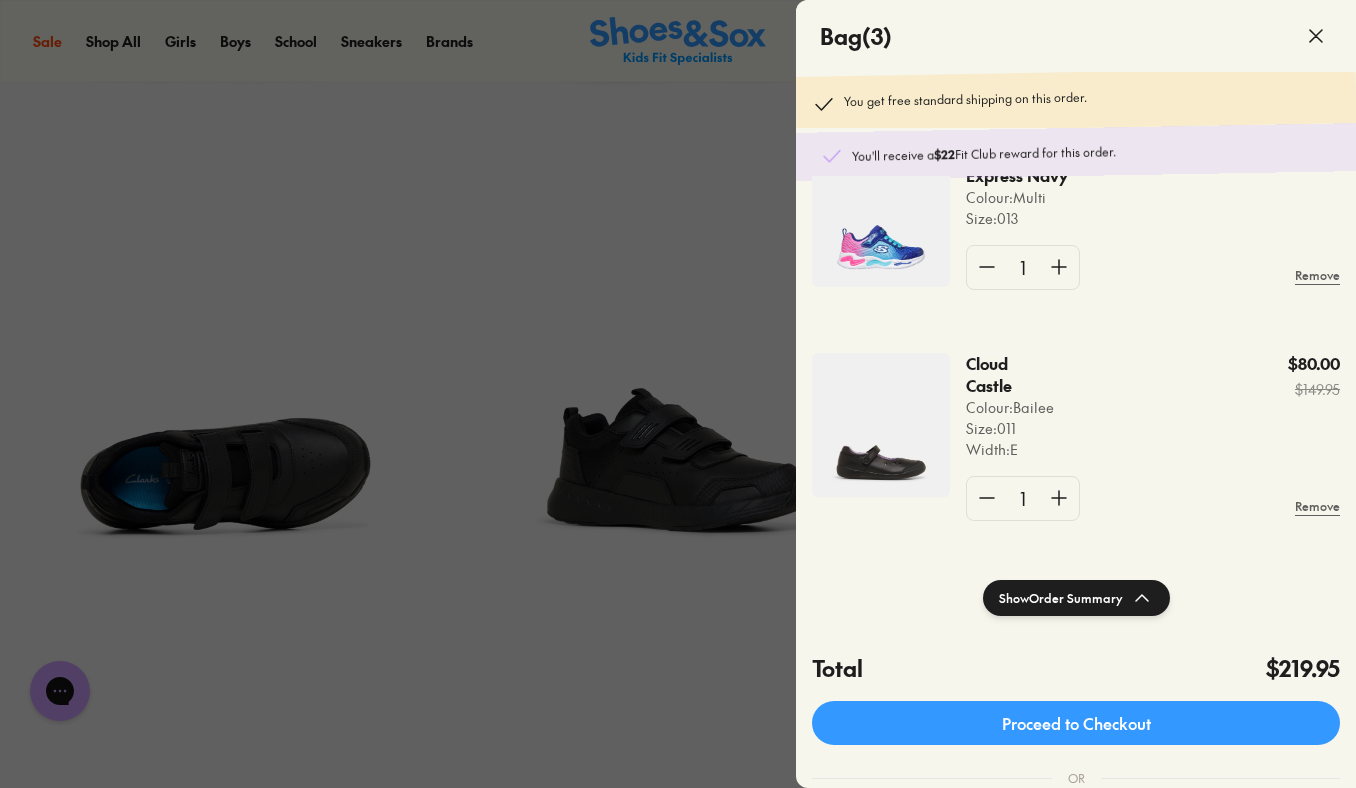 scroll, scrollTop: 0, scrollLeft: 0, axis: both 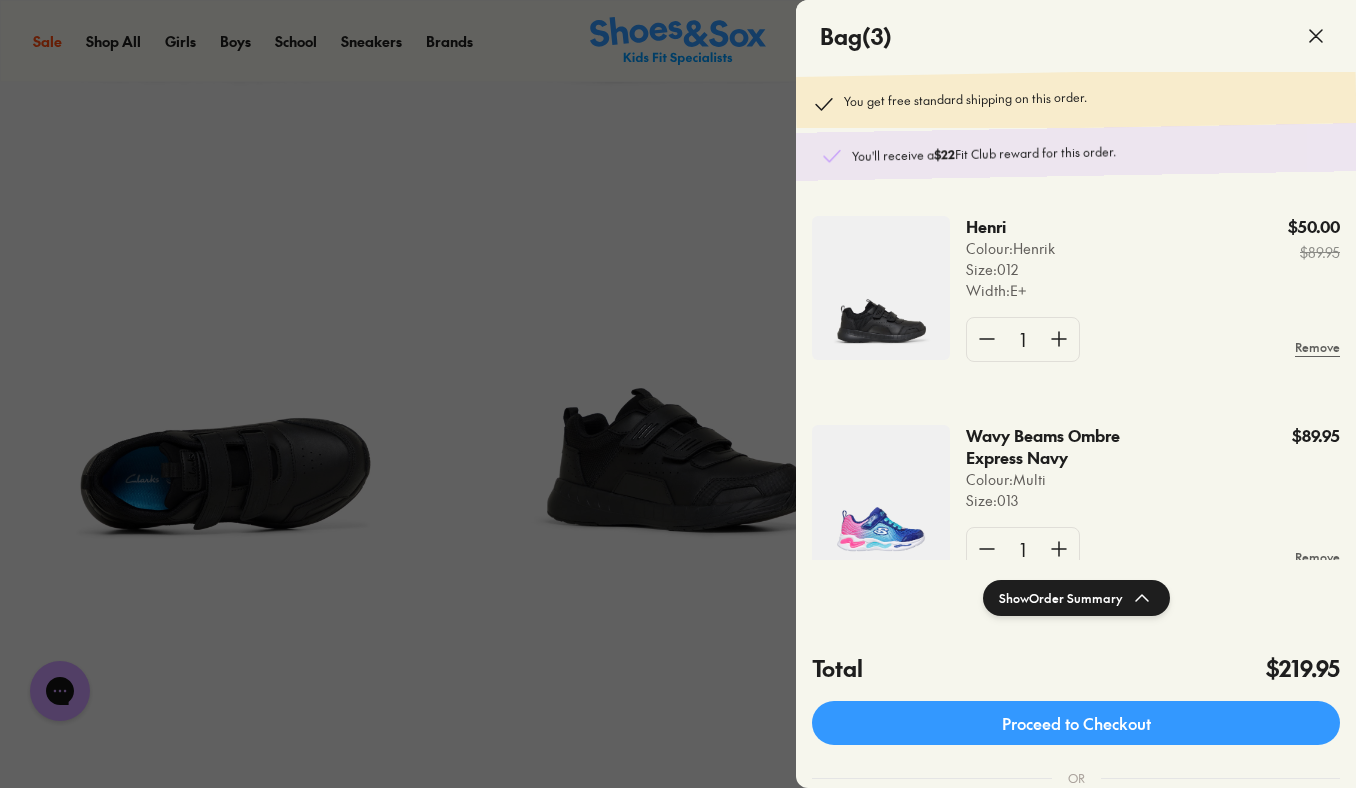 click 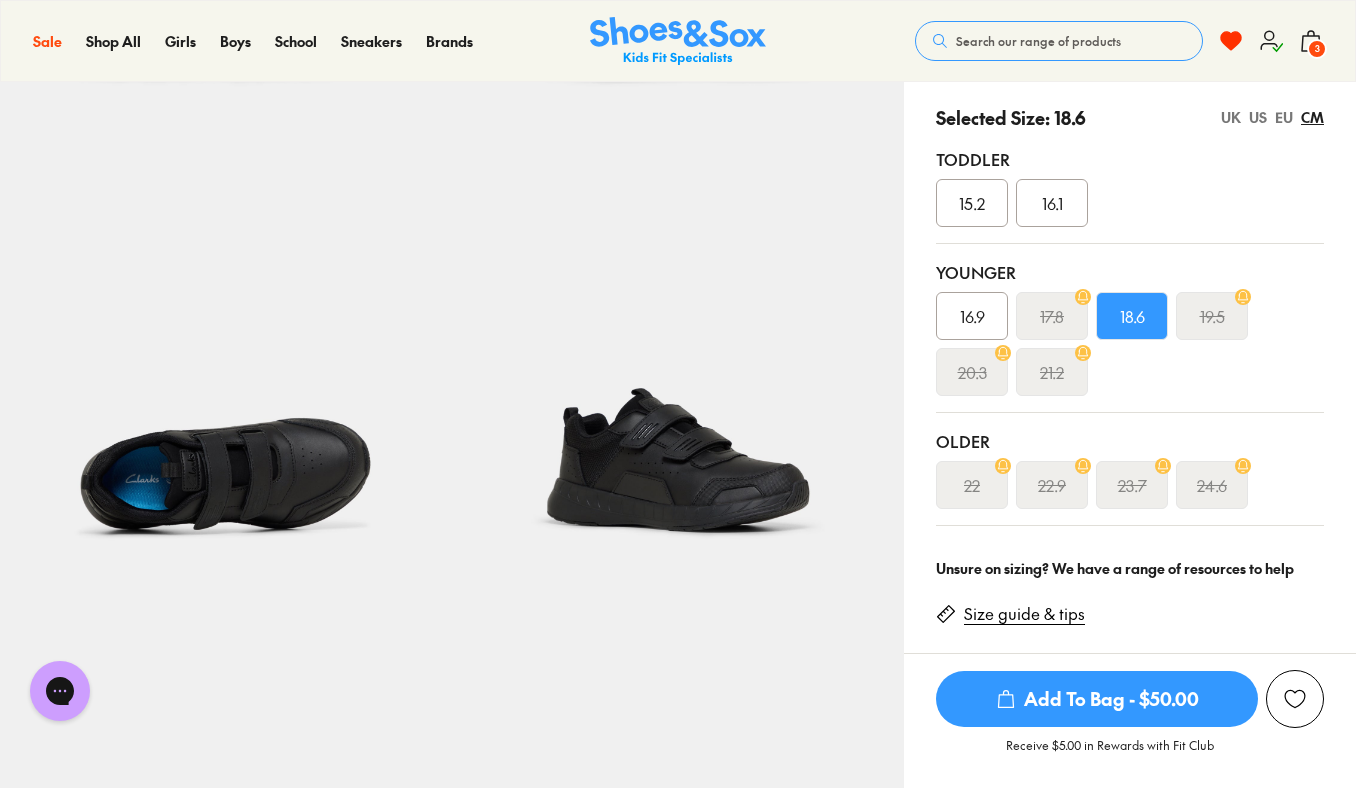 click 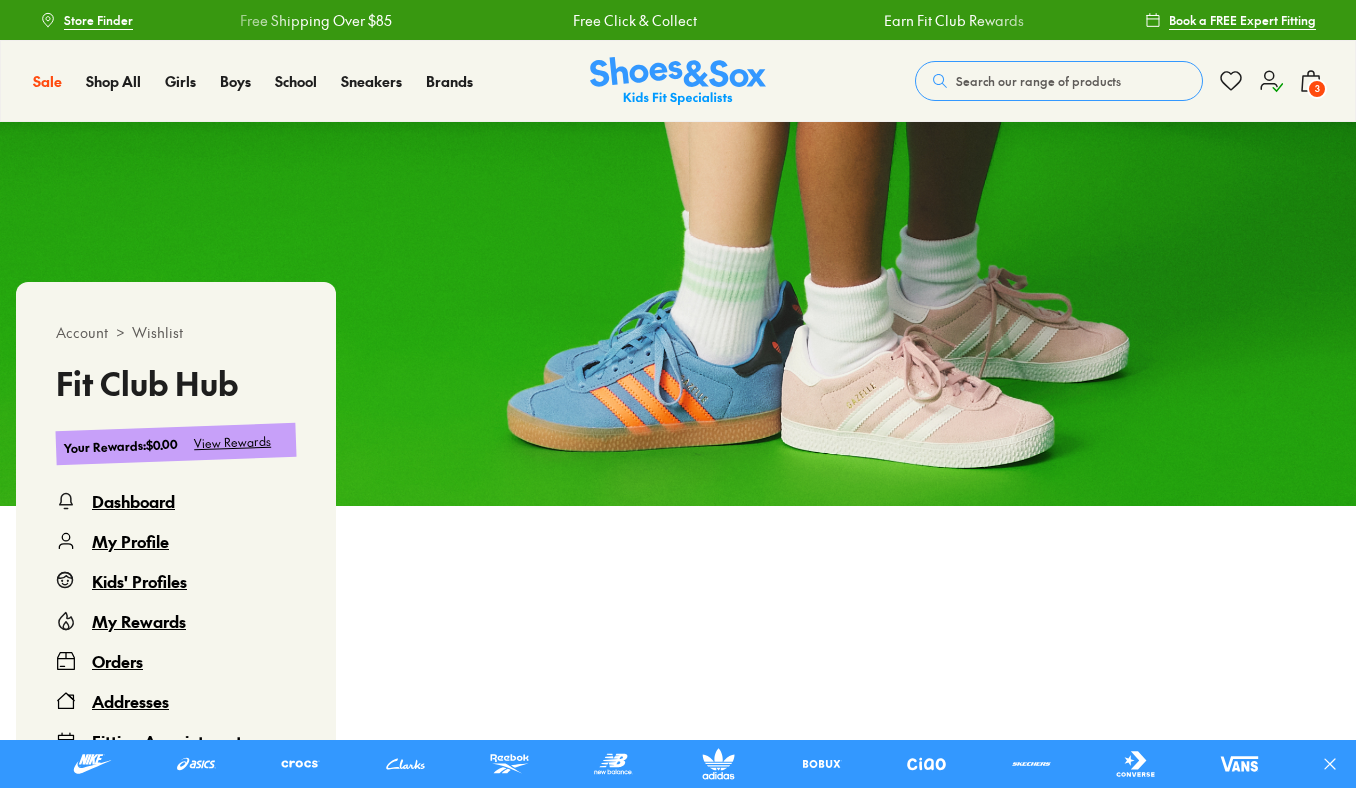 scroll, scrollTop: 0, scrollLeft: 0, axis: both 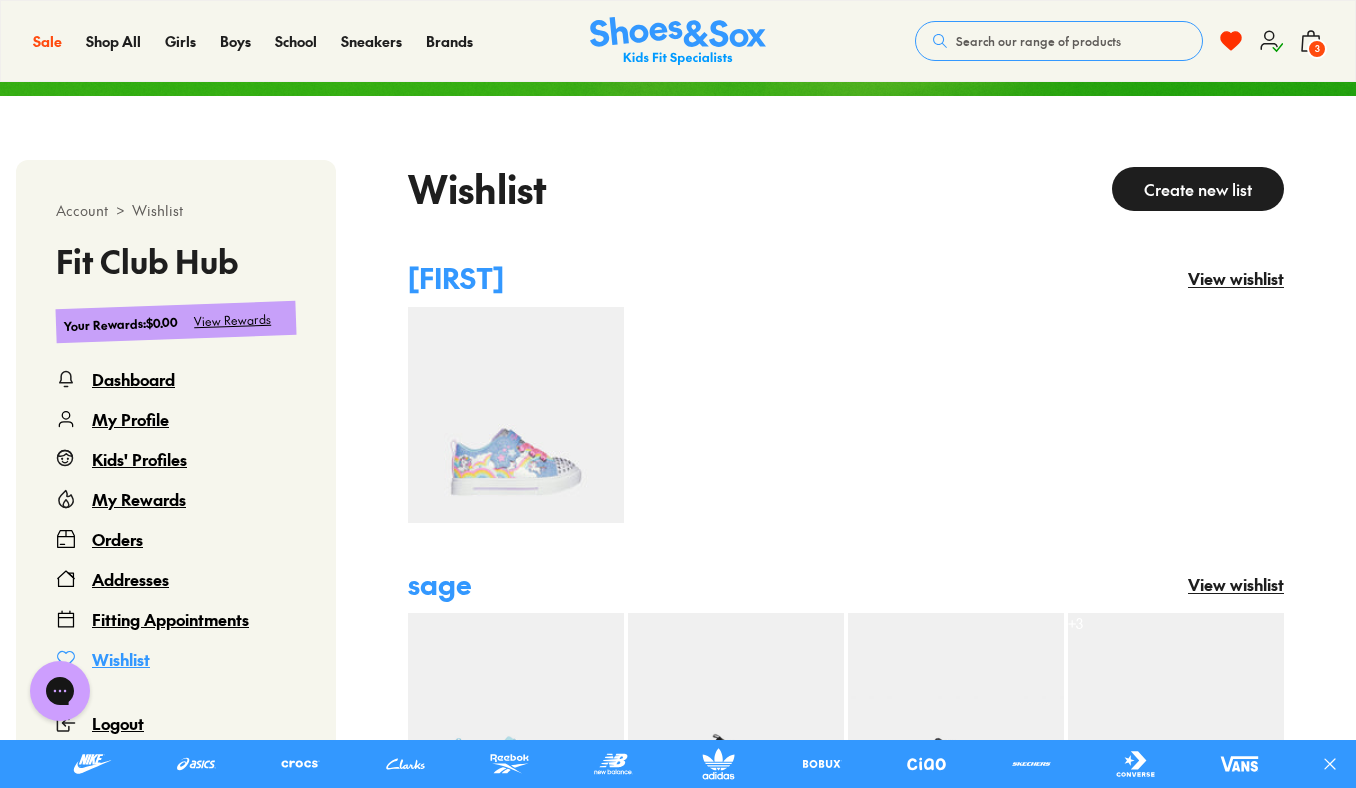 click at bounding box center [516, 415] 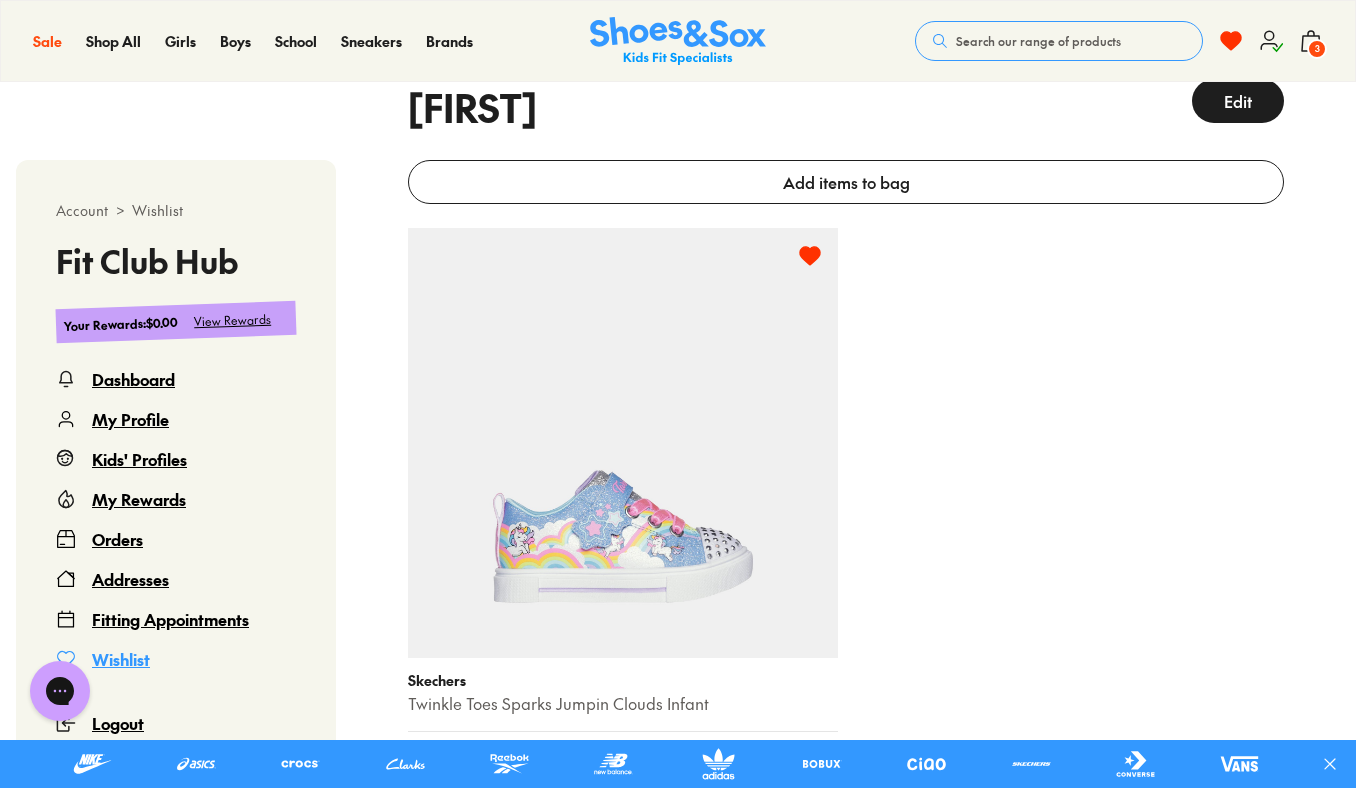 scroll, scrollTop: 526, scrollLeft: 0, axis: vertical 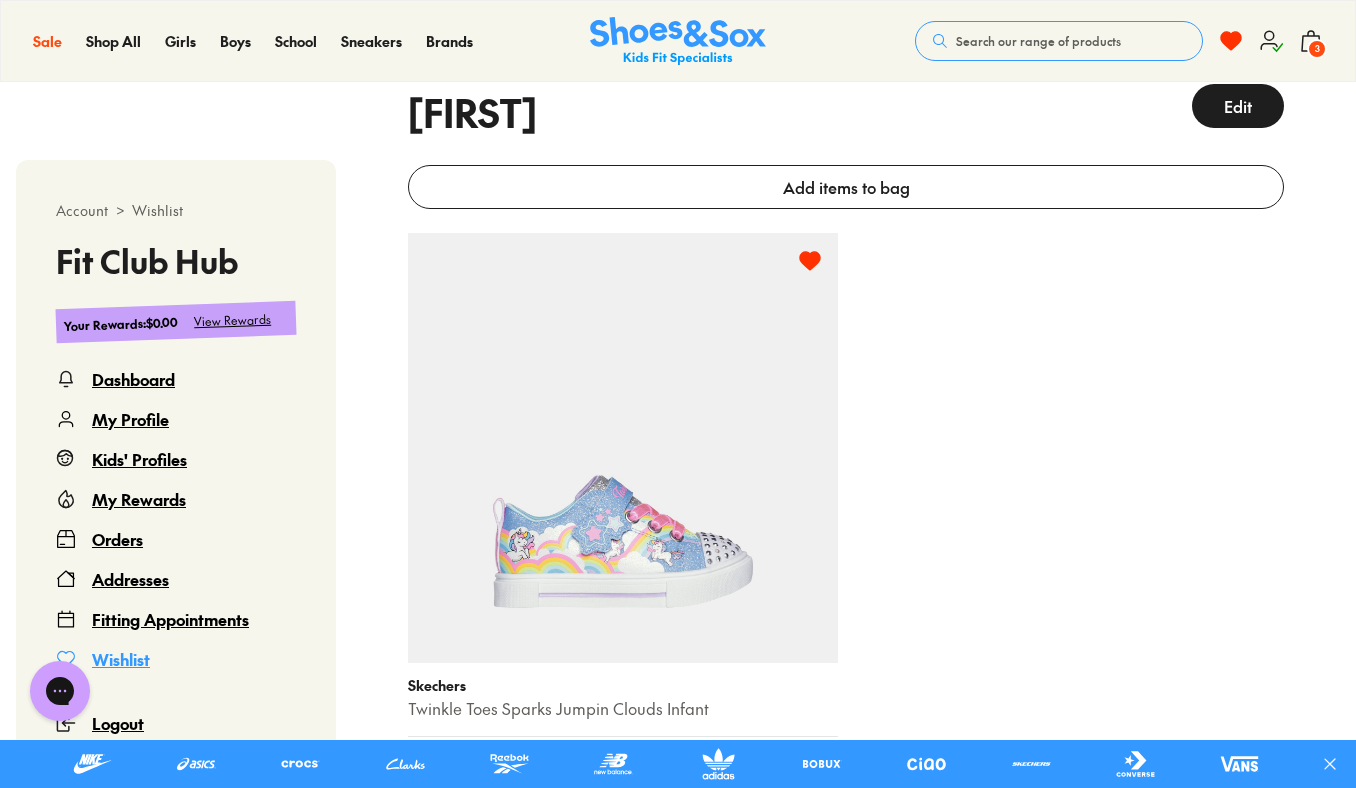 click at bounding box center (623, 448) 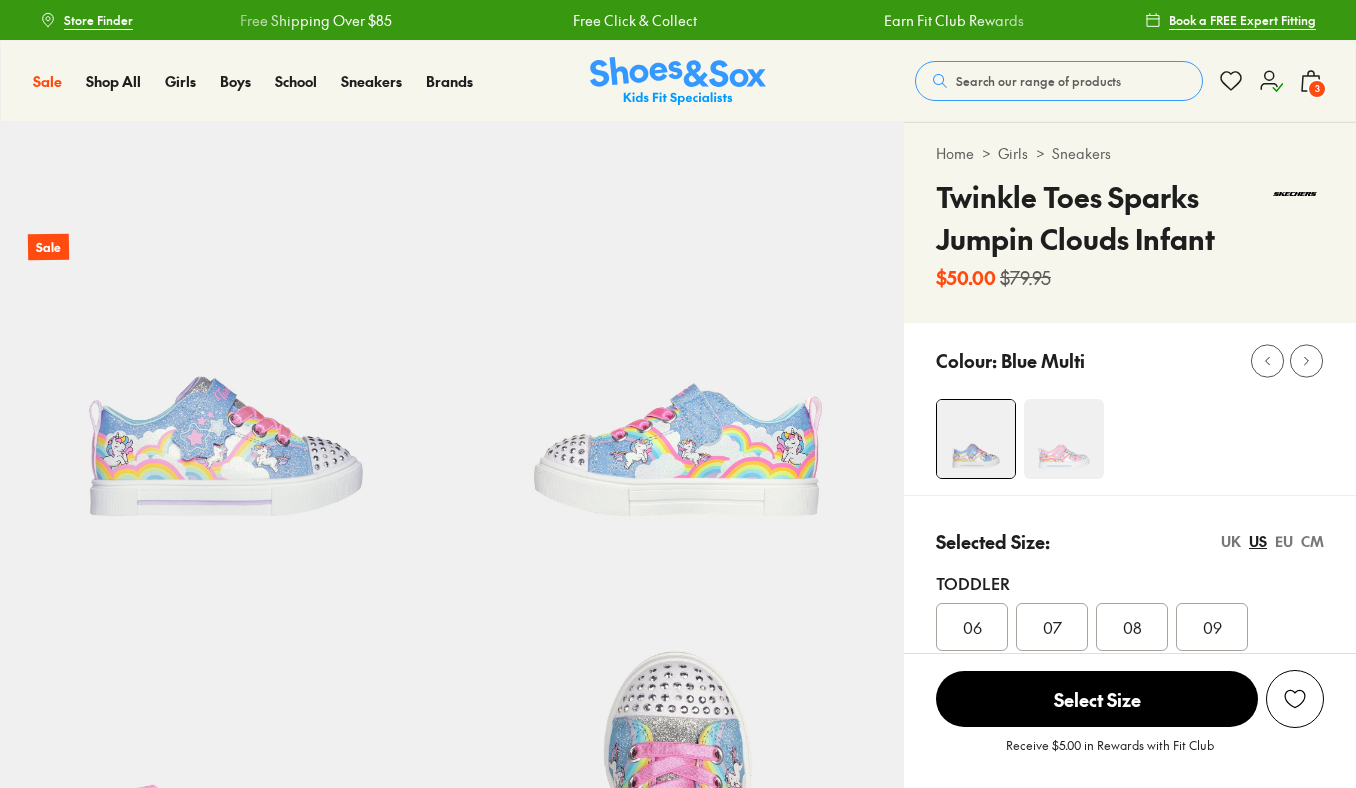 scroll, scrollTop: 0, scrollLeft: 0, axis: both 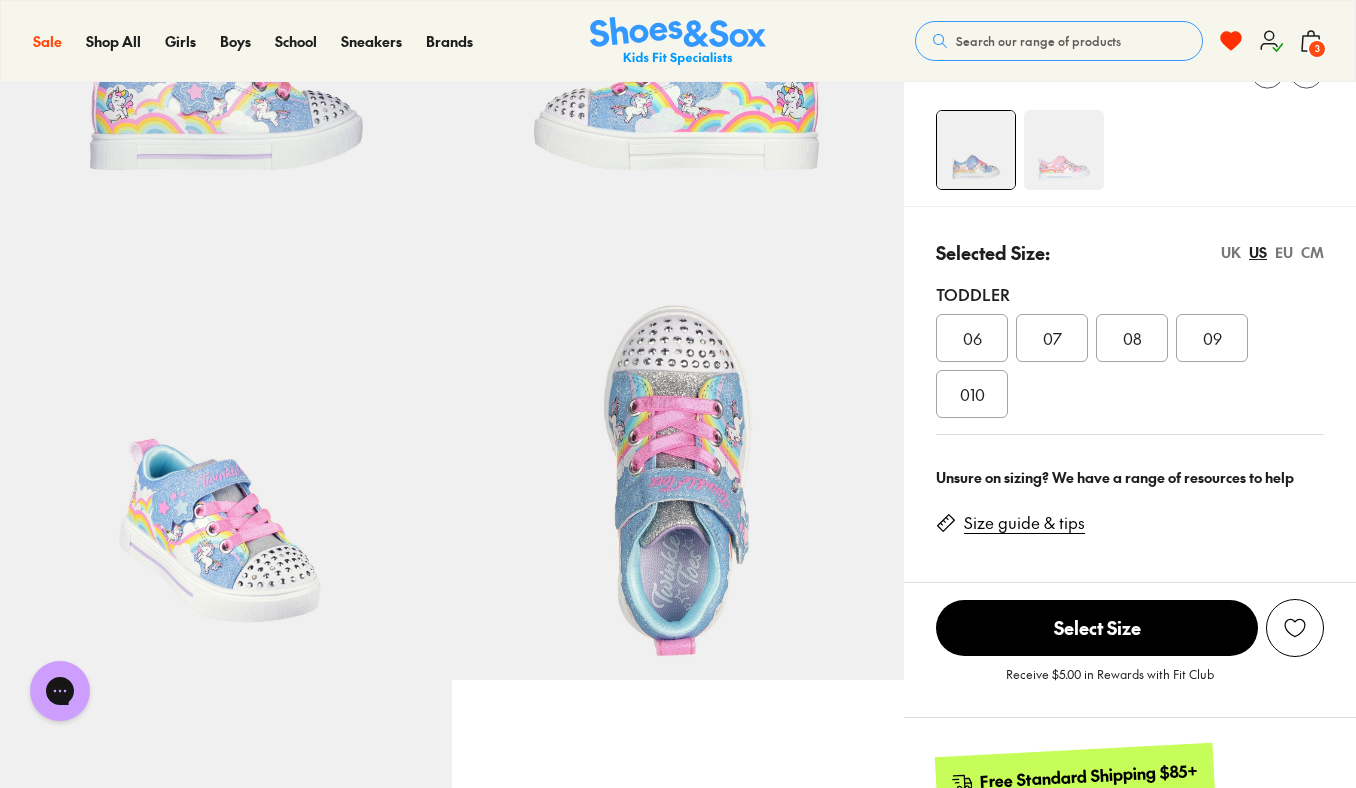click on "CM" at bounding box center (1312, 252) 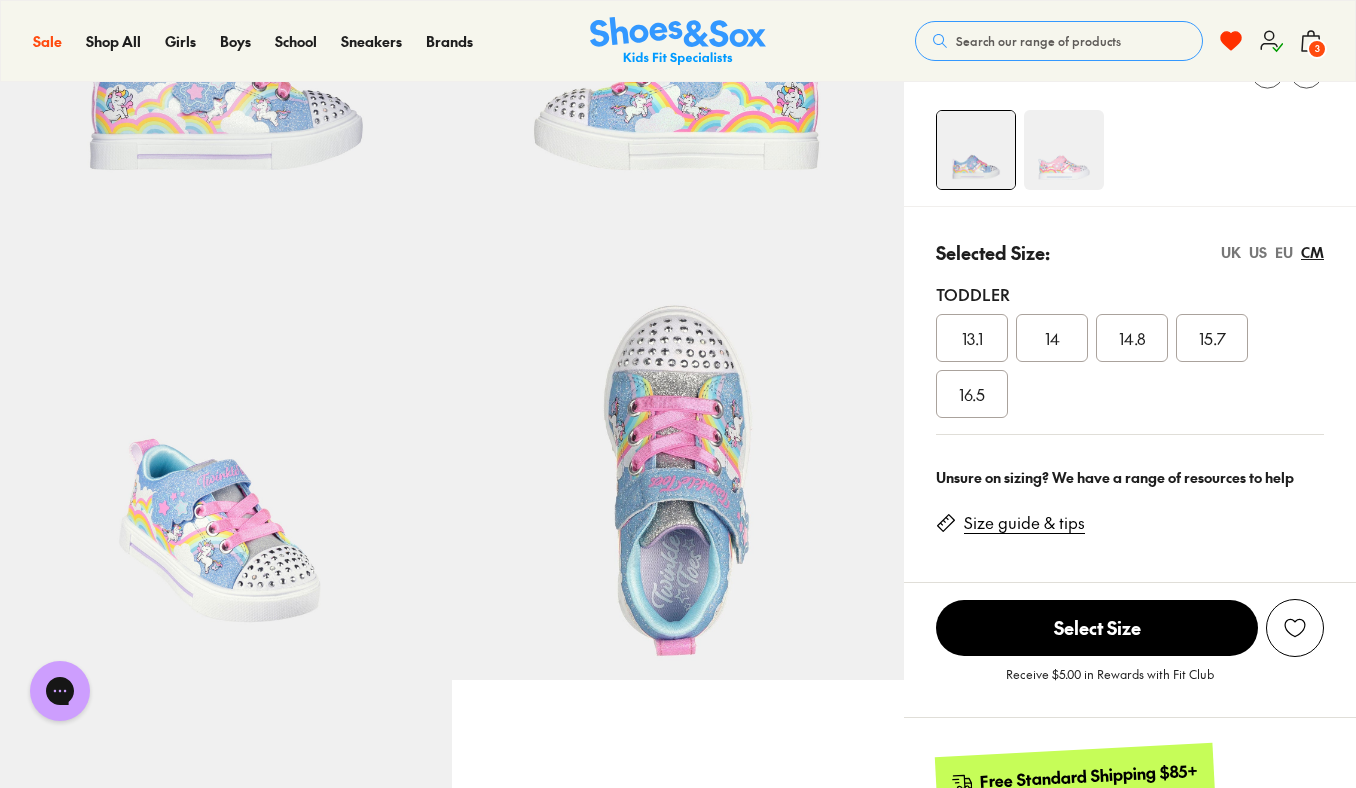 scroll, scrollTop: 0, scrollLeft: 0, axis: both 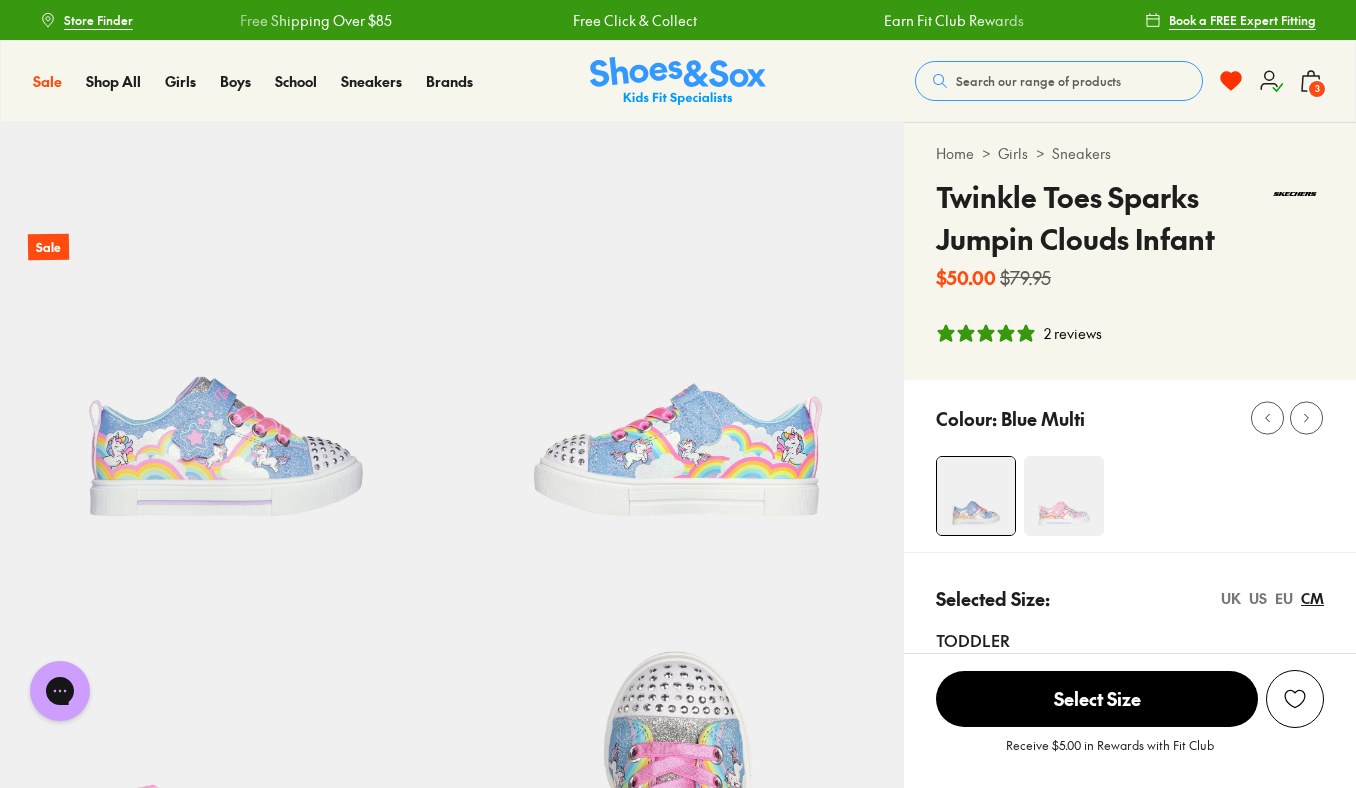 click on "3" at bounding box center [1317, 89] 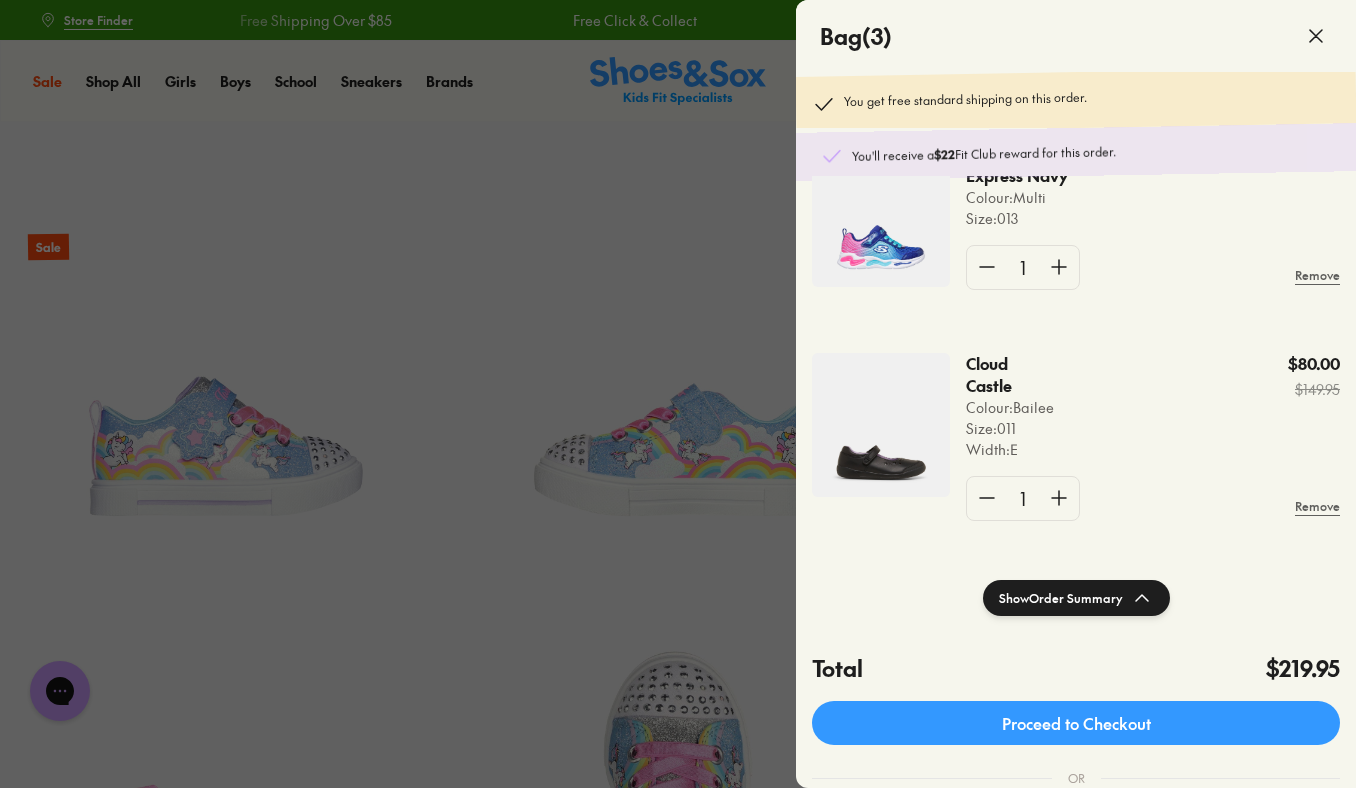 scroll, scrollTop: 0, scrollLeft: 0, axis: both 